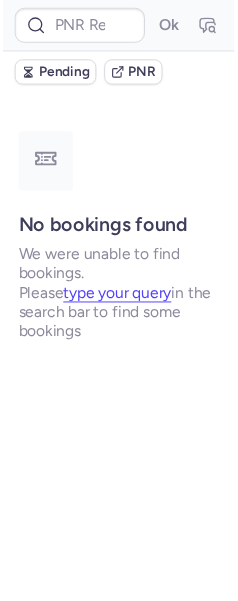 scroll, scrollTop: 0, scrollLeft: 0, axis: both 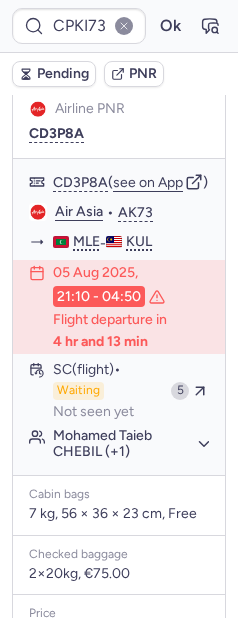 click on "CPKI73  Ok" at bounding box center (119, 26) 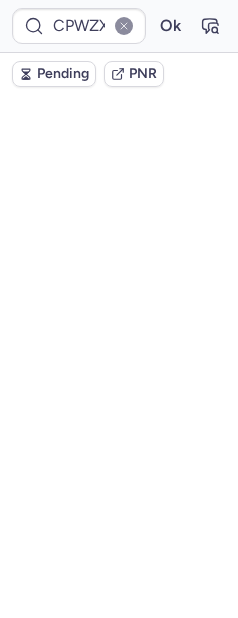scroll, scrollTop: 0, scrollLeft: 0, axis: both 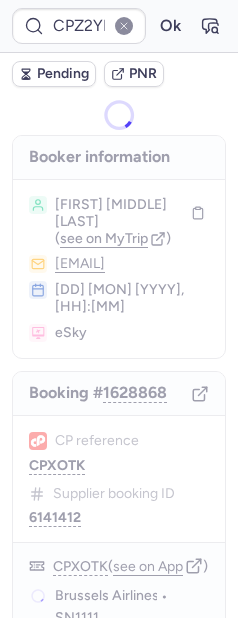 type on "CP2TWC" 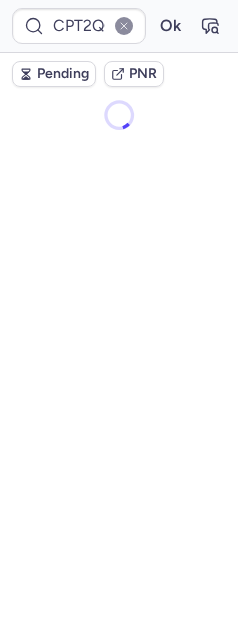 type on "CPCJWF" 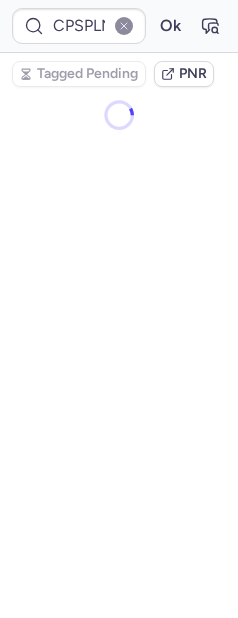 type on "CPX2AF" 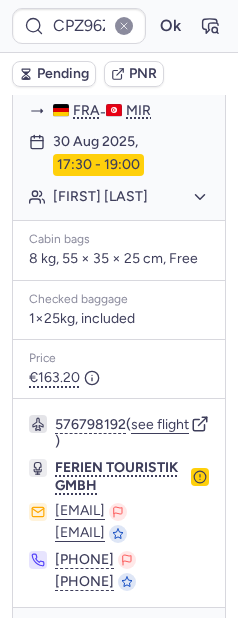 scroll, scrollTop: 618, scrollLeft: 0, axis: vertical 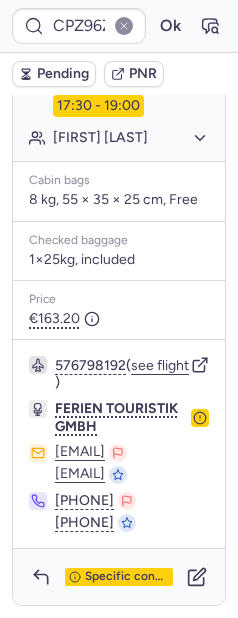 type on "CPK7YM" 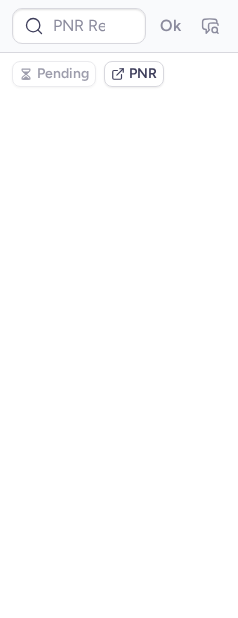 scroll, scrollTop: 0, scrollLeft: 0, axis: both 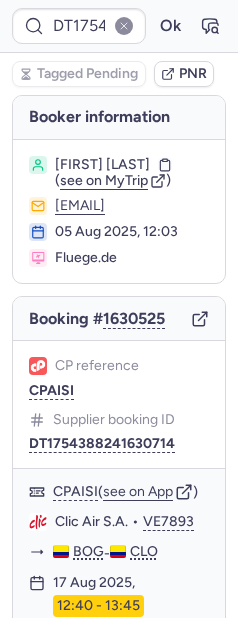type on "16985774" 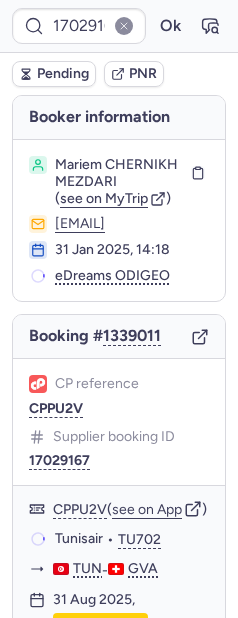 type on "CPNYZD" 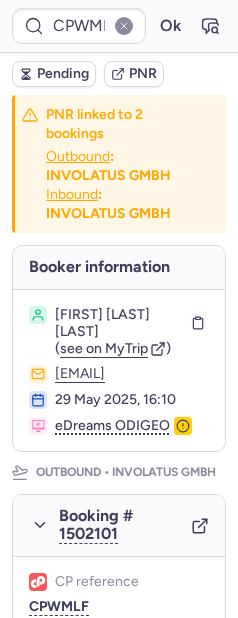 type on "CPNYZD" 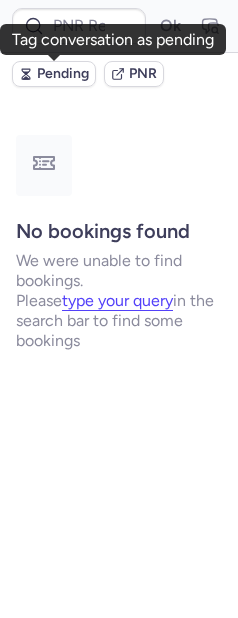 drag, startPoint x: 61, startPoint y: 77, endPoint x: 11, endPoint y: 90, distance: 51.662365 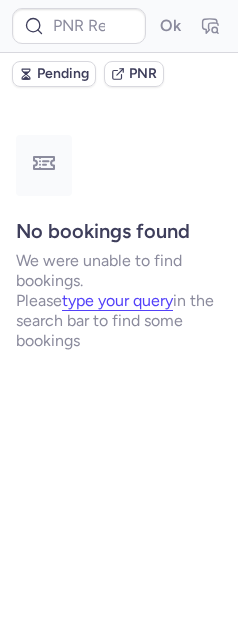 type on "CPO364" 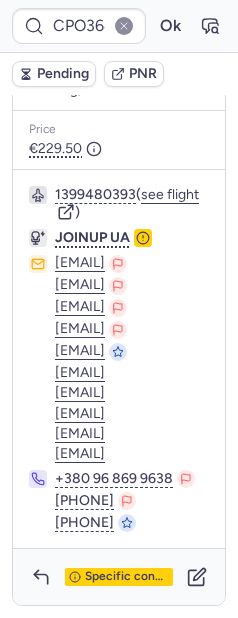 scroll, scrollTop: 842, scrollLeft: 0, axis: vertical 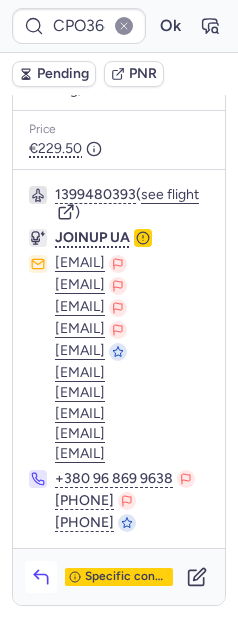 click 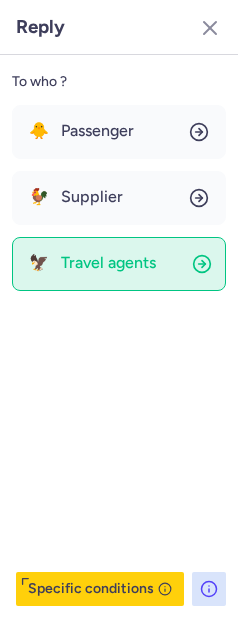 click on "🦅 Travel agents" 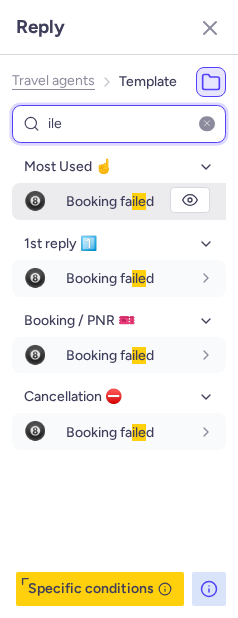 type on "ile" 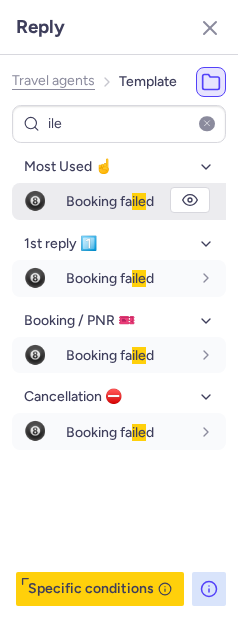 click on "Booking fa ile d" at bounding box center (110, 201) 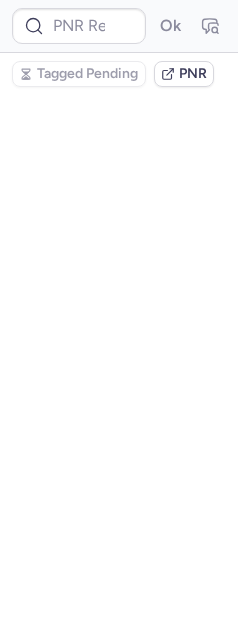 scroll, scrollTop: 0, scrollLeft: 0, axis: both 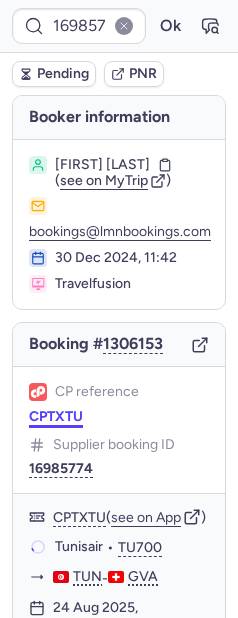 click on "CPTXTU" at bounding box center (56, 417) 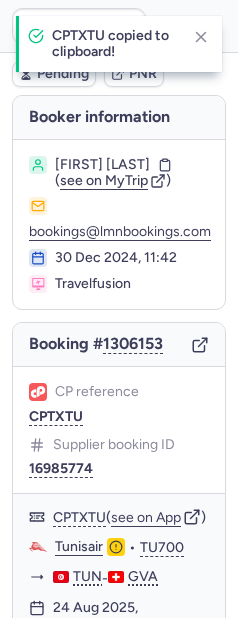 type on "CPNYZD" 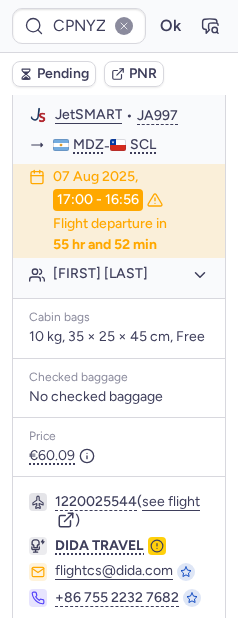 scroll, scrollTop: 1928, scrollLeft: 0, axis: vertical 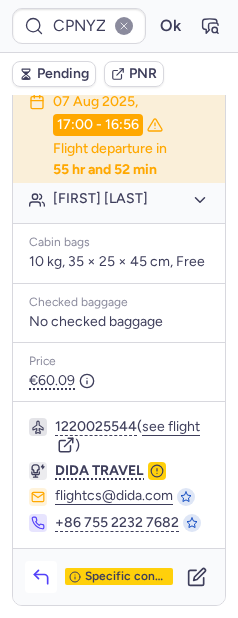 click 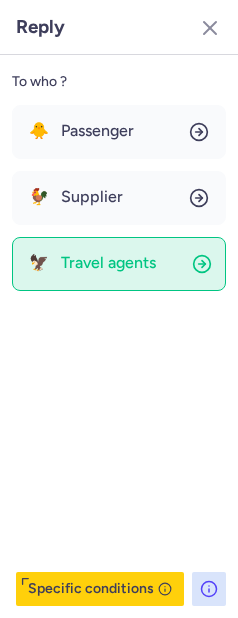 click on "🦅 Travel agents" at bounding box center (92, 263) 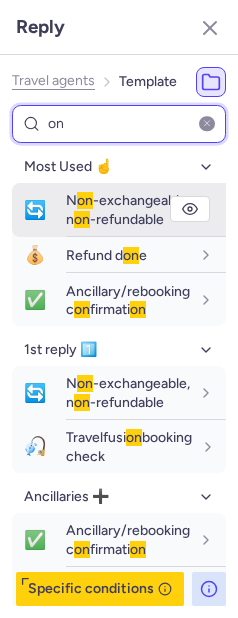 type on "on" 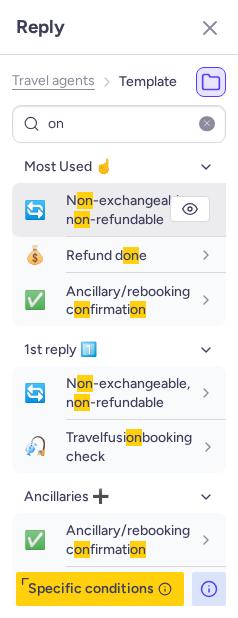 click on "N on -exchangeable, n on -refundable" at bounding box center (128, 209) 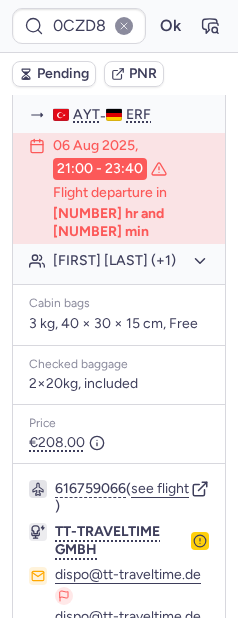 scroll, scrollTop: 35, scrollLeft: 0, axis: vertical 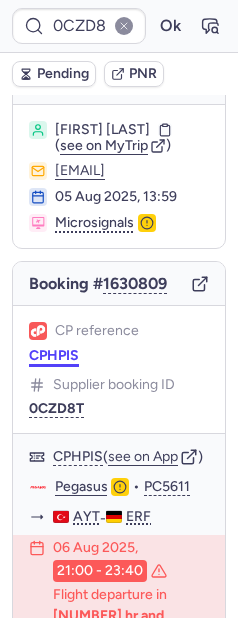 click on "CPHPIS" at bounding box center [54, 356] 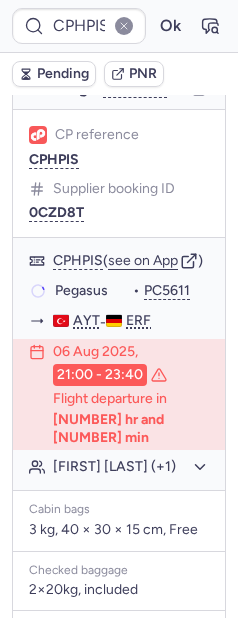 scroll, scrollTop: 191, scrollLeft: 0, axis: vertical 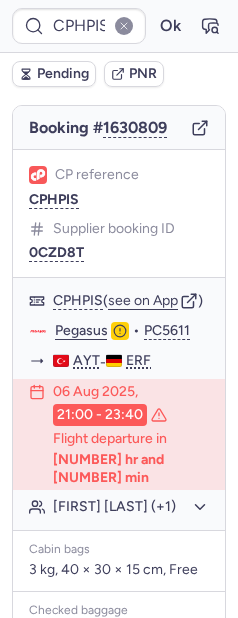type on "E321451" 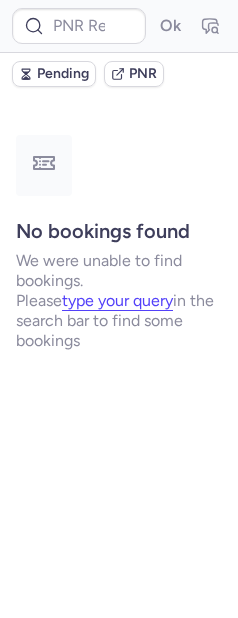 scroll, scrollTop: 0, scrollLeft: 0, axis: both 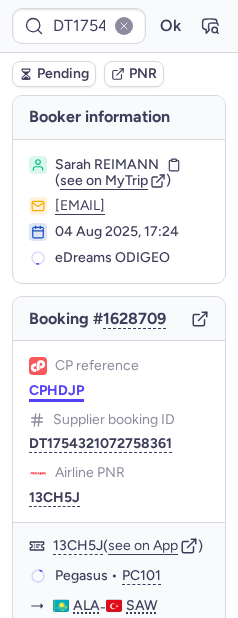 click on "CPHDJP" at bounding box center (56, 391) 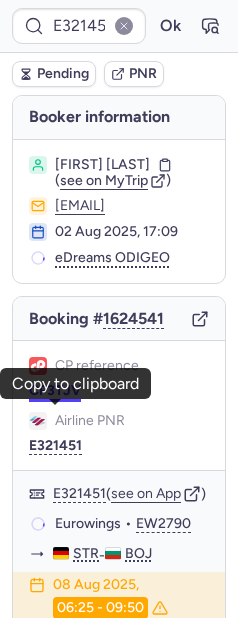 click on "CP3TJV" at bounding box center (55, 391) 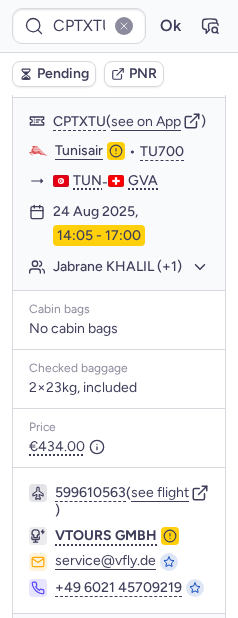 scroll, scrollTop: 507, scrollLeft: 0, axis: vertical 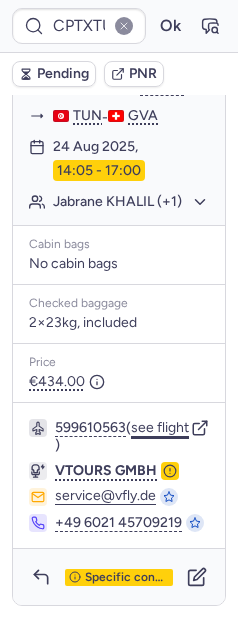 click on "see flight" 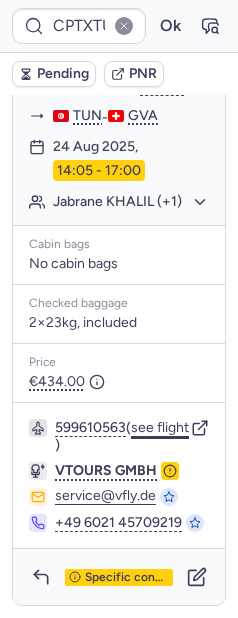 click on "see flight" 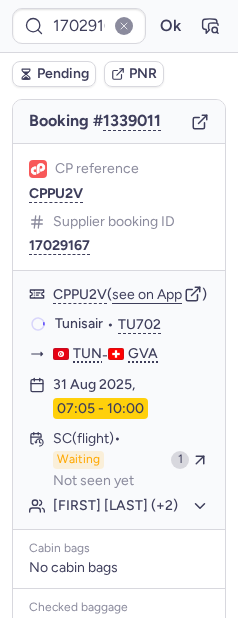 scroll, scrollTop: 17, scrollLeft: 0, axis: vertical 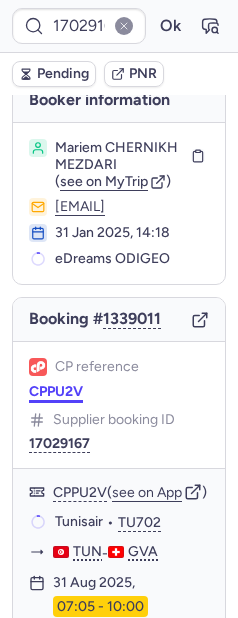 click on "CPPU2V" at bounding box center (56, 392) 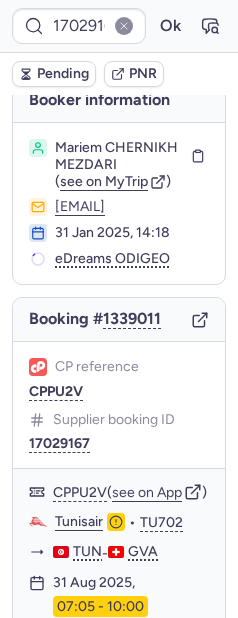 type on "CPPU2V" 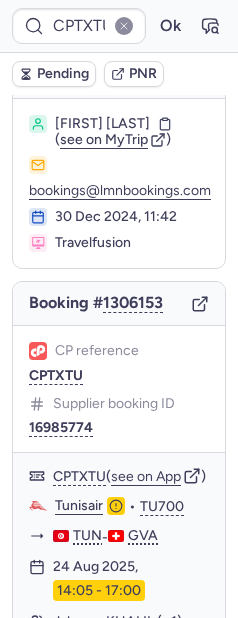 scroll, scrollTop: 57, scrollLeft: 0, axis: vertical 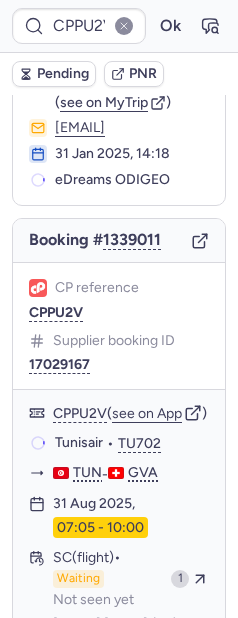 type on "CPTXTU" 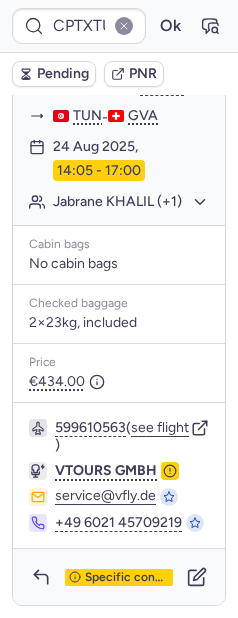 scroll, scrollTop: 345, scrollLeft: 0, axis: vertical 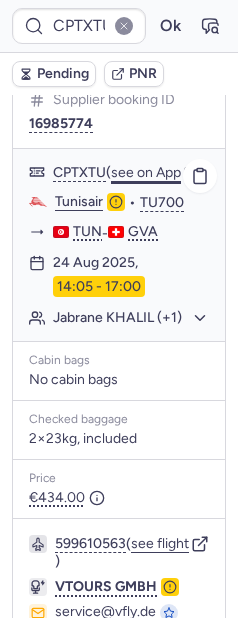 click on "see on App" 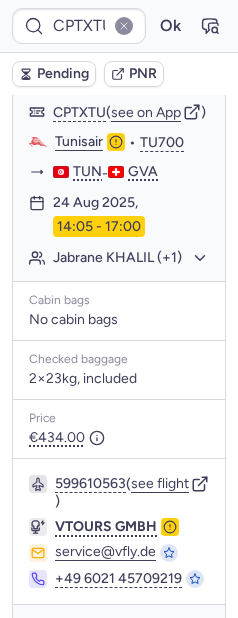 scroll, scrollTop: 507, scrollLeft: 0, axis: vertical 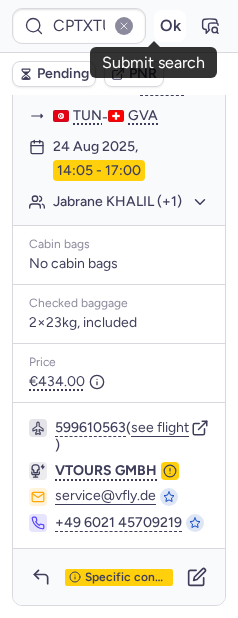 click on "Ok" at bounding box center [170, 26] 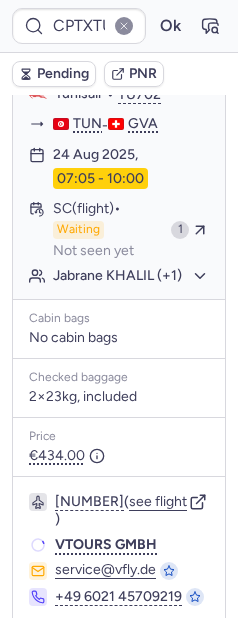 scroll, scrollTop: 369, scrollLeft: 0, axis: vertical 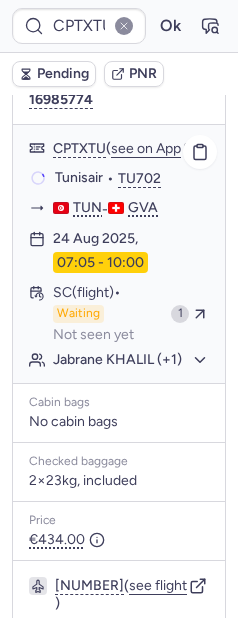 type 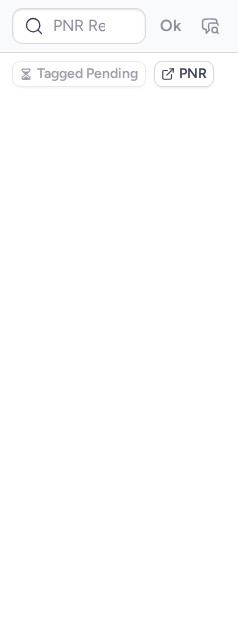 scroll, scrollTop: 0, scrollLeft: 0, axis: both 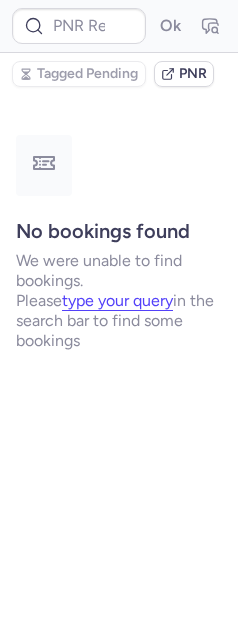 type on "CPPU2V" 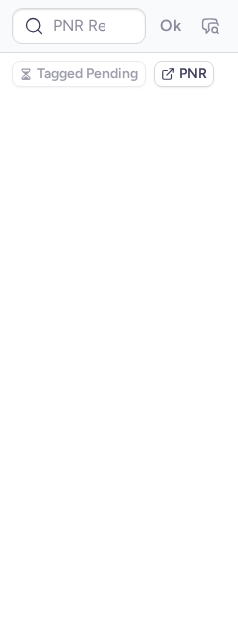scroll, scrollTop: 0, scrollLeft: 0, axis: both 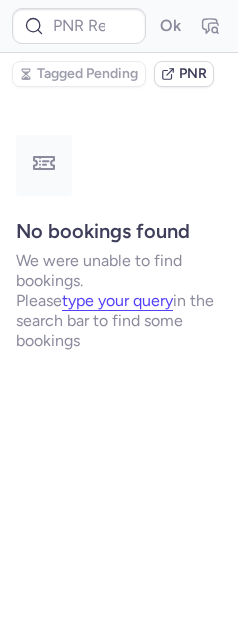 type on "CP3TJV" 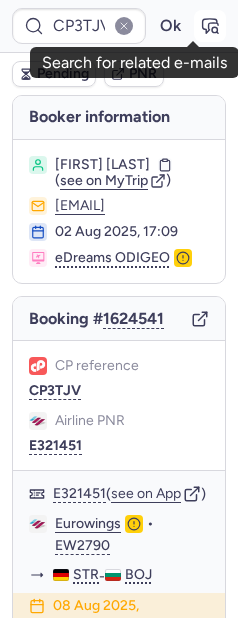 click 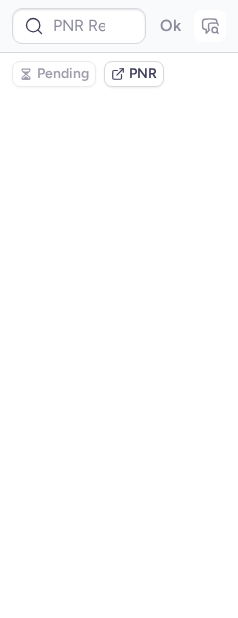 type on "CP3TJV" 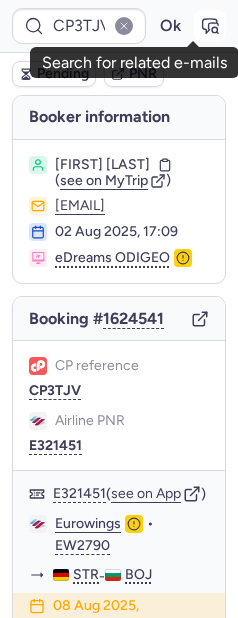click 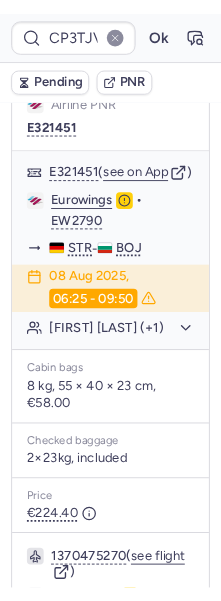 scroll, scrollTop: 578, scrollLeft: 0, axis: vertical 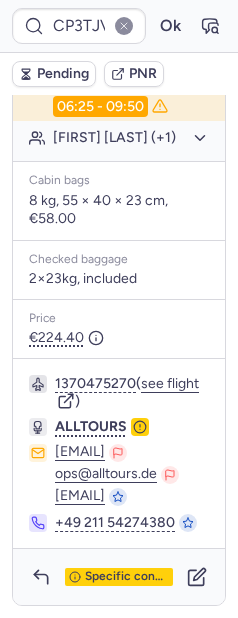 click at bounding box center (140, 427) 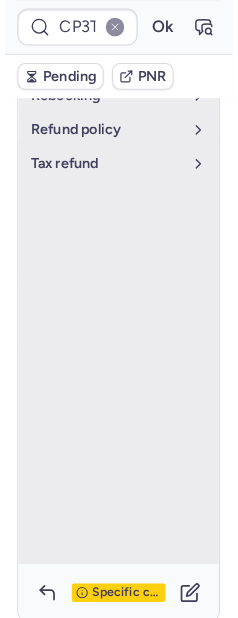 scroll, scrollTop: 156, scrollLeft: 0, axis: vertical 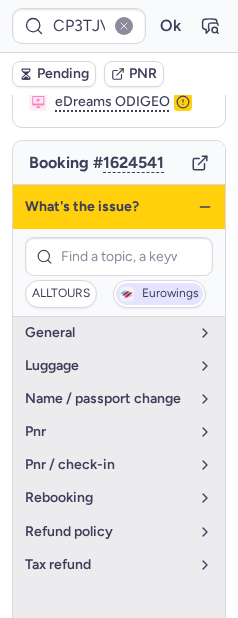 click on "Eurowings" at bounding box center (170, 294) 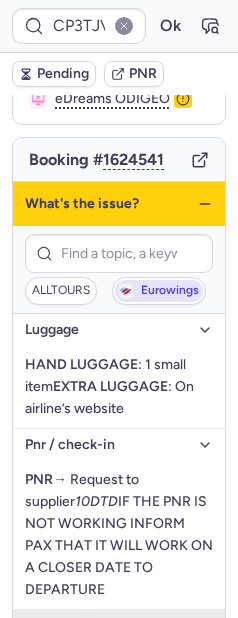 scroll, scrollTop: 160, scrollLeft: 0, axis: vertical 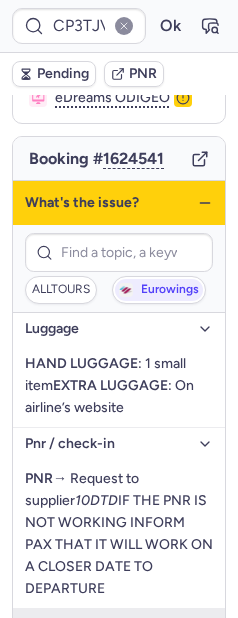 click 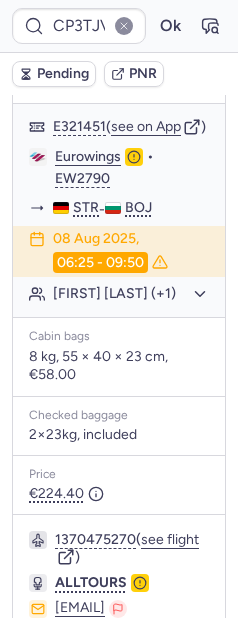 scroll, scrollTop: 647, scrollLeft: 0, axis: vertical 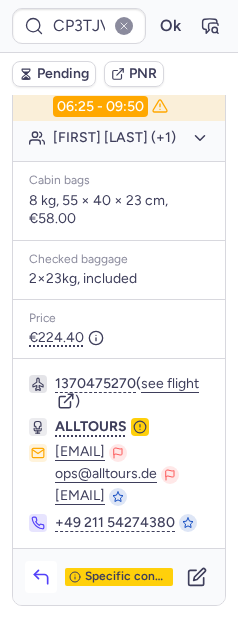 click on "Specific conditions" at bounding box center [119, 577] 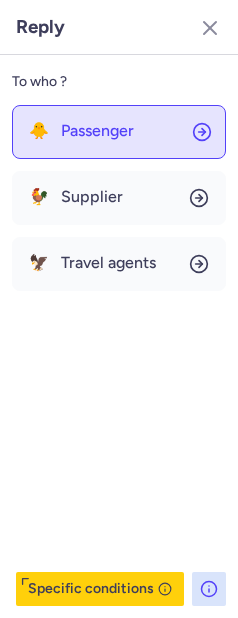 click on "🐥 Passenger" 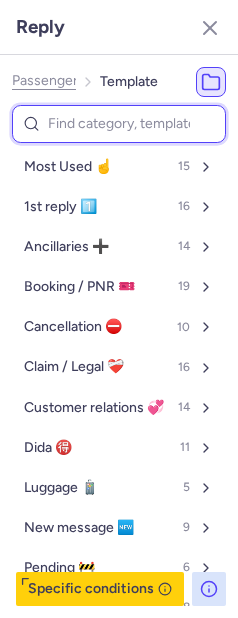 type on "u" 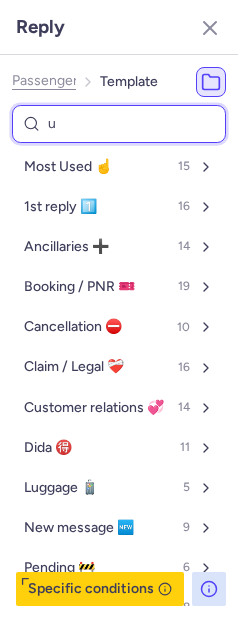 select on "en" 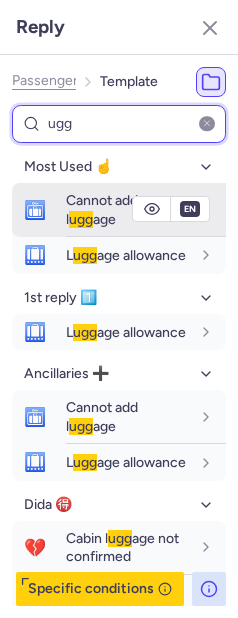 type on "ugg" 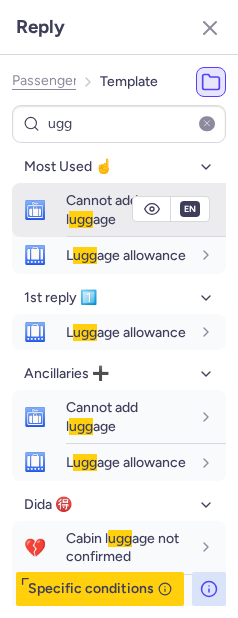 click on "ugg" at bounding box center (81, 219) 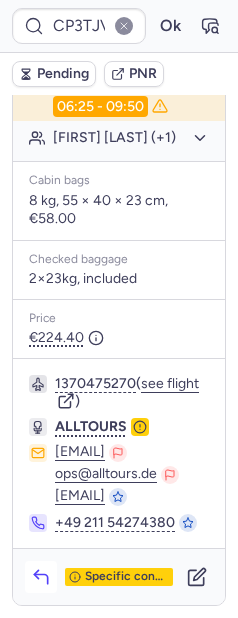 click at bounding box center [41, 577] 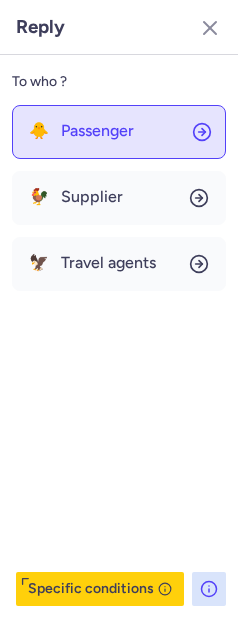 click on "Passenger" at bounding box center [97, 131] 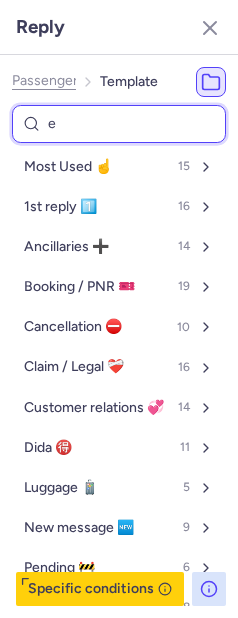 type on "eu" 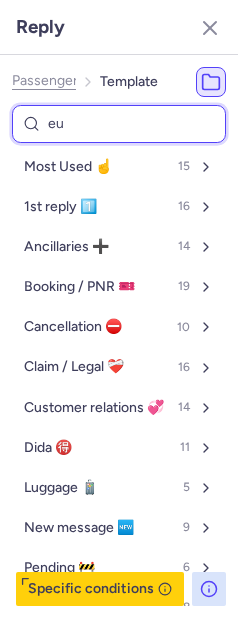 select on "en" 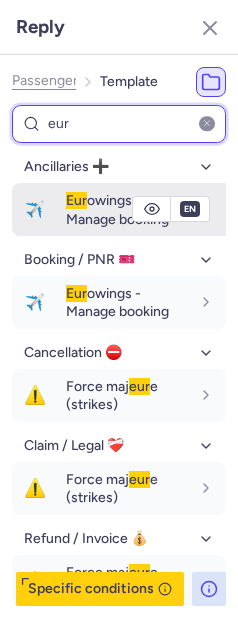 type on "eur" 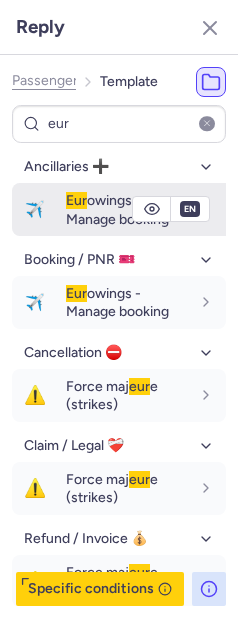 click on "Eur owings - Manage booking" at bounding box center (117, 209) 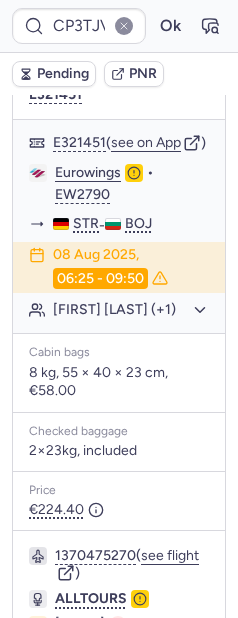 scroll, scrollTop: 85, scrollLeft: 0, axis: vertical 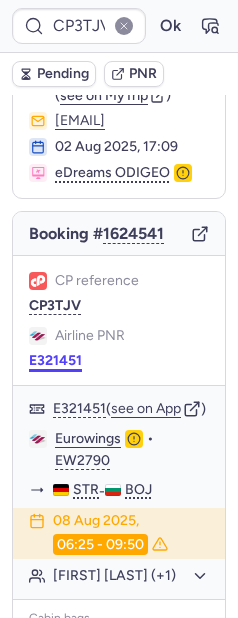 drag, startPoint x: 70, startPoint y: 382, endPoint x: 51, endPoint y: 373, distance: 21.023796 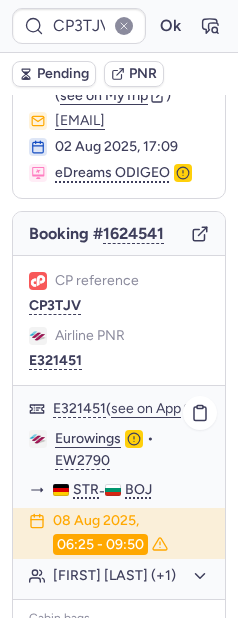 click on "Eurowings" 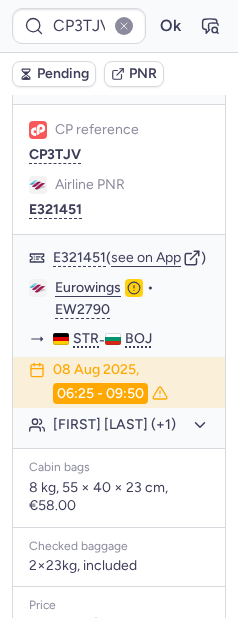 scroll, scrollTop: 347, scrollLeft: 0, axis: vertical 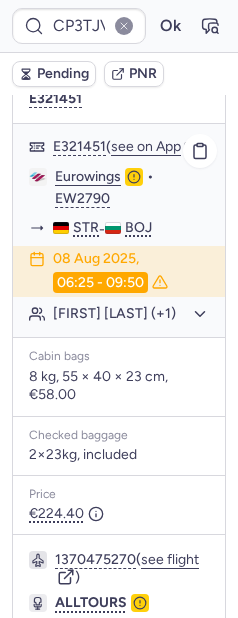 click on "Julia GEIER (+1)" 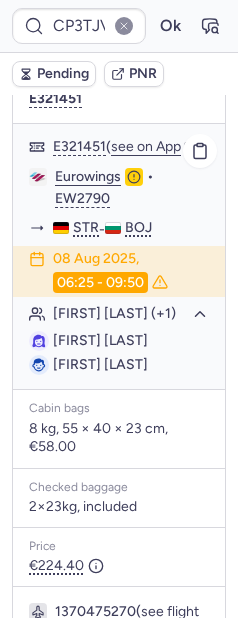 click on "Julia GEIER" at bounding box center [100, 340] 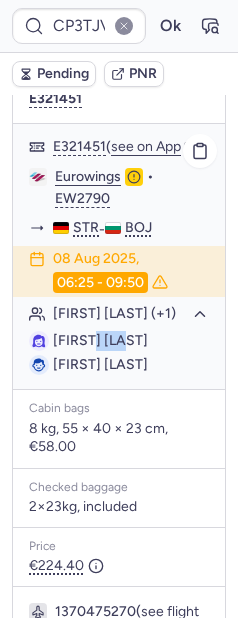 click on "Julia GEIER" at bounding box center (100, 340) 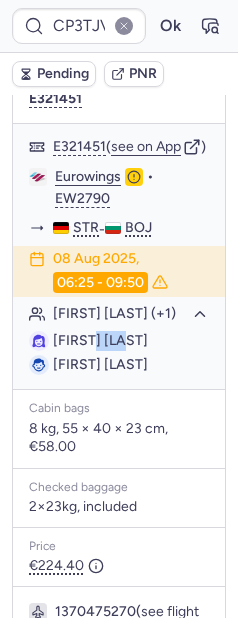 copy on "GEIER" 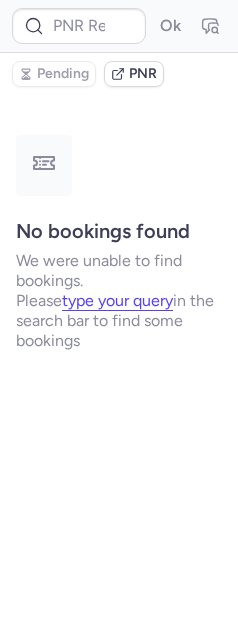 scroll, scrollTop: 0, scrollLeft: 0, axis: both 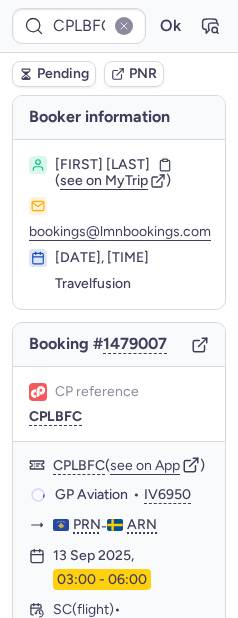 type on "CPZYP3" 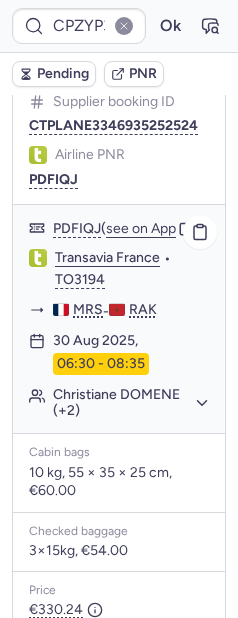 scroll, scrollTop: 347, scrollLeft: 0, axis: vertical 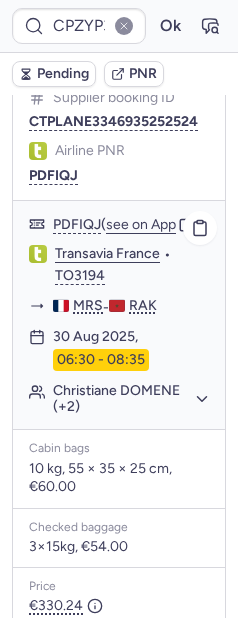 click on "Christiane DOMENE (+2)" 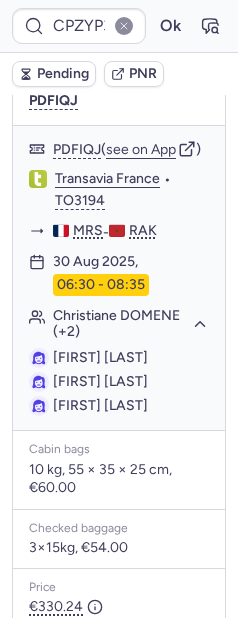 scroll, scrollTop: 695, scrollLeft: 0, axis: vertical 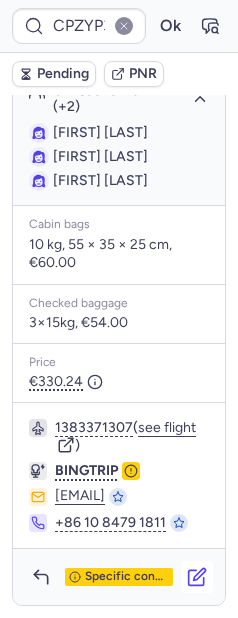 click 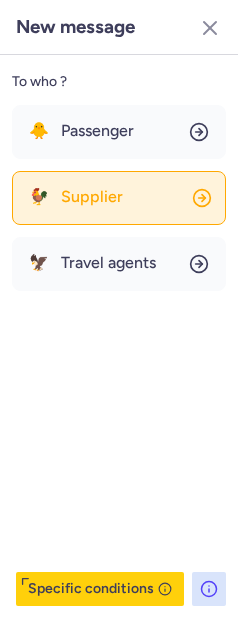 click on "Supplier" at bounding box center (92, 197) 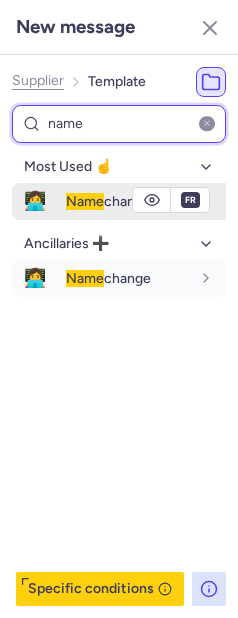type on "name" 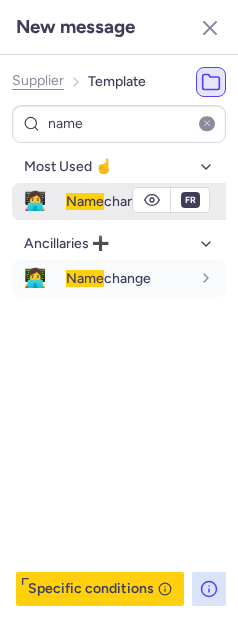 click on "Name  change" at bounding box center (108, 201) 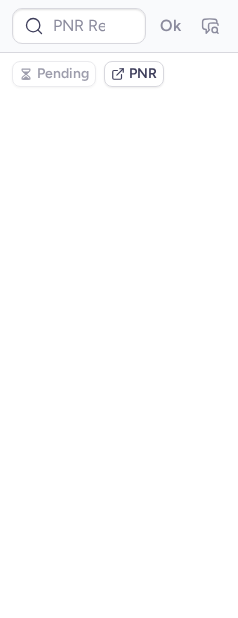 scroll, scrollTop: 0, scrollLeft: 0, axis: both 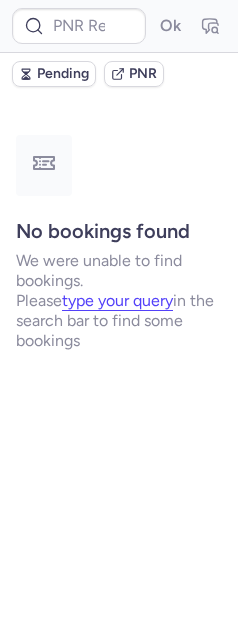 type on "CPZYP3" 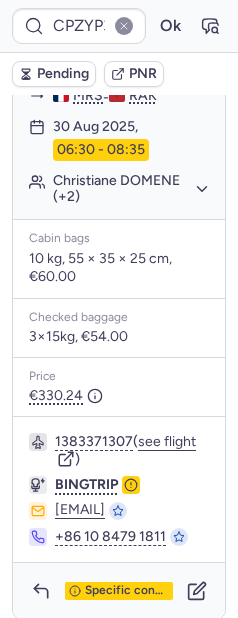 scroll, scrollTop: 598, scrollLeft: 0, axis: vertical 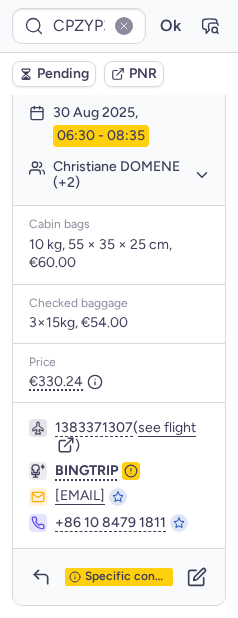 click 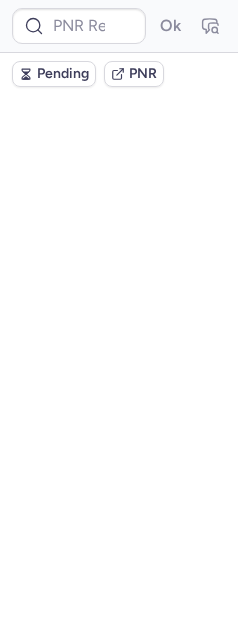 scroll, scrollTop: 0, scrollLeft: 0, axis: both 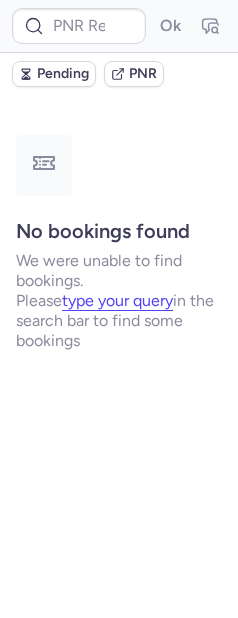 type on "CPBIDZ" 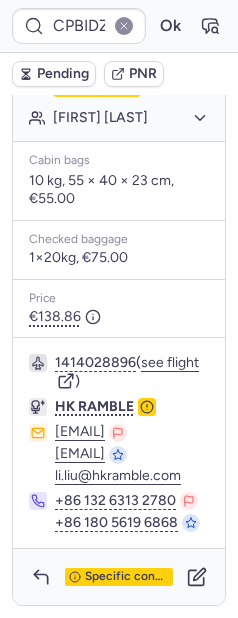 scroll, scrollTop: 720, scrollLeft: 0, axis: vertical 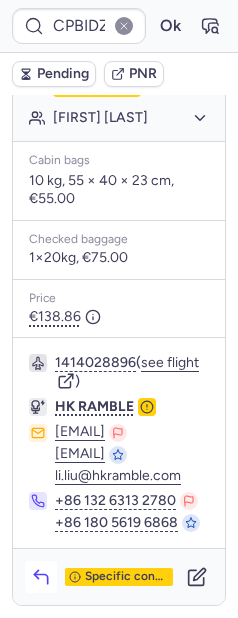 click 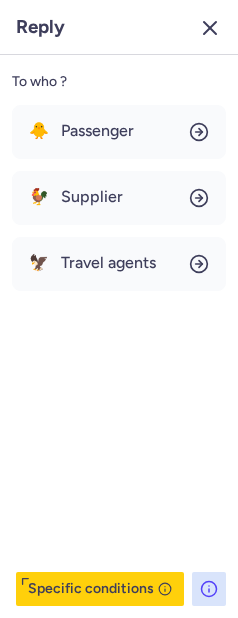 click 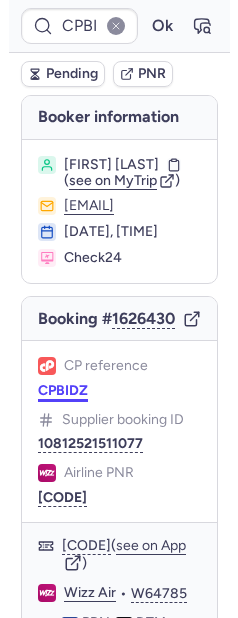 scroll, scrollTop: 720, scrollLeft: 0, axis: vertical 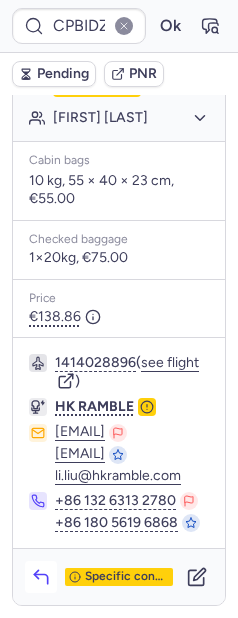 click 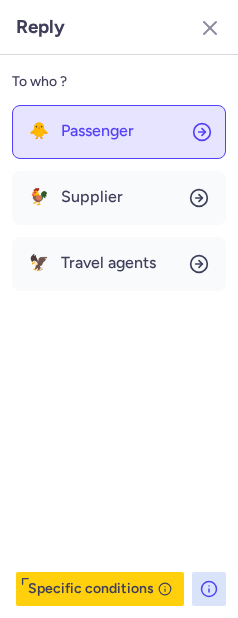 click on "Passenger" at bounding box center (97, 131) 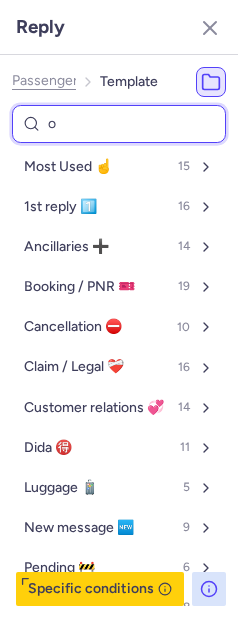 type on "on" 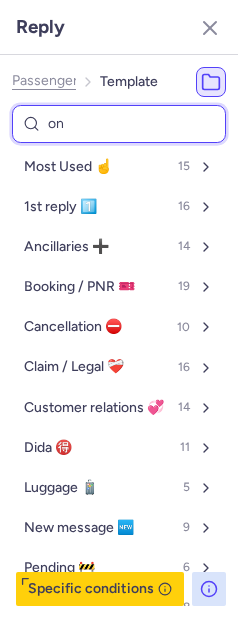 select on "en" 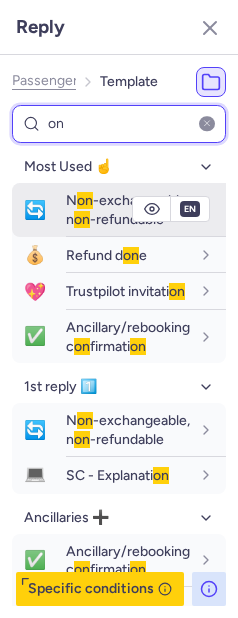 type on "on" 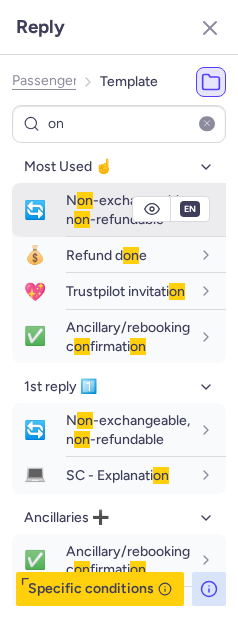 click on "N on -exchangeable, n on -refundable" at bounding box center (128, 209) 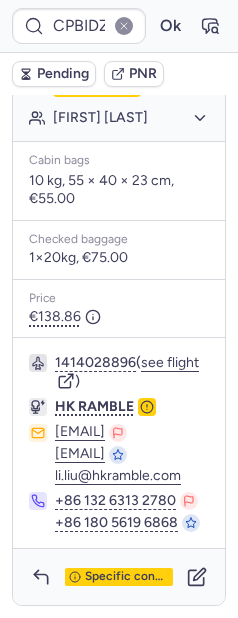 type on "CPCBRS" 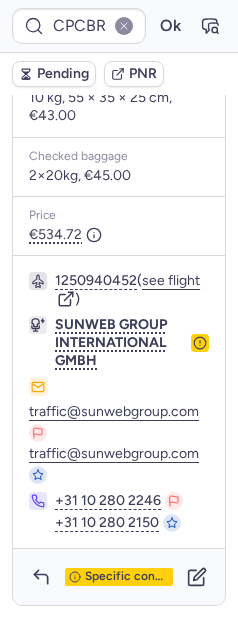 scroll, scrollTop: 724, scrollLeft: 0, axis: vertical 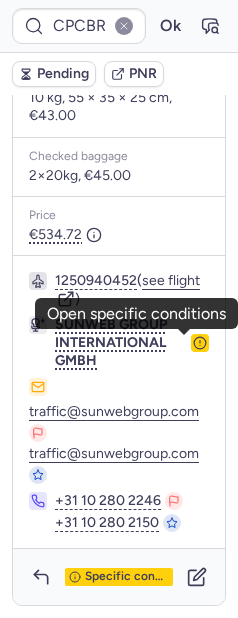 click 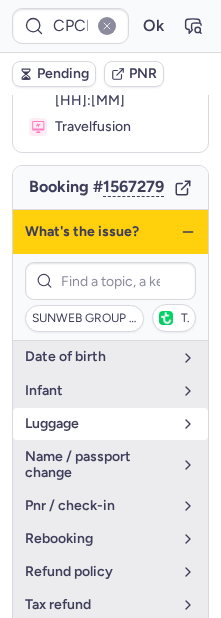 scroll, scrollTop: 186, scrollLeft: 0, axis: vertical 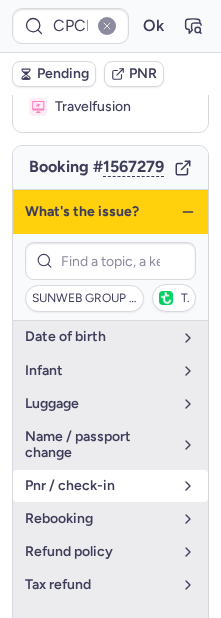 click on "pnr / check-in" at bounding box center [98, 486] 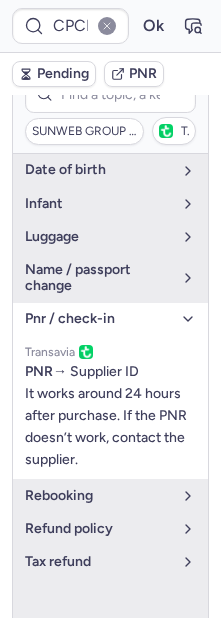 scroll, scrollTop: 0, scrollLeft: 0, axis: both 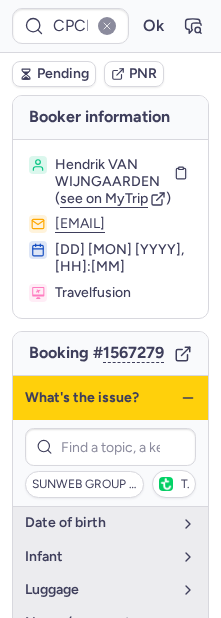 click 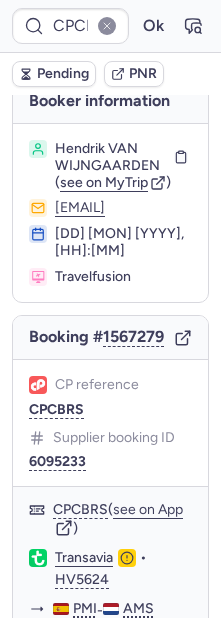 scroll, scrollTop: 35, scrollLeft: 0, axis: vertical 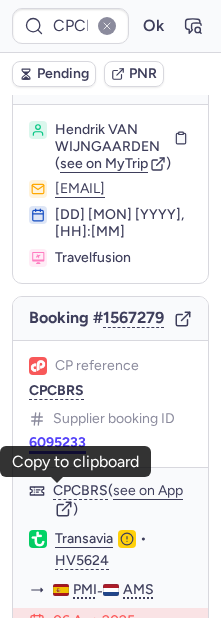 click on "6095233" at bounding box center (57, 443) 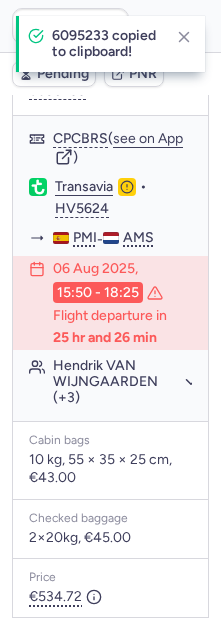 scroll, scrollTop: 388, scrollLeft: 0, axis: vertical 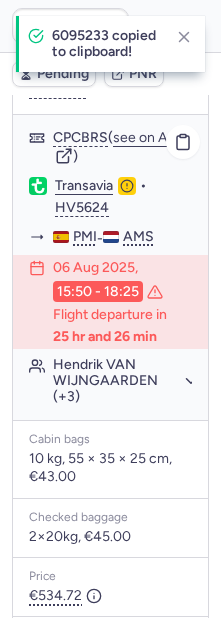 click on "Transavia" 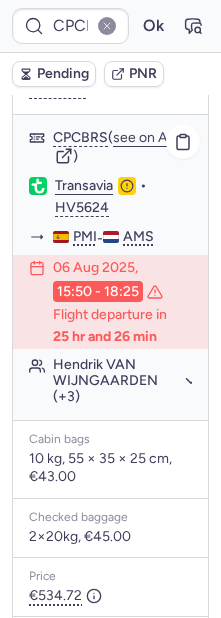 drag, startPoint x: 134, startPoint y: 428, endPoint x: 135, endPoint y: 447, distance: 19.026299 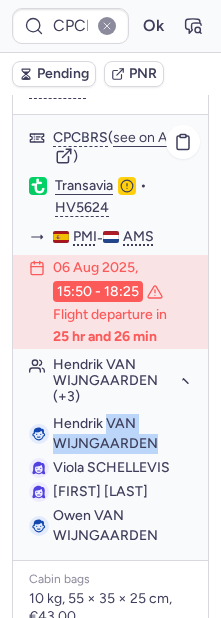drag, startPoint x: 107, startPoint y: 467, endPoint x: 158, endPoint y: 494, distance: 57.706154 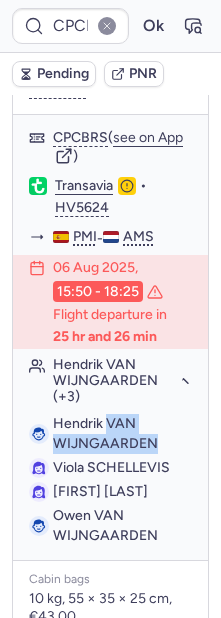 copy on "VAN WIJNGAARDEN" 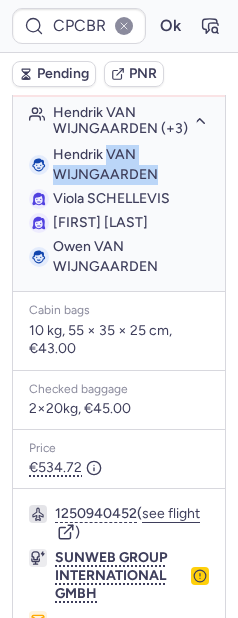scroll, scrollTop: 884, scrollLeft: 0, axis: vertical 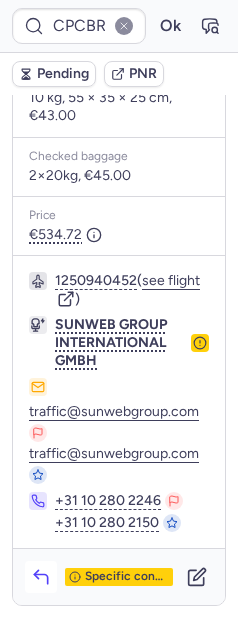 click 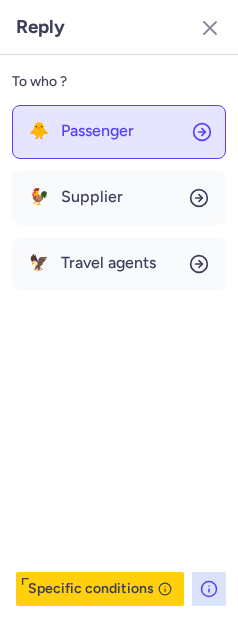 click on "🐥 Passenger" 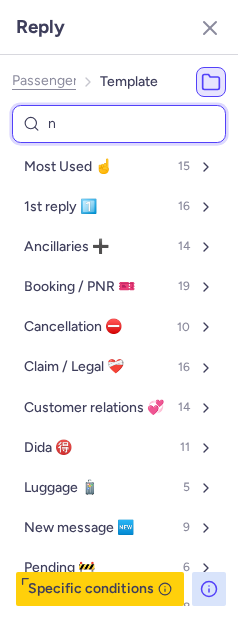 type on "nr" 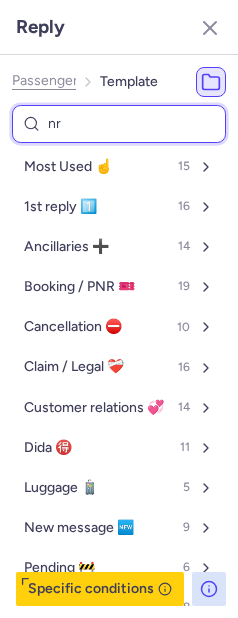 select on "en" 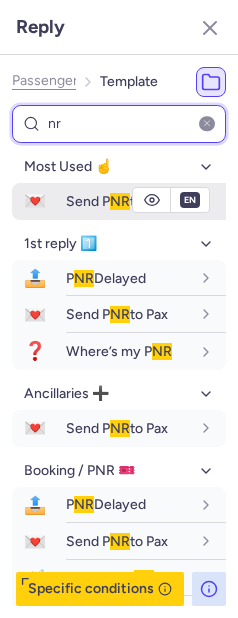 type on "nr" 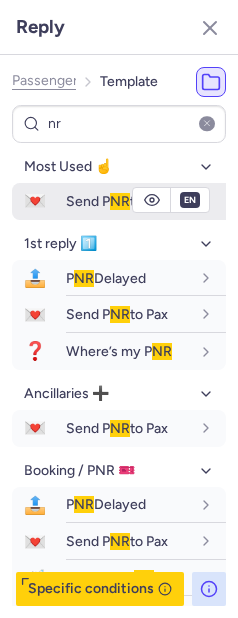 click on "💌 Send P NR  to Pax" at bounding box center [119, 201] 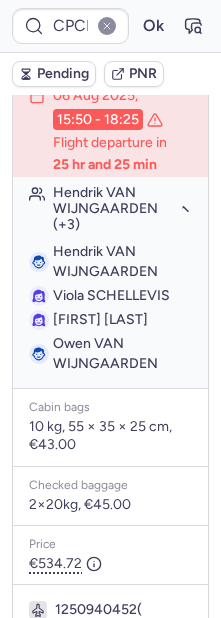 scroll, scrollTop: 86, scrollLeft: 0, axis: vertical 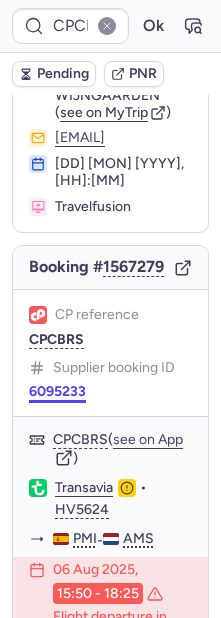 click on "6095233" at bounding box center [57, 392] 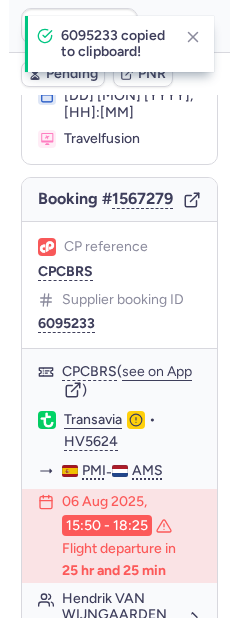 scroll, scrollTop: 410, scrollLeft: 0, axis: vertical 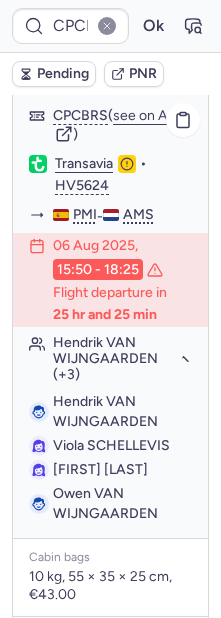 click on "Transavia" 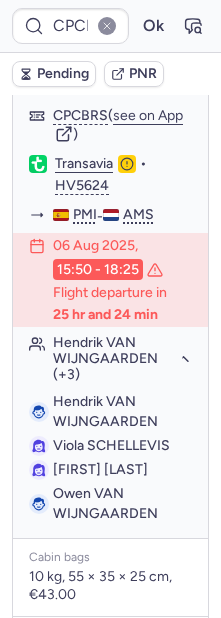 type on "CP4RHJ" 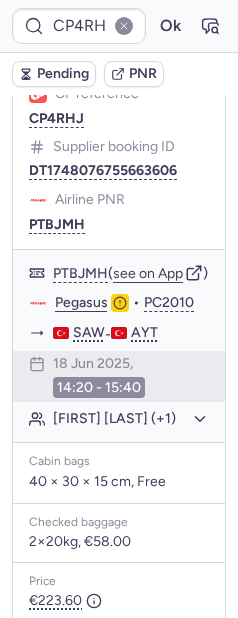 scroll, scrollTop: 151, scrollLeft: 0, axis: vertical 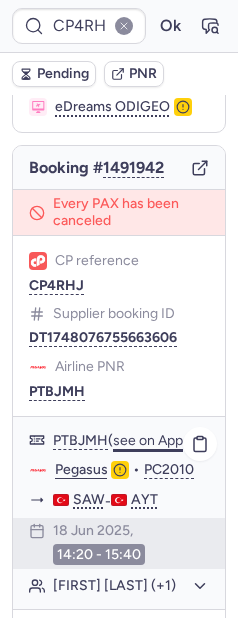 click on "see on App" 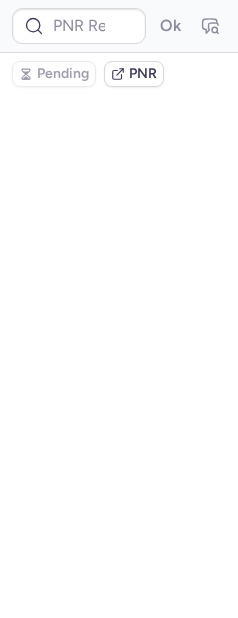 scroll, scrollTop: 0, scrollLeft: 0, axis: both 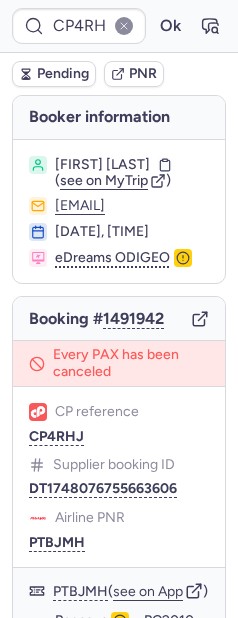 click on "Pending" at bounding box center (63, 74) 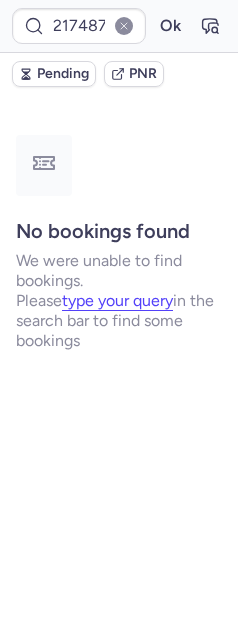 type on "CPEKWW" 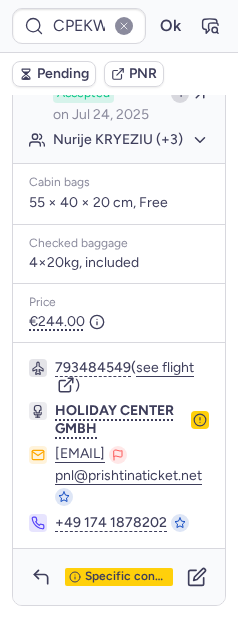 scroll, scrollTop: 360, scrollLeft: 0, axis: vertical 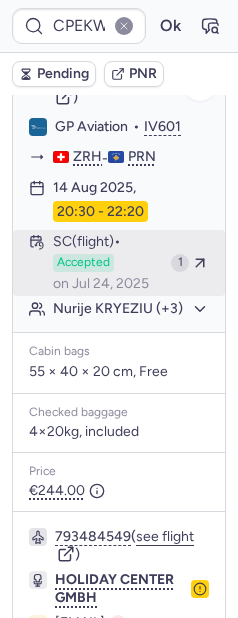 click on "Accepted" at bounding box center [83, 263] 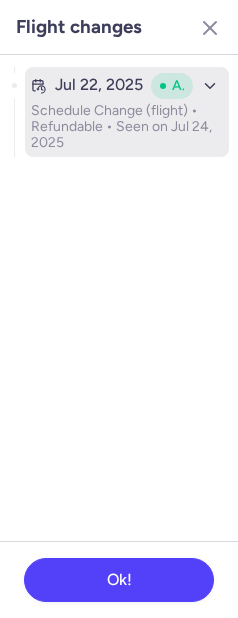 click on "Schedule Change (flight) • Refundable • Seen on Jul 24, 2025" at bounding box center (127, 127) 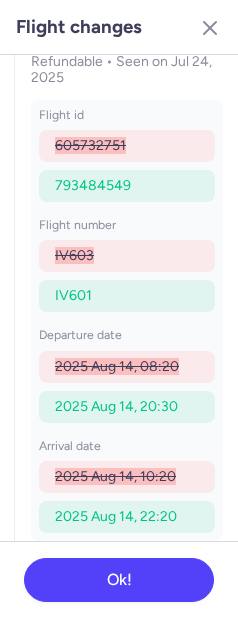scroll, scrollTop: 80, scrollLeft: 0, axis: vertical 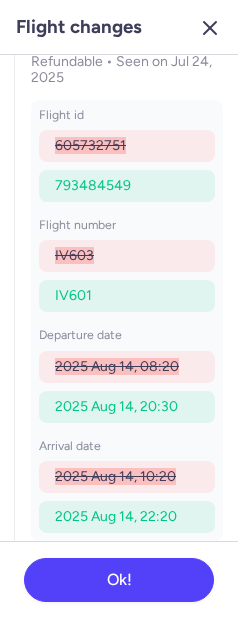 click 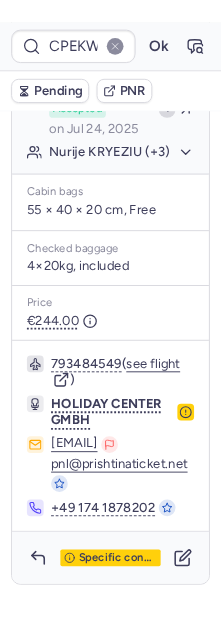 scroll, scrollTop: 603, scrollLeft: 0, axis: vertical 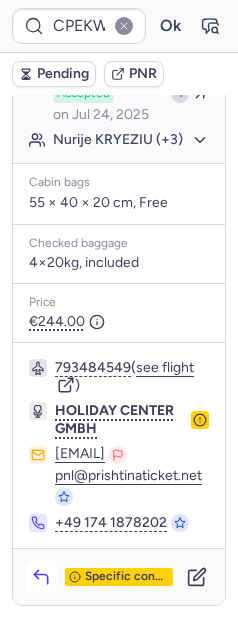 click 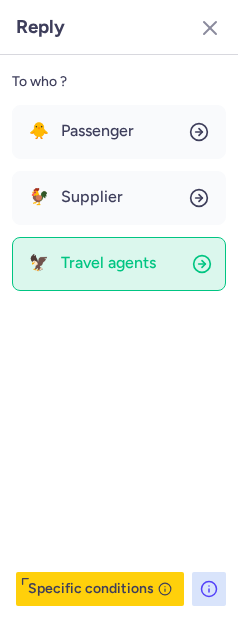 click on "🦅 Travel agents" 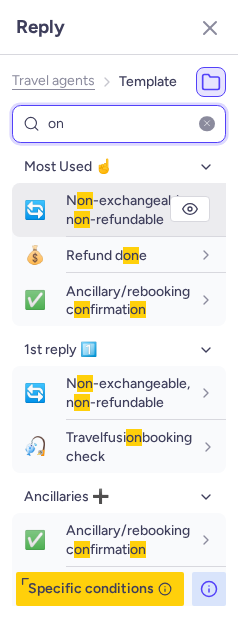 type on "on" 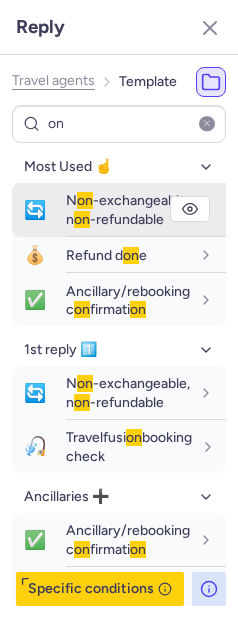 click on "on" at bounding box center [85, 200] 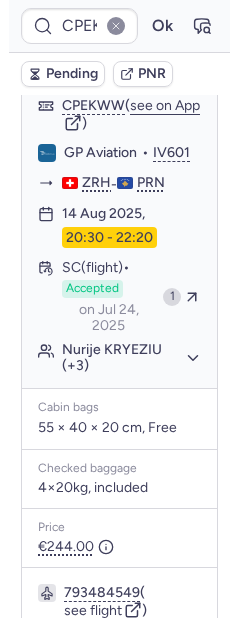 scroll, scrollTop: 17, scrollLeft: 0, axis: vertical 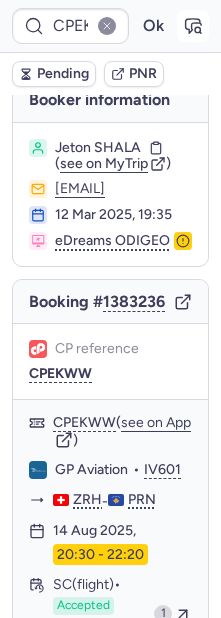 click 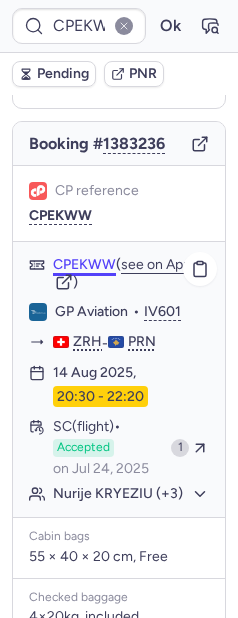 scroll, scrollTop: 176, scrollLeft: 0, axis: vertical 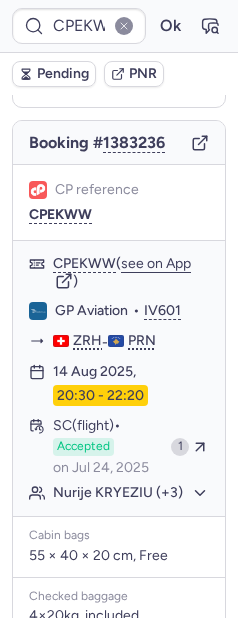 type on "CP4RHJ" 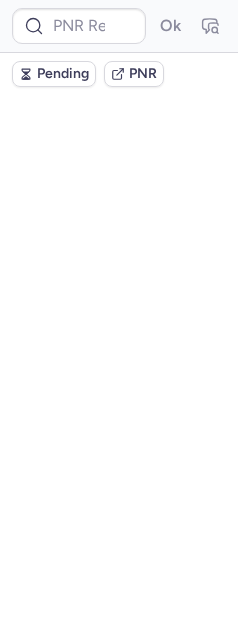 scroll, scrollTop: 0, scrollLeft: 0, axis: both 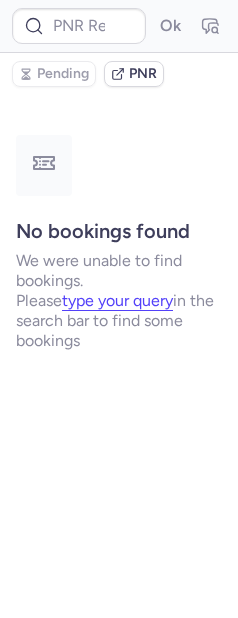 type on "CPXBBW" 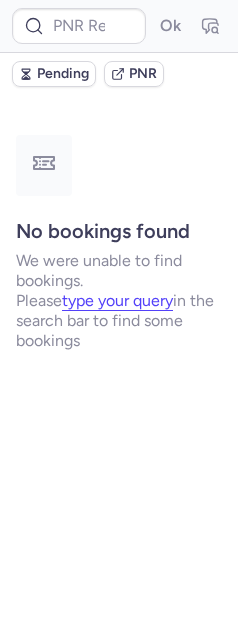 type on "CPDYF6" 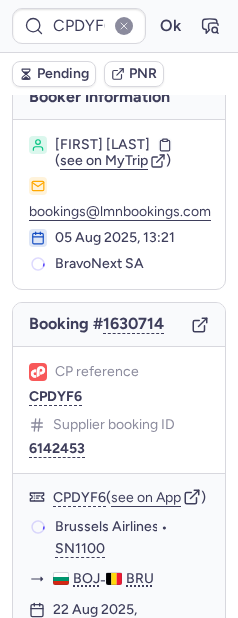 scroll, scrollTop: 38, scrollLeft: 0, axis: vertical 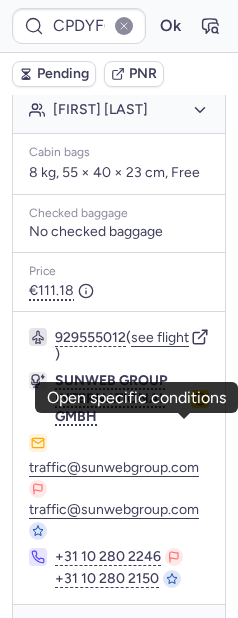 click 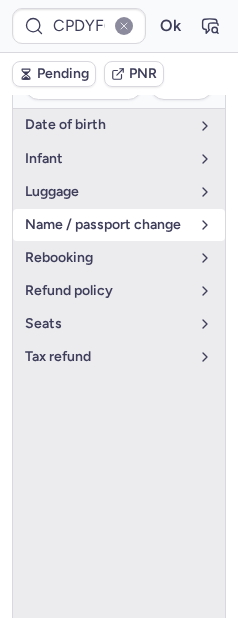 scroll, scrollTop: 287, scrollLeft: 0, axis: vertical 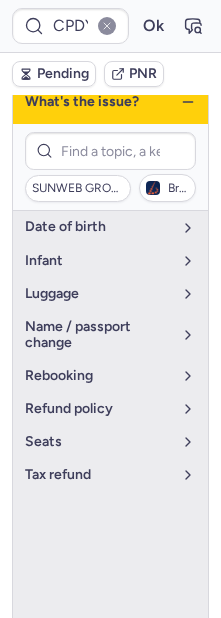 click 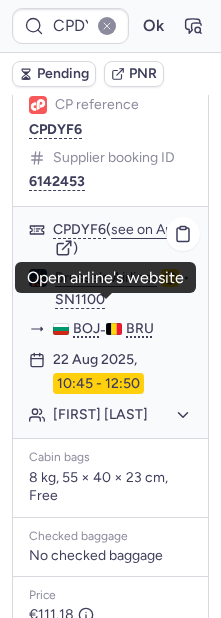 click on "Brussels Airlines" 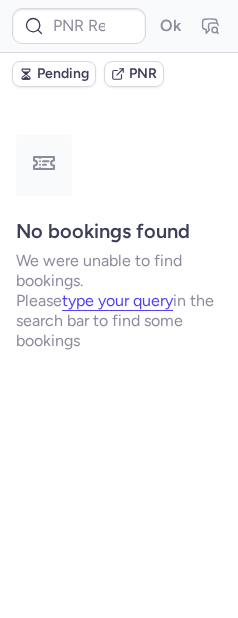 scroll, scrollTop: 0, scrollLeft: 0, axis: both 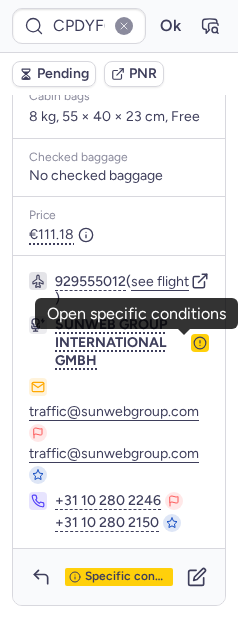 click 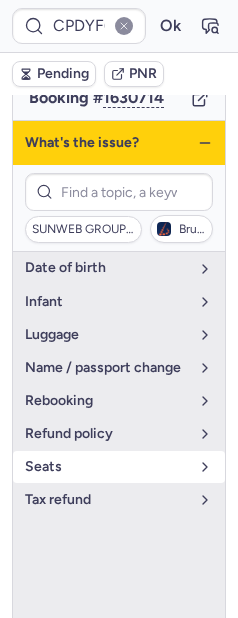scroll, scrollTop: 247, scrollLeft: 0, axis: vertical 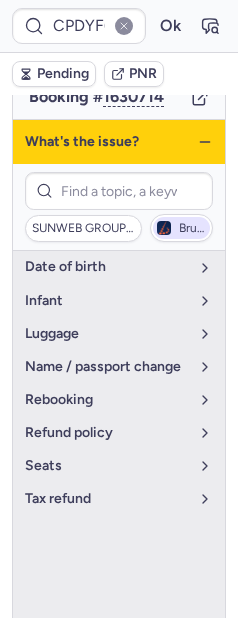 click on "Brussels Airlines" at bounding box center (181, 228) 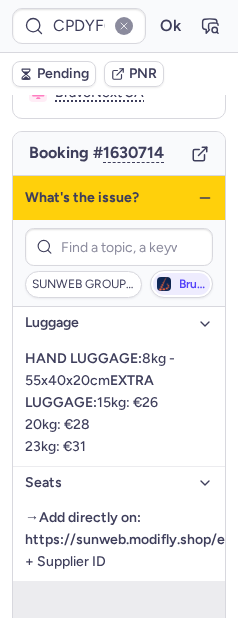 scroll, scrollTop: 59, scrollLeft: 0, axis: vertical 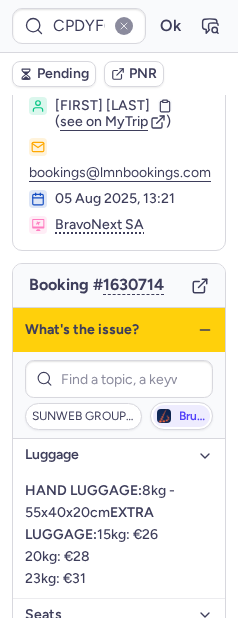 click 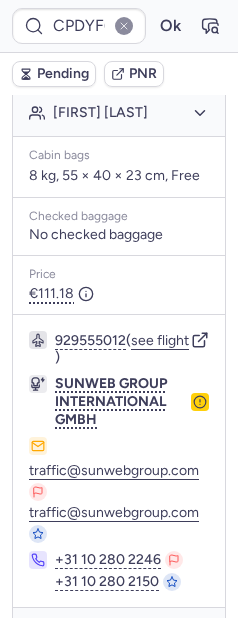 scroll, scrollTop: 659, scrollLeft: 0, axis: vertical 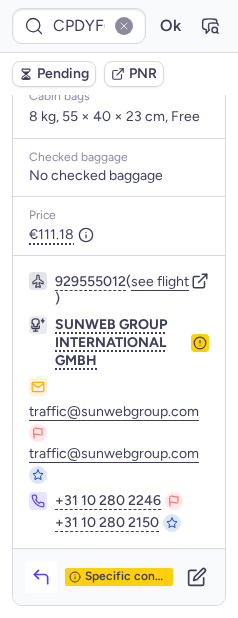 click 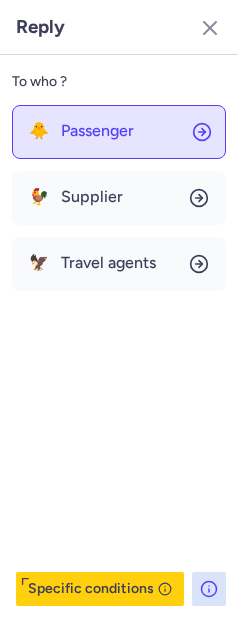 click on "🐥 Passenger" 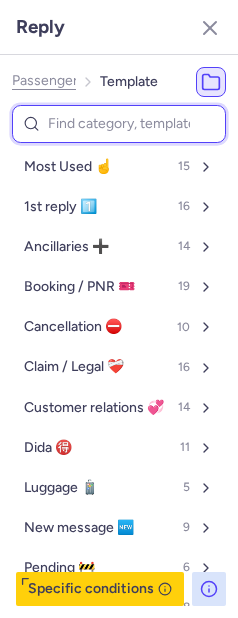 type on "r" 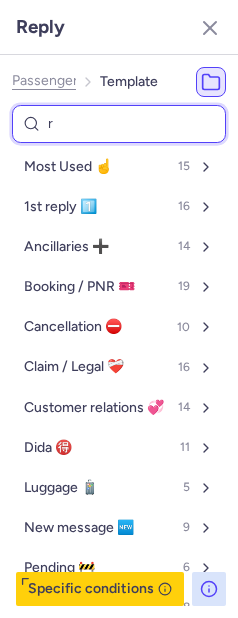 select on "en" 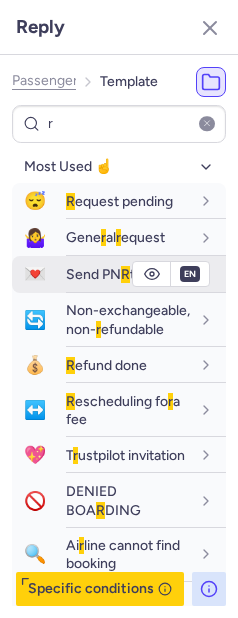 click on "Send PN R  to Pax" at bounding box center [146, 274] 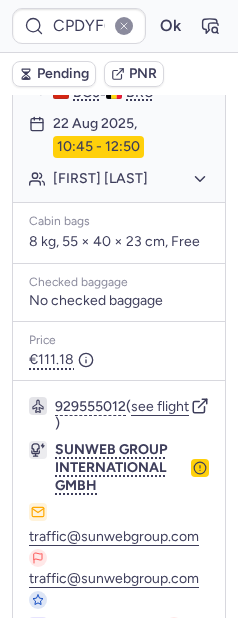 scroll, scrollTop: 659, scrollLeft: 0, axis: vertical 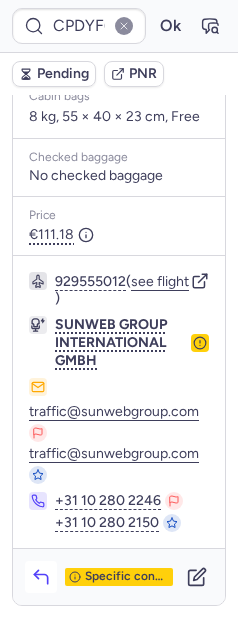click 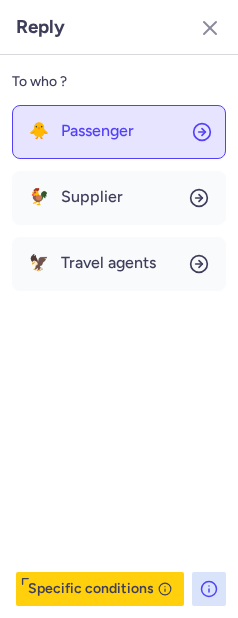 click on "🐥 Passenger" at bounding box center [81, 131] 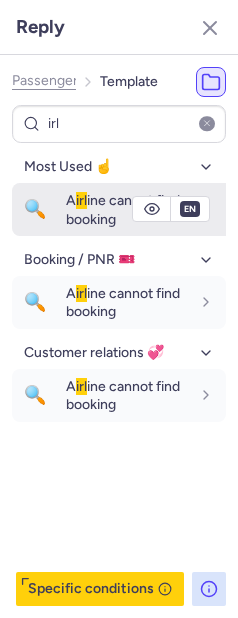 click on "🔍" at bounding box center [35, 209] 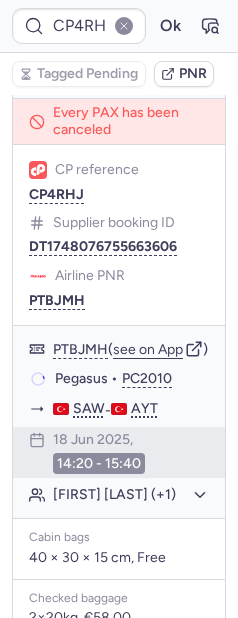 scroll, scrollTop: 202, scrollLeft: 0, axis: vertical 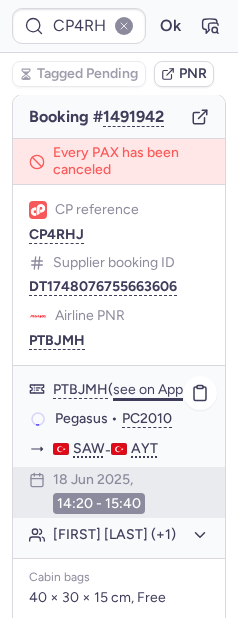 click on "see on App" 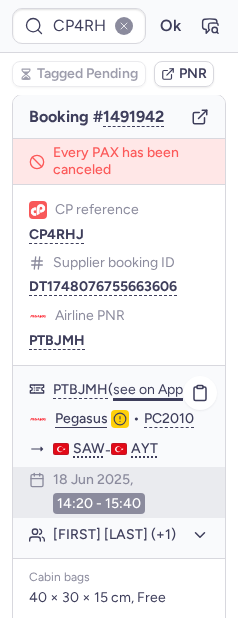 click on "see on App" 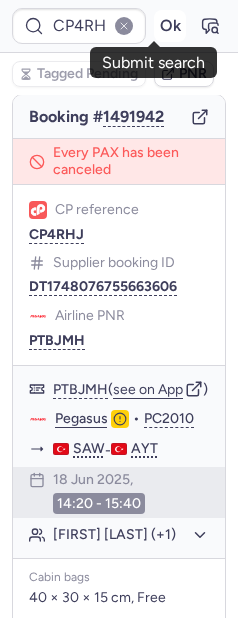 click on "Ok" at bounding box center (170, 26) 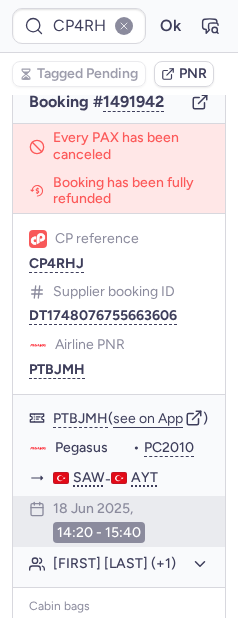 scroll, scrollTop: 202, scrollLeft: 0, axis: vertical 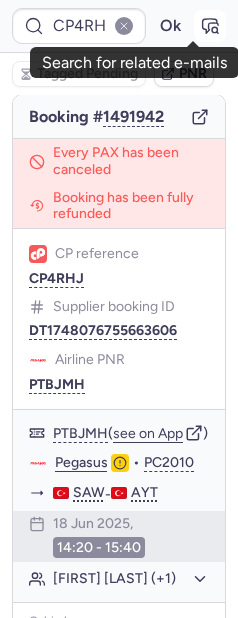 click 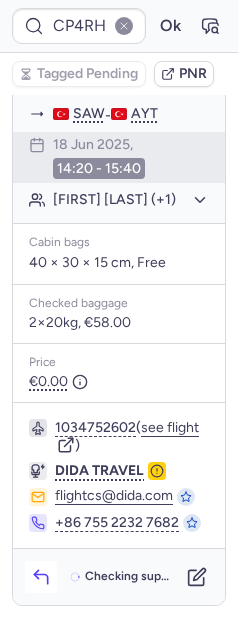scroll, scrollTop: 633, scrollLeft: 0, axis: vertical 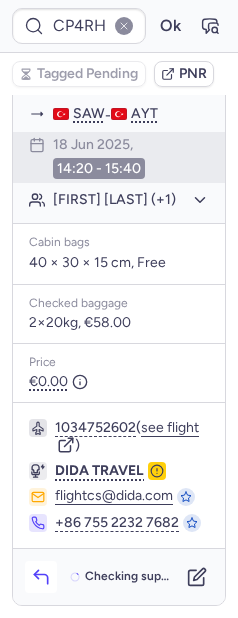 click 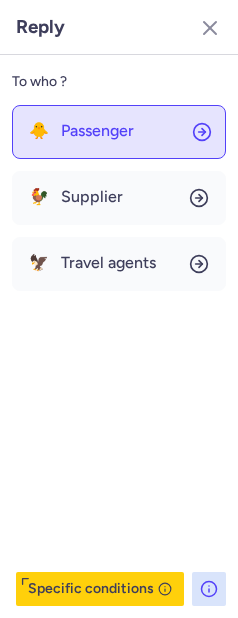click on "Passenger" at bounding box center [97, 131] 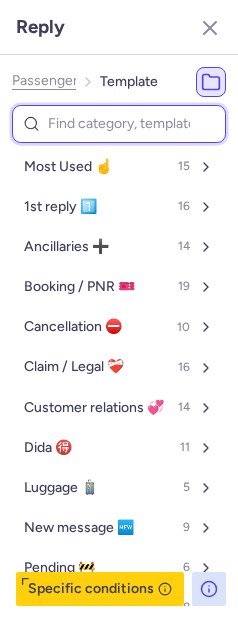 click at bounding box center [119, 124] 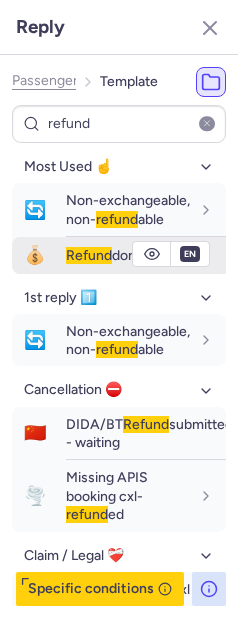 click on "💰 Refund  done" at bounding box center (119, 255) 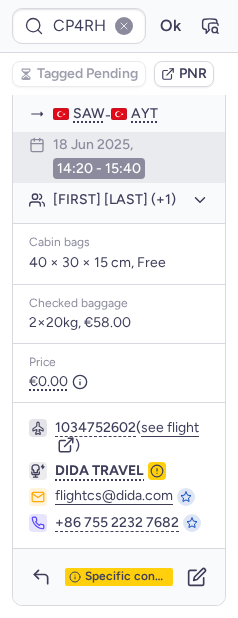 click on "Cansu AK (+1)" 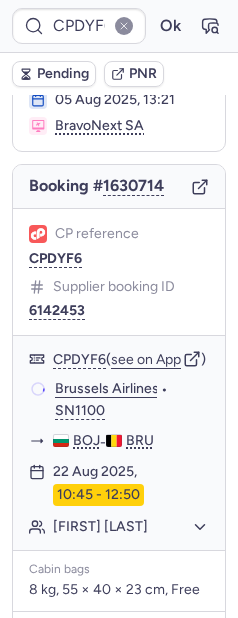 scroll, scrollTop: 310, scrollLeft: 0, axis: vertical 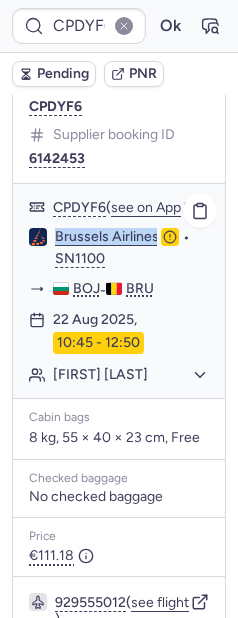 drag, startPoint x: 77, startPoint y: 241, endPoint x: 157, endPoint y: 246, distance: 80.1561 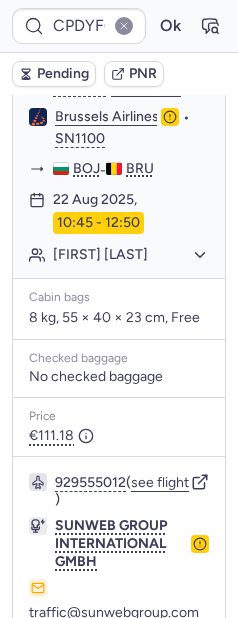 scroll, scrollTop: 613, scrollLeft: 0, axis: vertical 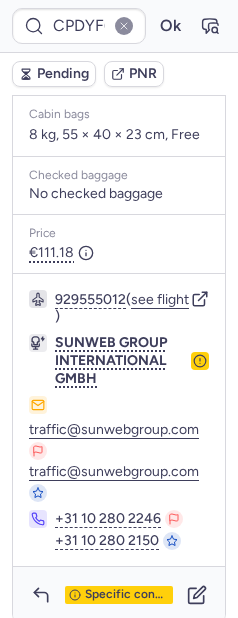 click on "Pending" at bounding box center [63, 74] 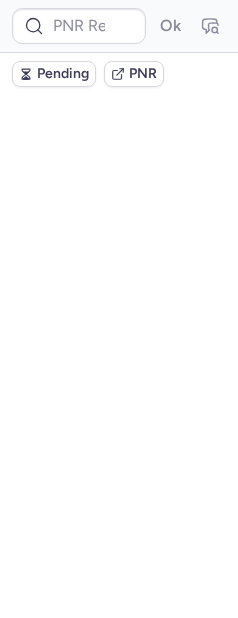 scroll, scrollTop: 0, scrollLeft: 0, axis: both 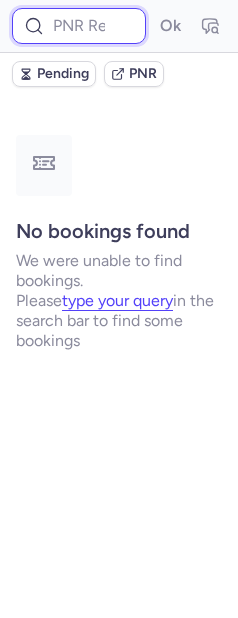 click at bounding box center (79, 26) 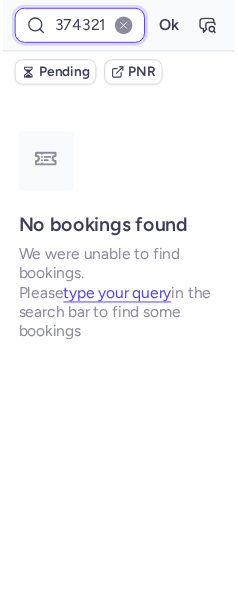 scroll, scrollTop: 0, scrollLeft: 8, axis: horizontal 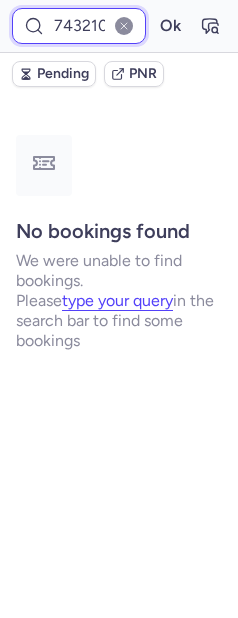 click on "Ok" at bounding box center (170, 26) 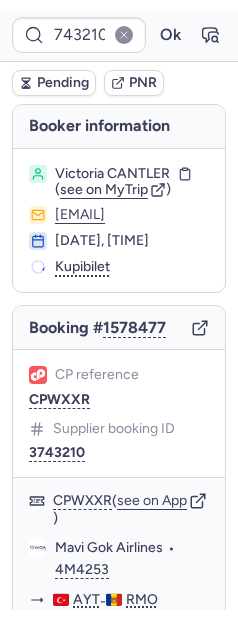 scroll, scrollTop: 0, scrollLeft: 0, axis: both 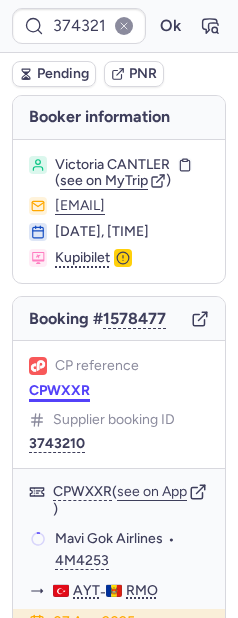 click on "CPWXXR" at bounding box center (59, 391) 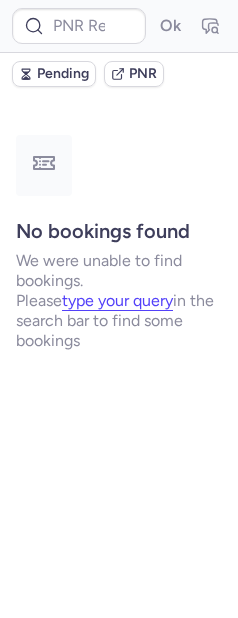 scroll, scrollTop: 0, scrollLeft: 0, axis: both 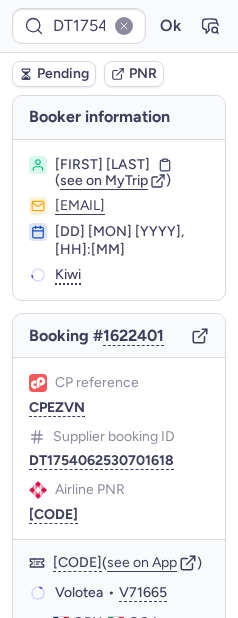 click on "CP reference CPEZVN" 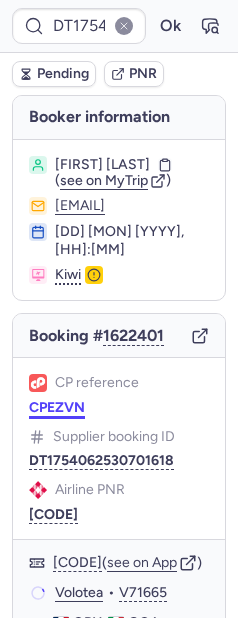 click on "CPEZVN" at bounding box center (57, 408) 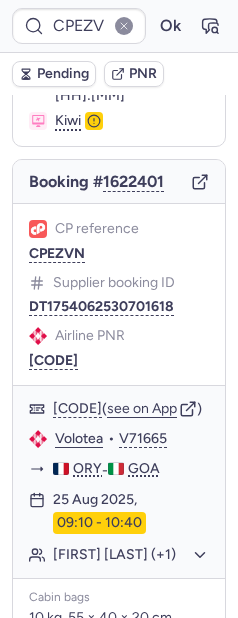 scroll, scrollTop: 156, scrollLeft: 0, axis: vertical 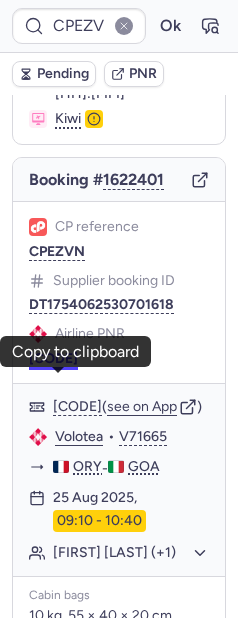 click on "XDQ8UA" at bounding box center (53, 359) 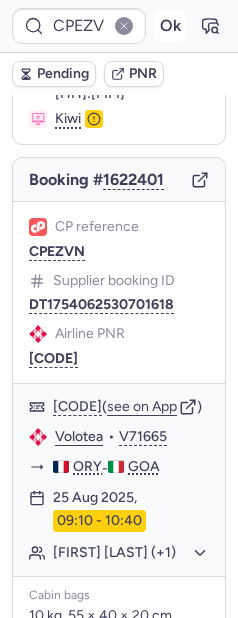 click on "Ok" at bounding box center [170, 26] 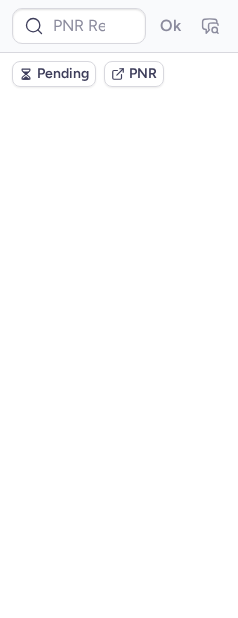 scroll, scrollTop: 0, scrollLeft: 0, axis: both 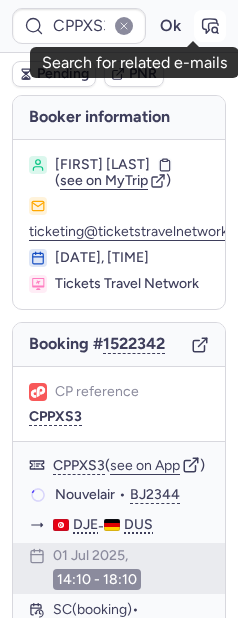 click 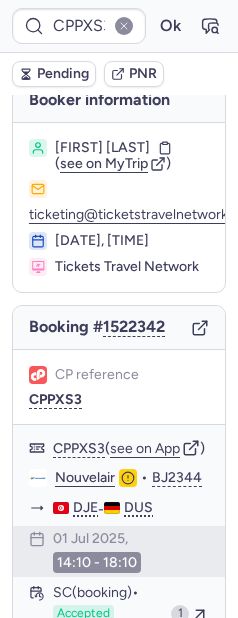 scroll, scrollTop: 58, scrollLeft: 0, axis: vertical 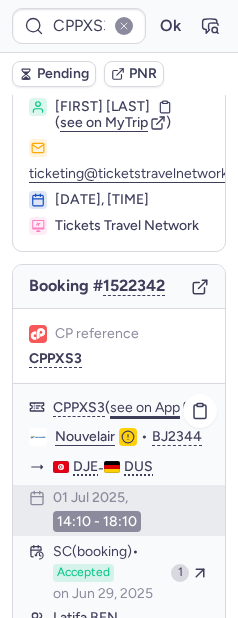click on "see on App" 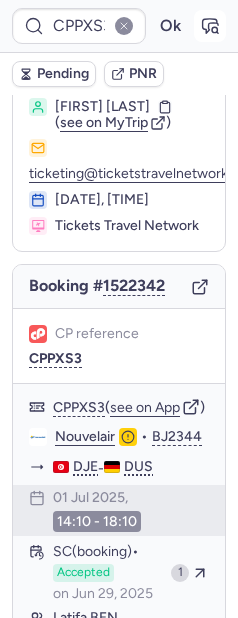 click 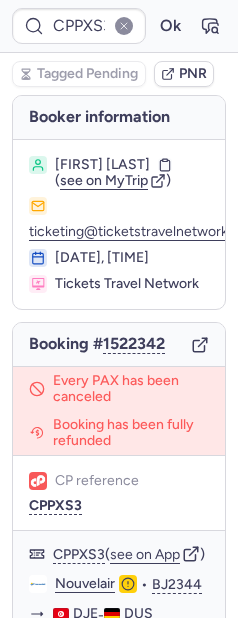scroll, scrollTop: 825, scrollLeft: 0, axis: vertical 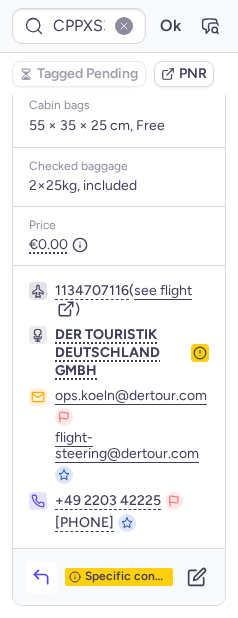 click 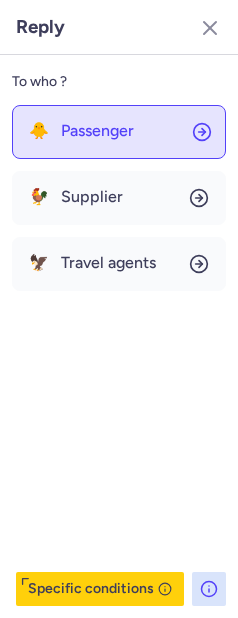 click on "Passenger" at bounding box center (97, 131) 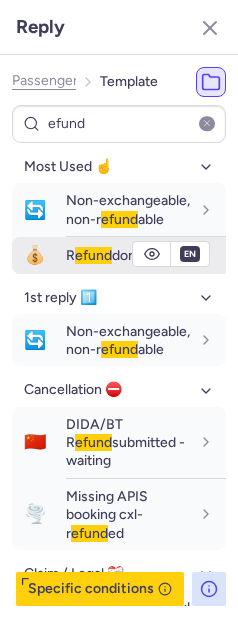 click on "💰" at bounding box center [35, 255] 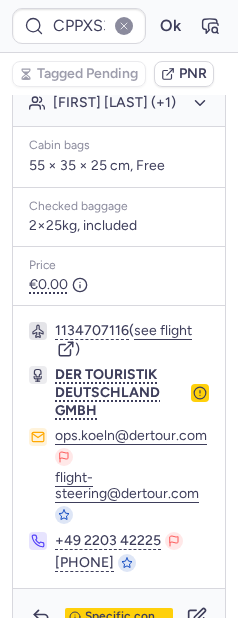 scroll, scrollTop: 662, scrollLeft: 0, axis: vertical 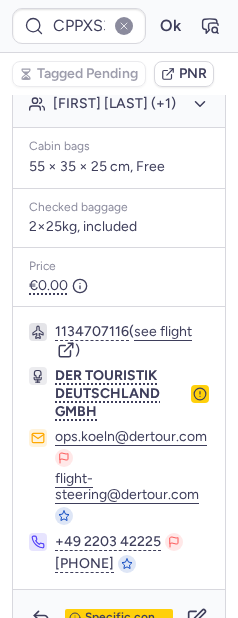 click on "Nadia DABOUSSI (+1)" 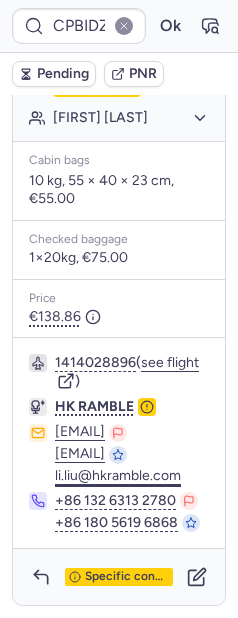 scroll, scrollTop: 720, scrollLeft: 0, axis: vertical 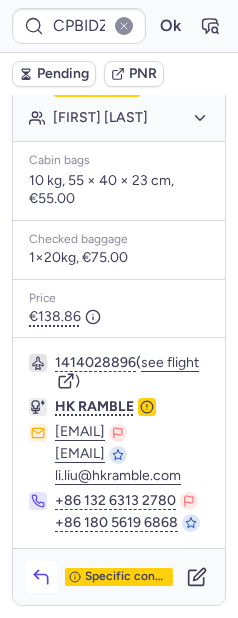 click 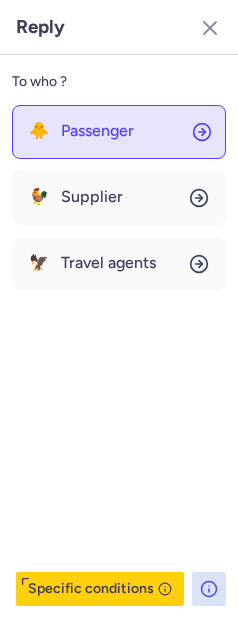 click on "🐥" at bounding box center [39, 131] 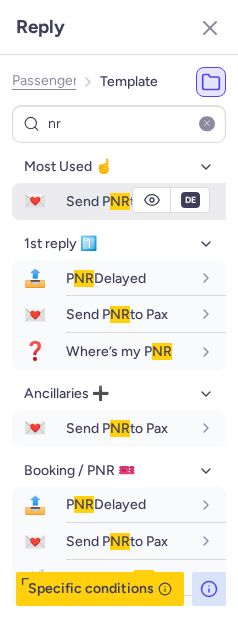 click on "Send P NR  to Pax" at bounding box center [117, 201] 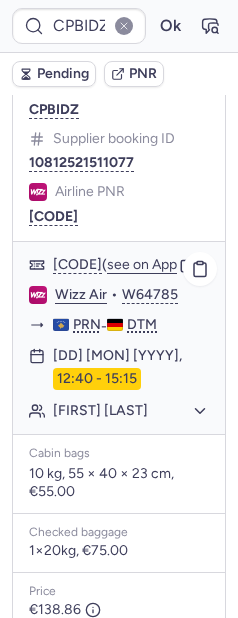 scroll, scrollTop: 264, scrollLeft: 0, axis: vertical 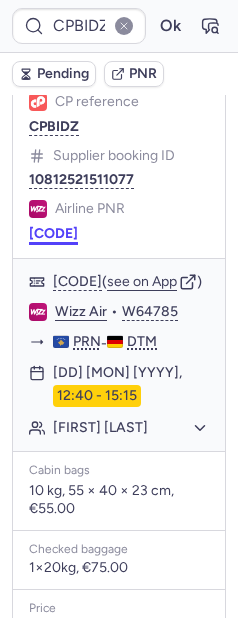 click on "PFQD8Y" at bounding box center [53, 234] 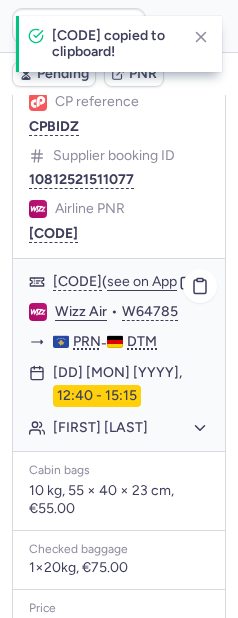 click on "Wizz Air" 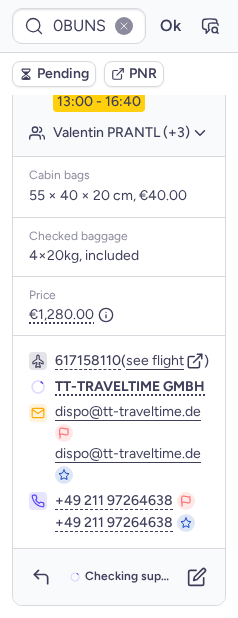 scroll, scrollTop: 0, scrollLeft: 0, axis: both 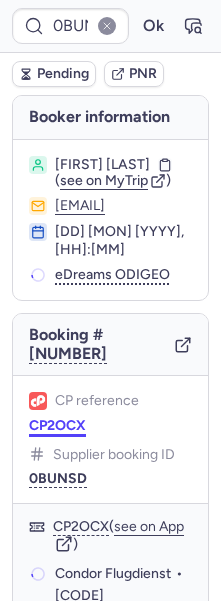 click at bounding box center (38, 401) 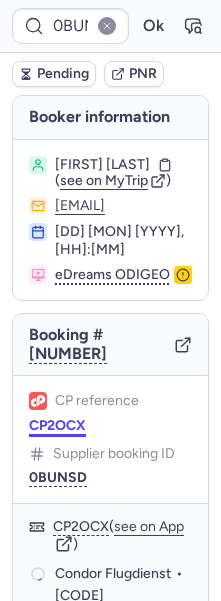 click on "CP2OCX" at bounding box center (57, 426) 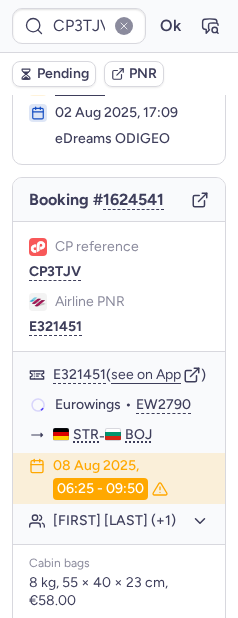 scroll, scrollTop: 112, scrollLeft: 0, axis: vertical 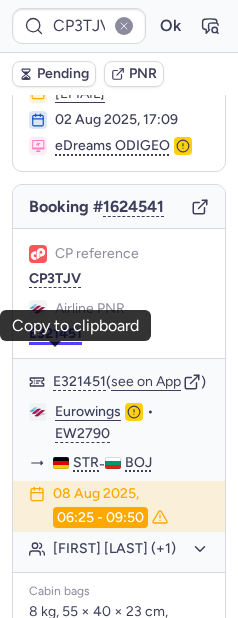 click on "E321451" at bounding box center [55, 334] 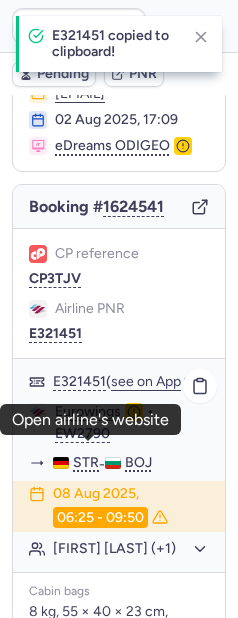 click on "Eurowings" 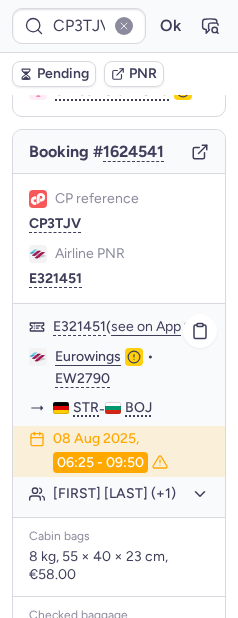 scroll, scrollTop: 286, scrollLeft: 0, axis: vertical 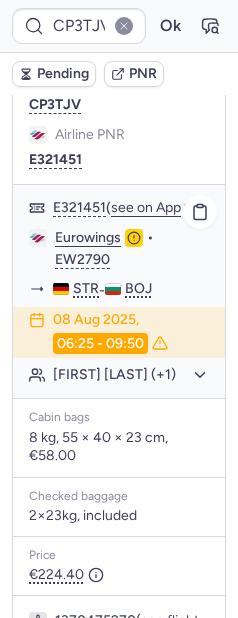 click on "Julia GEIER (+1)" 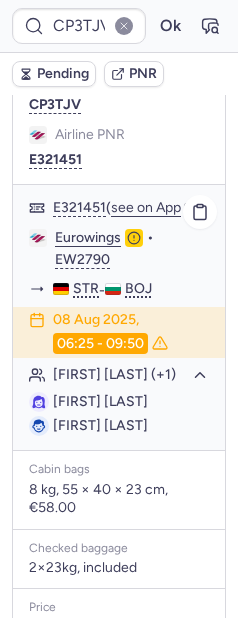 click on "Julia GEIER" at bounding box center (100, 401) 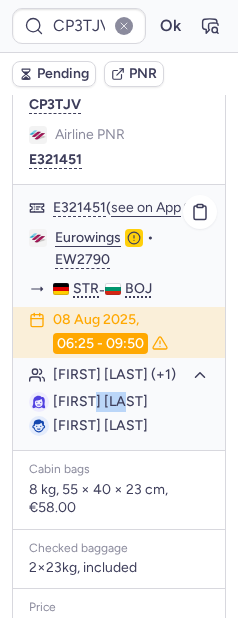 click on "Julia GEIER" at bounding box center (100, 401) 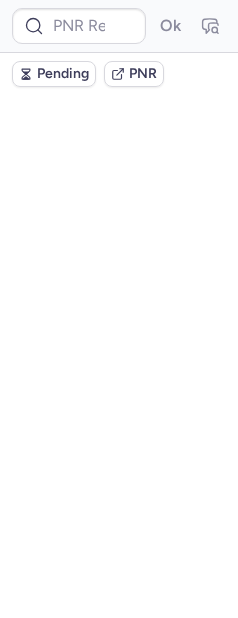 scroll, scrollTop: 0, scrollLeft: 0, axis: both 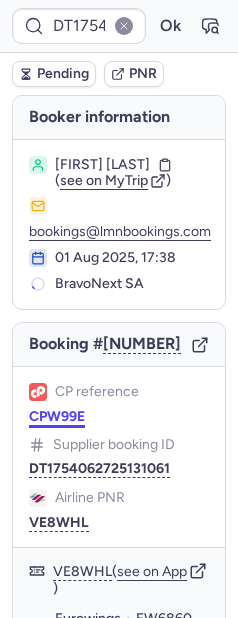 click on "CPW99E" at bounding box center [57, 417] 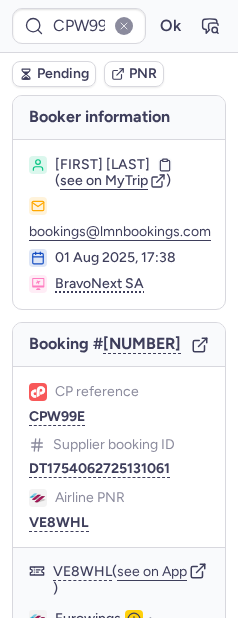 scroll, scrollTop: 43, scrollLeft: 0, axis: vertical 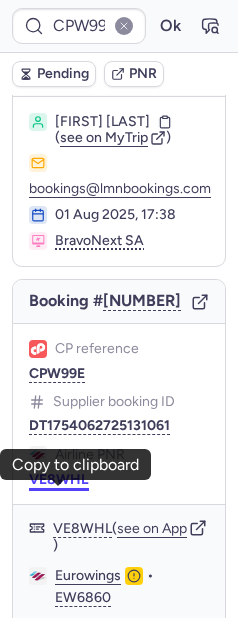 click on "VE8WHL" at bounding box center (59, 480) 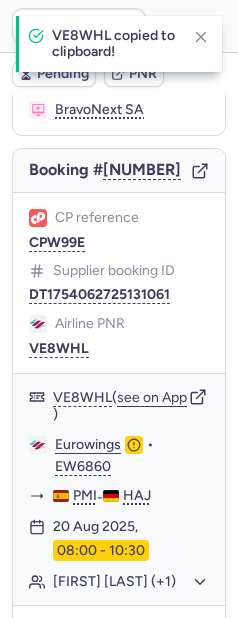 scroll, scrollTop: 196, scrollLeft: 0, axis: vertical 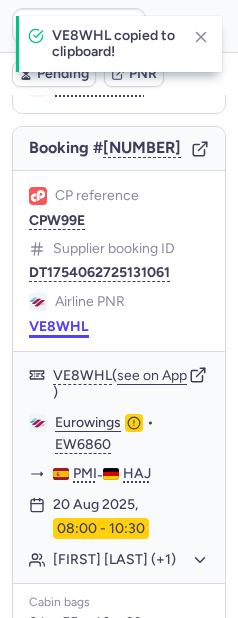 click on "VE8WHL" at bounding box center (59, 327) 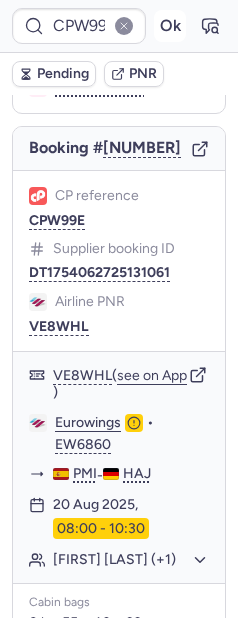 click on "Ok" at bounding box center (170, 26) 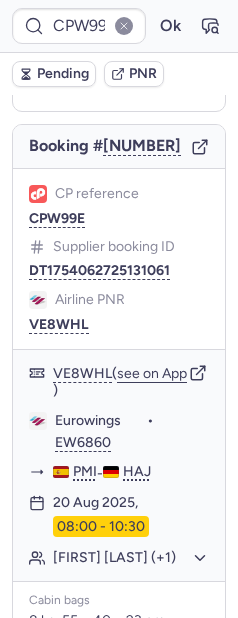 scroll, scrollTop: 196, scrollLeft: 0, axis: vertical 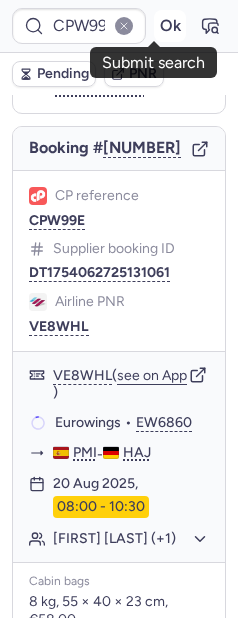 click on "Ok" at bounding box center [170, 26] 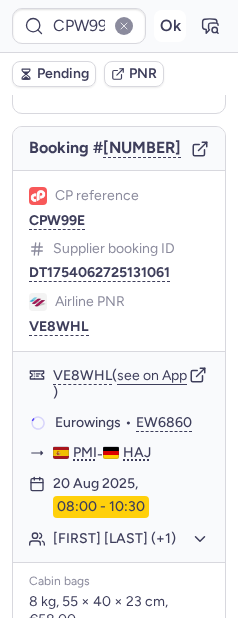 scroll, scrollTop: 196, scrollLeft: 0, axis: vertical 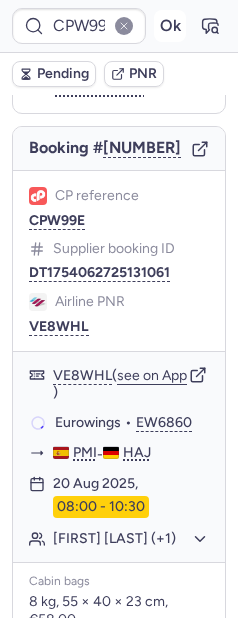 click on "Ok" at bounding box center [170, 26] 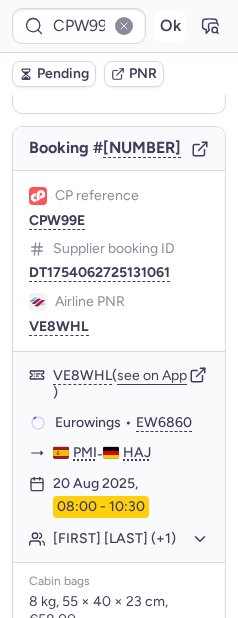click on "Ok" at bounding box center (170, 26) 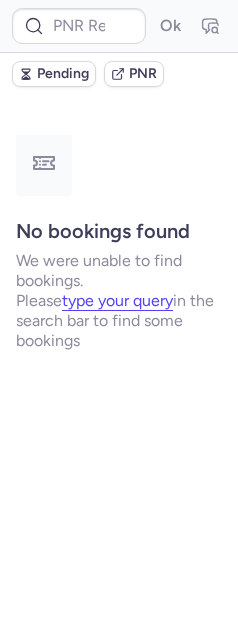 scroll, scrollTop: 0, scrollLeft: 0, axis: both 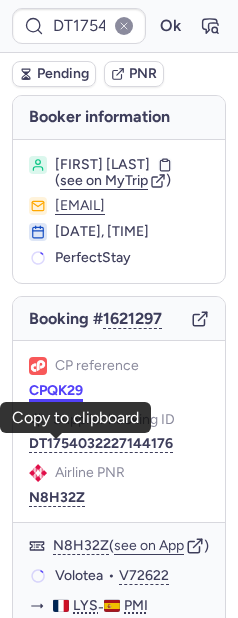 click on "CPQK29" at bounding box center (56, 391) 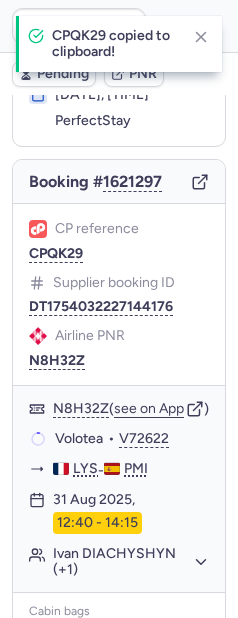 scroll, scrollTop: 177, scrollLeft: 0, axis: vertical 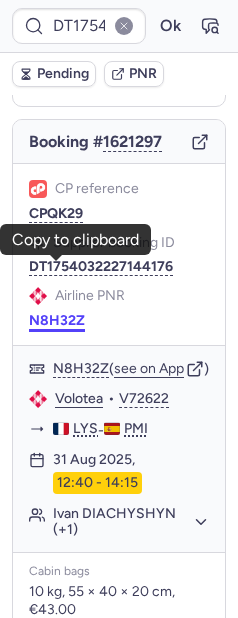 click on "N8H32Z" at bounding box center (57, 321) 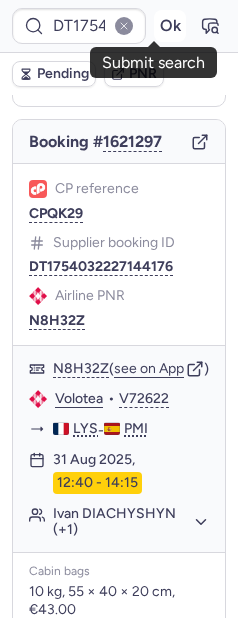 click on "Ok" at bounding box center (170, 26) 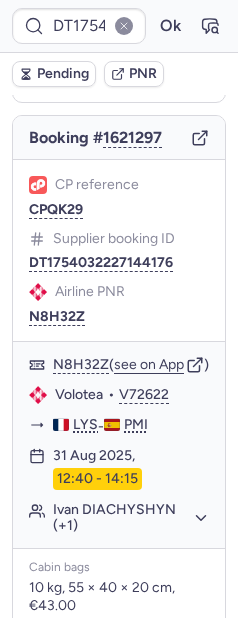 scroll, scrollTop: 177, scrollLeft: 0, axis: vertical 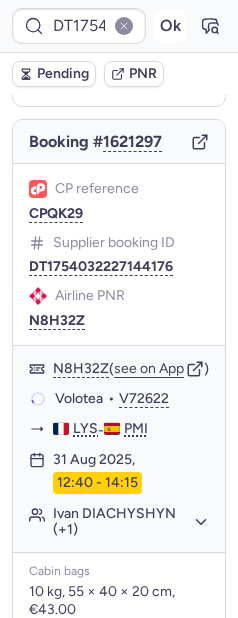 click on "Ok" at bounding box center (170, 26) 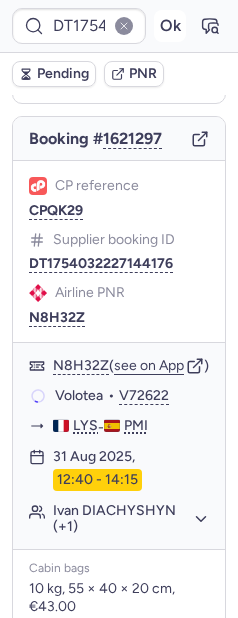 scroll, scrollTop: 177, scrollLeft: 0, axis: vertical 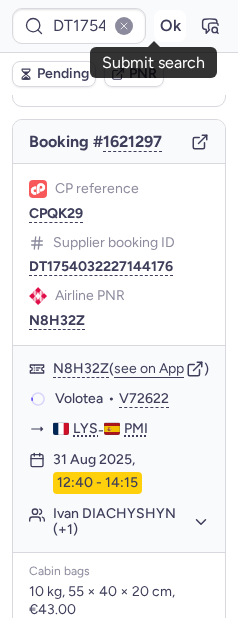 click on "Ok" at bounding box center [170, 26] 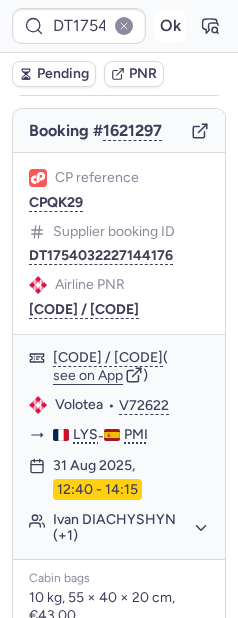 scroll, scrollTop: 177, scrollLeft: 0, axis: vertical 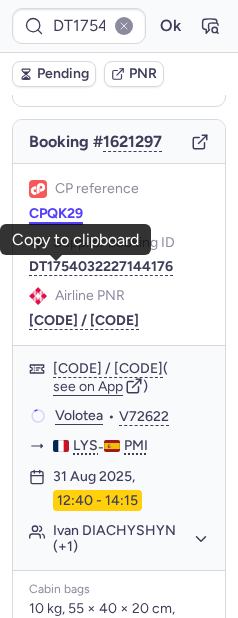 click on "CPQK29" at bounding box center [56, 214] 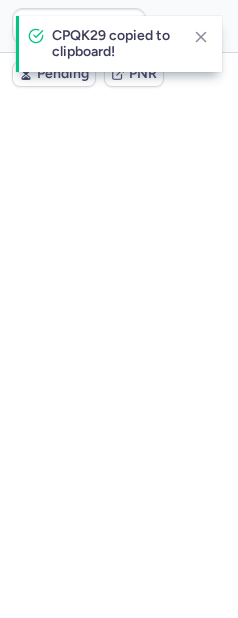 scroll, scrollTop: 0, scrollLeft: 0, axis: both 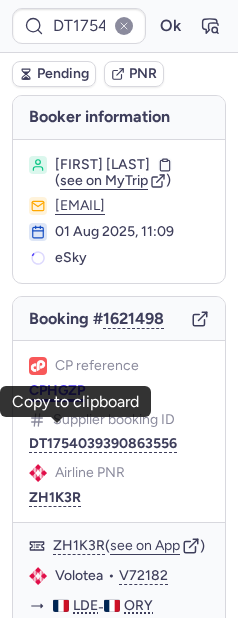 click on "CPHGZP" at bounding box center (57, 391) 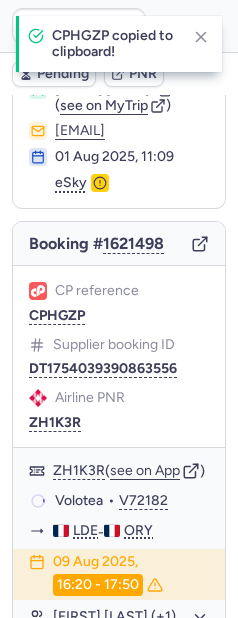 scroll, scrollTop: 125, scrollLeft: 0, axis: vertical 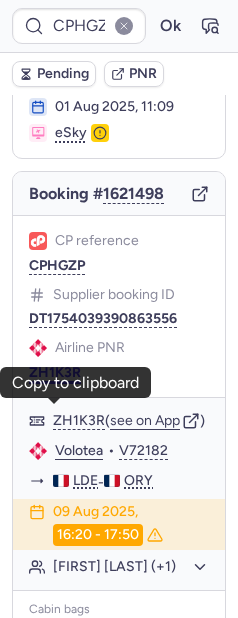 click on "ZH1K3R" at bounding box center (55, 373) 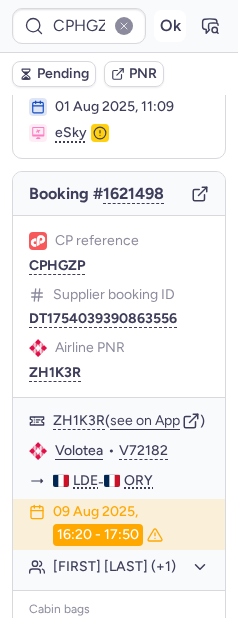 click on "Ok" at bounding box center (170, 26) 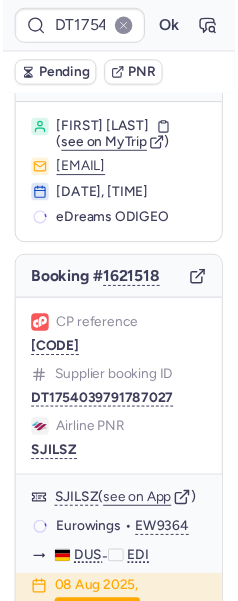 scroll, scrollTop: 116, scrollLeft: 0, axis: vertical 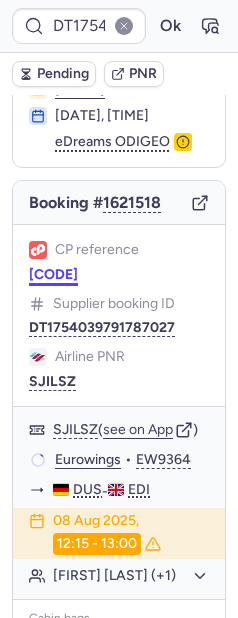 click on "CPYZSL" at bounding box center [53, 275] 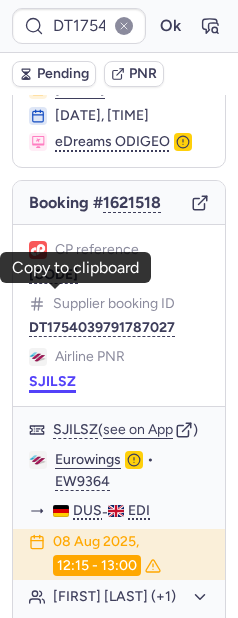 click on "SJILSZ" at bounding box center [52, 382] 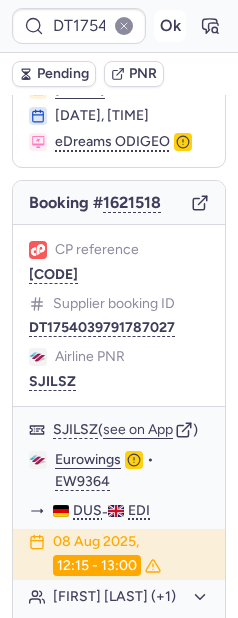 click on "Ok" at bounding box center [170, 26] 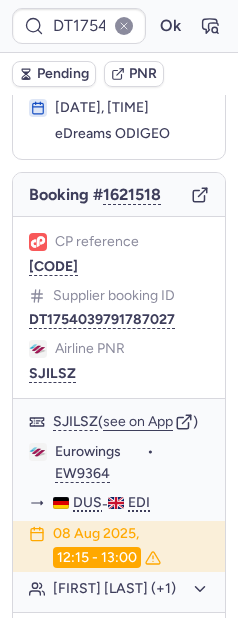 scroll, scrollTop: 116, scrollLeft: 0, axis: vertical 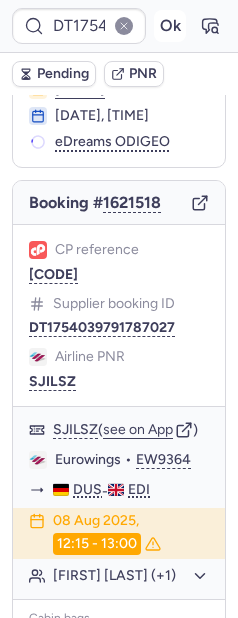 click on "Ok" at bounding box center (170, 26) 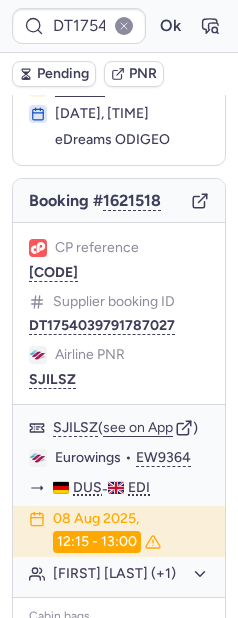 scroll, scrollTop: 116, scrollLeft: 0, axis: vertical 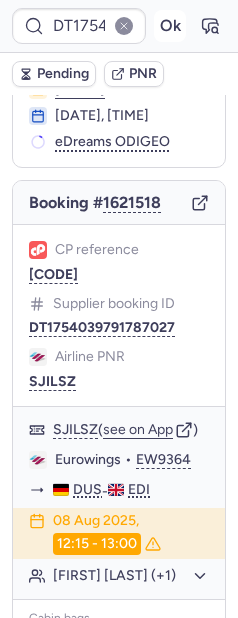 click on "Ok" at bounding box center (170, 26) 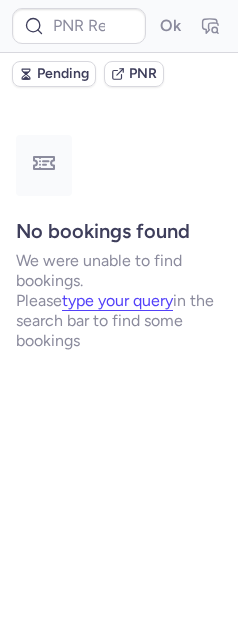 scroll, scrollTop: 0, scrollLeft: 0, axis: both 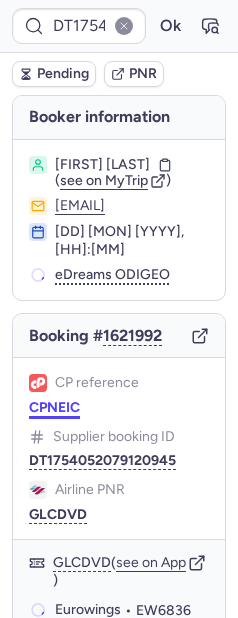 click on "CPNEIC" at bounding box center (54, 408) 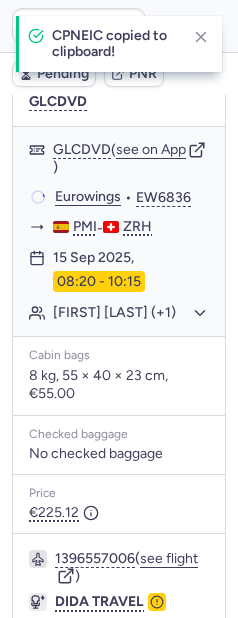 scroll, scrollTop: 411, scrollLeft: 0, axis: vertical 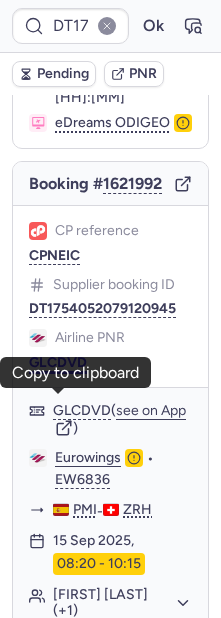 click on "GLCDVD" at bounding box center (58, 363) 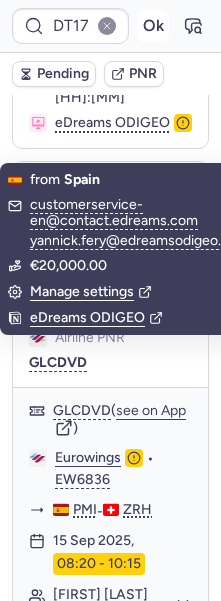 click on "Ok" at bounding box center (153, 26) 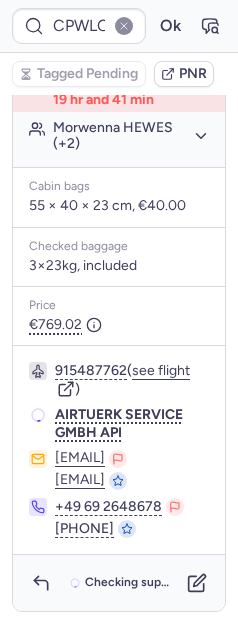 scroll, scrollTop: 583, scrollLeft: 0, axis: vertical 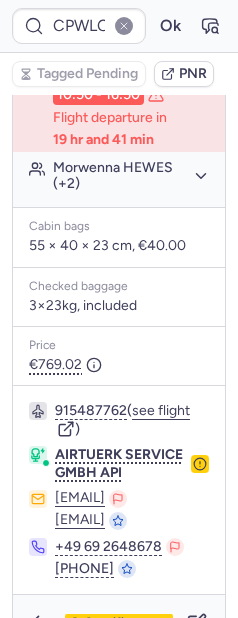 click on "Morwenna HEWES (+2)" 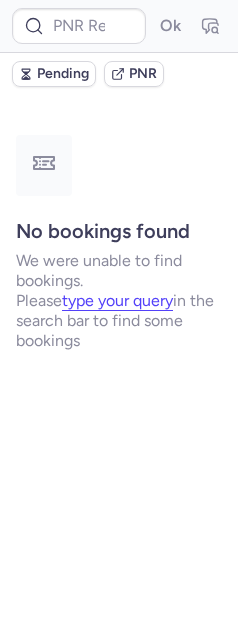 scroll, scrollTop: 0, scrollLeft: 0, axis: both 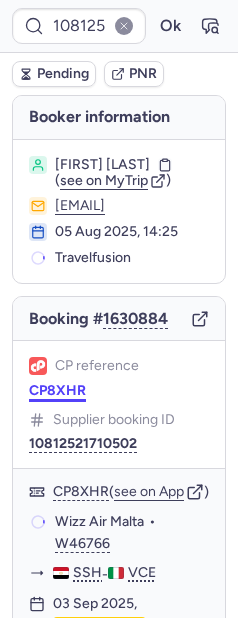 click on "CP8XHR" at bounding box center [57, 391] 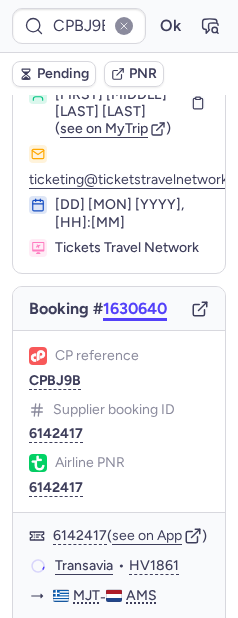 scroll, scrollTop: 0, scrollLeft: 0, axis: both 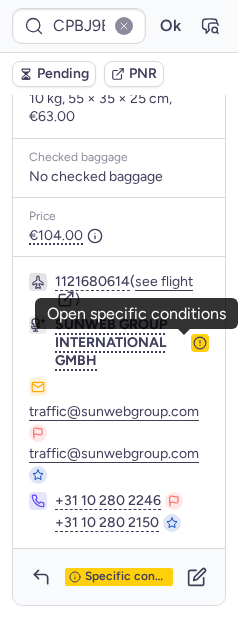 click 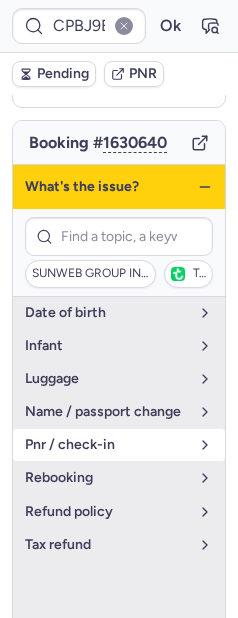 click on "pnr / check-in" at bounding box center [119, 445] 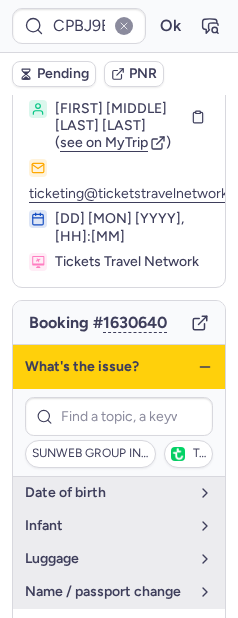 scroll, scrollTop: 0, scrollLeft: 0, axis: both 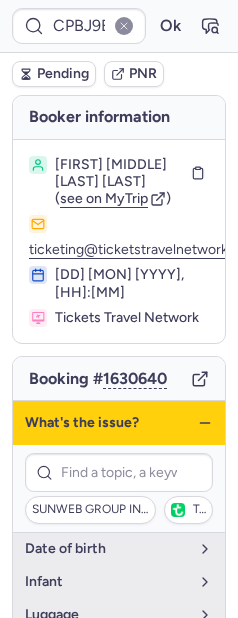 click 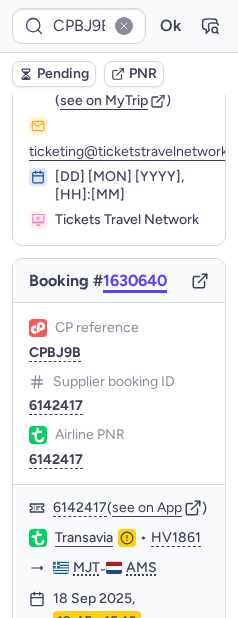 scroll, scrollTop: 210, scrollLeft: 0, axis: vertical 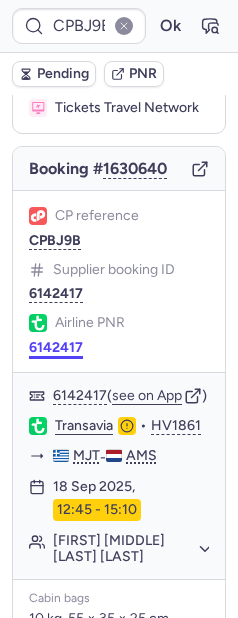 click on "6142417" at bounding box center (56, 348) 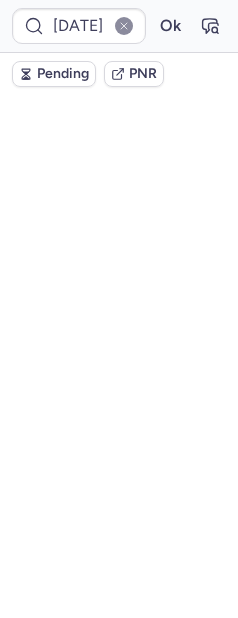 scroll, scrollTop: 0, scrollLeft: 0, axis: both 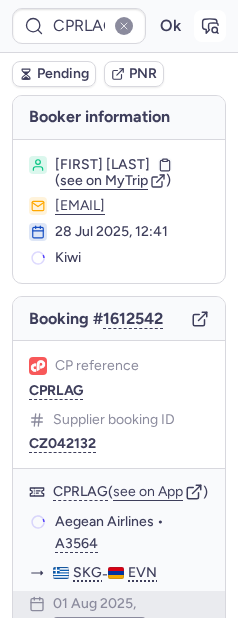 click 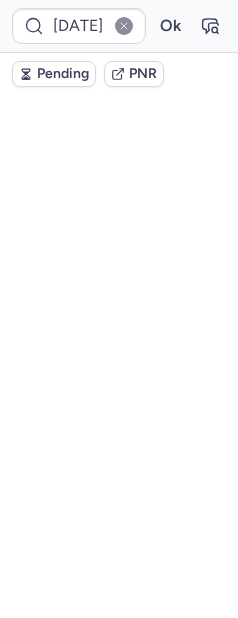 scroll, scrollTop: 0, scrollLeft: 0, axis: both 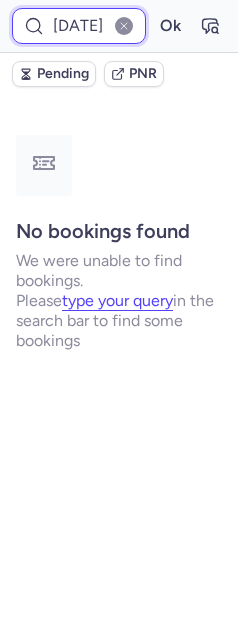 click on "09AUG25" at bounding box center (79, 26) 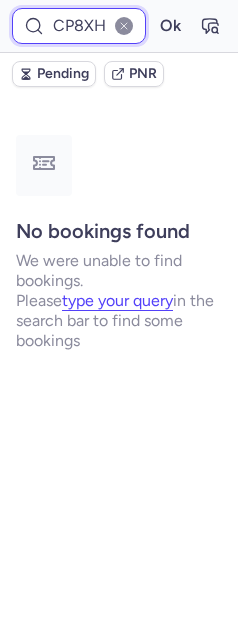 scroll, scrollTop: 0, scrollLeft: 8, axis: horizontal 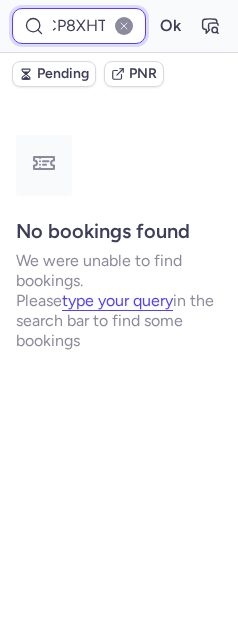 click on "Ok" at bounding box center (170, 26) 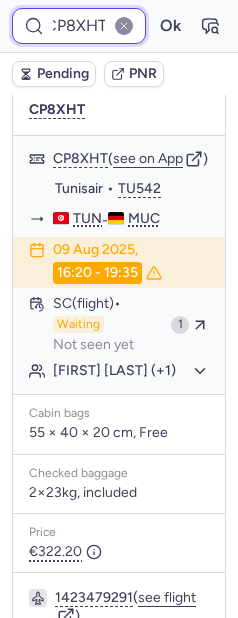 scroll, scrollTop: 260, scrollLeft: 0, axis: vertical 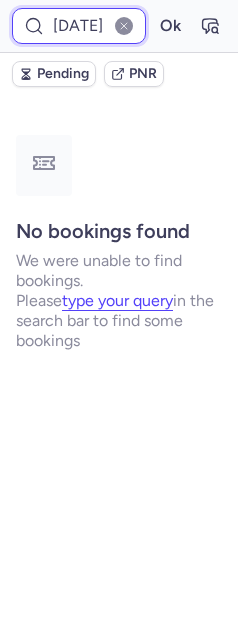 click on "09AUG25" at bounding box center (79, 26) 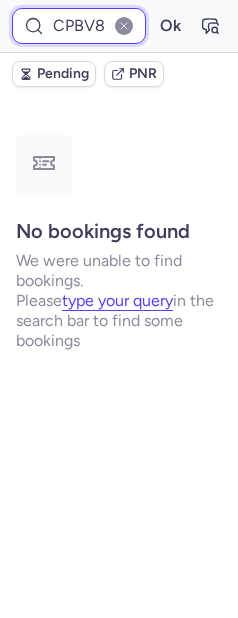 scroll, scrollTop: 0, scrollLeft: 7, axis: horizontal 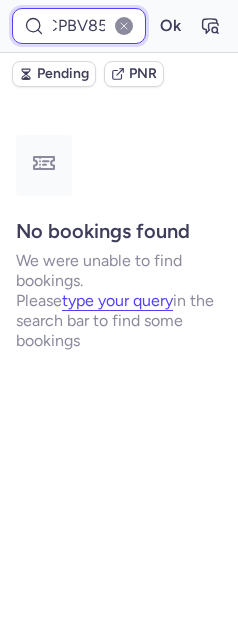 click on "Ok" at bounding box center [170, 26] 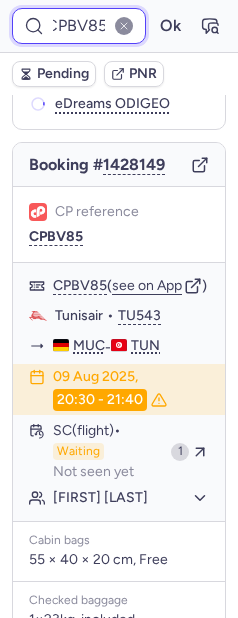 scroll, scrollTop: 235, scrollLeft: 0, axis: vertical 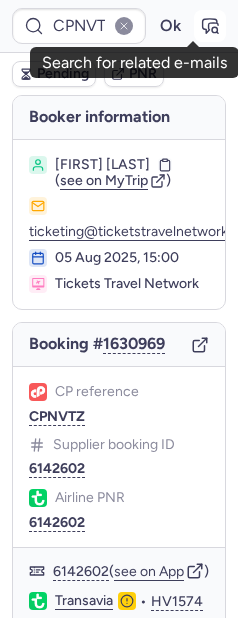 click 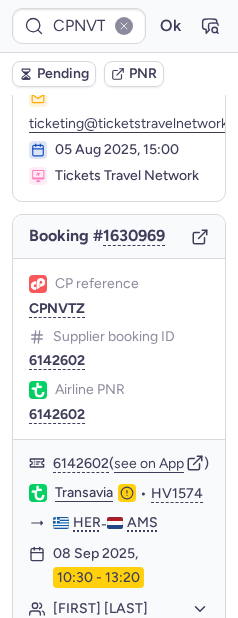 scroll, scrollTop: 129, scrollLeft: 0, axis: vertical 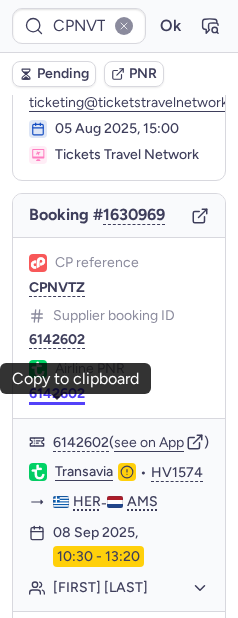 click on "6142602" at bounding box center [57, 394] 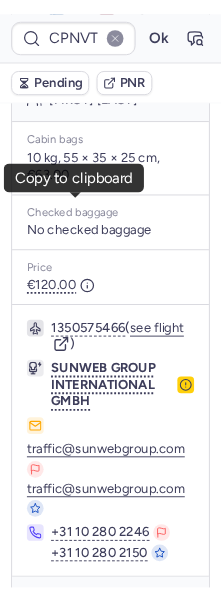 scroll, scrollTop: 731, scrollLeft: 0, axis: vertical 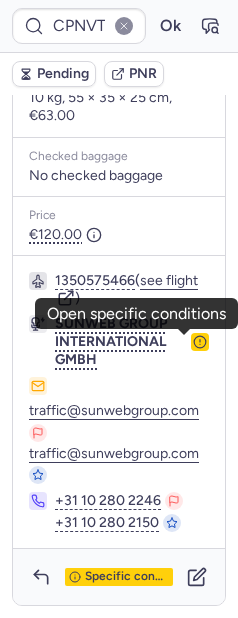 click 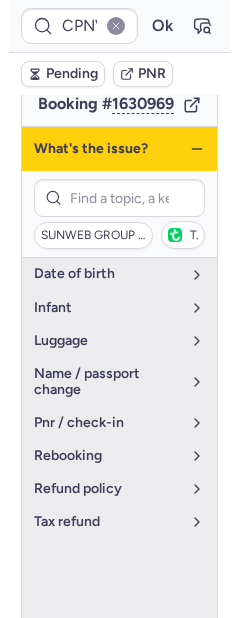 scroll, scrollTop: 350, scrollLeft: 0, axis: vertical 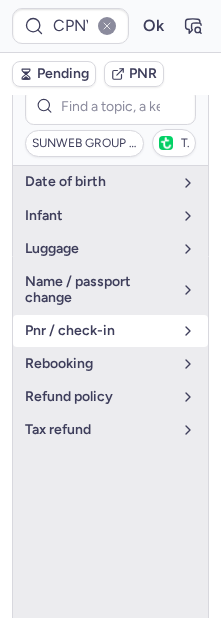 click on "pnr / check-in" at bounding box center [98, 331] 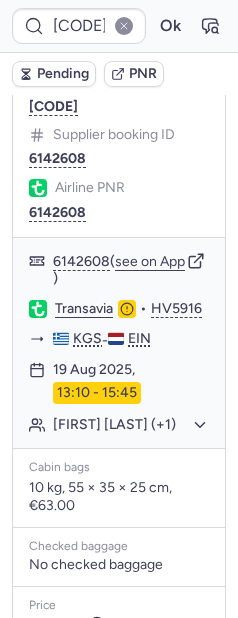 scroll, scrollTop: 328, scrollLeft: 0, axis: vertical 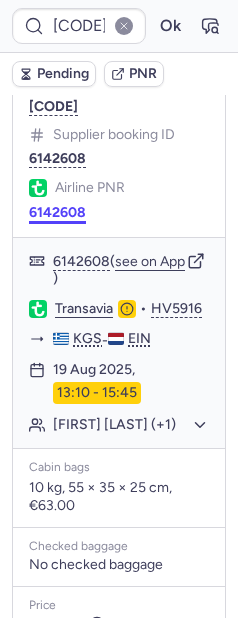 click on "6142608" at bounding box center (57, 213) 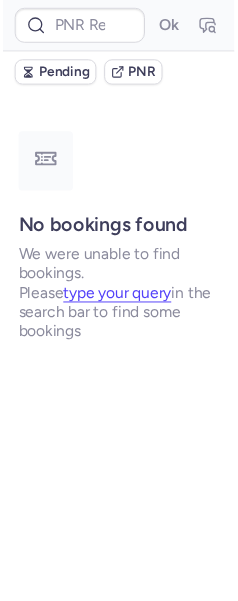 scroll, scrollTop: 0, scrollLeft: 0, axis: both 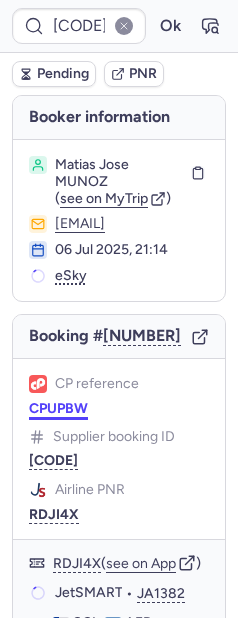 click on "CPUPBW" at bounding box center (58, 409) 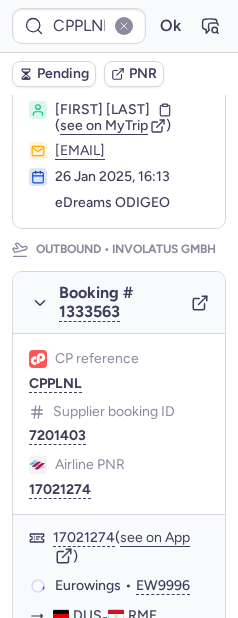 scroll, scrollTop: 334, scrollLeft: 0, axis: vertical 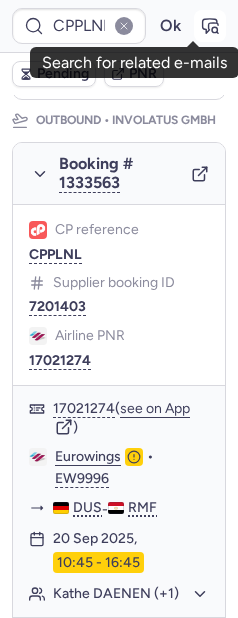 click 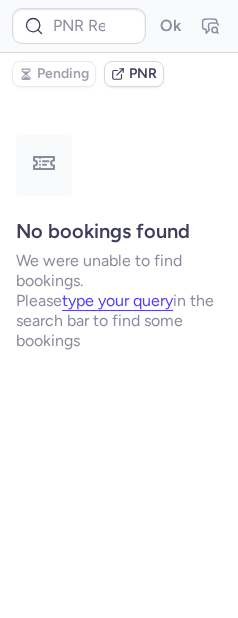 scroll, scrollTop: 0, scrollLeft: 0, axis: both 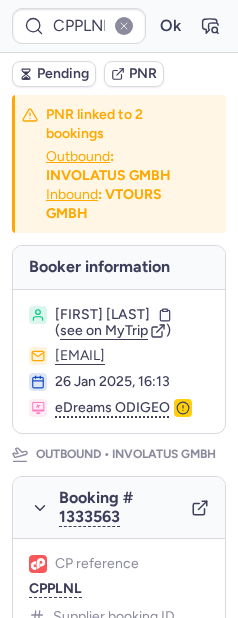 click on "Pending" at bounding box center (63, 74) 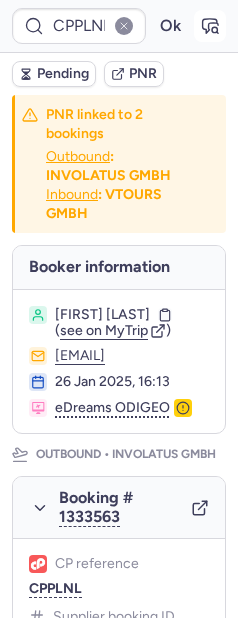 click 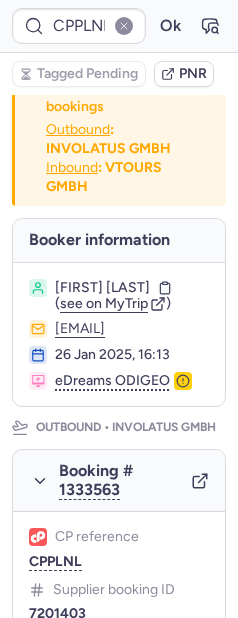 scroll, scrollTop: 0, scrollLeft: 0, axis: both 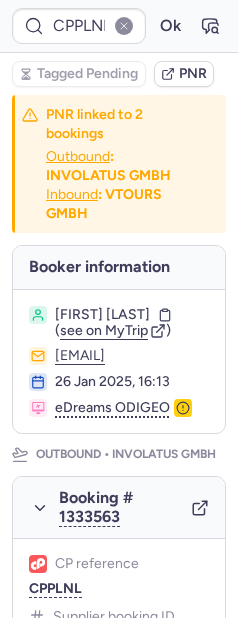 click on "Kathe DAENEN  ( see on MyTrip  )  kathelijndaenen@hotmail.com 26 Jan 2025, 16:13 eDreams ODIGEO" at bounding box center [119, 362] 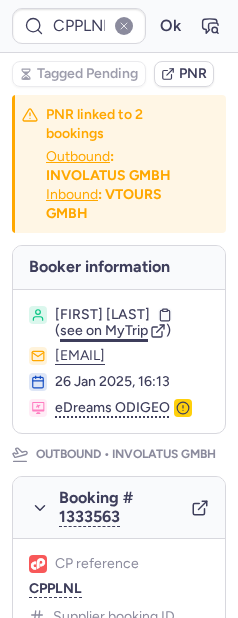 click on "see on MyTrip" at bounding box center [104, 330] 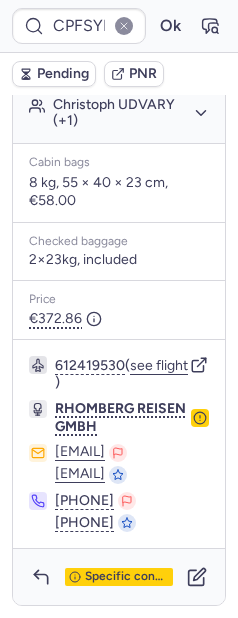 scroll, scrollTop: 1828, scrollLeft: 0, axis: vertical 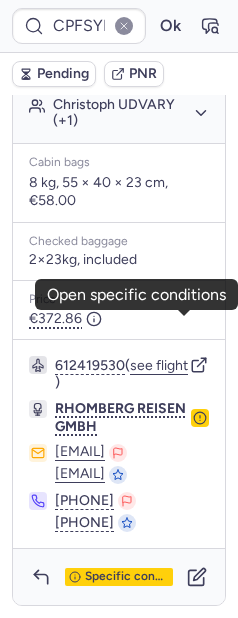 click 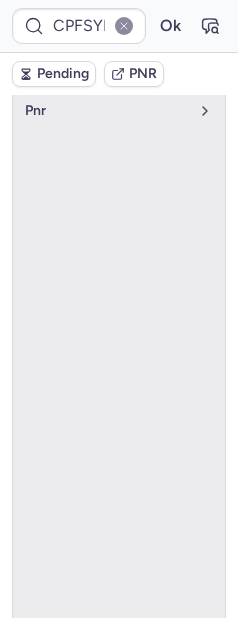 scroll, scrollTop: 1375, scrollLeft: 0, axis: vertical 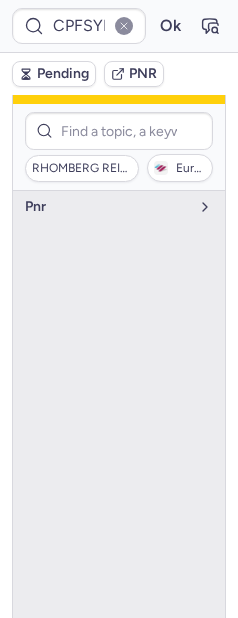 click on "pnr" at bounding box center (119, 457) 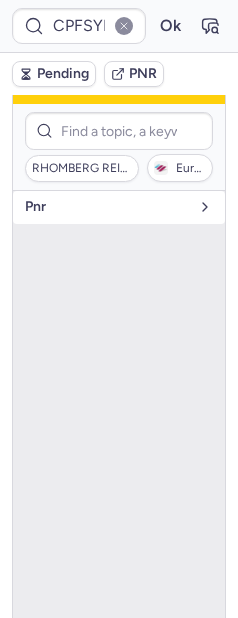 click on "pnr" at bounding box center [107, 207] 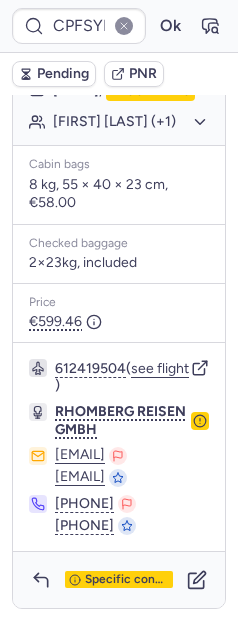 scroll, scrollTop: 764, scrollLeft: 0, axis: vertical 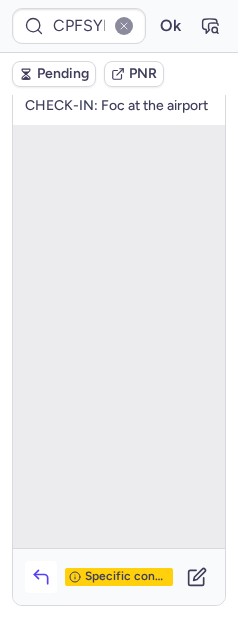 click 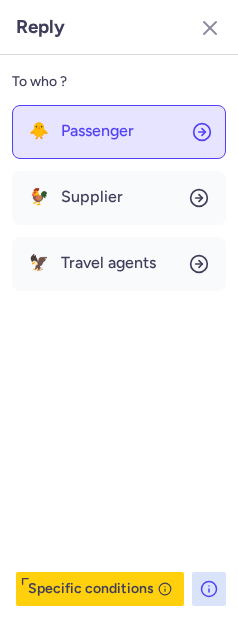 click on "Passenger" at bounding box center [97, 131] 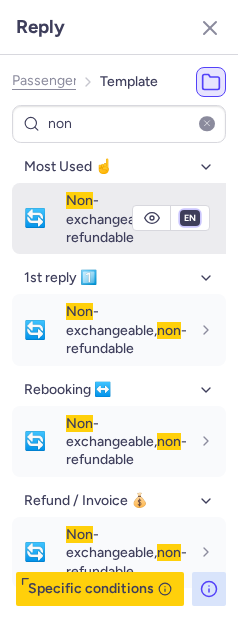 click on "fr en de nl pt es it ru" at bounding box center (190, 218) 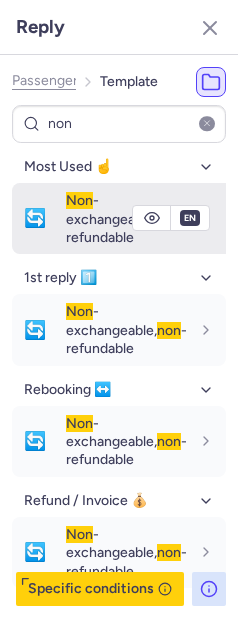click on "fr en de nl pt es it ru" at bounding box center (190, 218) 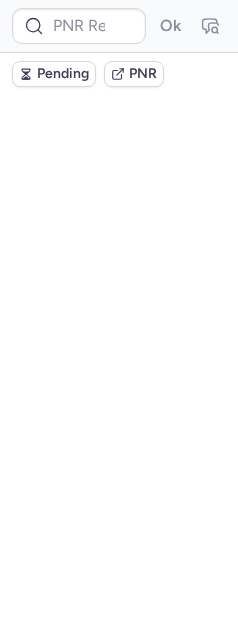 scroll, scrollTop: 0, scrollLeft: 0, axis: both 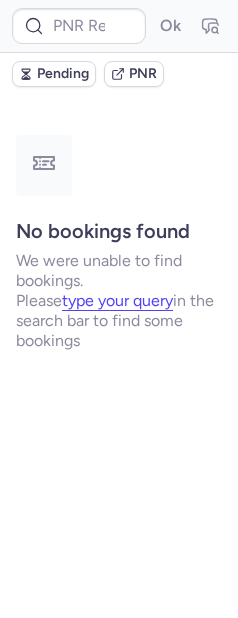 click on "Pending" at bounding box center [63, 74] 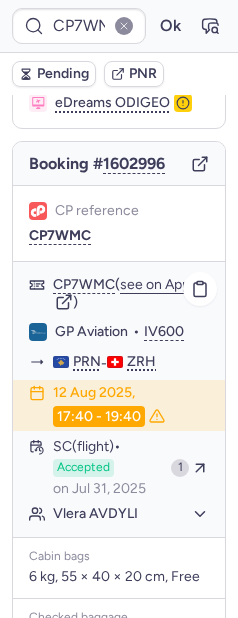 scroll, scrollTop: 622, scrollLeft: 0, axis: vertical 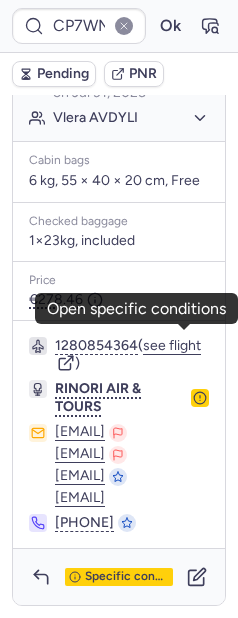 click 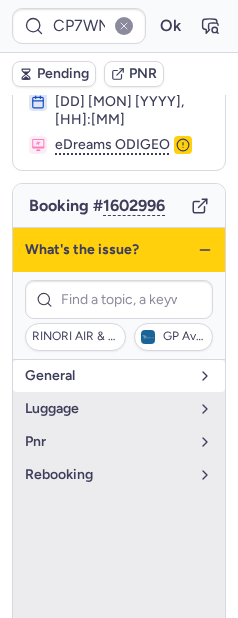 click on "general" at bounding box center (119, 376) 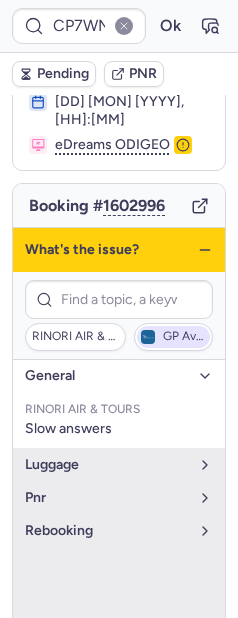 click on "GP Aviation" at bounding box center [184, 337] 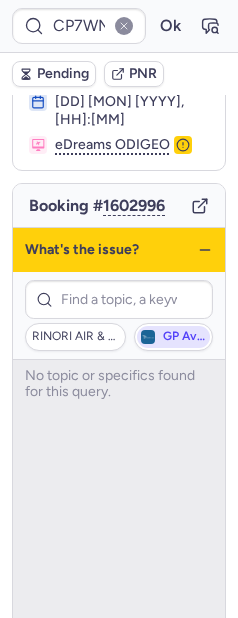 click on "GP Aviation" at bounding box center [184, 337] 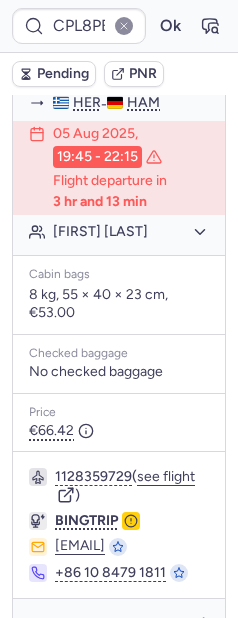 scroll, scrollTop: 477, scrollLeft: 0, axis: vertical 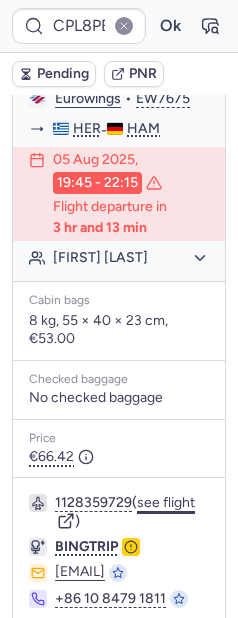 click on "see flight" 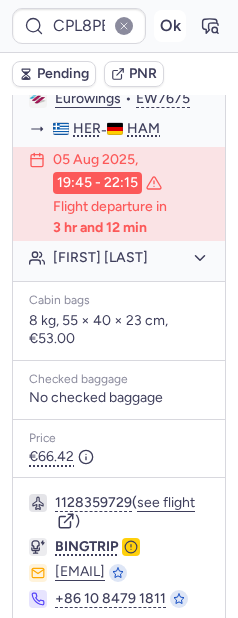 click on "Ok" at bounding box center (170, 26) 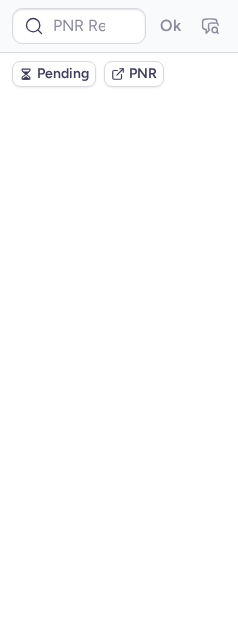 scroll, scrollTop: 0, scrollLeft: 0, axis: both 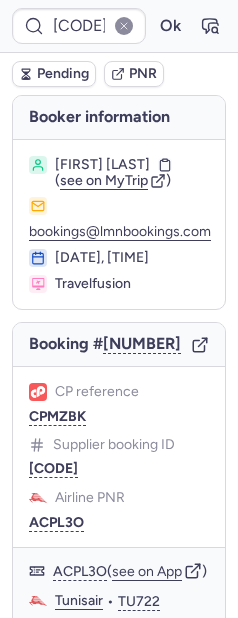 drag, startPoint x: 50, startPoint y: 411, endPoint x: 3, endPoint y: 385, distance: 53.712196 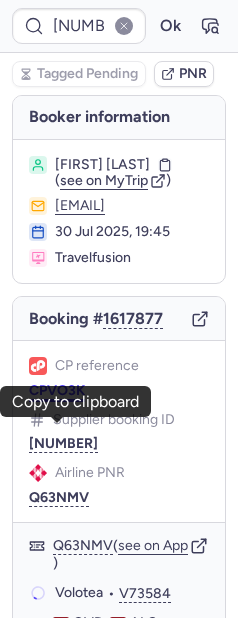 click on "CPVO3K" at bounding box center (57, 391) 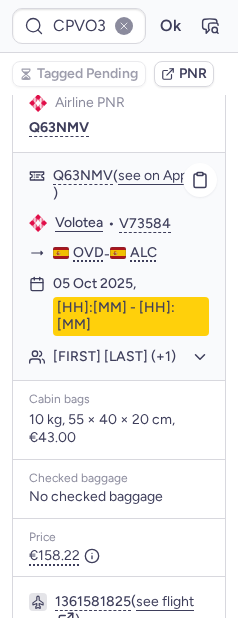 scroll, scrollTop: 324, scrollLeft: 0, axis: vertical 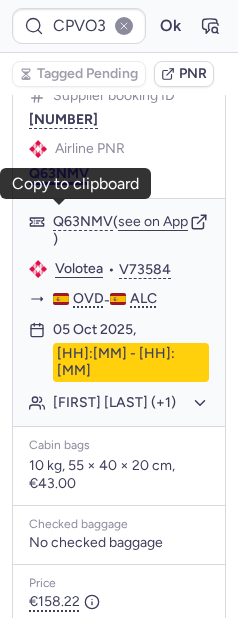 click on "Q63NMV" at bounding box center [59, 174] 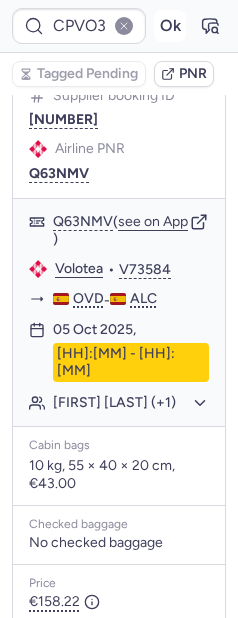 click on "Ok" at bounding box center [170, 26] 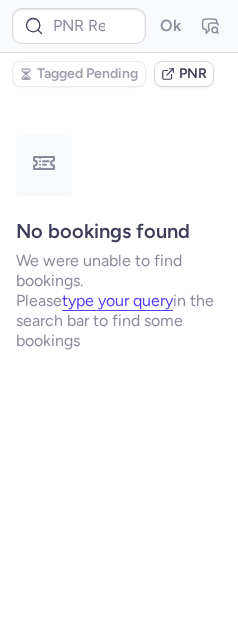 scroll, scrollTop: 0, scrollLeft: 0, axis: both 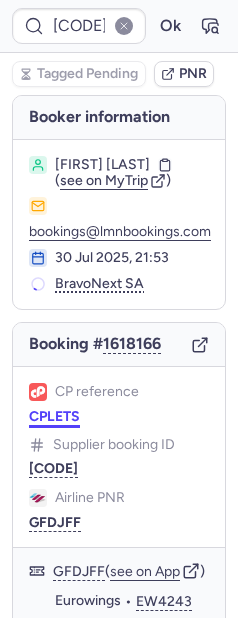 click on "CPLETS" at bounding box center (54, 417) 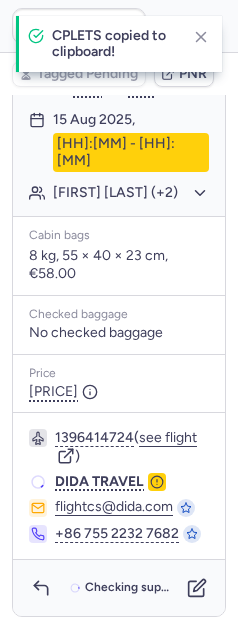 scroll, scrollTop: 521, scrollLeft: 0, axis: vertical 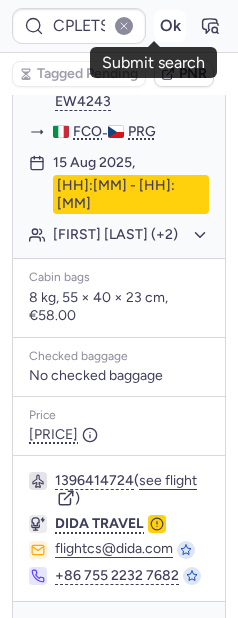 click on "Ok" at bounding box center (170, 26) 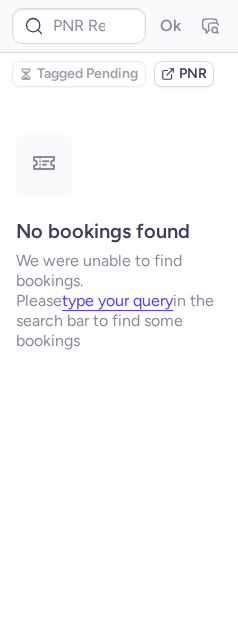 scroll, scrollTop: 0, scrollLeft: 0, axis: both 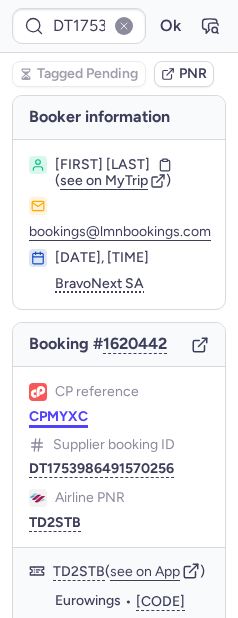 click on "CPMYXC" at bounding box center (58, 417) 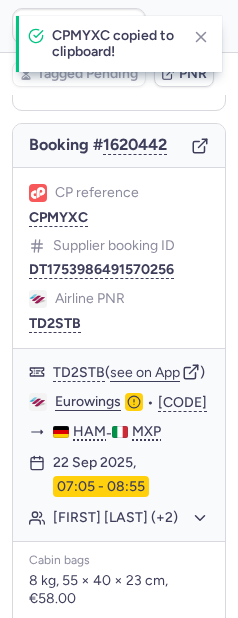 scroll, scrollTop: 200, scrollLeft: 0, axis: vertical 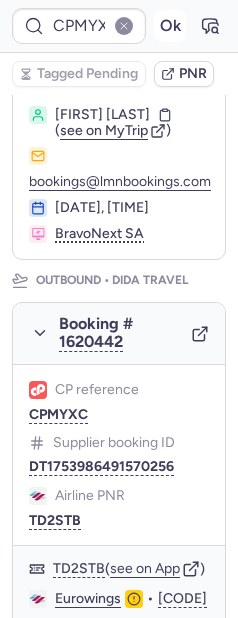 click on "Ok" at bounding box center (170, 26) 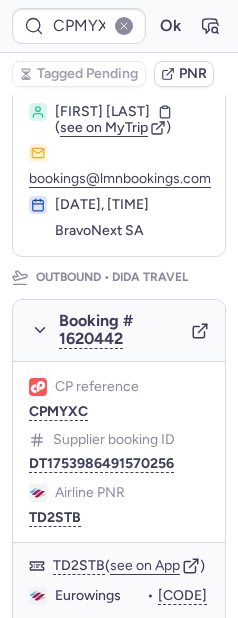scroll, scrollTop: 200, scrollLeft: 0, axis: vertical 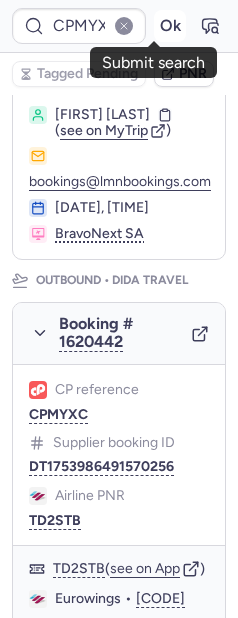 click on "Ok" at bounding box center [170, 26] 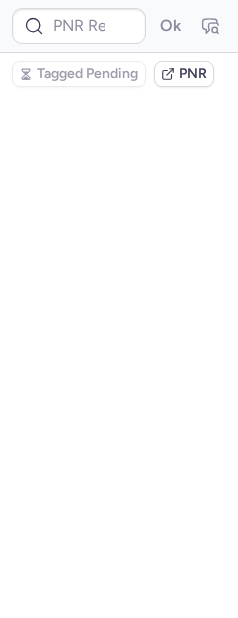 scroll, scrollTop: 0, scrollLeft: 0, axis: both 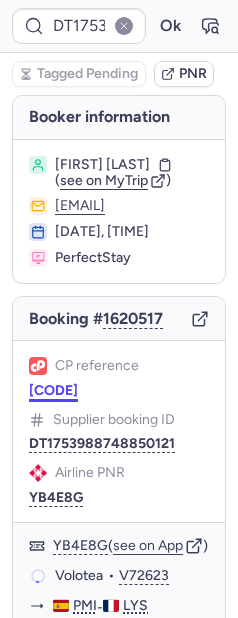 click on "CPWWK4" at bounding box center (53, 391) 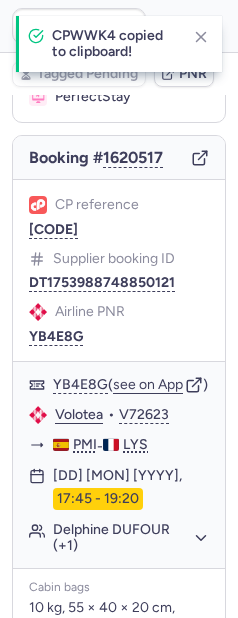 scroll, scrollTop: 232, scrollLeft: 0, axis: vertical 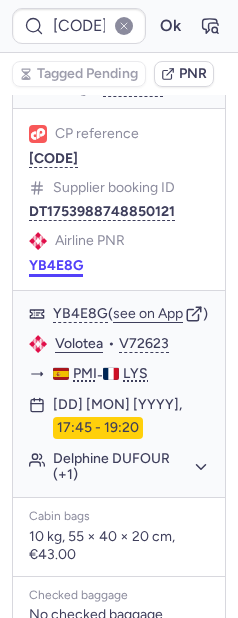 click on "YB4E8G" at bounding box center (56, 266) 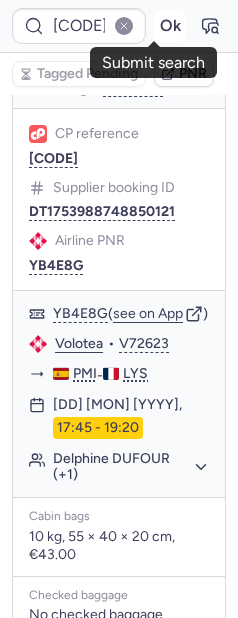 click on "Ok" at bounding box center (170, 26) 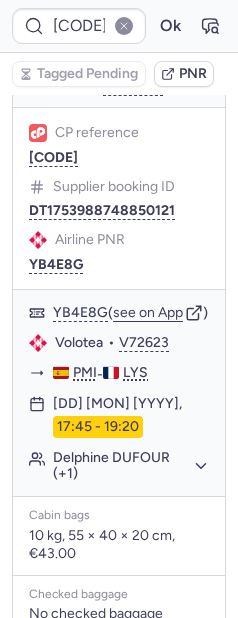 scroll, scrollTop: 232, scrollLeft: 0, axis: vertical 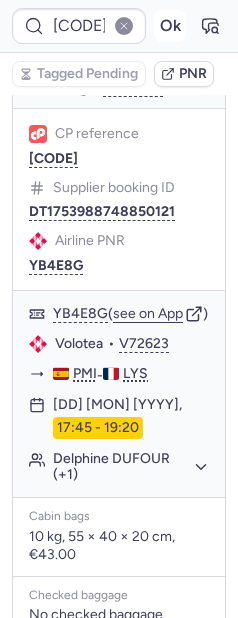 click on "Ok" at bounding box center (170, 26) 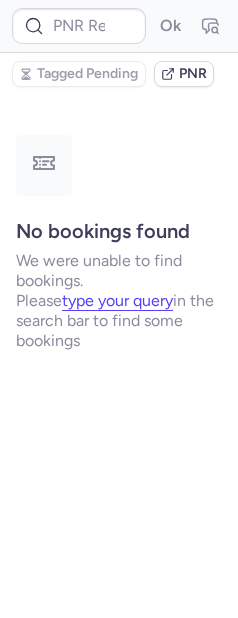 scroll, scrollTop: 0, scrollLeft: 0, axis: both 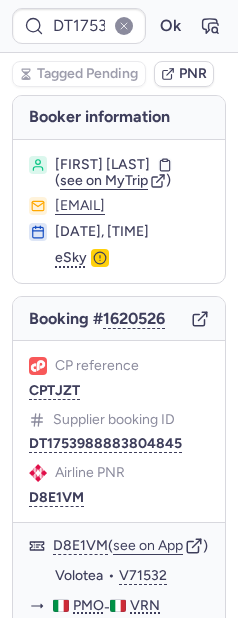 click on "CP reference CPTJZT" 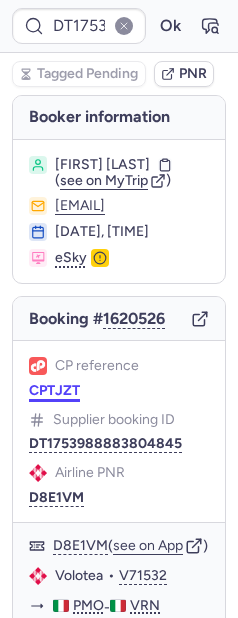 click on "CPTJZT" at bounding box center [54, 391] 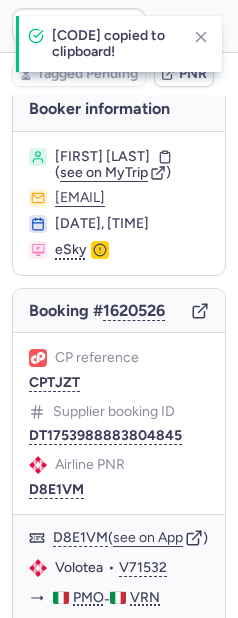 scroll, scrollTop: 119, scrollLeft: 0, axis: vertical 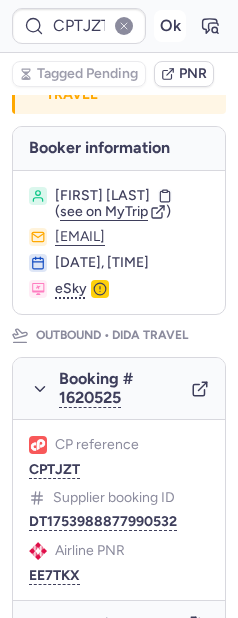 click on "Ok" at bounding box center [170, 26] 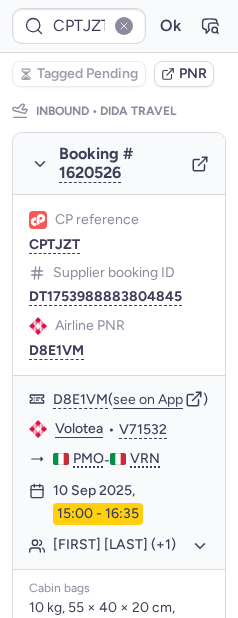 scroll, scrollTop: 1246, scrollLeft: 0, axis: vertical 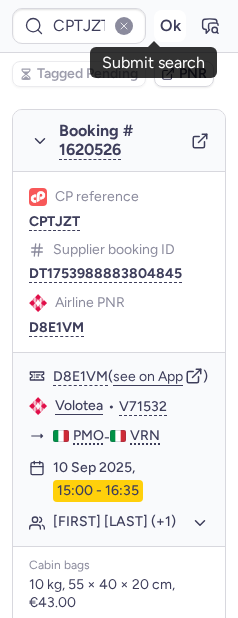 click on "Ok" at bounding box center (170, 26) 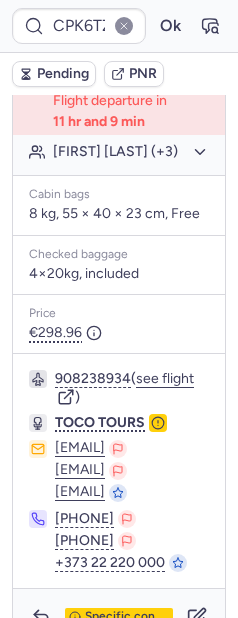 scroll, scrollTop: 688, scrollLeft: 0, axis: vertical 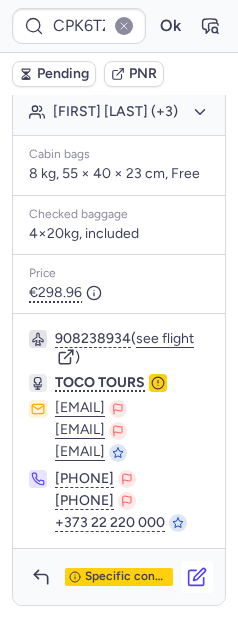 click 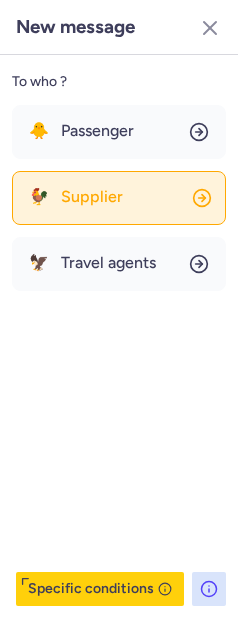 click on "🐓 Supplier" 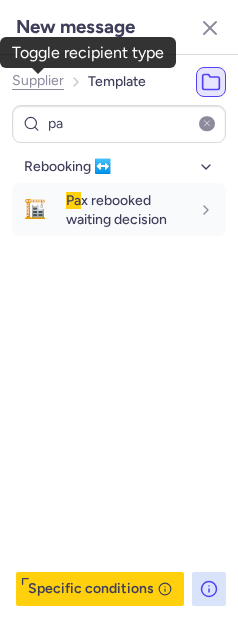 click on "Supplier" 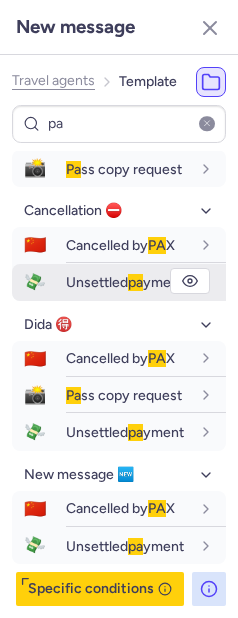 scroll, scrollTop: 402, scrollLeft: 0, axis: vertical 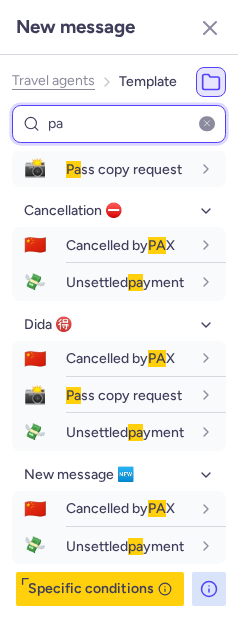 click on "pa" at bounding box center (119, 124) 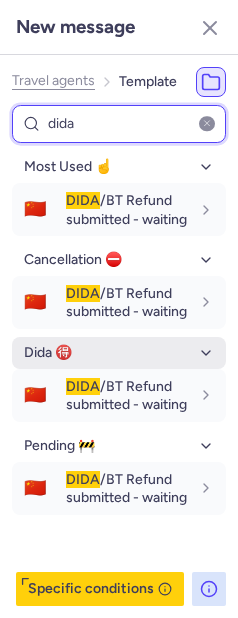 scroll, scrollTop: 23, scrollLeft: 0, axis: vertical 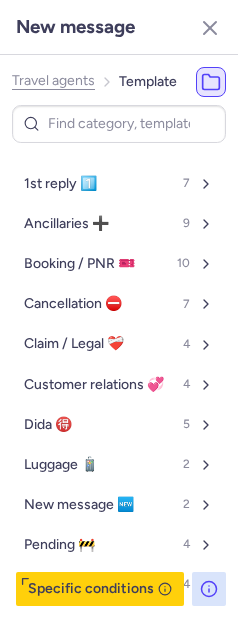 click on "Travel agents" 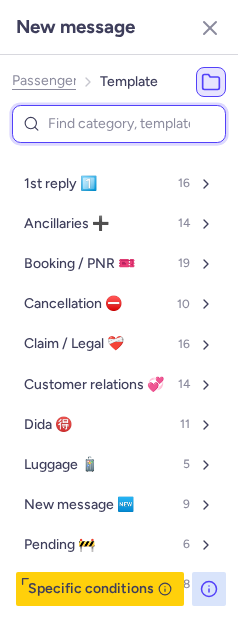 click at bounding box center [119, 124] 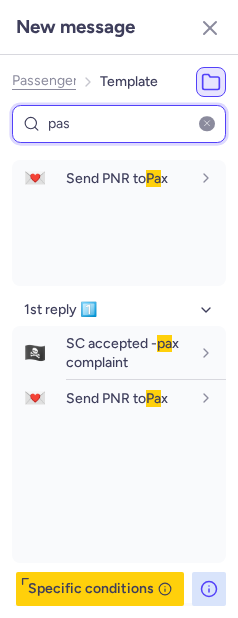 scroll, scrollTop: 0, scrollLeft: 0, axis: both 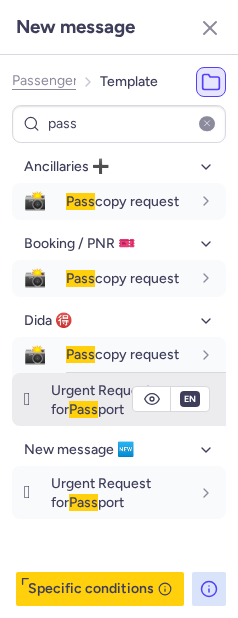 click on "Urgent Request for  Pass port" at bounding box center [101, 399] 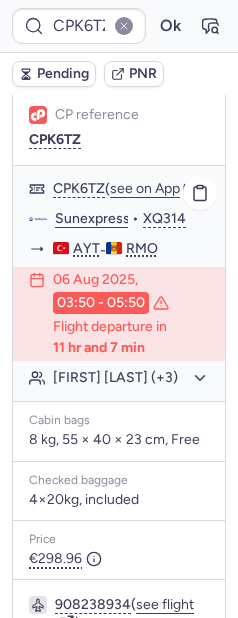 scroll, scrollTop: 688, scrollLeft: 0, axis: vertical 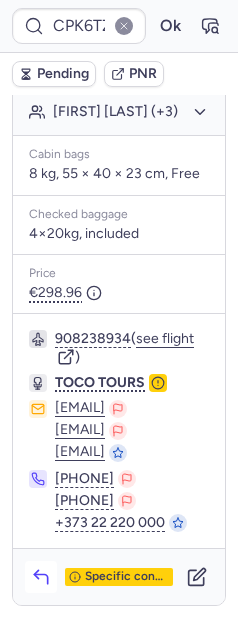 click 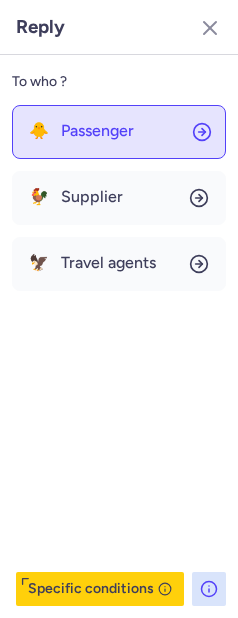 click on "🐥 Passenger" 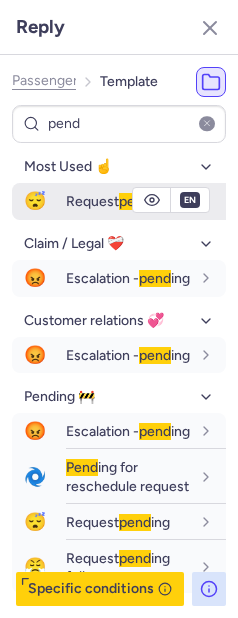 click on "Request  pend ing" at bounding box center (146, 201) 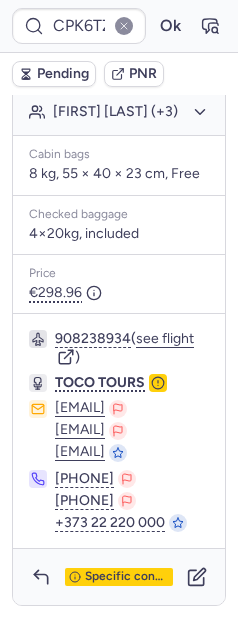 click on "Pending" at bounding box center [63, 74] 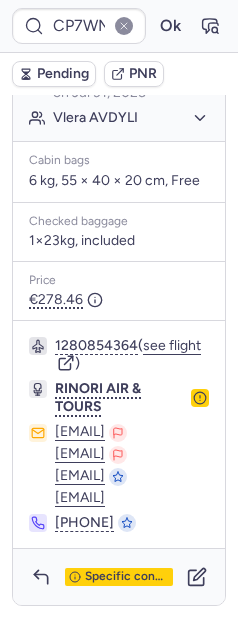 scroll, scrollTop: 622, scrollLeft: 0, axis: vertical 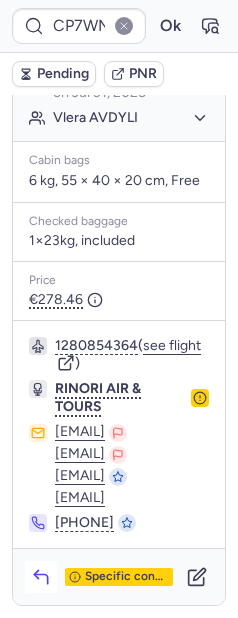 click at bounding box center [41, 577] 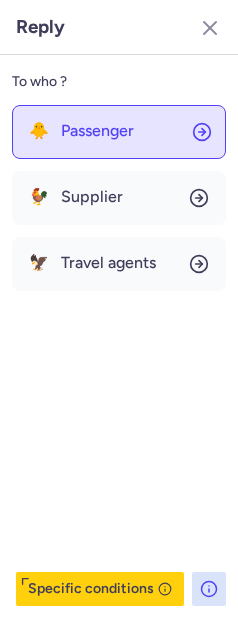 click on "Passenger" 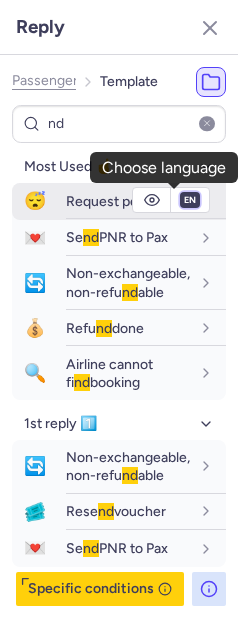 click on "fr en de nl pt es it ru" at bounding box center (190, 200) 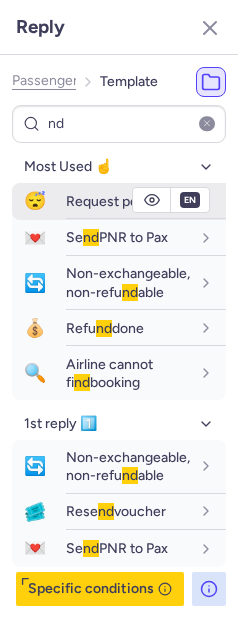 click on "fr en de nl pt es it ru" at bounding box center (190, 200) 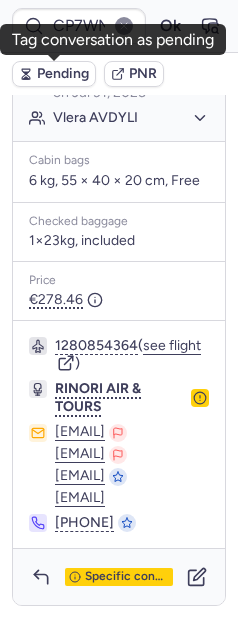 click on "Pending" at bounding box center (63, 74) 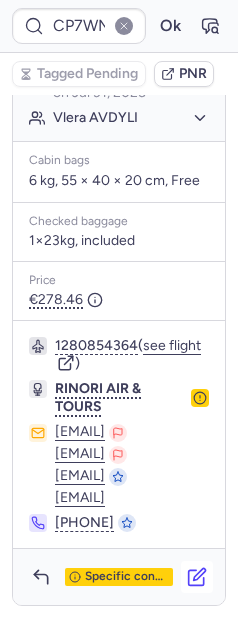 click 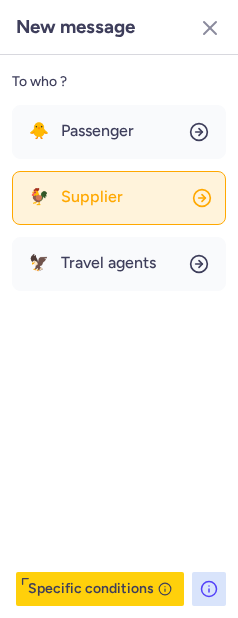 click on "Supplier" at bounding box center [92, 197] 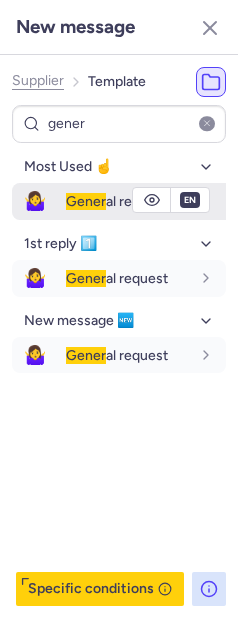 click on "🤷‍♀️" at bounding box center (35, 201) 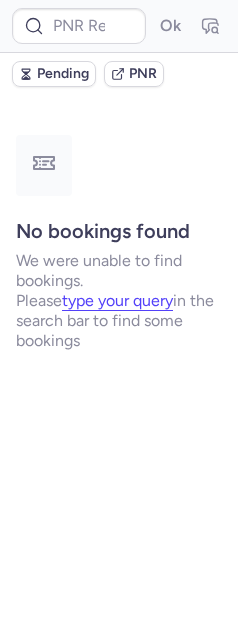 scroll, scrollTop: 0, scrollLeft: 0, axis: both 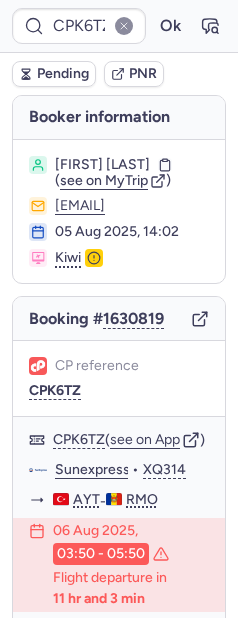 click 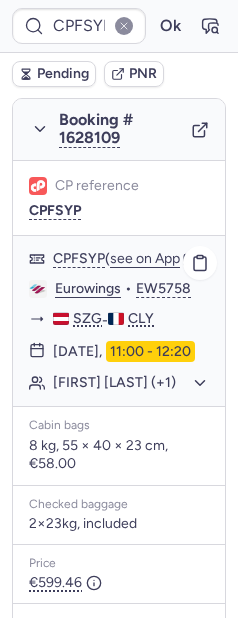 scroll, scrollTop: 868, scrollLeft: 0, axis: vertical 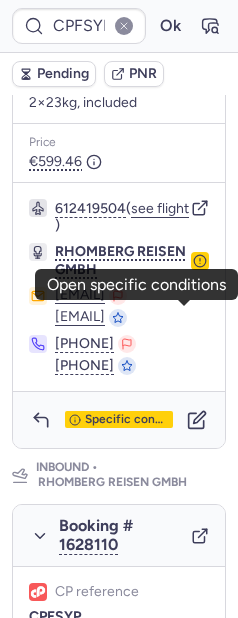 click 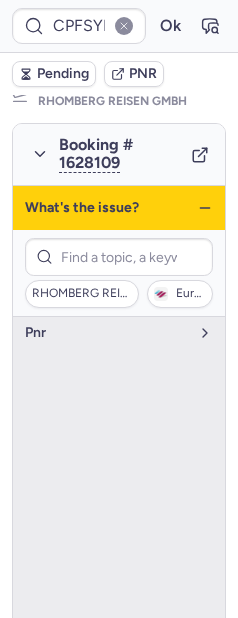 scroll, scrollTop: 405, scrollLeft: 0, axis: vertical 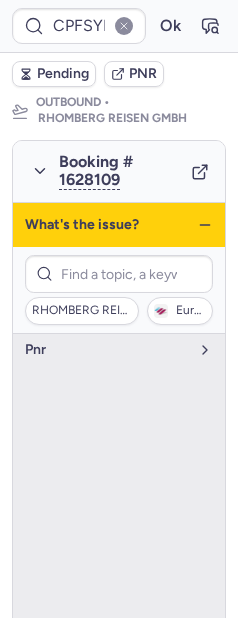click on "What's the issue?" at bounding box center (119, 225) 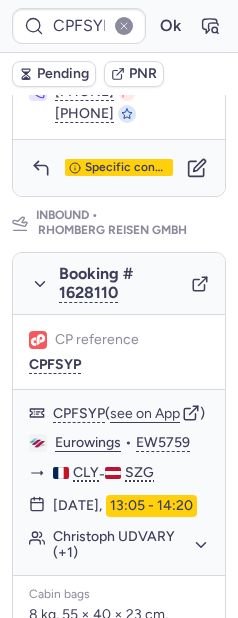 scroll, scrollTop: 1126, scrollLeft: 0, axis: vertical 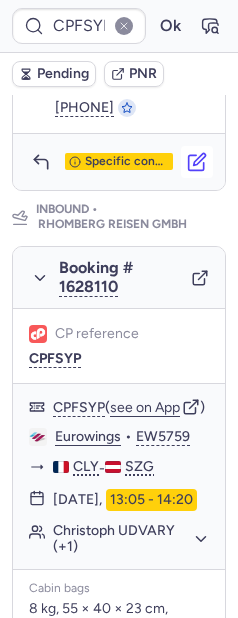 click 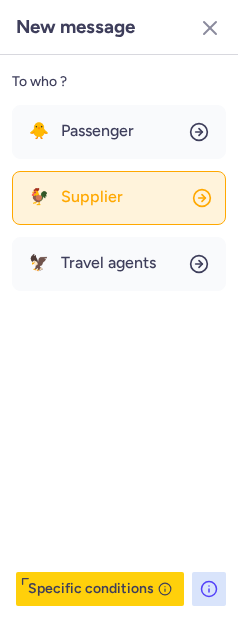 click on "Supplier" at bounding box center (92, 197) 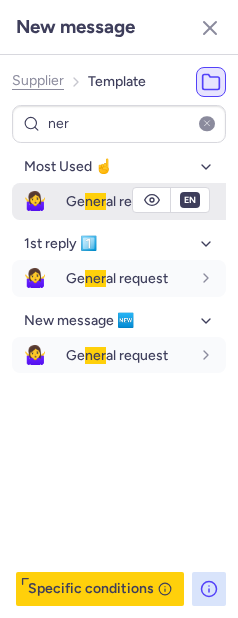 click on "Ge ner al request" at bounding box center (128, 201) 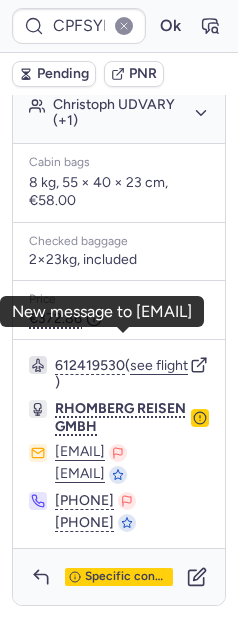 scroll, scrollTop: 1828, scrollLeft: 0, axis: vertical 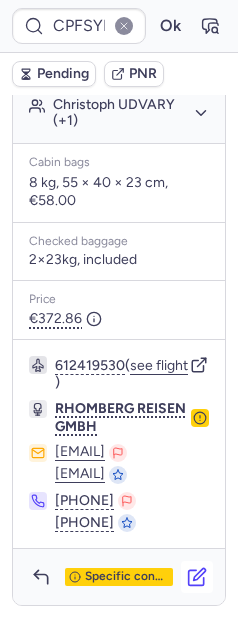 click 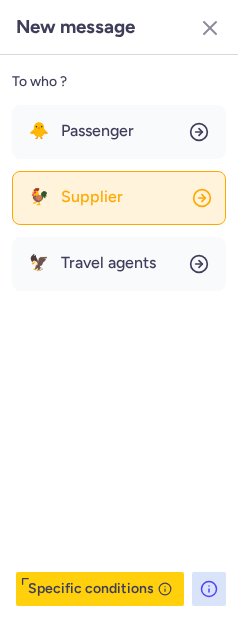click on "🐓 Supplier" 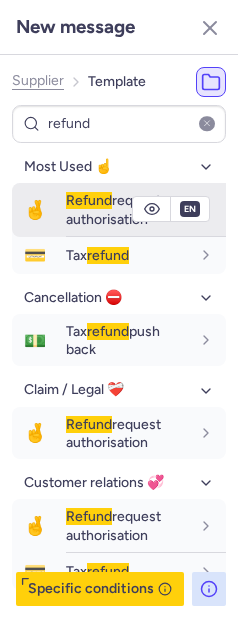 click on "🤞 Refund  request authorisation" at bounding box center [119, 210] 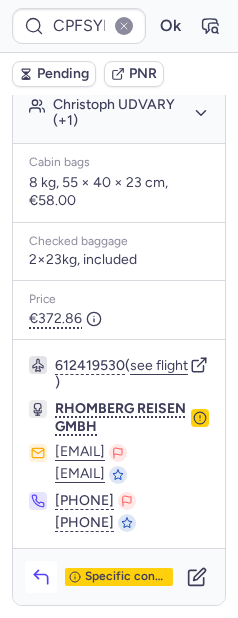 click 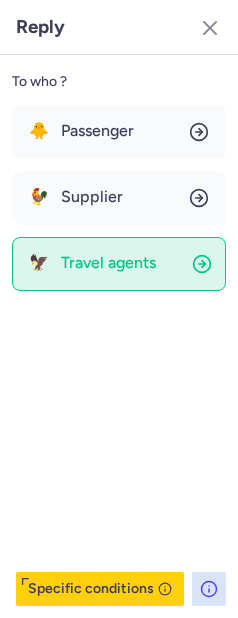 click on "🦅 Travel agents" 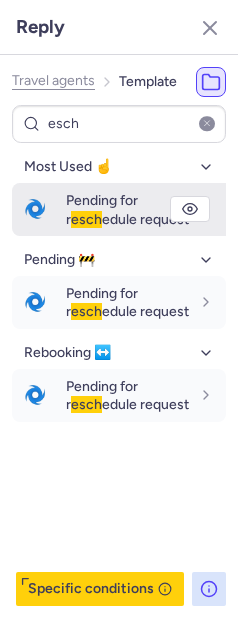 click on "Pending for r esch edule request" at bounding box center (127, 209) 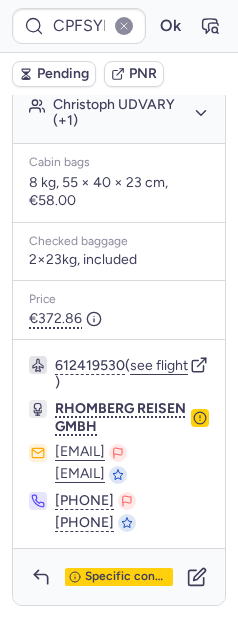 click on "Pending" at bounding box center (54, 74) 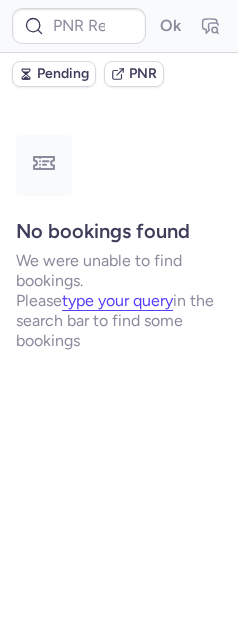 scroll, scrollTop: 0, scrollLeft: 0, axis: both 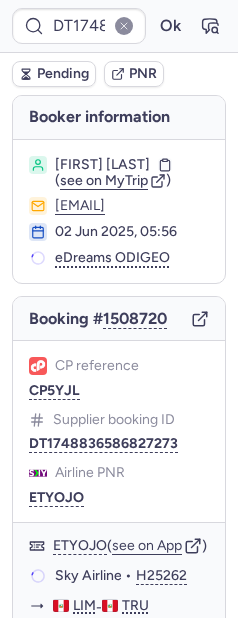 click on "CP5YJL" at bounding box center [54, 391] 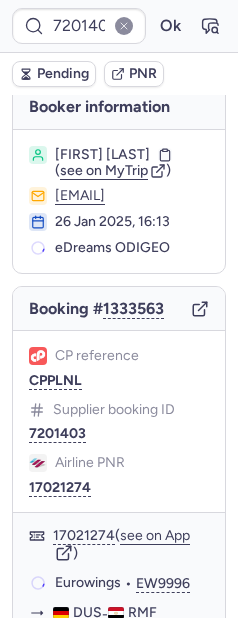 scroll, scrollTop: 0, scrollLeft: 0, axis: both 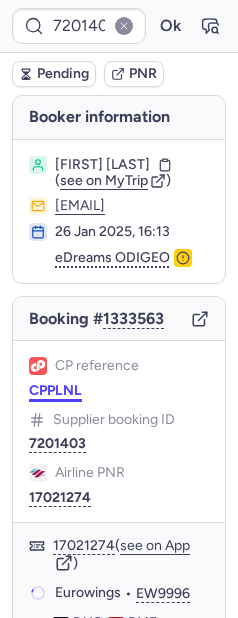 click on "CPPLNL" at bounding box center [55, 391] 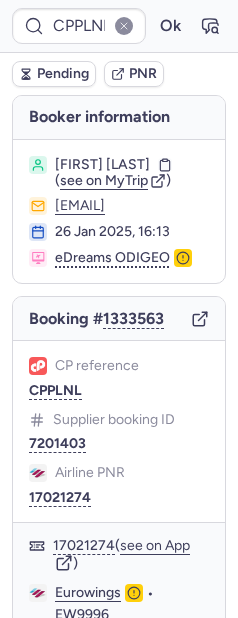 click on "Booker information" at bounding box center (119, 117) 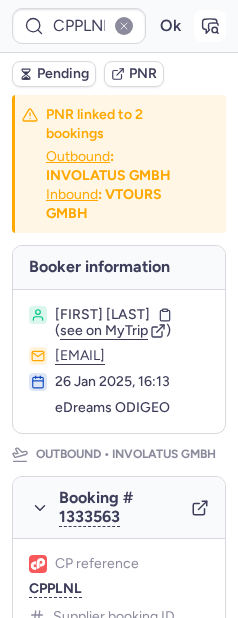 click 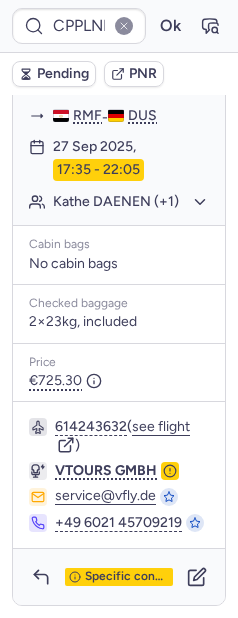scroll, scrollTop: 1728, scrollLeft: 0, axis: vertical 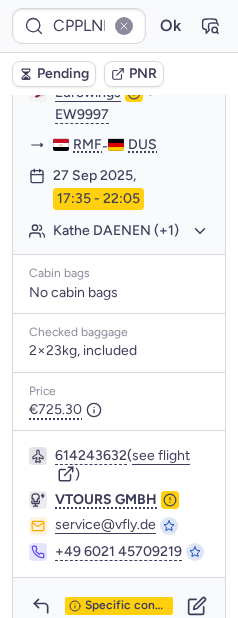 click on "see on App" 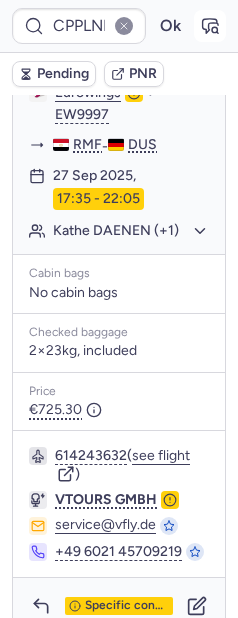 click 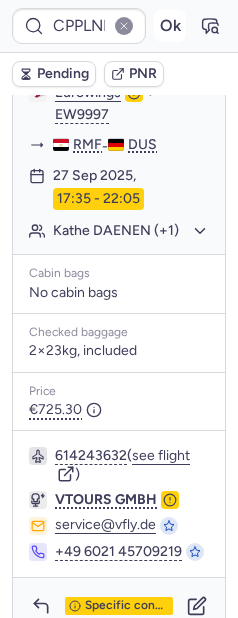 click on "Ok" at bounding box center [170, 26] 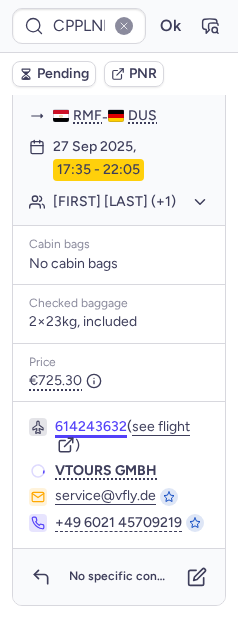 scroll, scrollTop: 1846, scrollLeft: 0, axis: vertical 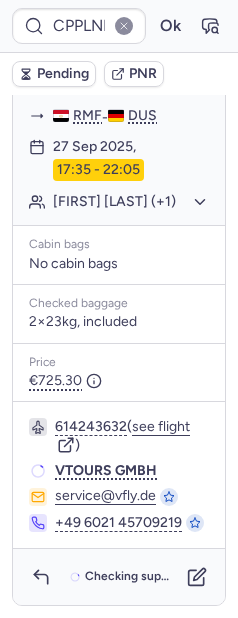 click on "Katrien VAN BOUWEL (+1)" 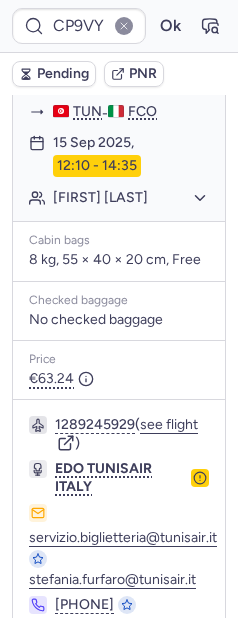 scroll, scrollTop: 435, scrollLeft: 0, axis: vertical 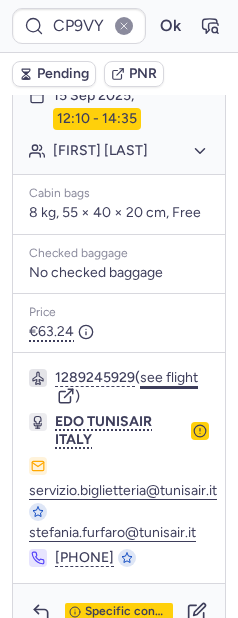 click on "see flight" 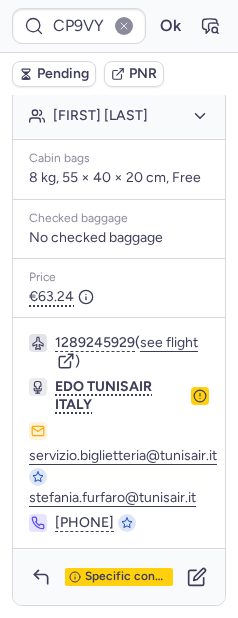 scroll, scrollTop: 523, scrollLeft: 0, axis: vertical 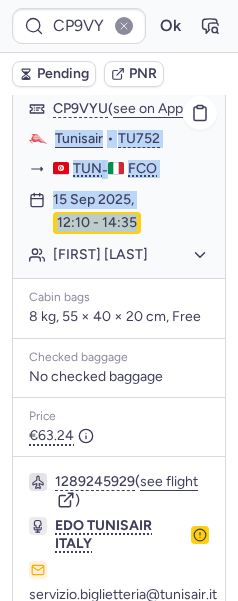 drag, startPoint x: 48, startPoint y: 166, endPoint x: 135, endPoint y: 265, distance: 131.7953 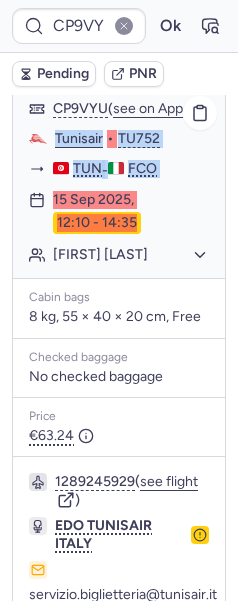 click on "Nadia DIWANI" 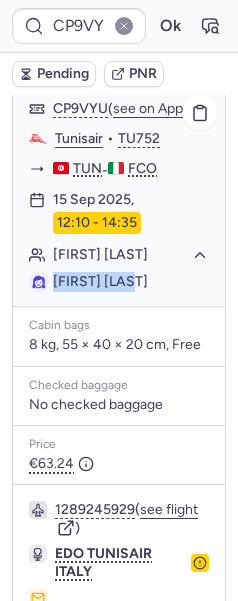 drag, startPoint x: 54, startPoint y: 317, endPoint x: 180, endPoint y: 323, distance: 126.14278 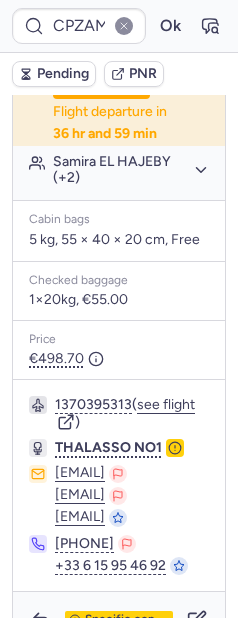scroll, scrollTop: 525, scrollLeft: 0, axis: vertical 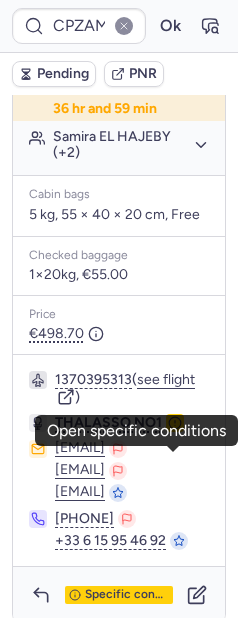 click 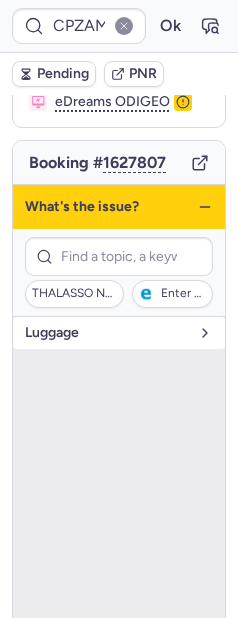 click on "luggage" at bounding box center [107, 333] 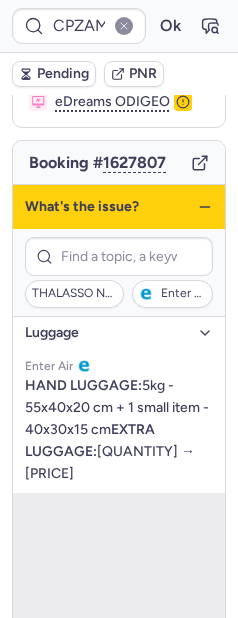 click 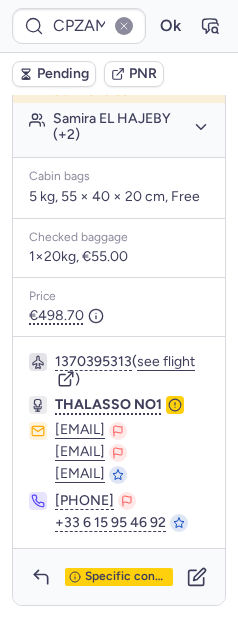 scroll, scrollTop: 665, scrollLeft: 0, axis: vertical 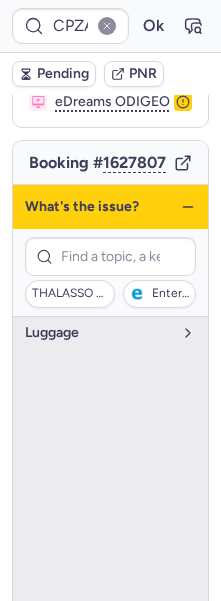 click 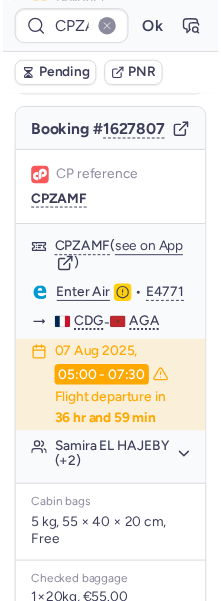 scroll, scrollTop: 688, scrollLeft: 0, axis: vertical 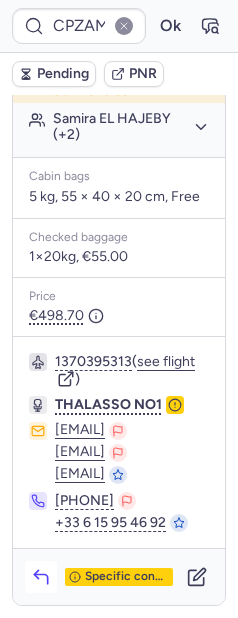 click 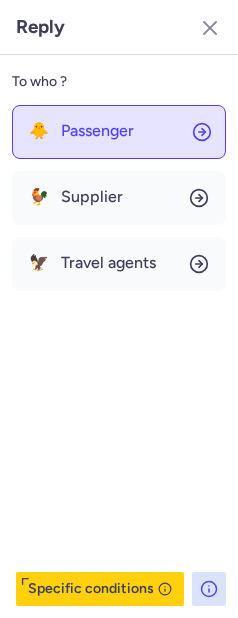 click on "Passenger" at bounding box center [97, 131] 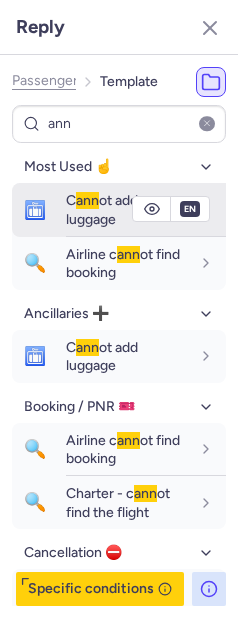 click on "C ann ot add luggage" at bounding box center [128, 209] 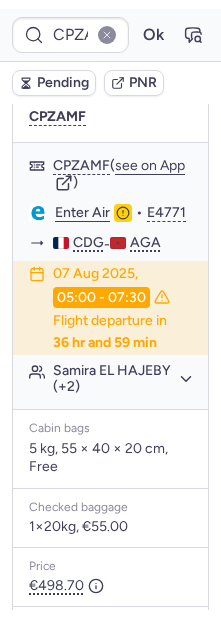 scroll, scrollTop: 16, scrollLeft: 0, axis: vertical 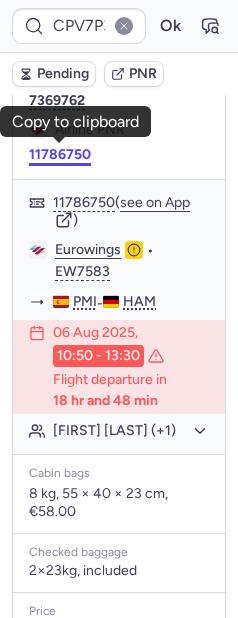 click on "11786750" at bounding box center [60, 155] 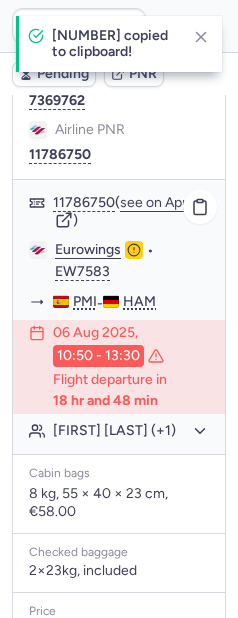 click on "Eurowings" 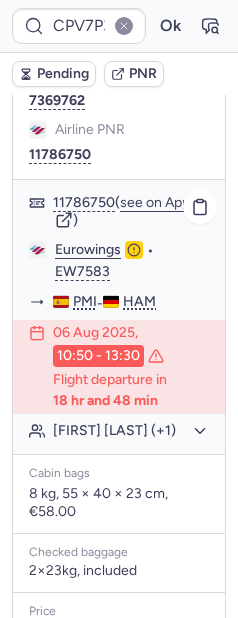 click on "[CODE] ([FLIGHT]) Accepted on [MON] [DD], [YYYY] [HH]:[MM] - [HH]:[MM] Flight departure in [NUMBER] hr and [NUMBER] min [FIRST] [LAST] (+1)" at bounding box center (119, 317) 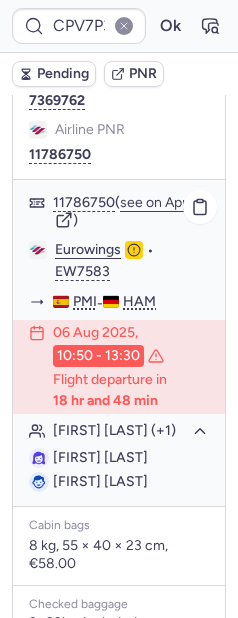 click on "[FIRST] [LAST]" at bounding box center (100, 457) 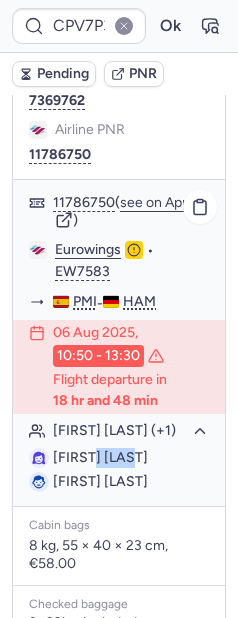 click on "[FIRST] [LAST]" at bounding box center [100, 457] 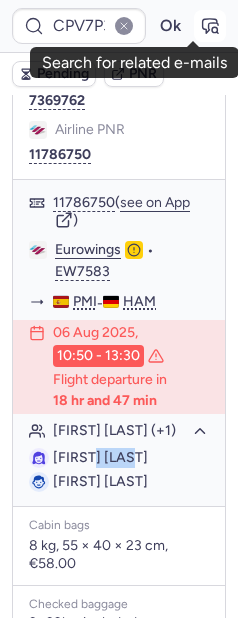 click 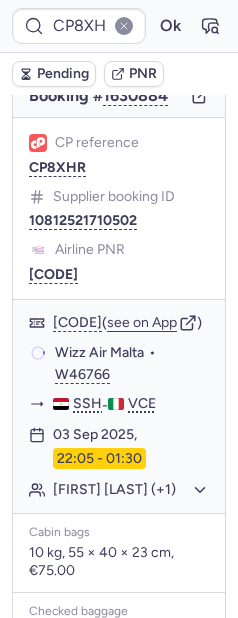 scroll, scrollTop: 210, scrollLeft: 0, axis: vertical 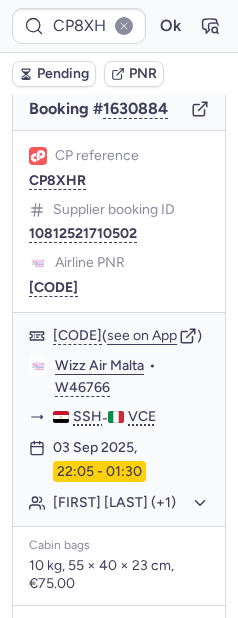 type on "CPL9N4" 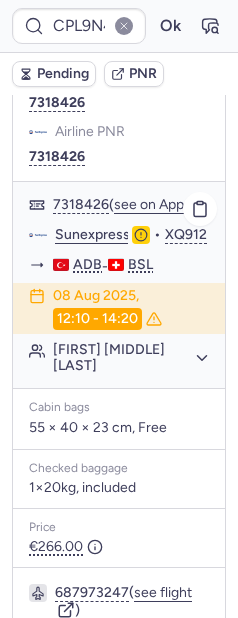 scroll, scrollTop: 2036, scrollLeft: 0, axis: vertical 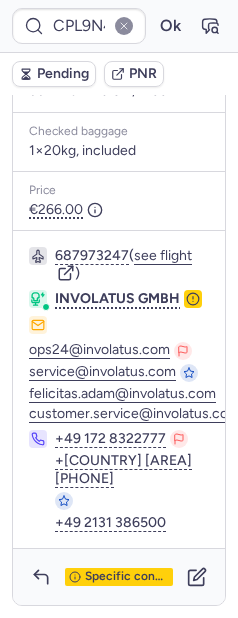 click 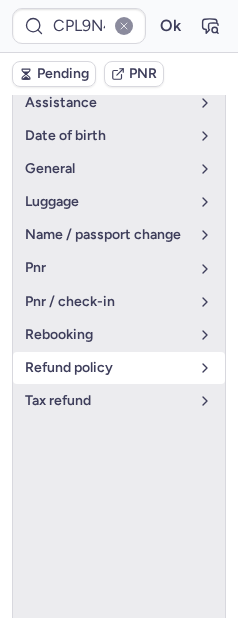scroll, scrollTop: 1703, scrollLeft: 0, axis: vertical 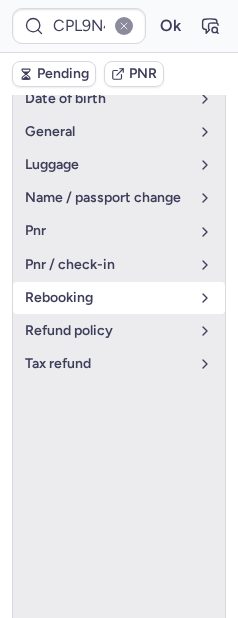 click on "rebooking" at bounding box center (107, 298) 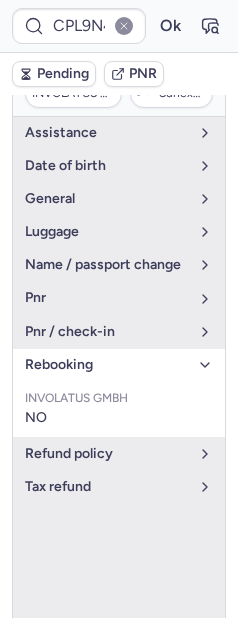 scroll, scrollTop: 2147, scrollLeft: 0, axis: vertical 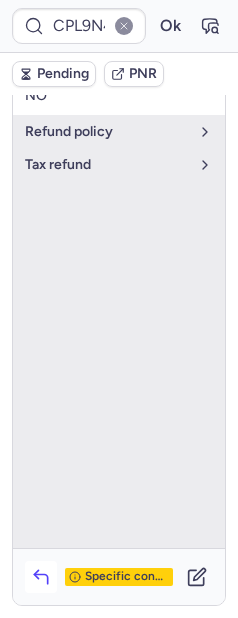 click 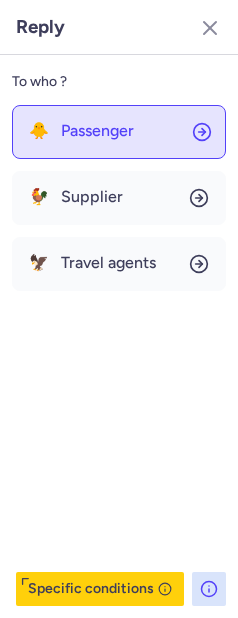 click on "Passenger" at bounding box center [97, 131] 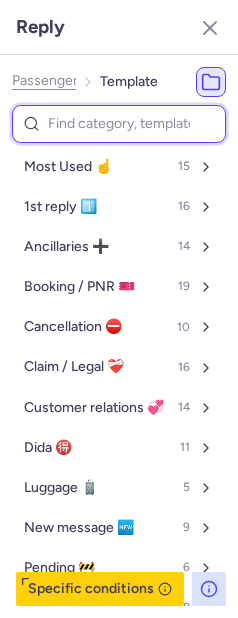 type on "c" 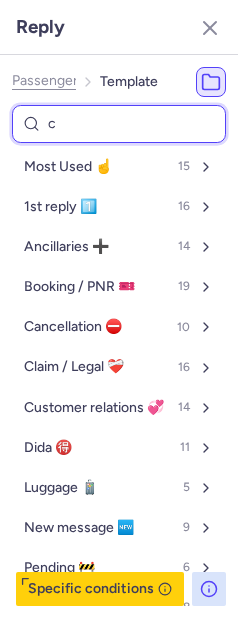 select on "en" 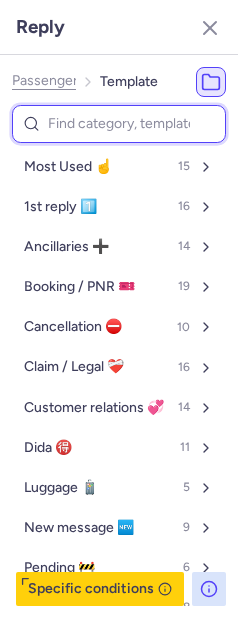 type on "r" 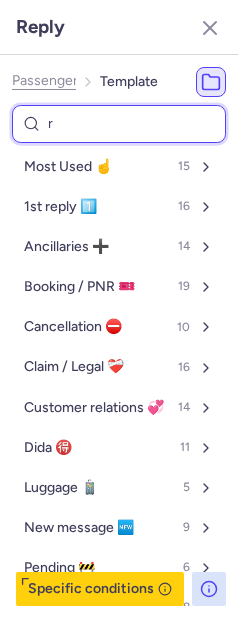 select on "en" 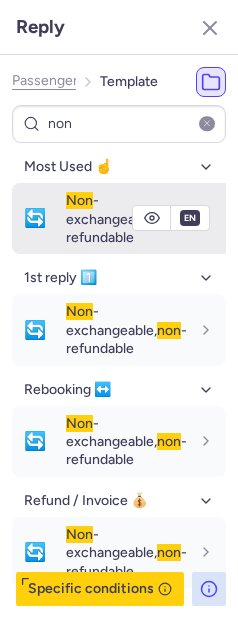 click on "Non" at bounding box center [79, 200] 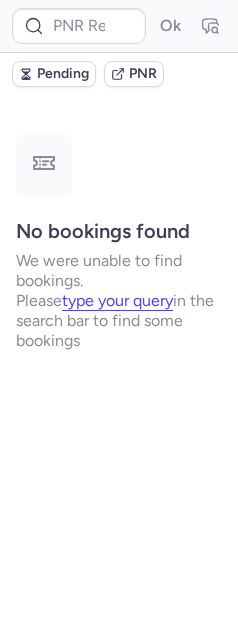 scroll, scrollTop: 0, scrollLeft: 0, axis: both 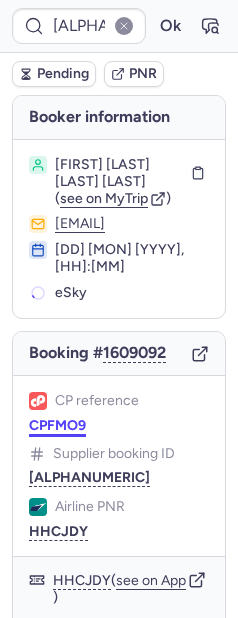 click on "CPFMO9" at bounding box center [57, 426] 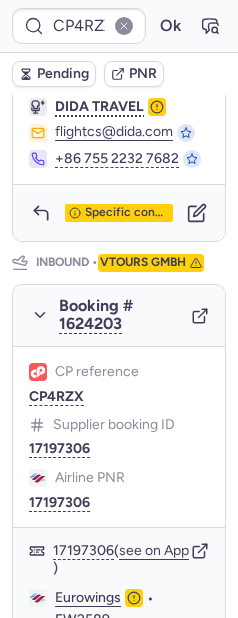 scroll, scrollTop: 1270, scrollLeft: 0, axis: vertical 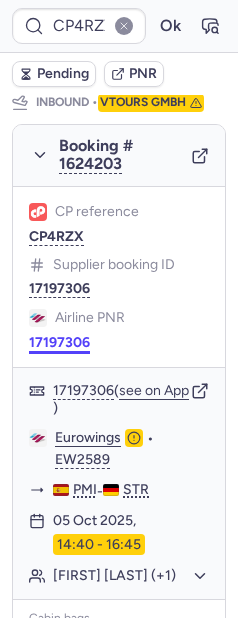 click on "17197306" at bounding box center [59, 343] 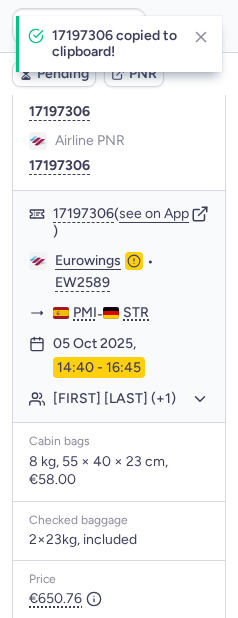 scroll, scrollTop: 1450, scrollLeft: 0, axis: vertical 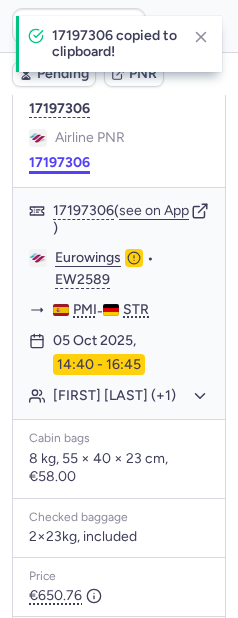 click on "CP4RZX  Ok  Pending PNR PNR linked to 2 bookings Outbound : DIDA TRAVEL Inbound : VTOURS GMBH Booker information Andrea HACK  ( see on MyTrip  )  jutta1.schwarz@gmx.de 02 Aug 2025, 14:20 Destinia Outbound •  DIDA TRAVEL  Booking # 1624202 CP reference CP4RZX Supplier booking ID DT1754137252848017 Airline PNR VCE96B VCE96B  ( see on App )  Eurowings  •  EW2586 STR  -  PMI 29 Sep 2025,  17:55 - 19:55 Andrea HACK (+1)  Cabin bags  8 kg, 55 × 40 × 23 cm, €58.00 Checked baggage No checked baggage Price €99.00  1403890846  ( see flight )  DIDA TRAVEL flightcs@dida.com +86 755 2232 7682 Specific conditions Inbound •  VTOURS GMBH  Booking # 1624203 CP reference CP4RZX Supplier booking ID 17197306 Airline PNR 17197306 17197306  ( see on App )  Eurowings  •  EW2589 PMI  -  STR 05 Oct 2025,  14:40 - 16:45 Andrea HACK (+1)  Cabin bags  8 kg, 55 × 40 × 23 cm, €58.00 Checked baggage 2×23kg, included Price €650.76  815713401  ( see flight )  VTOURS GMBH service@vfly.de +49 6021 45709219" at bounding box center (119, 0) 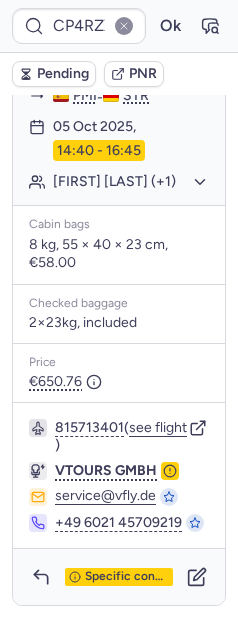 scroll, scrollTop: 1755, scrollLeft: 0, axis: vertical 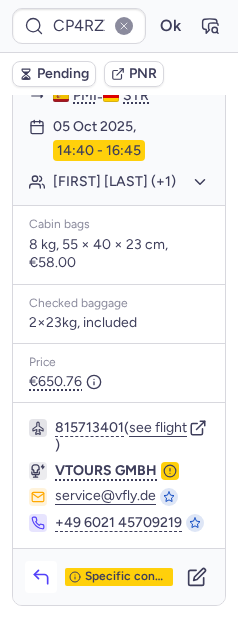 click 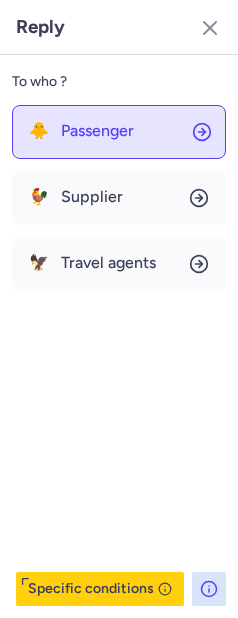 click on "🐥 Passenger" 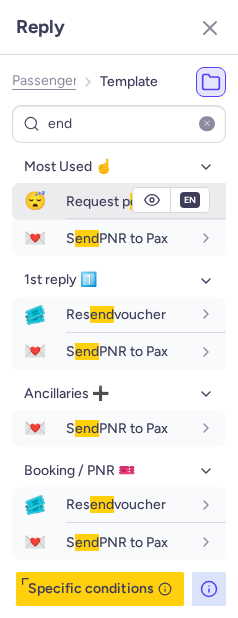 click on "😴" at bounding box center (35, 201) 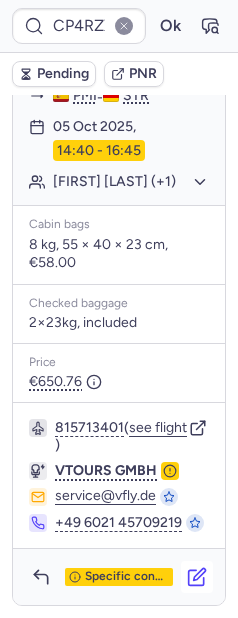 click 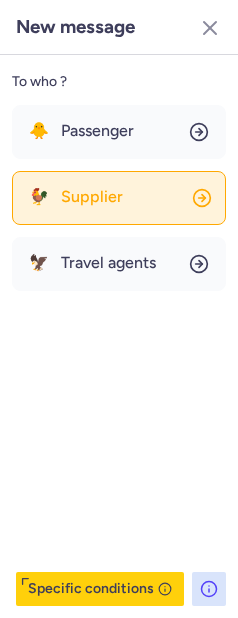click on "Supplier" at bounding box center (92, 197) 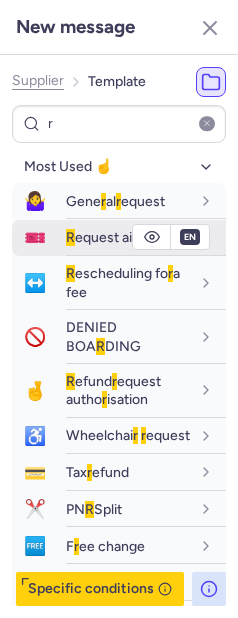 click on "R equest ai r line PN R" at bounding box center [128, 237] 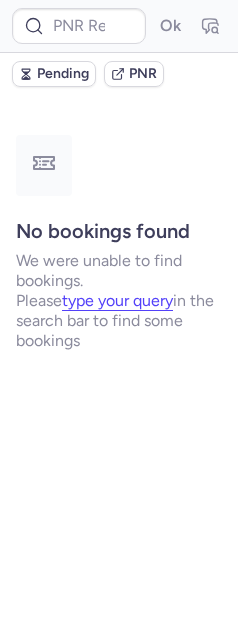 scroll, scrollTop: 0, scrollLeft: 0, axis: both 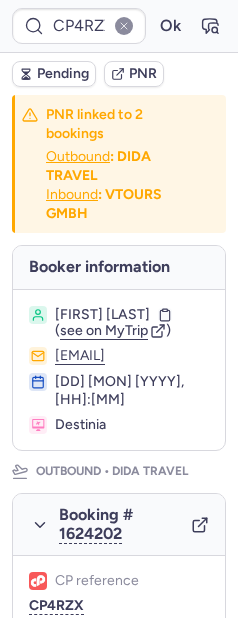 click on "Pending" at bounding box center [63, 74] 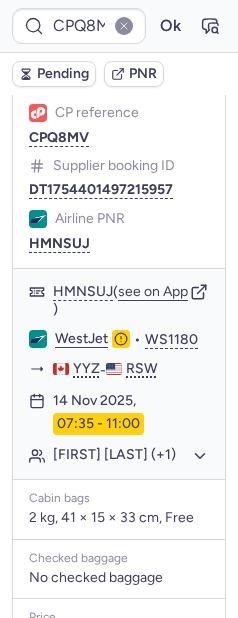 scroll, scrollTop: 1158, scrollLeft: 0, axis: vertical 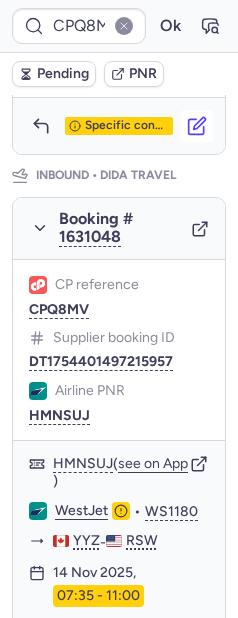 click at bounding box center [197, 126] 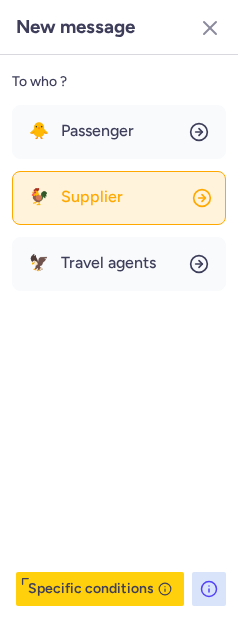 click on "Supplier" at bounding box center [92, 197] 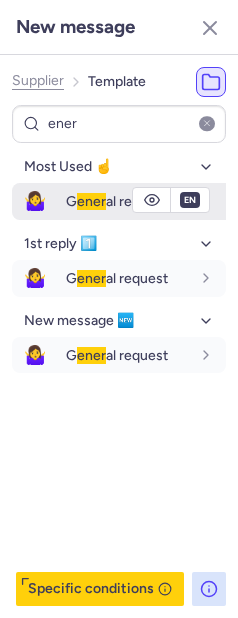 click on "ener" at bounding box center [91, 201] 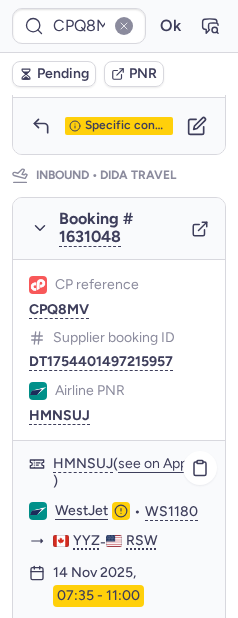 scroll, scrollTop: 1776, scrollLeft: 0, axis: vertical 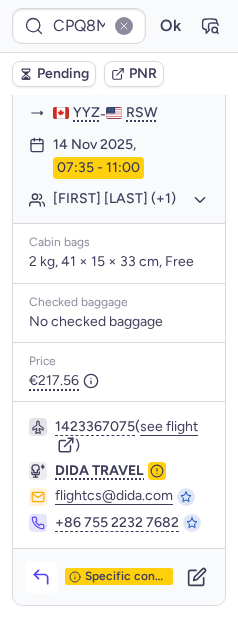 click 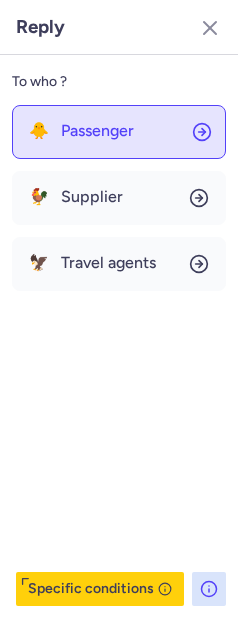 drag, startPoint x: 44, startPoint y: 138, endPoint x: 61, endPoint y: 145, distance: 18.384777 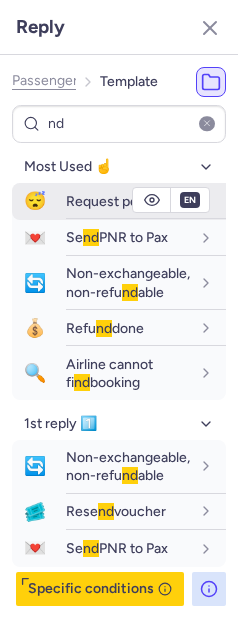 click on "😴 Request pe nd ing" at bounding box center (119, 201) 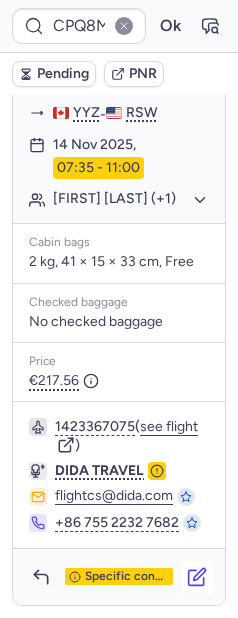 click 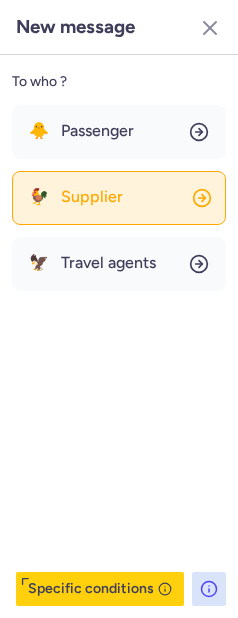 click on "Supplier" at bounding box center [92, 197] 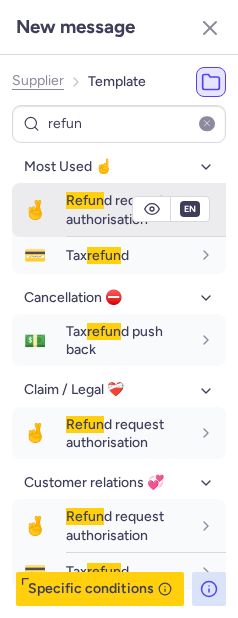 click on "🤞 Refun d request authorisation" at bounding box center (119, 210) 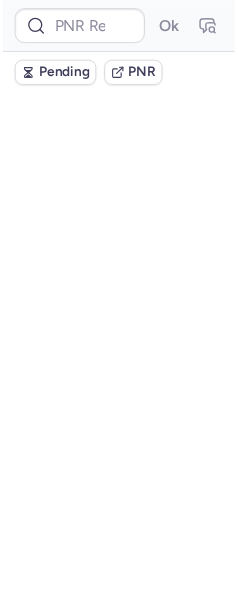scroll, scrollTop: 0, scrollLeft: 0, axis: both 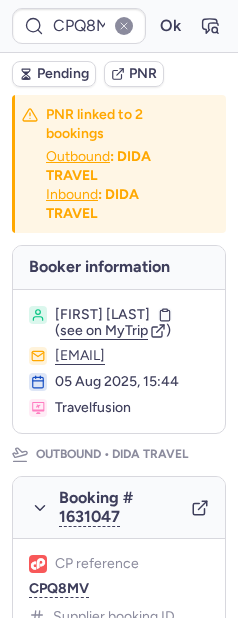 click on "Pending" at bounding box center [63, 74] 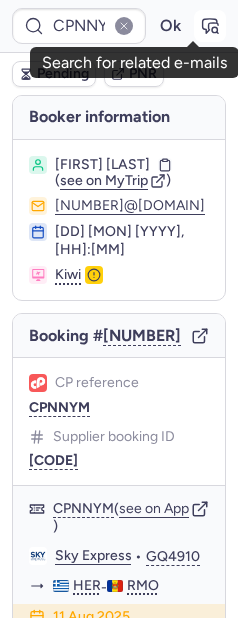 click 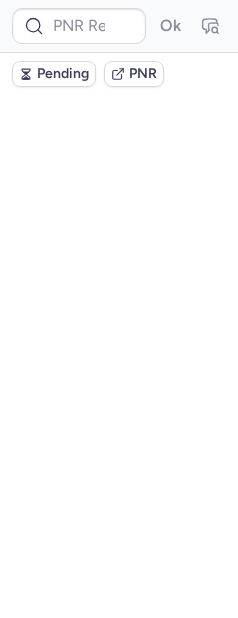 scroll, scrollTop: 0, scrollLeft: 0, axis: both 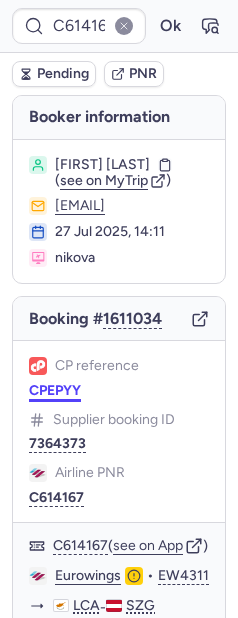 click on "CPEPYY" at bounding box center [55, 391] 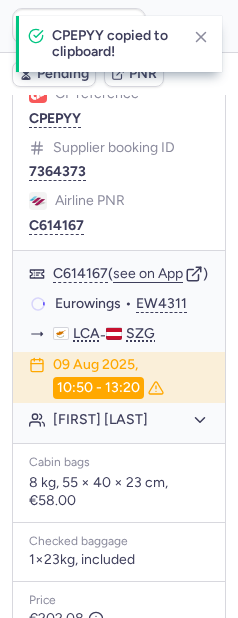 scroll, scrollTop: 287, scrollLeft: 0, axis: vertical 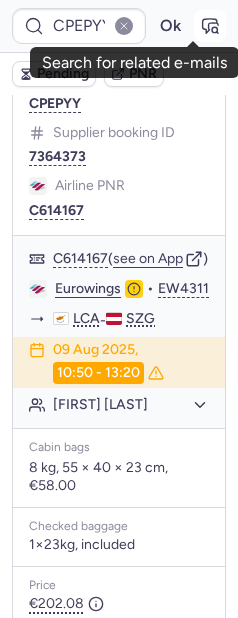 click 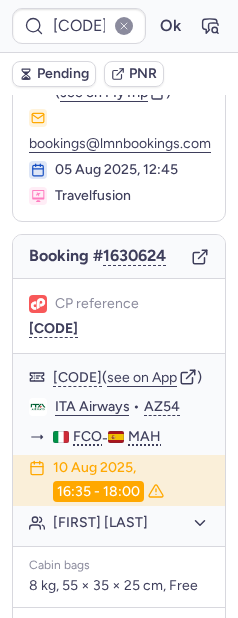 scroll, scrollTop: 0, scrollLeft: 0, axis: both 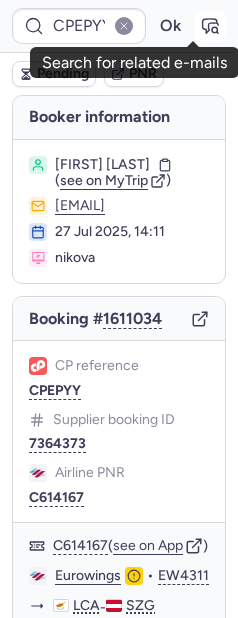 click 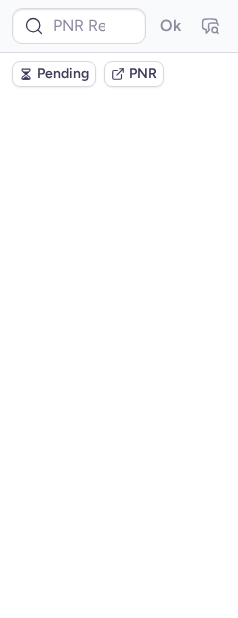 scroll, scrollTop: 0, scrollLeft: 0, axis: both 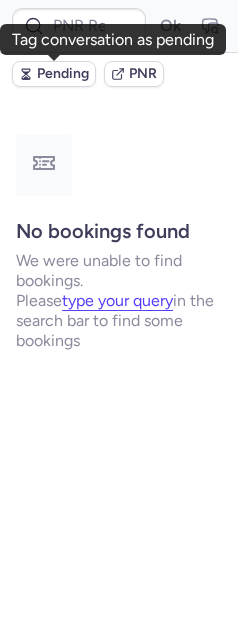 click on "Pending" at bounding box center (63, 74) 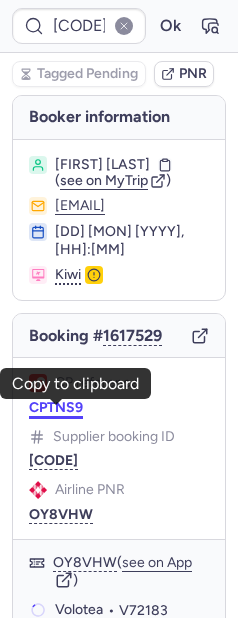 click on "CPTNS9" at bounding box center [56, 408] 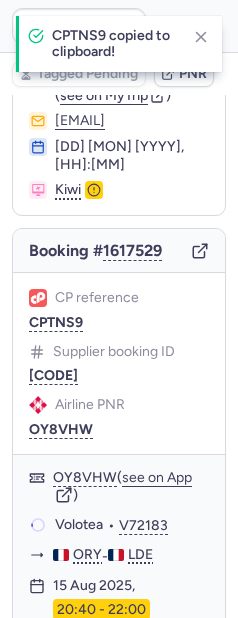 scroll, scrollTop: 121, scrollLeft: 0, axis: vertical 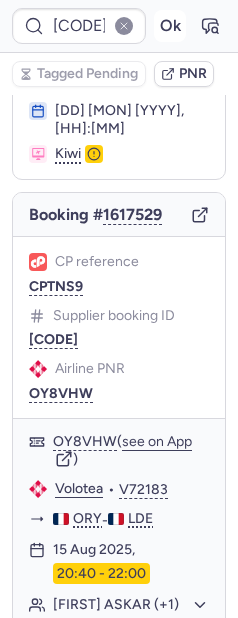 click on "Ok" at bounding box center [170, 26] 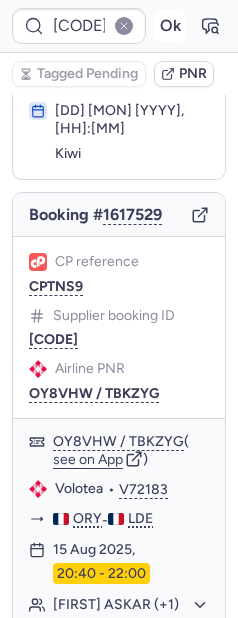 click on "Ok" at bounding box center (170, 26) 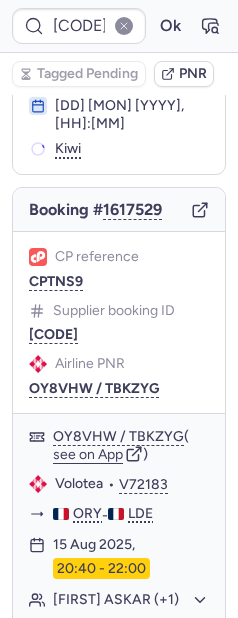 scroll, scrollTop: 121, scrollLeft: 0, axis: vertical 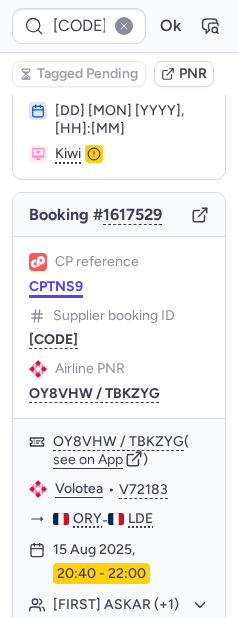 click on "CPTNS9" at bounding box center (56, 287) 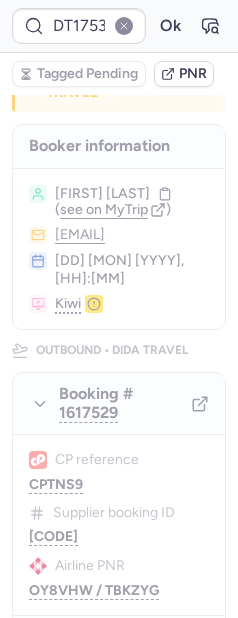 scroll, scrollTop: 0, scrollLeft: 0, axis: both 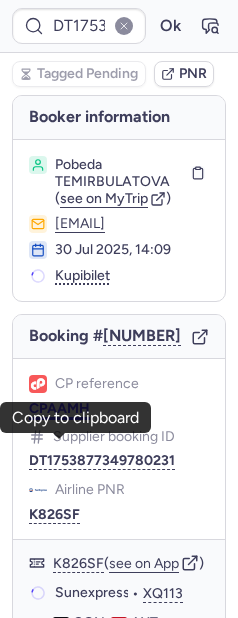 click on "CPAAMH" at bounding box center (59, 409) 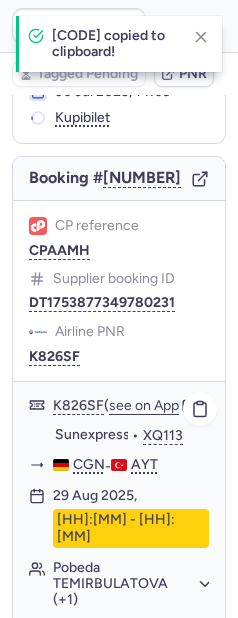 scroll, scrollTop: 158, scrollLeft: 0, axis: vertical 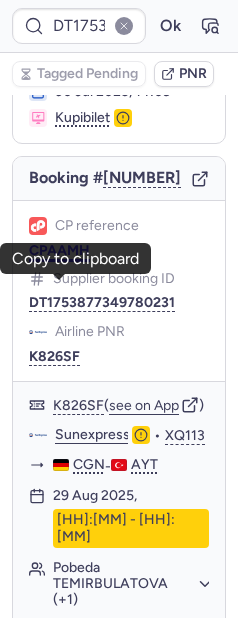 click on "DT1753877349780231  Ok  Tagged Pending PNR Booker information Pobeda TEMIRBULATOVA  ( see on MyTrip  )  laura@concepta-v.com 30 Jul 2025, 14:09 Kupibilet Booking # 1617106 CP reference CPAAMH Supplier booking ID DT1753877349780231 Airline PNR K826SF K826SF  ( see on App )  Sunexpress  •  XQ113 CGN  -  AYT 29 Aug 2025,  03:45 - 08:20 Pobeda TEMIRBULATOVA (+1)  Cabin bags  8 kg, 55 × 40 × 23 cm, Free Checked baggage No checked baggage Price €144.06  1377147101  ( see flight )  DIDA TRAVEL flightcs@dida.com +86 755 2232 7682 Specific conditions
Copy to clipboard" at bounding box center [119, 0] 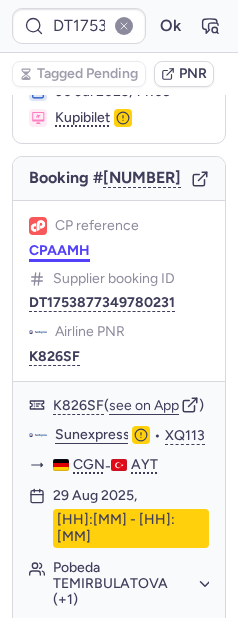 click on "CPAAMH" at bounding box center (59, 251) 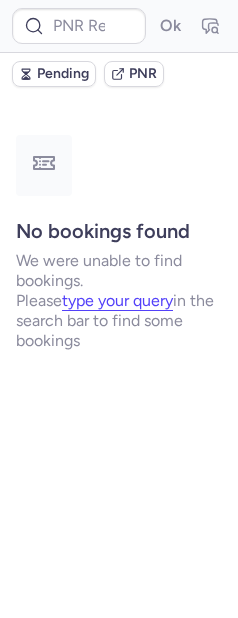 scroll, scrollTop: 0, scrollLeft: 0, axis: both 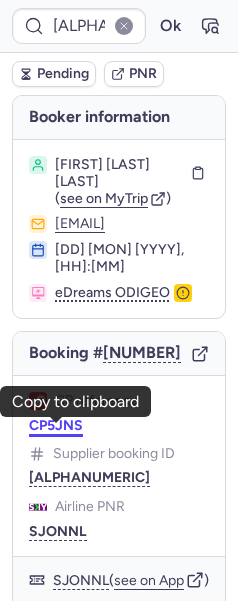 click on "CP5JNS" at bounding box center [56, 426] 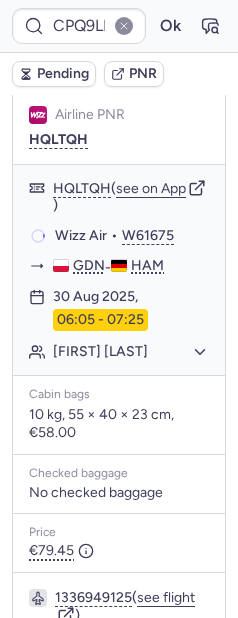 scroll, scrollTop: 532, scrollLeft: 0, axis: vertical 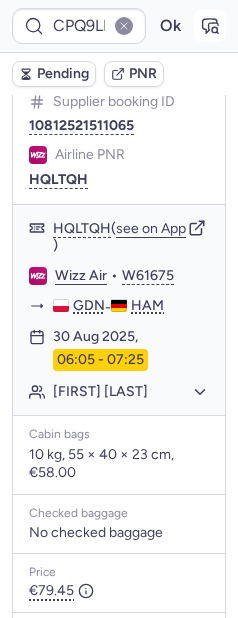 click 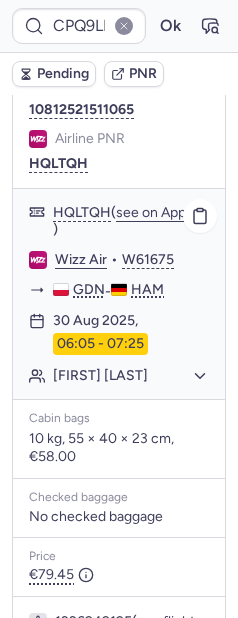 scroll, scrollTop: 571, scrollLeft: 0, axis: vertical 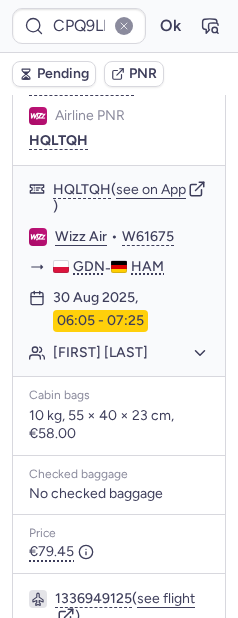 click on "Pending" at bounding box center [63, 74] 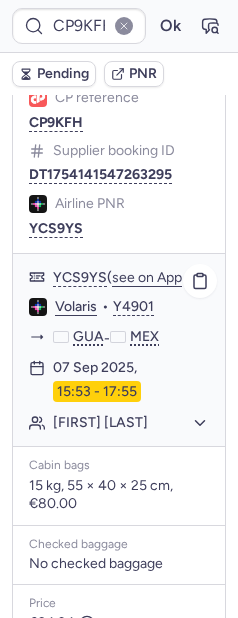 scroll, scrollTop: 320, scrollLeft: 0, axis: vertical 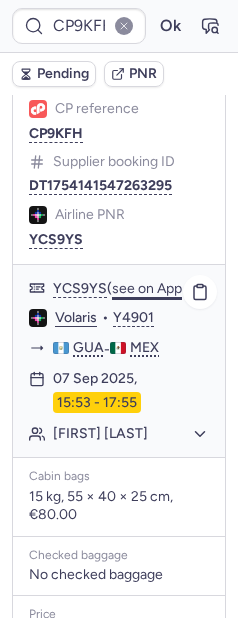click on "see on App" 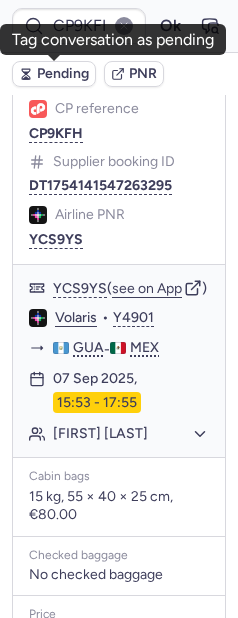 click on "Pending" at bounding box center (63, 74) 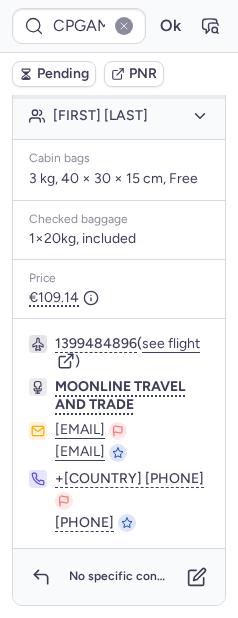 scroll, scrollTop: 660, scrollLeft: 0, axis: vertical 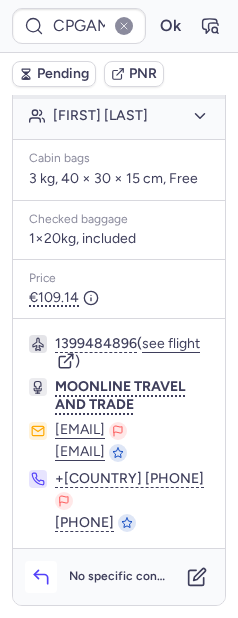 click 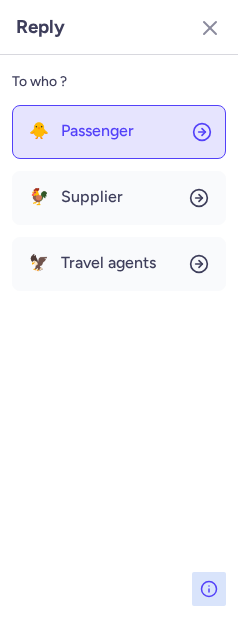click on "🐥 Passenger" 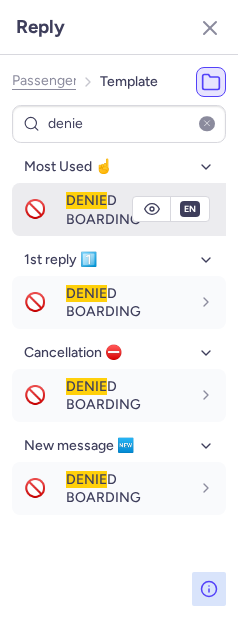 click on "DENIE" at bounding box center [86, 200] 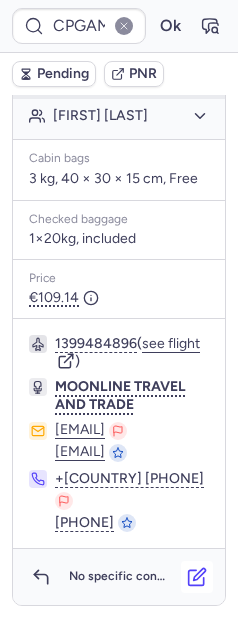 click 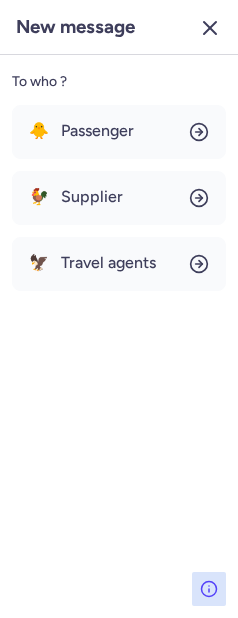 click 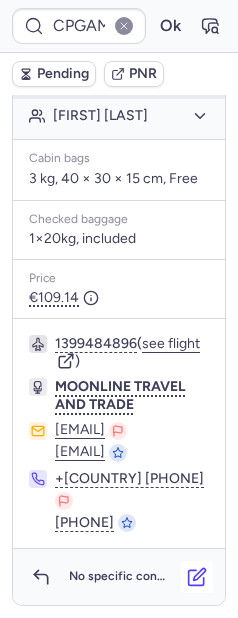 click at bounding box center [197, 577] 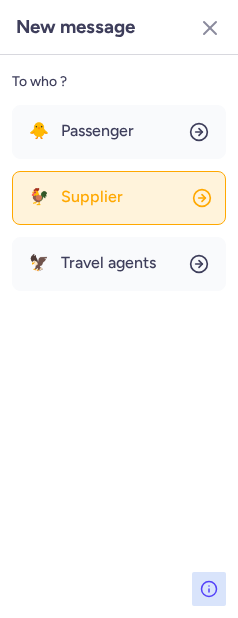 click on "🐓 Supplier" 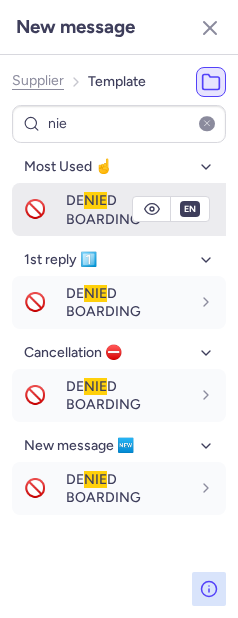 click on "DE NIE D BOARDING" at bounding box center (103, 209) 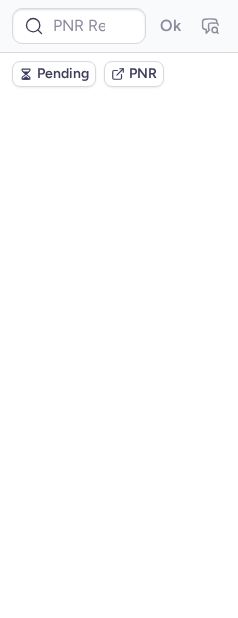 scroll, scrollTop: 0, scrollLeft: 0, axis: both 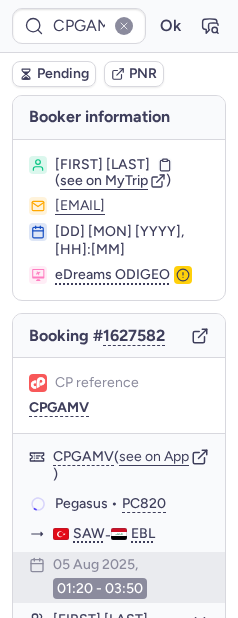 click on "Pending" at bounding box center (63, 74) 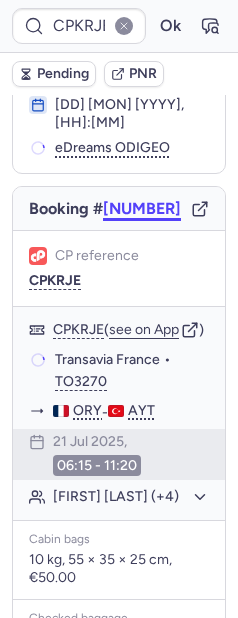 scroll, scrollTop: 136, scrollLeft: 0, axis: vertical 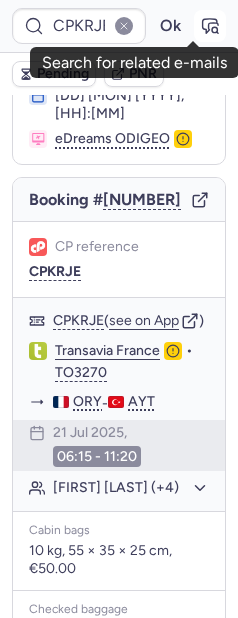 click 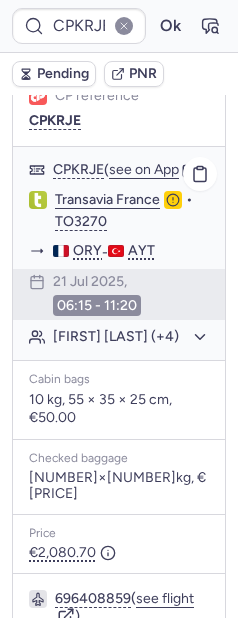 scroll, scrollTop: 638, scrollLeft: 0, axis: vertical 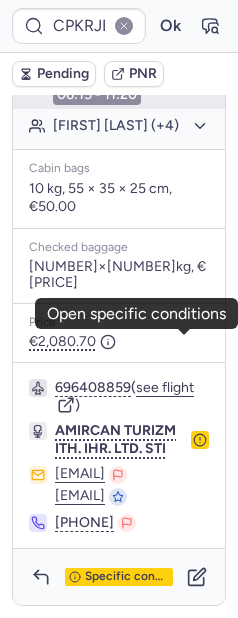 click 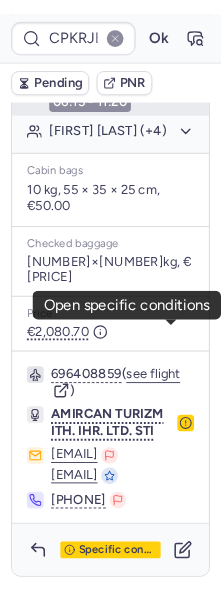 scroll, scrollTop: 173, scrollLeft: 0, axis: vertical 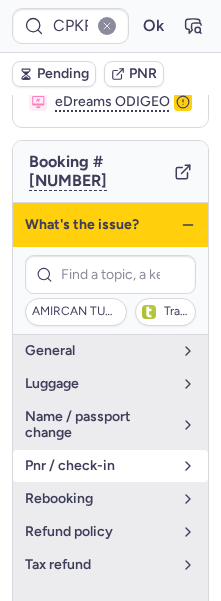 click on "pnr / check-in" at bounding box center [98, 466] 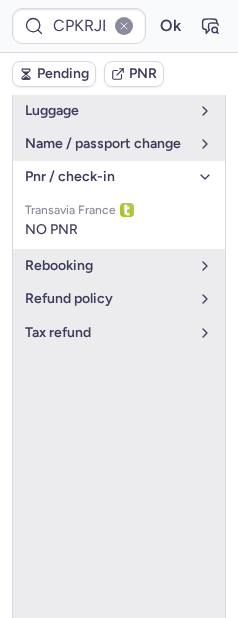 scroll, scrollTop: 638, scrollLeft: 0, axis: vertical 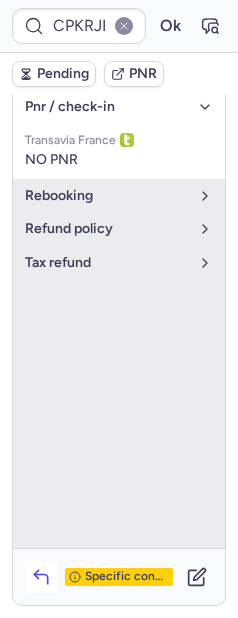click at bounding box center [41, 577] 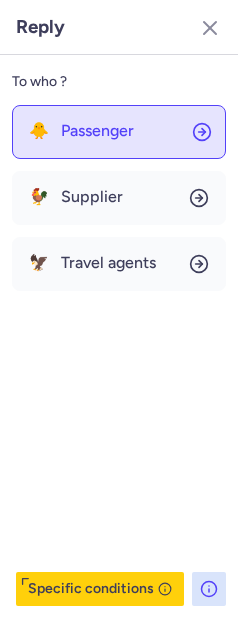 click on "🐥 Passenger" 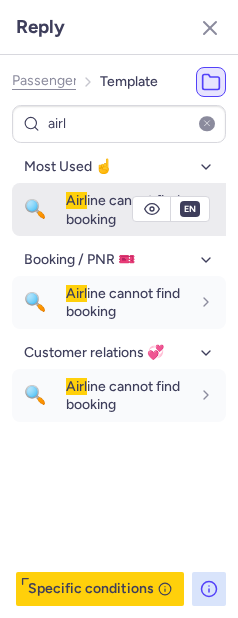 click on "Airl" at bounding box center (76, 200) 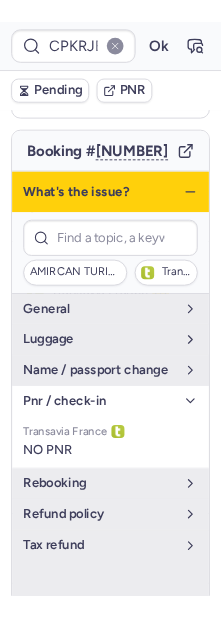 scroll, scrollTop: 178, scrollLeft: 0, axis: vertical 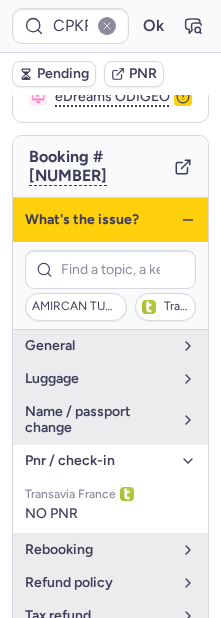 click 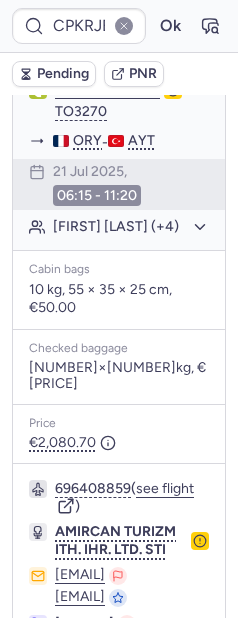 scroll, scrollTop: 459, scrollLeft: 0, axis: vertical 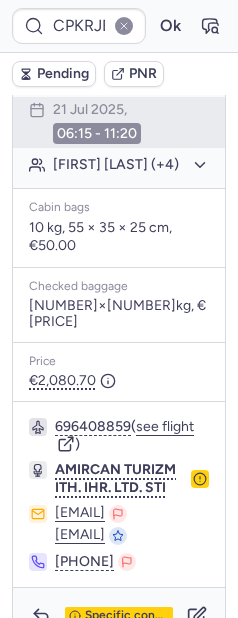 click on "Christophe BOUTEILLER (+4)" 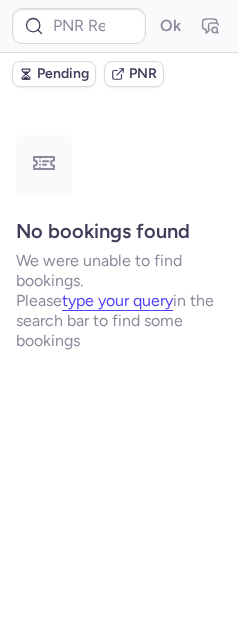 scroll, scrollTop: 0, scrollLeft: 0, axis: both 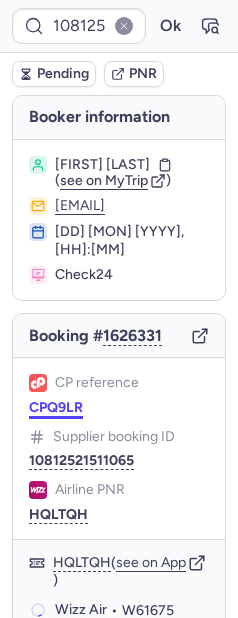 click on "CPQ9LR" at bounding box center [56, 408] 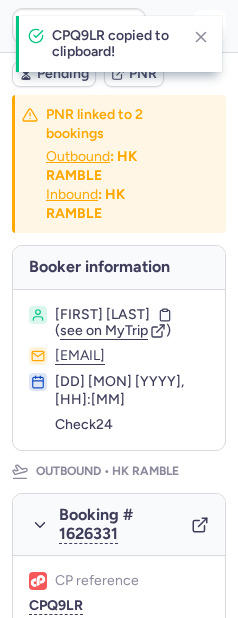 click 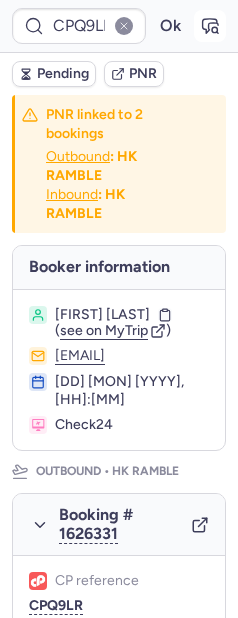 click 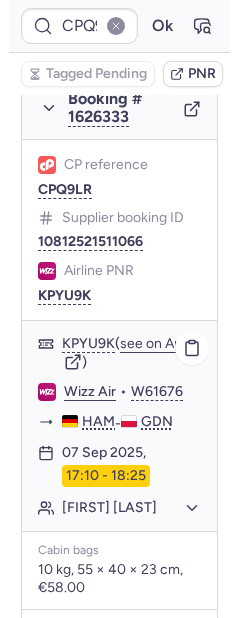 scroll, scrollTop: 1145, scrollLeft: 0, axis: vertical 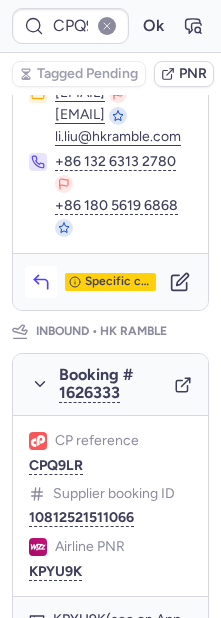 click 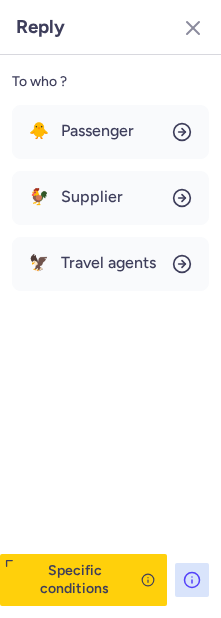 scroll, scrollTop: 1127, scrollLeft: 0, axis: vertical 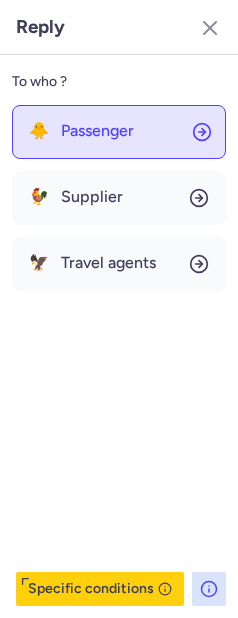 click on "🐥 Passenger" 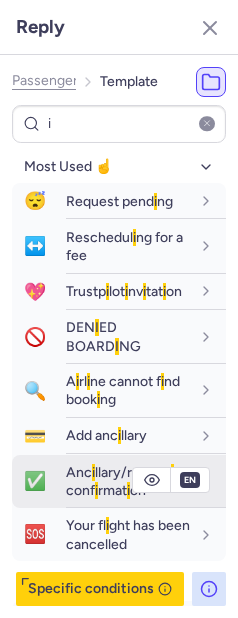 click on "Anc i llary/rebook i ng conf i rmat i on" at bounding box center (128, 481) 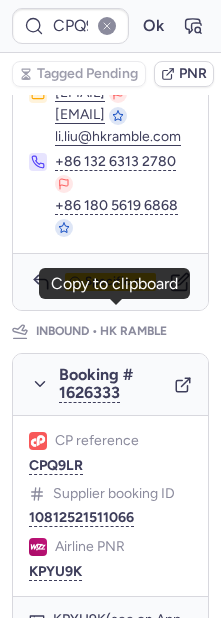 scroll, scrollTop: 0, scrollLeft: 0, axis: both 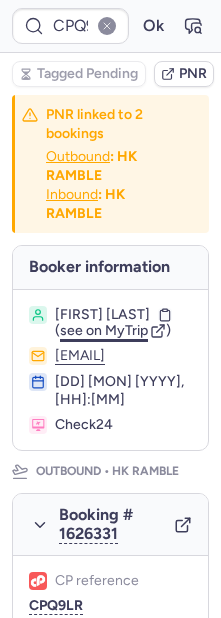 click on "see on MyTrip" at bounding box center [104, 330] 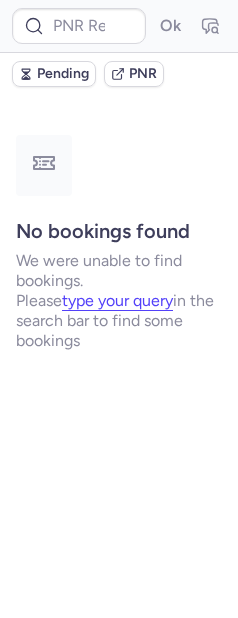 scroll, scrollTop: 0, scrollLeft: 0, axis: both 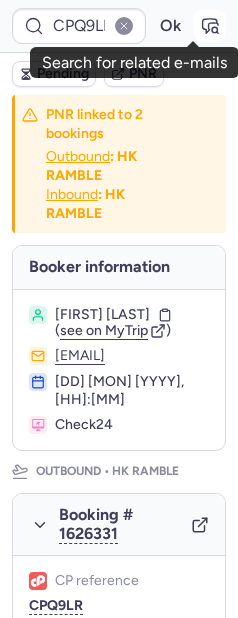 click 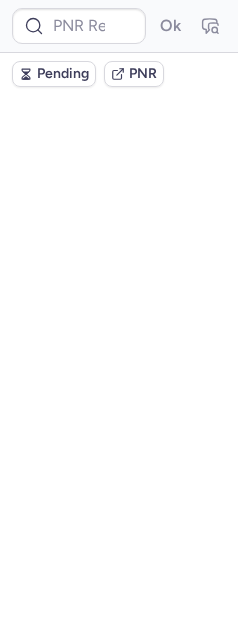 scroll, scrollTop: 0, scrollLeft: 0, axis: both 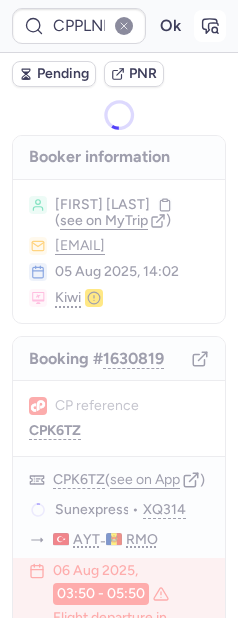 click 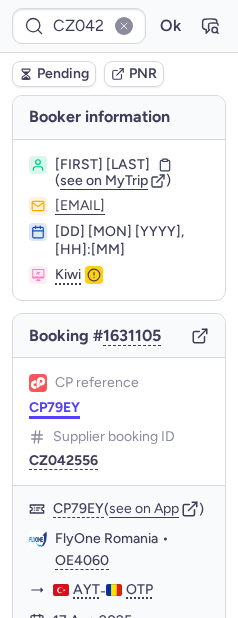 click on "CP79EY" at bounding box center [54, 408] 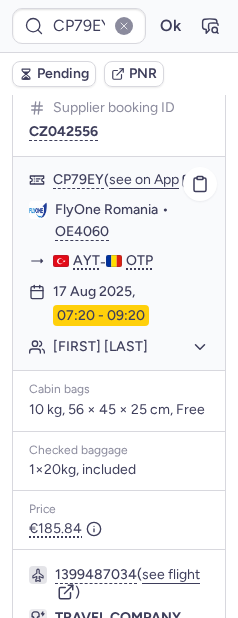 scroll, scrollTop: 646, scrollLeft: 0, axis: vertical 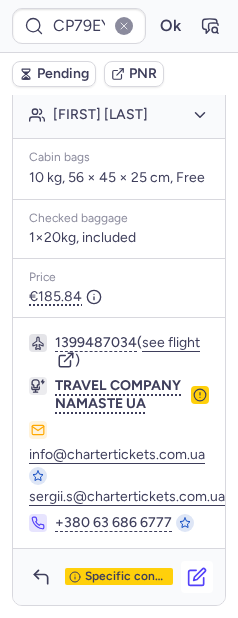 click 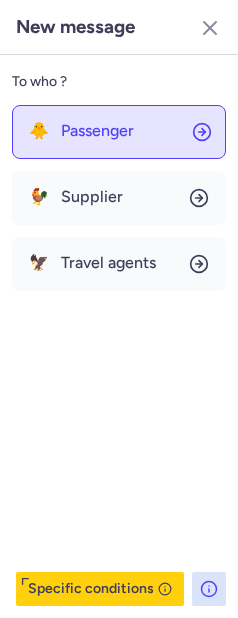 click on "Passenger" at bounding box center (97, 131) 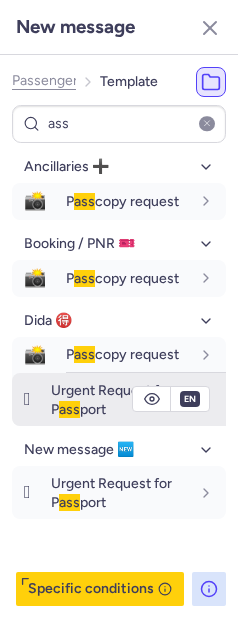 click on "Urgent Request for P ass port" at bounding box center (111, 399) 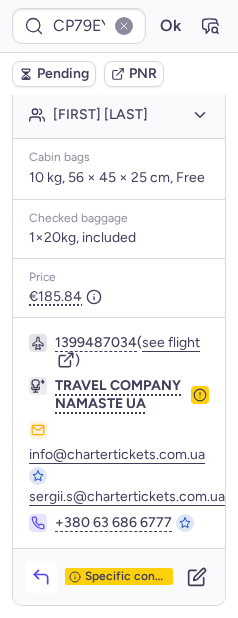 click 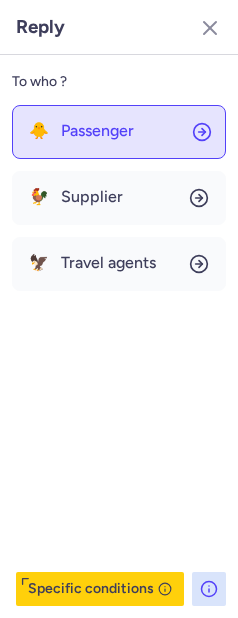 click on "🐥 Passenger" 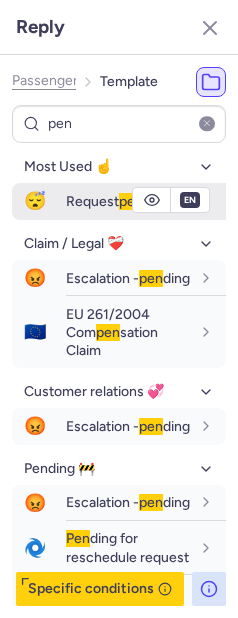 click on "😴 Request  pen ding" at bounding box center (119, 201) 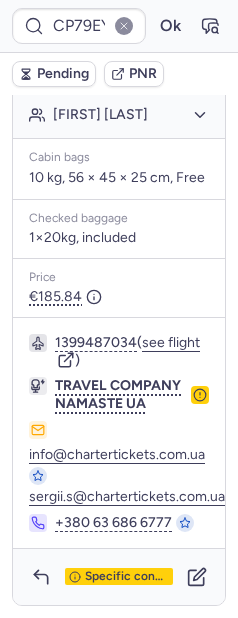 click 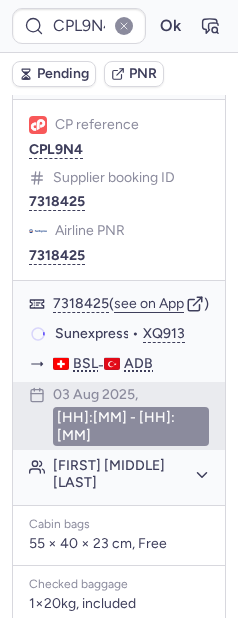 scroll, scrollTop: 451, scrollLeft: 0, axis: vertical 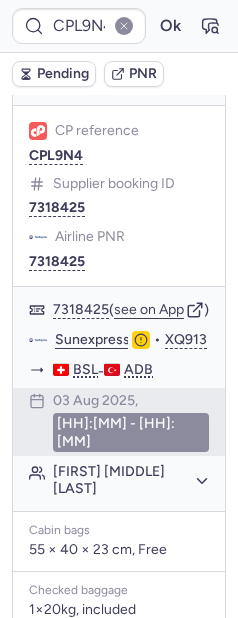 click on "Pending" at bounding box center [63, 74] 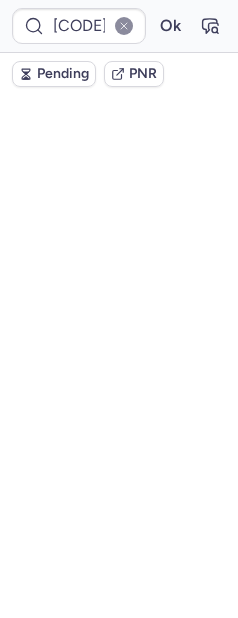 scroll, scrollTop: 0, scrollLeft: 0, axis: both 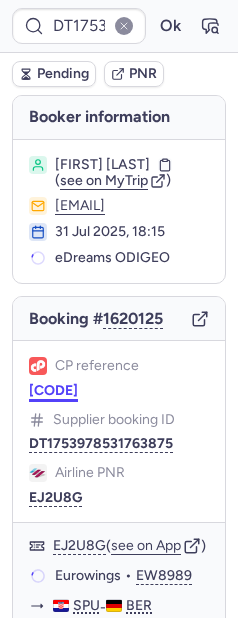 click on "CPVDGE" at bounding box center [53, 391] 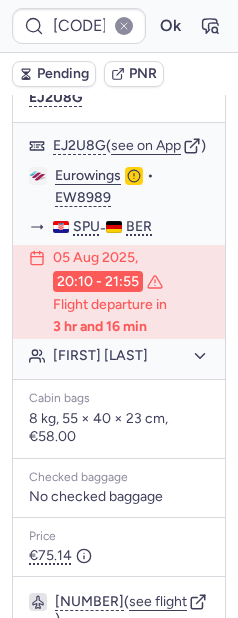 scroll, scrollTop: 652, scrollLeft: 0, axis: vertical 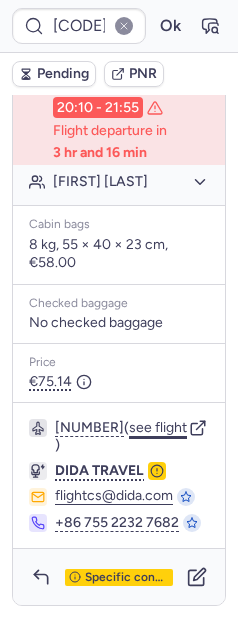 click on "see flight" 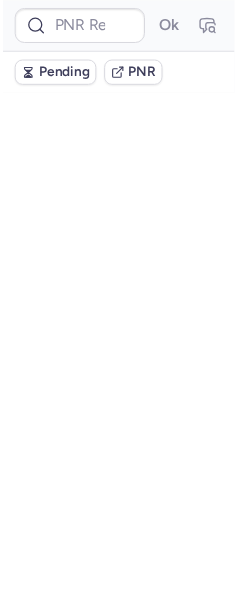 scroll, scrollTop: 0, scrollLeft: 0, axis: both 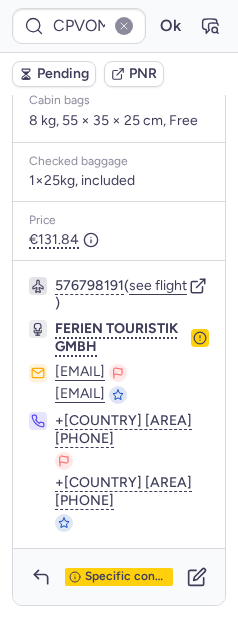 click 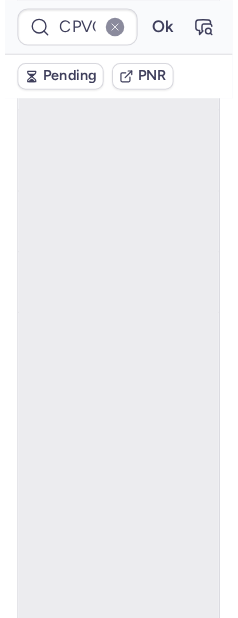 scroll, scrollTop: 145, scrollLeft: 0, axis: vertical 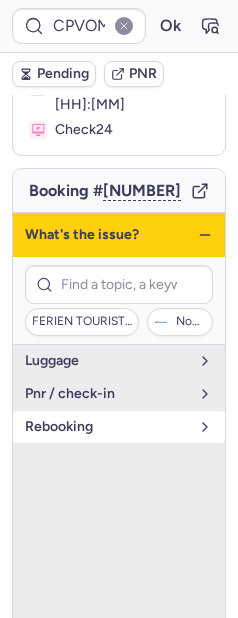 click on "rebooking" at bounding box center [107, 427] 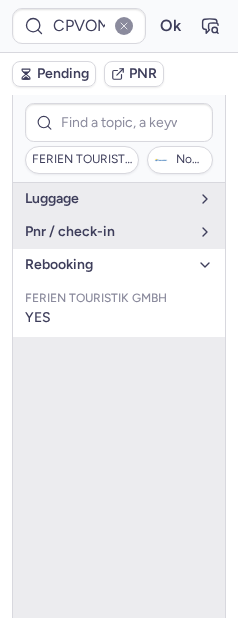 scroll, scrollTop: 576, scrollLeft: 0, axis: vertical 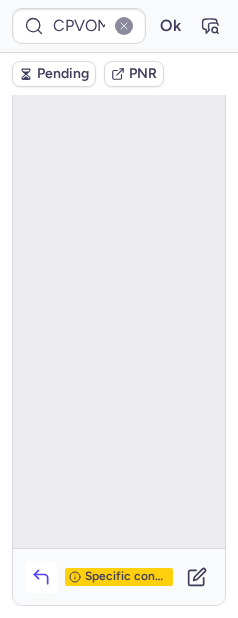 click 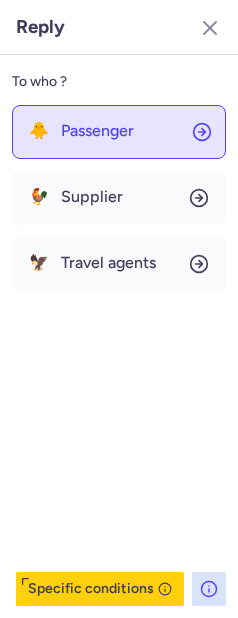 click on "🐥 Passenger" 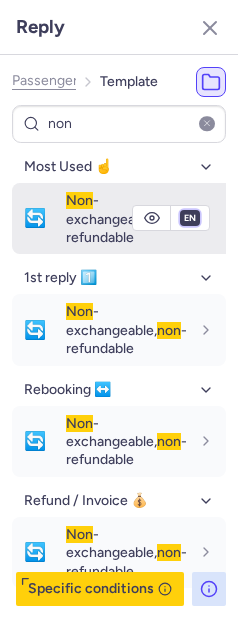 click on "fr en de nl pt es it ru" at bounding box center [190, 218] 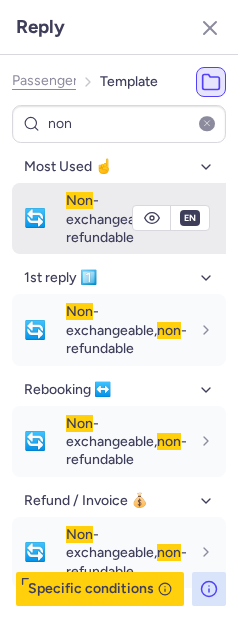 click on "fr en de nl pt es it ru" at bounding box center (190, 218) 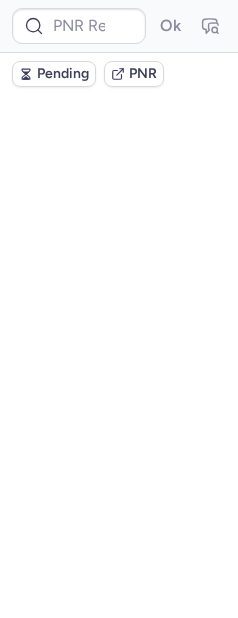 scroll, scrollTop: 0, scrollLeft: 0, axis: both 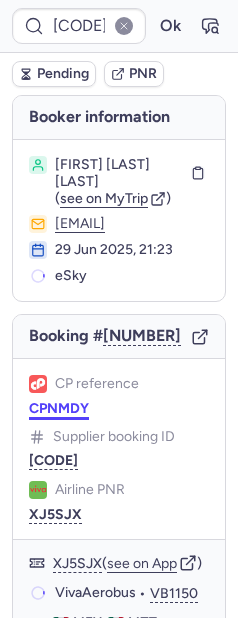 click on "CPNMDY" at bounding box center [59, 409] 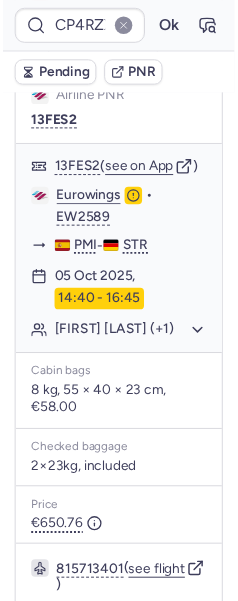 scroll, scrollTop: 1485, scrollLeft: 0, axis: vertical 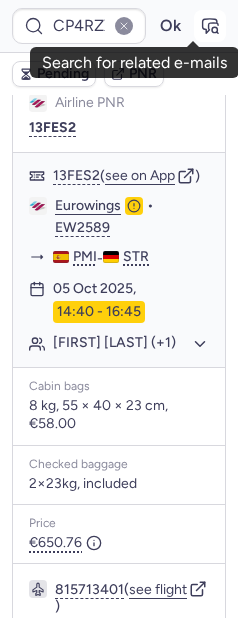 click 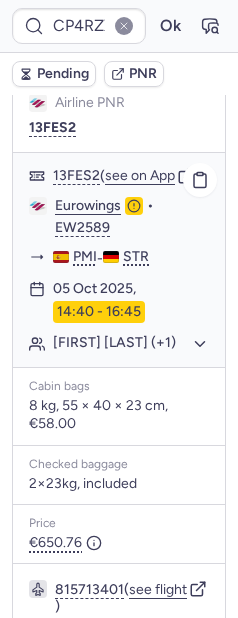 click on "Eurowings" 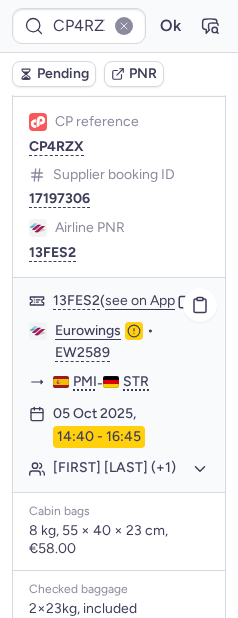 scroll, scrollTop: 1361, scrollLeft: 0, axis: vertical 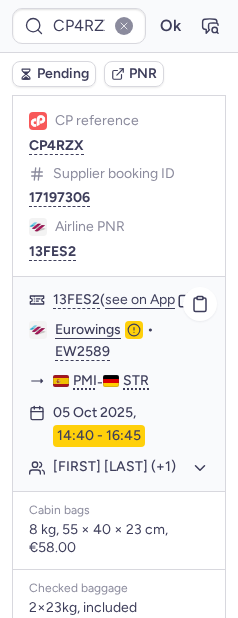 click on "Andrea HACK (+1)" 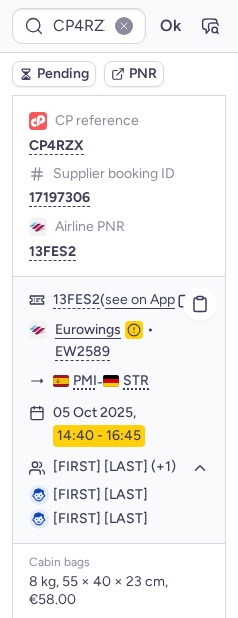 click on "Andrea HACK" at bounding box center (100, 494) 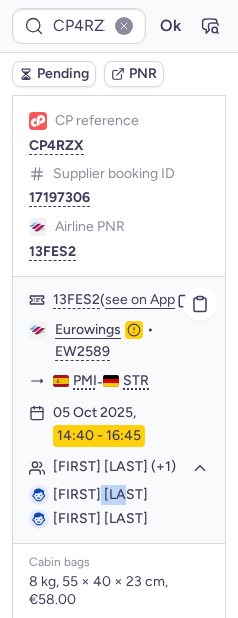 click on "Andrea HACK" at bounding box center (100, 494) 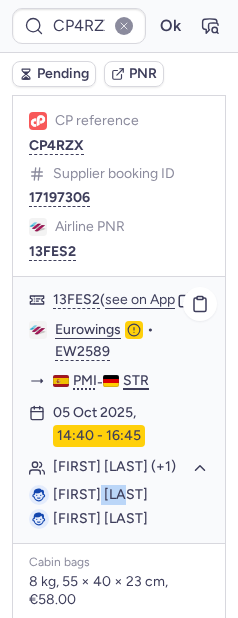 copy on "HACK" 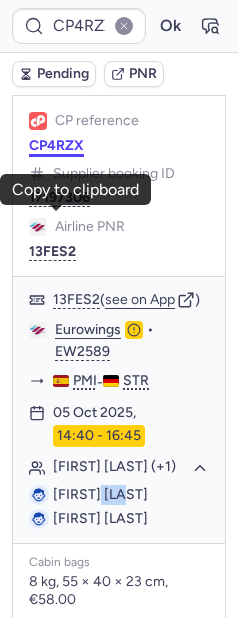 click on "CP4RZX" at bounding box center (56, 146) 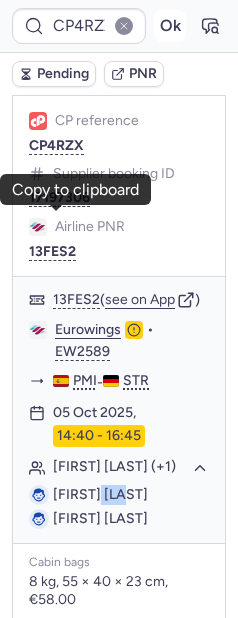 click on "Ok" at bounding box center [170, 26] 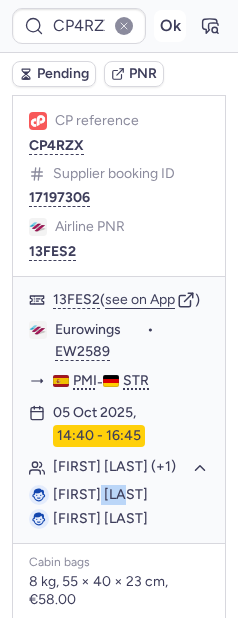 scroll, scrollTop: 1339, scrollLeft: 0, axis: vertical 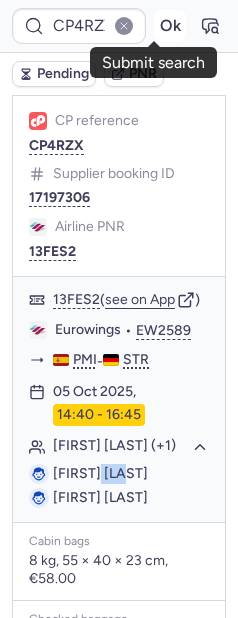 click on "Ok" at bounding box center (170, 26) 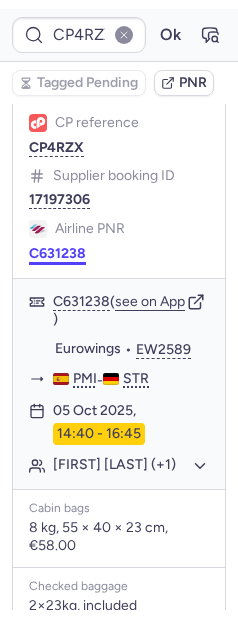 scroll, scrollTop: 1390, scrollLeft: 0, axis: vertical 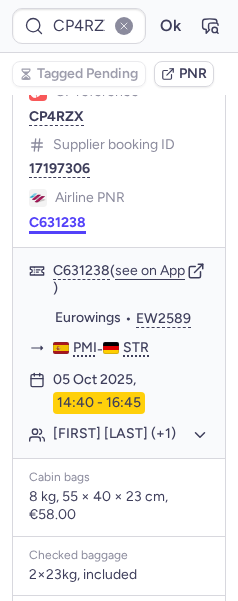 click on "C631238" at bounding box center (57, 223) 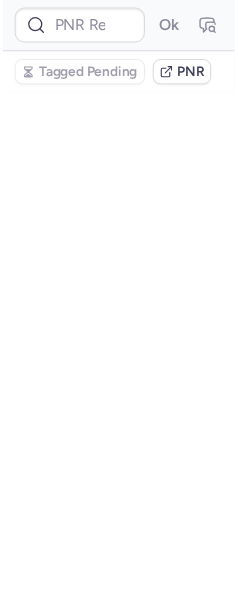 scroll, scrollTop: 0, scrollLeft: 0, axis: both 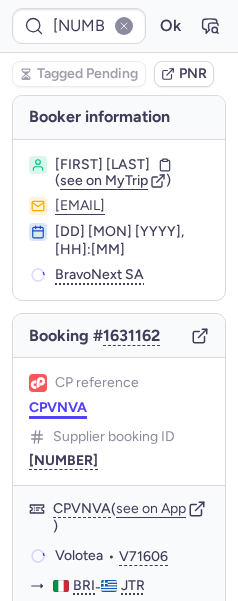 click on "CPVNVA" at bounding box center [58, 408] 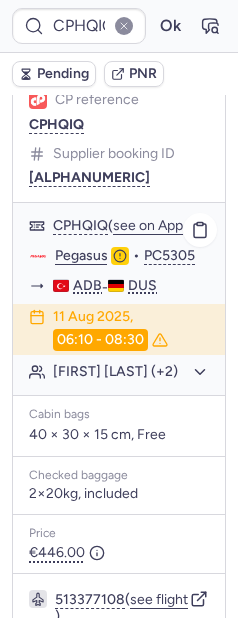 scroll, scrollTop: 109, scrollLeft: 0, axis: vertical 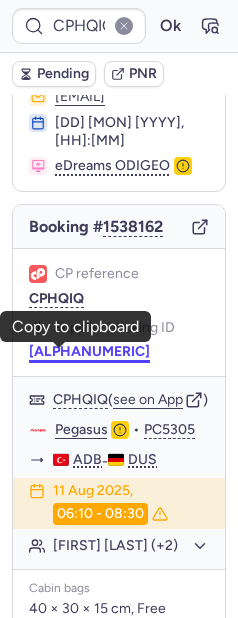 click on "A1793167" at bounding box center (89, 352) 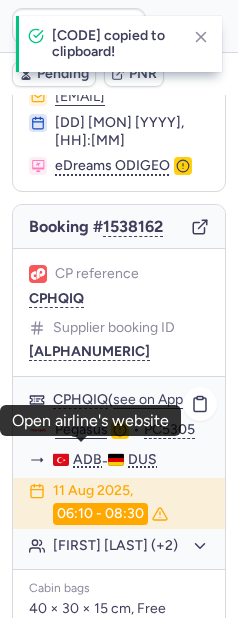 click on "Pegasus" 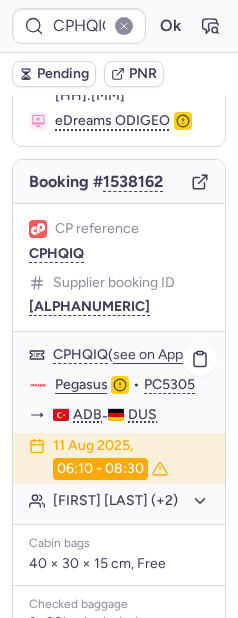 scroll, scrollTop: 155, scrollLeft: 0, axis: vertical 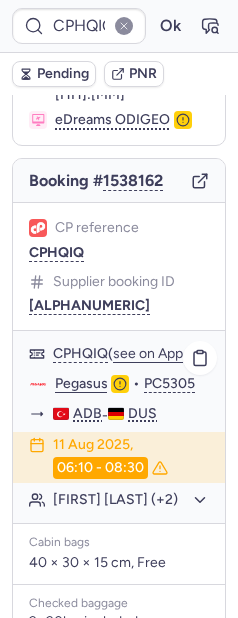 click on "Okan KORAP (+2)" 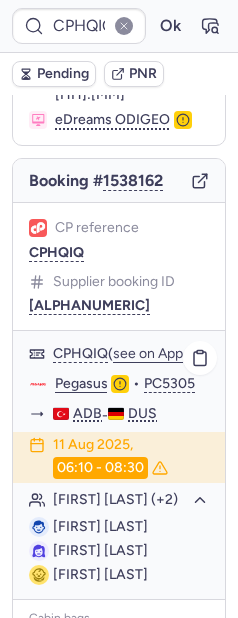 click on "Okan KORAP" at bounding box center (100, 526) 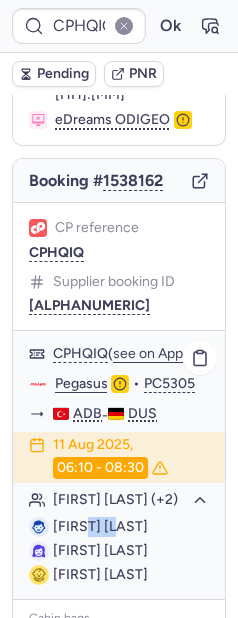 click on "Okan KORAP" at bounding box center [100, 526] 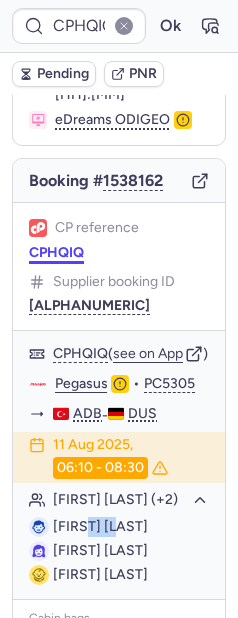 click on "CPHQIQ" at bounding box center [56, 253] 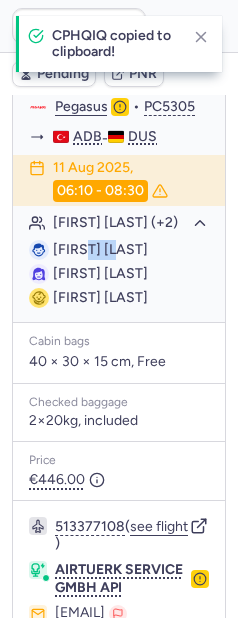 scroll, scrollTop: 698, scrollLeft: 0, axis: vertical 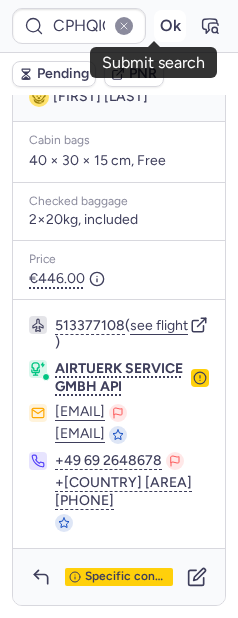 click on "Ok" at bounding box center [170, 26] 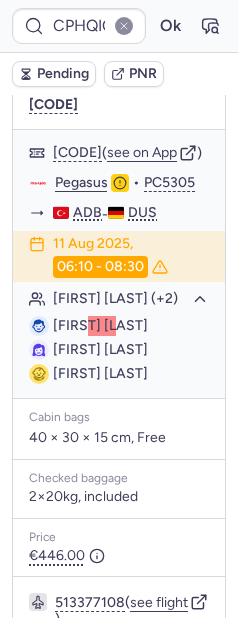 scroll, scrollTop: 752, scrollLeft: 0, axis: vertical 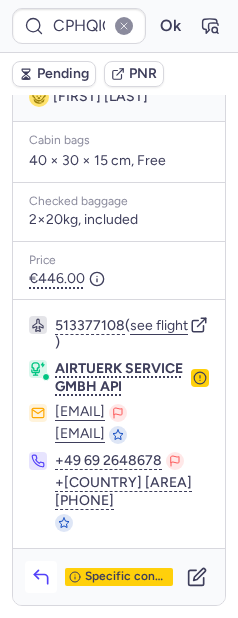 click 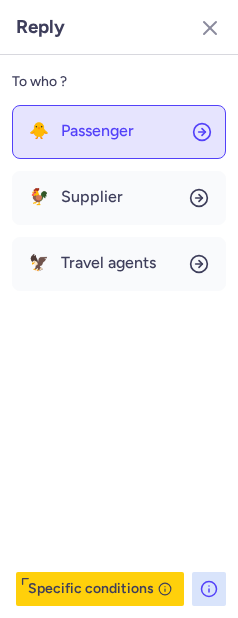 click on "Passenger" at bounding box center [97, 131] 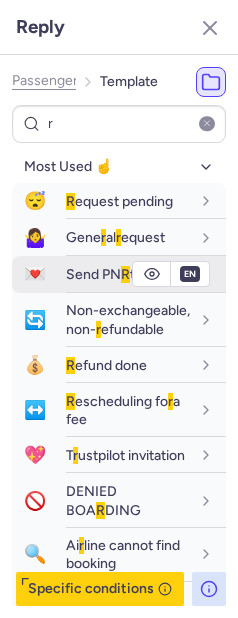 click on "Send PN R  to Pax" at bounding box center [117, 274] 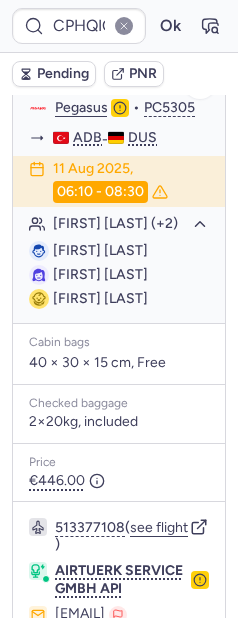 scroll, scrollTop: 353, scrollLeft: 0, axis: vertical 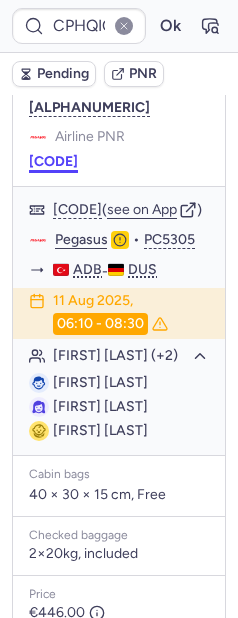 click on "11B8EP" at bounding box center [53, 162] 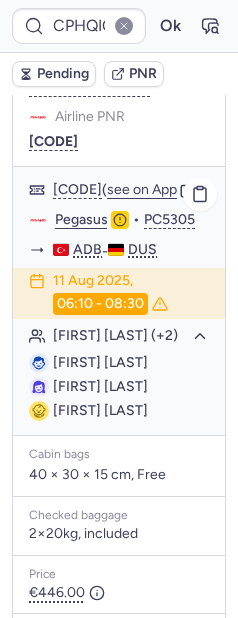 scroll, scrollTop: 378, scrollLeft: 0, axis: vertical 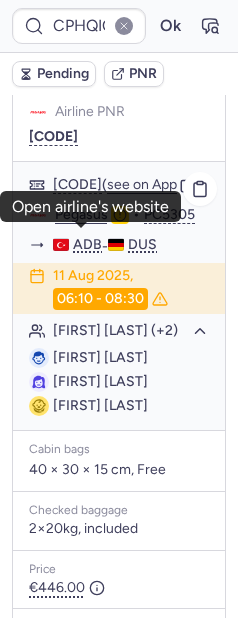 click on "Pegasus" 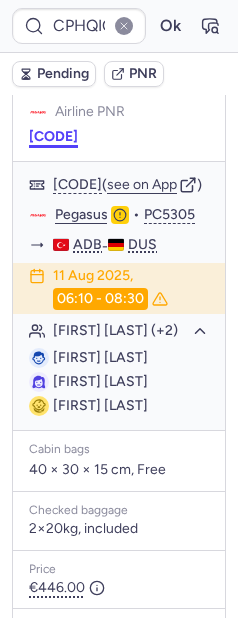 click on "11B8EP" at bounding box center (53, 137) 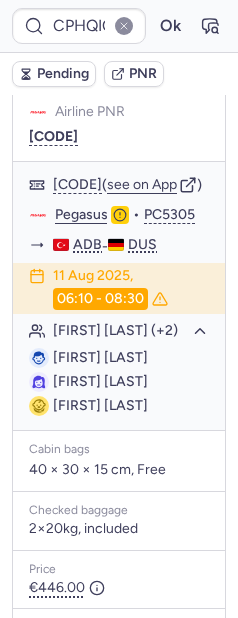 click on "Pending" at bounding box center [63, 74] 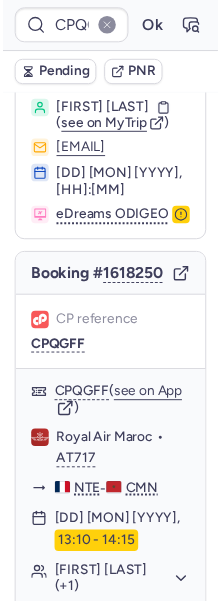 scroll, scrollTop: 0, scrollLeft: 0, axis: both 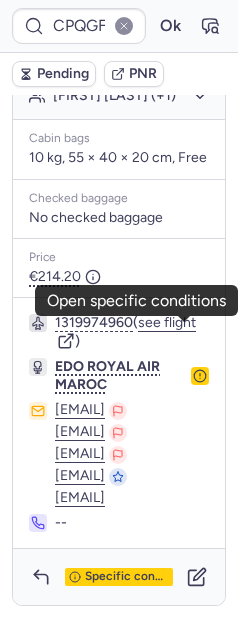 click 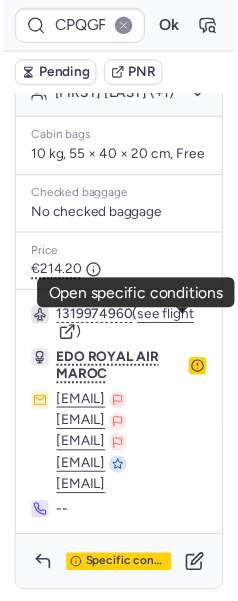 scroll, scrollTop: 173, scrollLeft: 0, axis: vertical 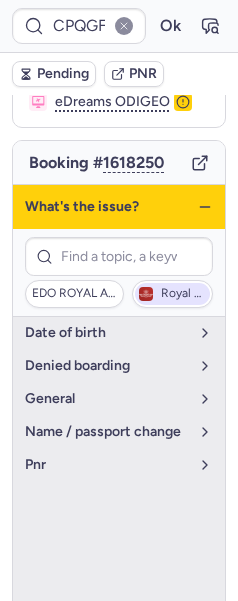 click on "Royal Air Maroc" at bounding box center [183, 294] 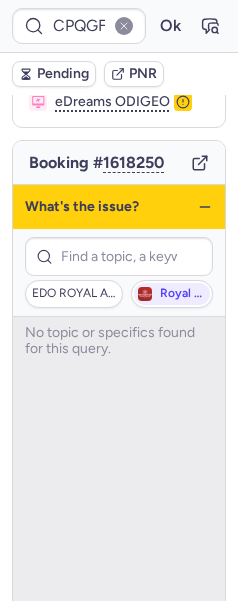 click 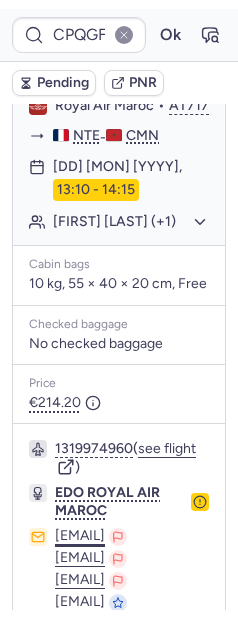 scroll, scrollTop: 642, scrollLeft: 0, axis: vertical 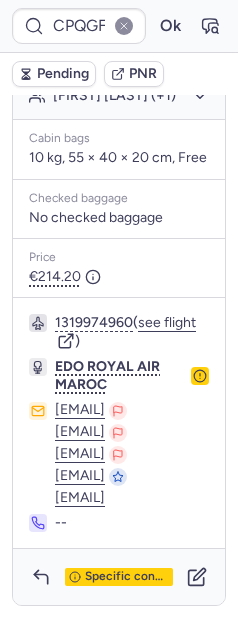 click 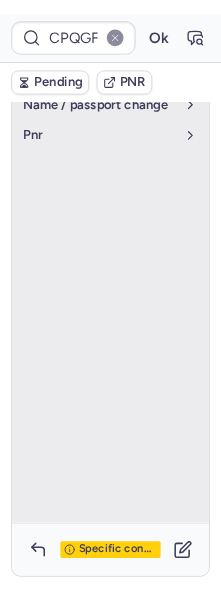 scroll, scrollTop: 173, scrollLeft: 0, axis: vertical 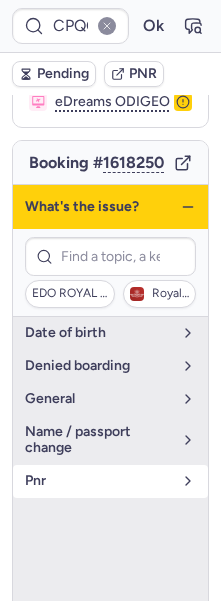 click on "pnr" at bounding box center [98, 481] 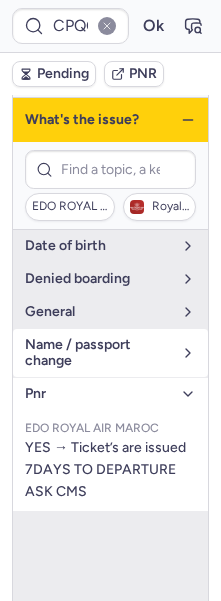 scroll, scrollTop: 273, scrollLeft: 0, axis: vertical 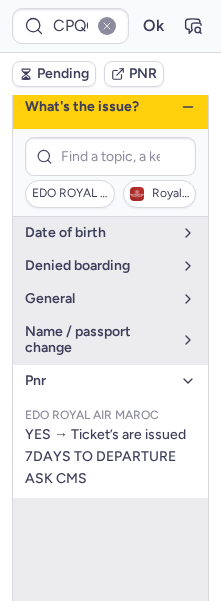 click 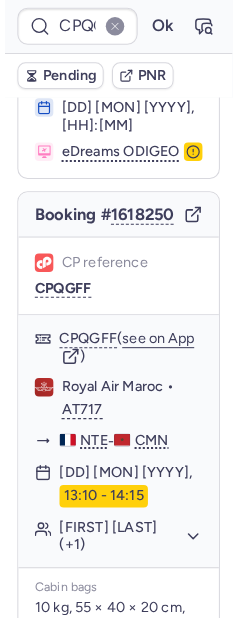 scroll, scrollTop: 128, scrollLeft: 0, axis: vertical 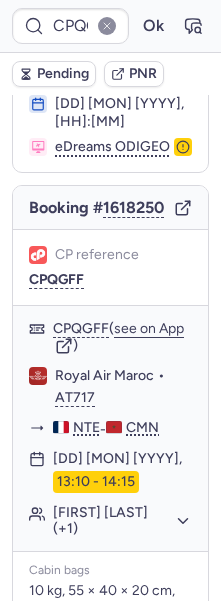 click on "Pending" at bounding box center (63, 74) 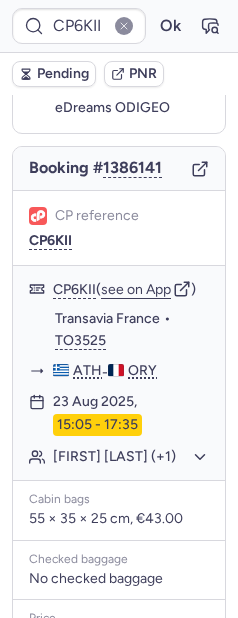 scroll, scrollTop: 128, scrollLeft: 0, axis: vertical 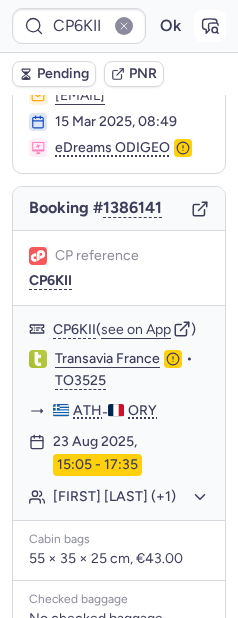 click 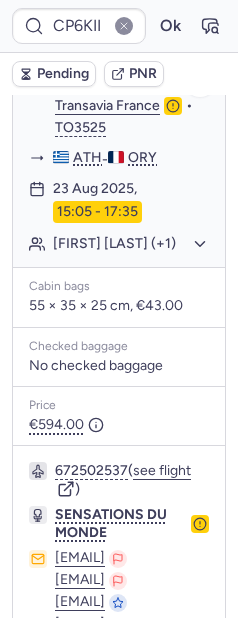 scroll, scrollTop: 683, scrollLeft: 0, axis: vertical 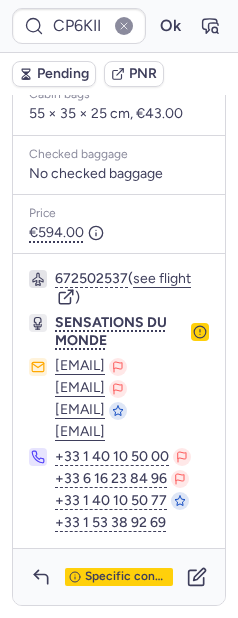click 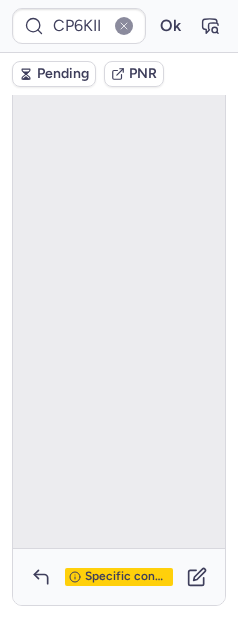scroll, scrollTop: 148, scrollLeft: 0, axis: vertical 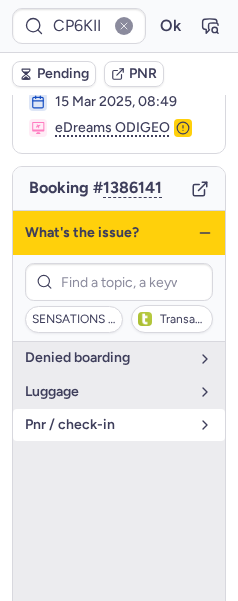 click on "pnr / check-in" at bounding box center [107, 425] 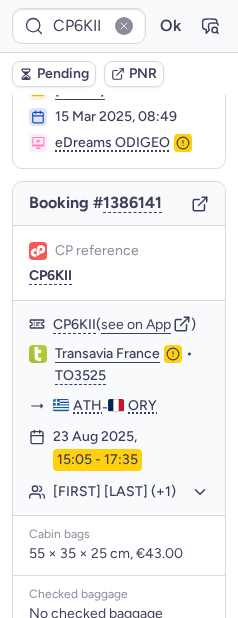 scroll, scrollTop: 408, scrollLeft: 0, axis: vertical 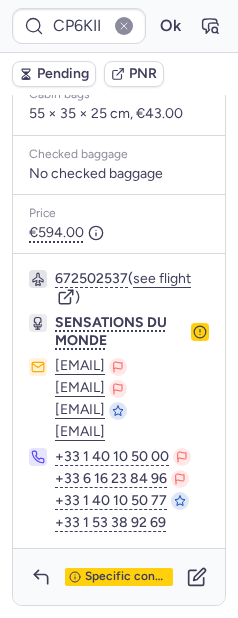 click 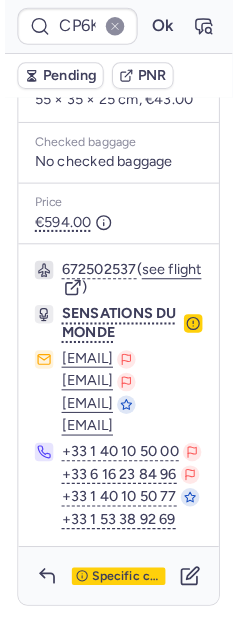 scroll, scrollTop: 148, scrollLeft: 0, axis: vertical 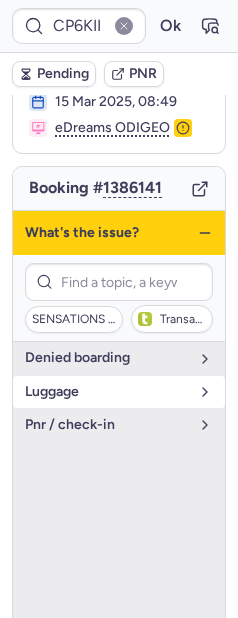 click on "luggage" at bounding box center (107, 392) 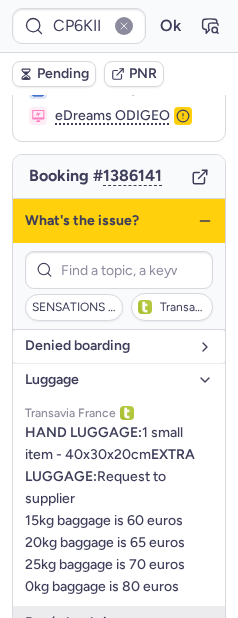 scroll, scrollTop: 152, scrollLeft: 0, axis: vertical 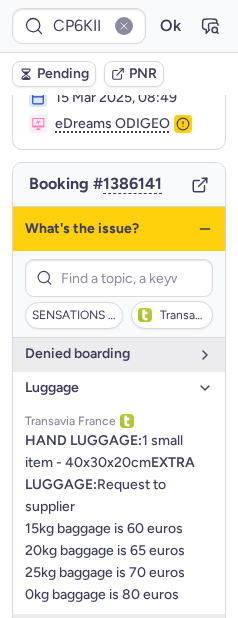 click 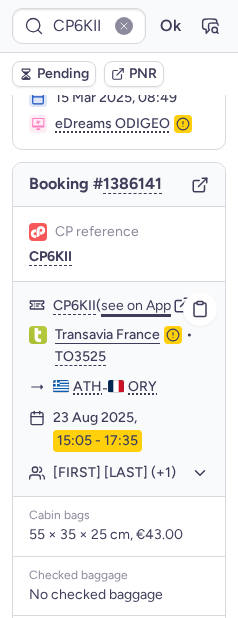 click on "see on App" 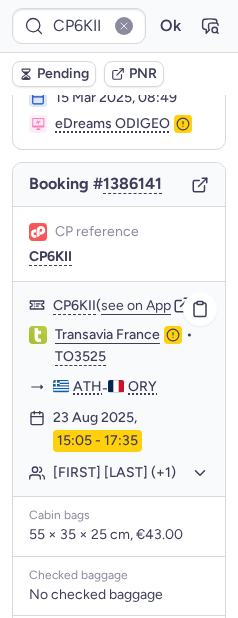 click 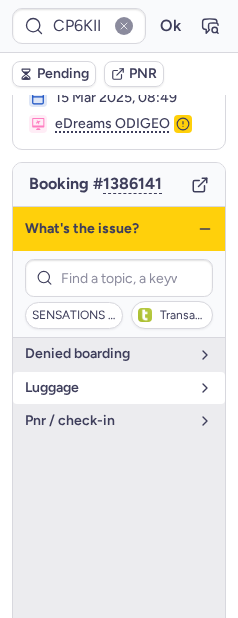 click on "luggage" at bounding box center [119, 388] 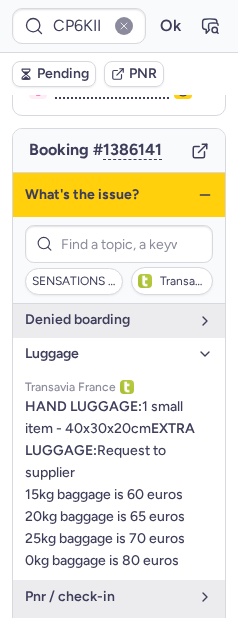 scroll, scrollTop: 231, scrollLeft: 0, axis: vertical 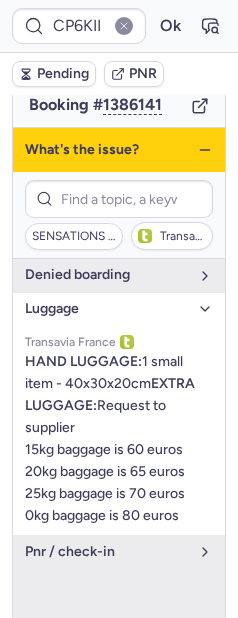 click 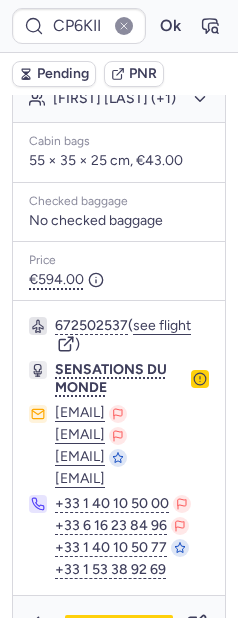 scroll, scrollTop: 683, scrollLeft: 0, axis: vertical 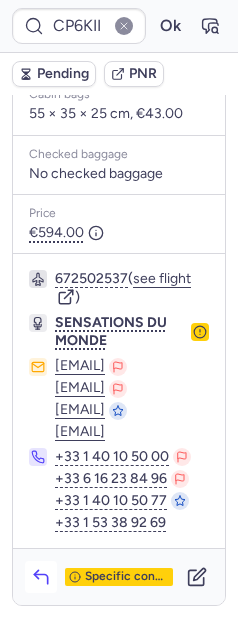 click at bounding box center (41, 577) 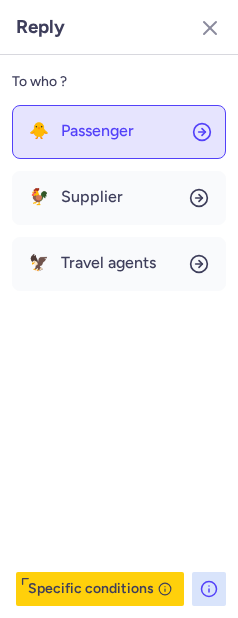 click on "🐥 Passenger" 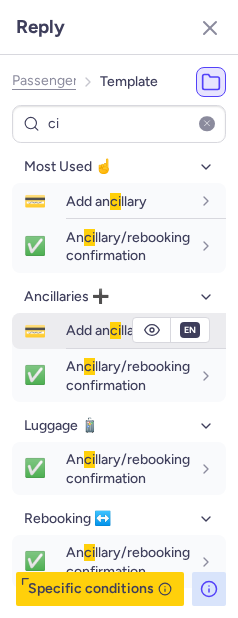 click on "Add an ci llary" at bounding box center (106, 330) 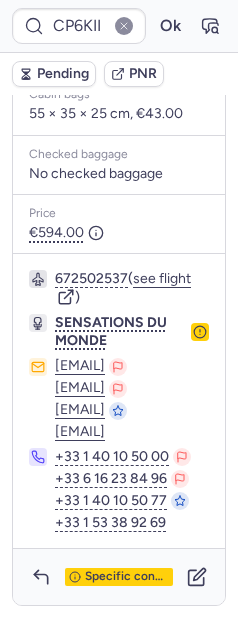 click 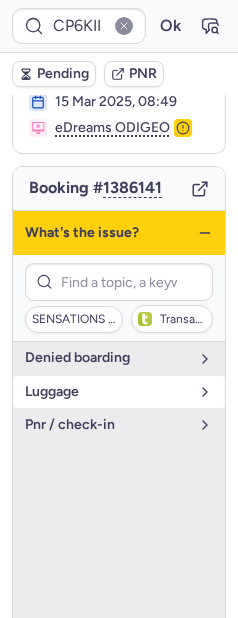 click on "luggage" at bounding box center [107, 392] 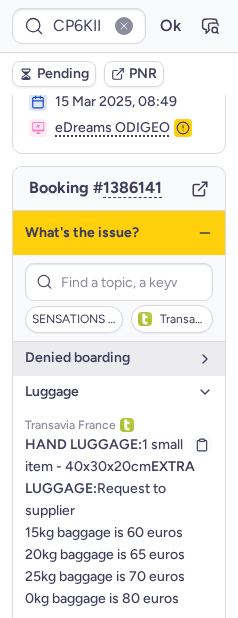 scroll, scrollTop: 177, scrollLeft: 0, axis: vertical 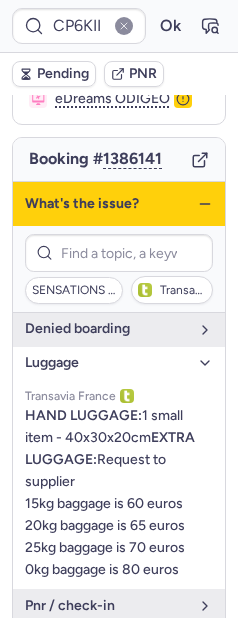 click 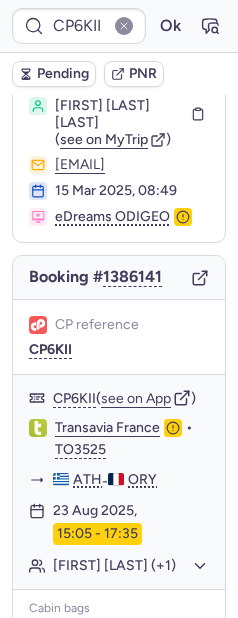 scroll, scrollTop: 0, scrollLeft: 0, axis: both 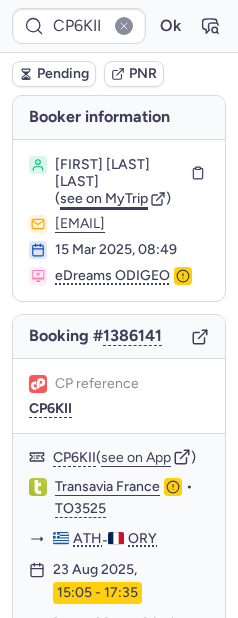click on "see on MyTrip" at bounding box center [104, 198] 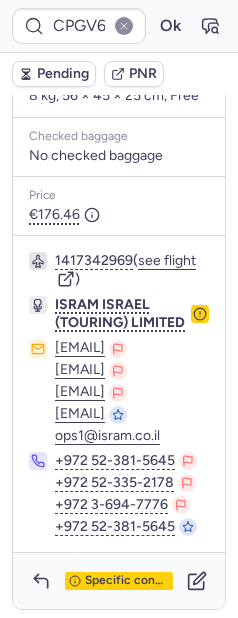 scroll, scrollTop: 809, scrollLeft: 0, axis: vertical 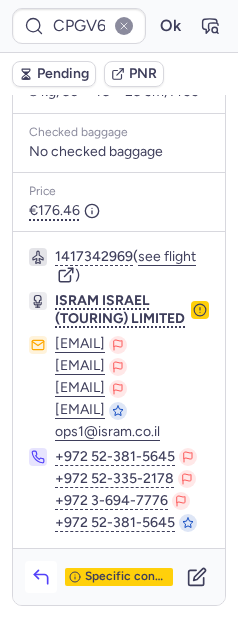 click 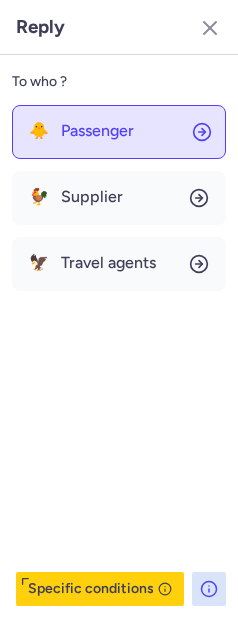 click on "Passenger" at bounding box center (97, 131) 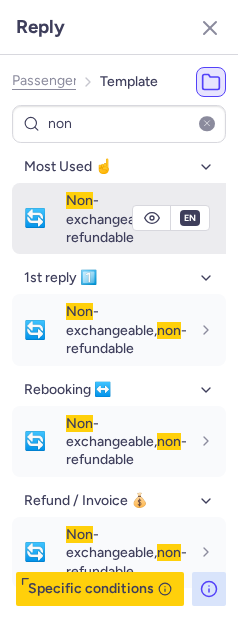 click on "Non -exchangeable,  non -refundable" at bounding box center [126, 219] 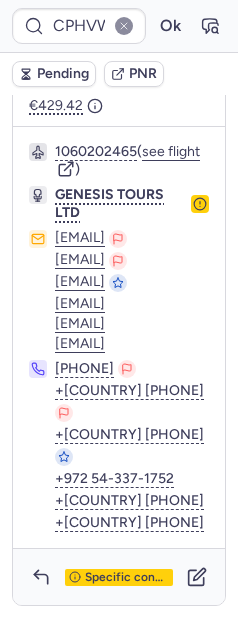 scroll, scrollTop: 688, scrollLeft: 0, axis: vertical 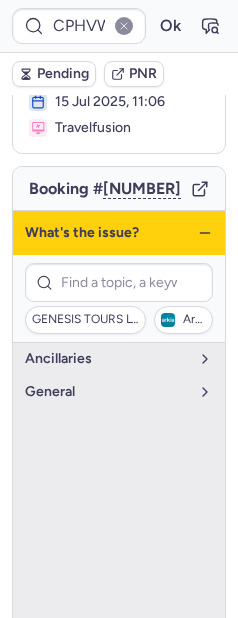 click 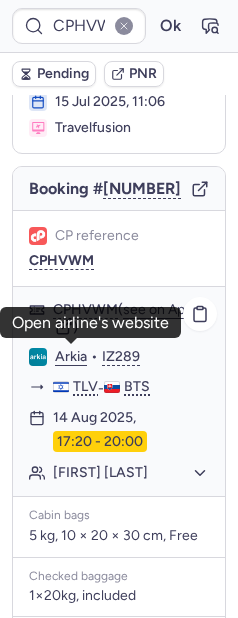 click on "Arkia" 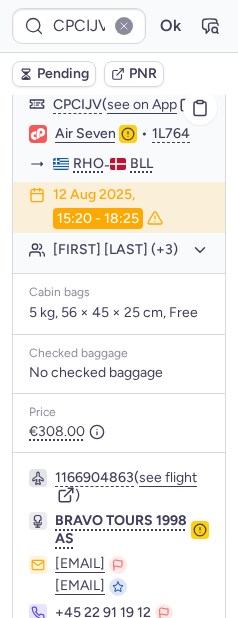 scroll, scrollTop: 565, scrollLeft: 0, axis: vertical 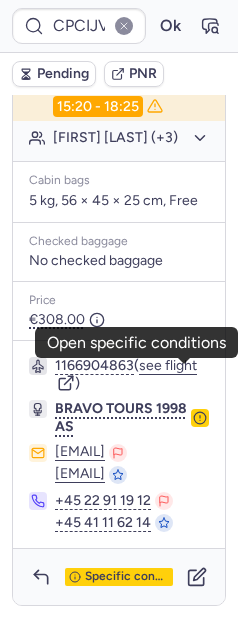 click 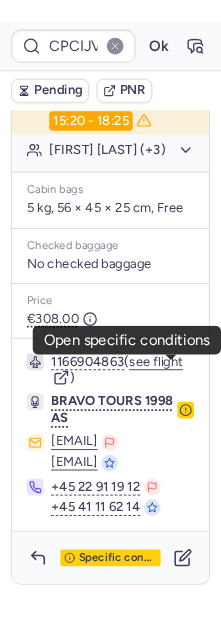 scroll, scrollTop: 173, scrollLeft: 0, axis: vertical 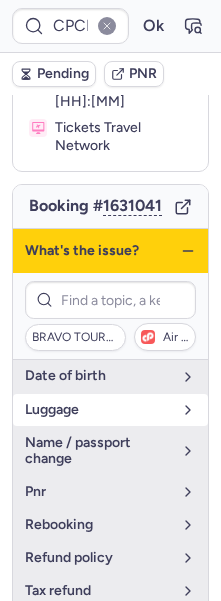 click on "luggage" at bounding box center [110, 410] 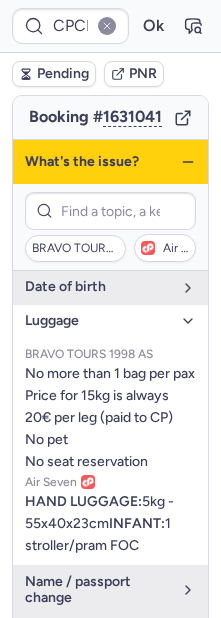 scroll, scrollTop: 300, scrollLeft: 0, axis: vertical 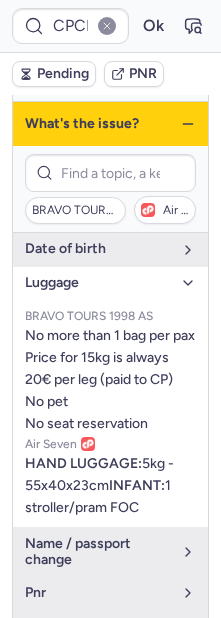 click 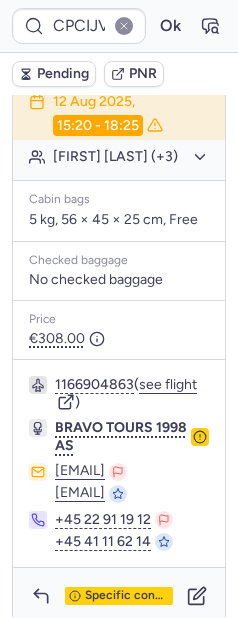 scroll, scrollTop: 565, scrollLeft: 0, axis: vertical 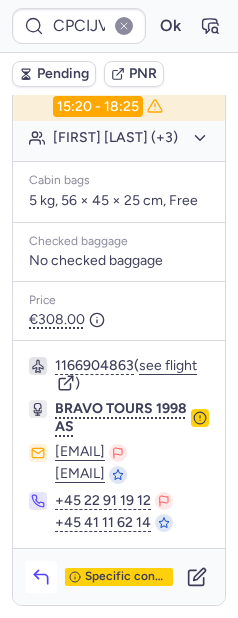 click 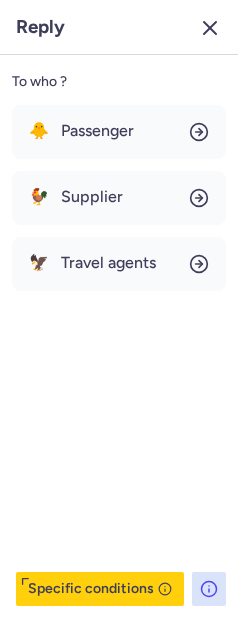 click 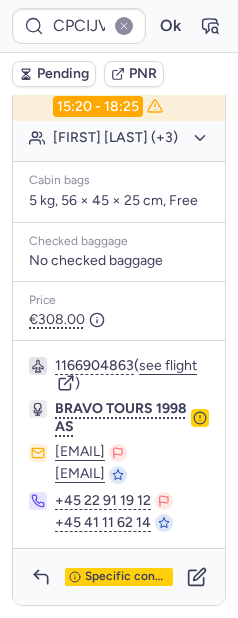 click at bounding box center [200, 418] 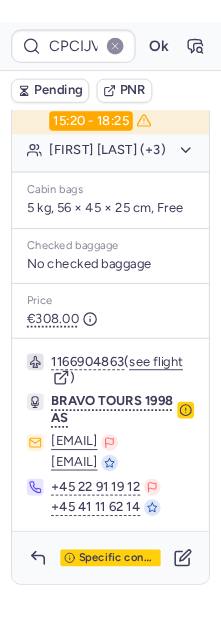 scroll, scrollTop: 173, scrollLeft: 0, axis: vertical 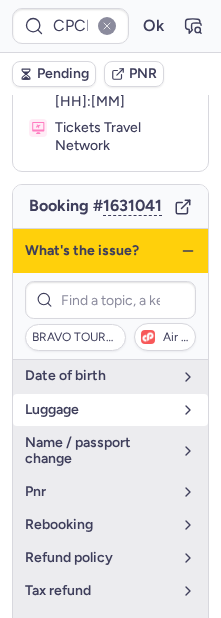 click on "luggage" at bounding box center [98, 410] 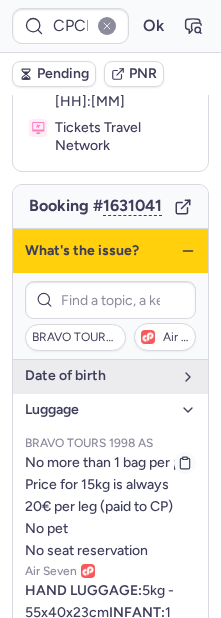 scroll, scrollTop: 213, scrollLeft: 0, axis: vertical 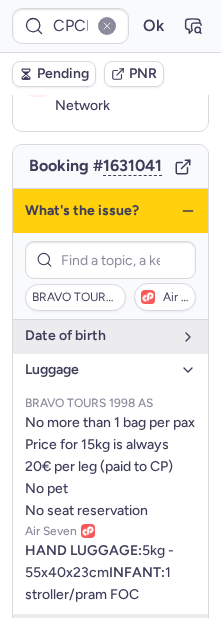 click 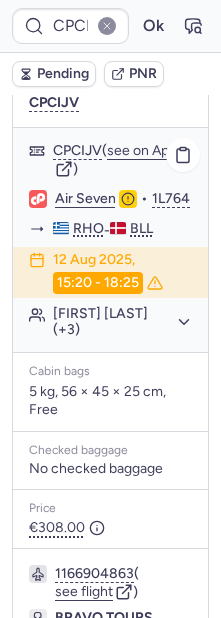 scroll, scrollTop: 156, scrollLeft: 0, axis: vertical 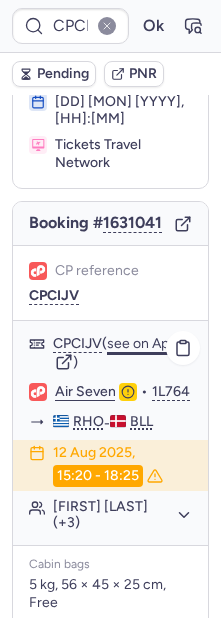 click on "see on App" 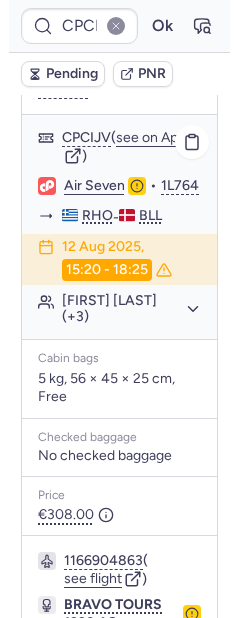 scroll, scrollTop: 565, scrollLeft: 0, axis: vertical 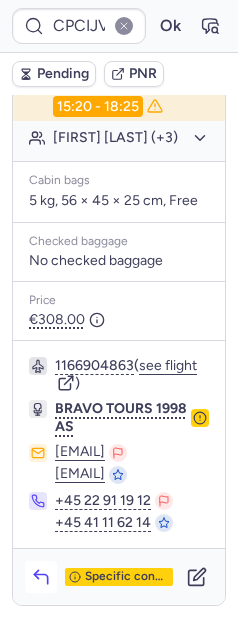 click at bounding box center (41, 577) 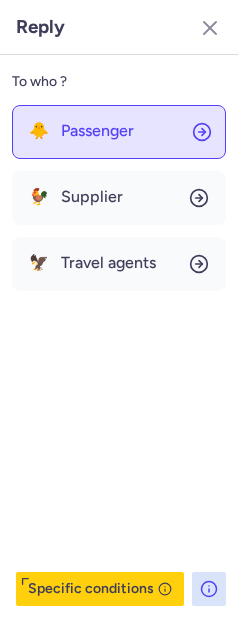 click on "🐥 Passenger" 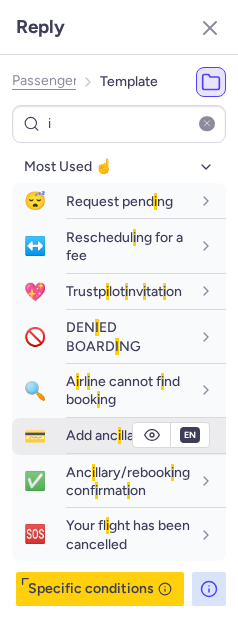 click on "Add anc i llary" at bounding box center (106, 435) 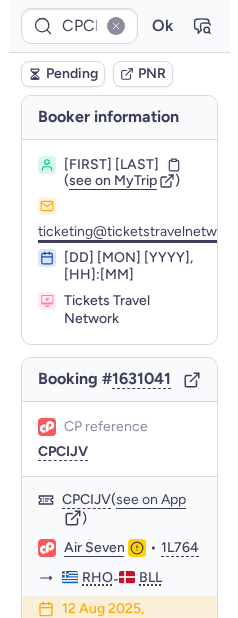 scroll, scrollTop: 0, scrollLeft: 0, axis: both 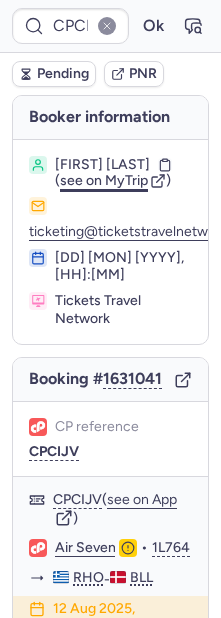 click on "see on MyTrip" at bounding box center (104, 180) 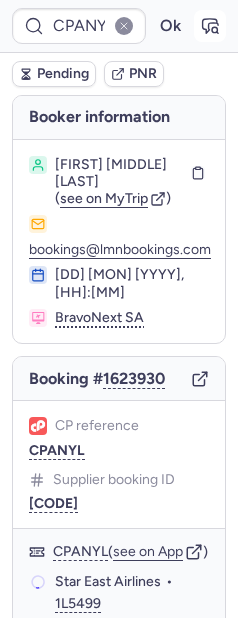 click 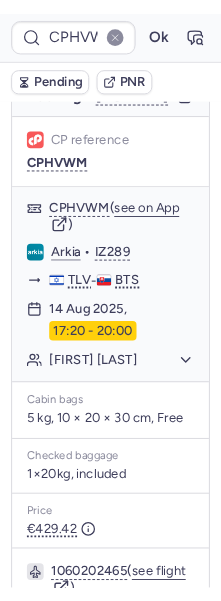 scroll, scrollTop: 663, scrollLeft: 0, axis: vertical 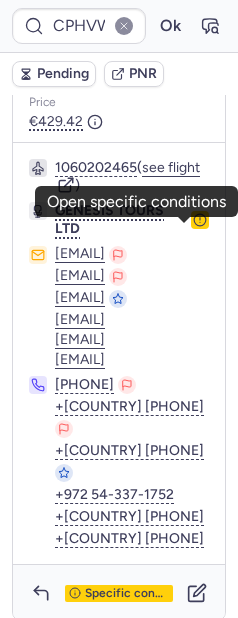 click 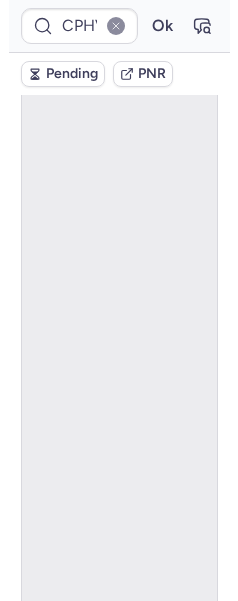 scroll, scrollTop: 130, scrollLeft: 0, axis: vertical 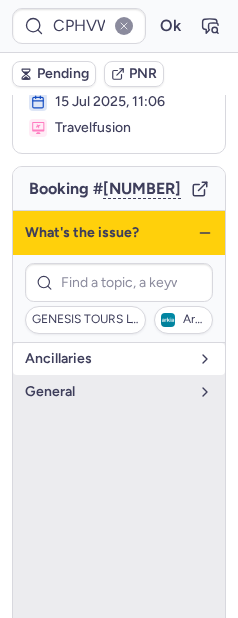 click on "Ancillaries" at bounding box center (119, 359) 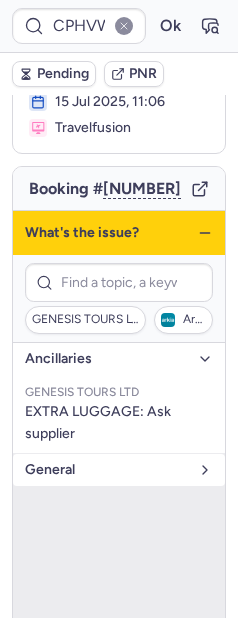 click on "general" at bounding box center [107, 470] 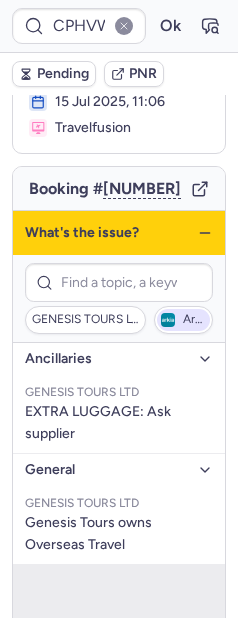click on "Arkia" at bounding box center [184, 320] 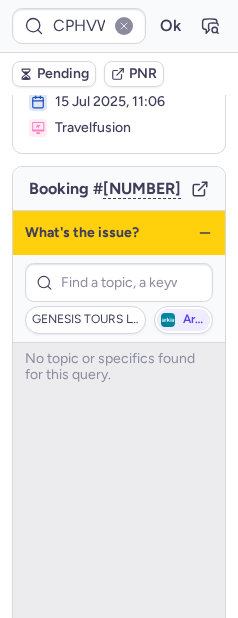 click 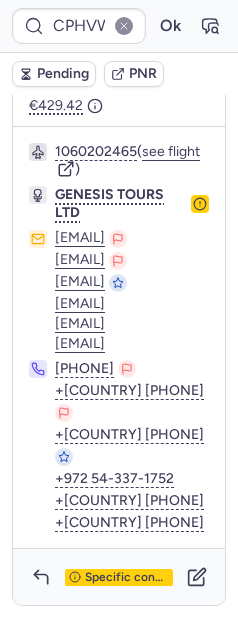 scroll, scrollTop: 868, scrollLeft: 0, axis: vertical 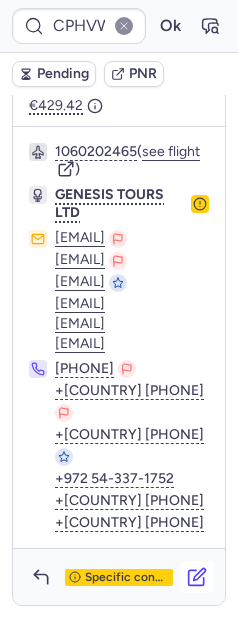 click 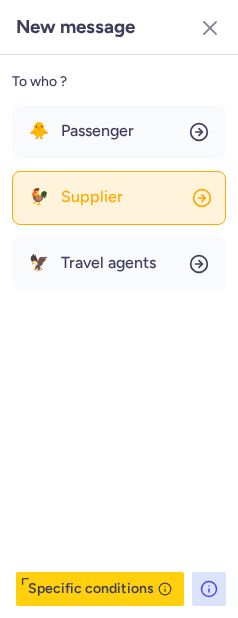 click on "🐓 Supplier" 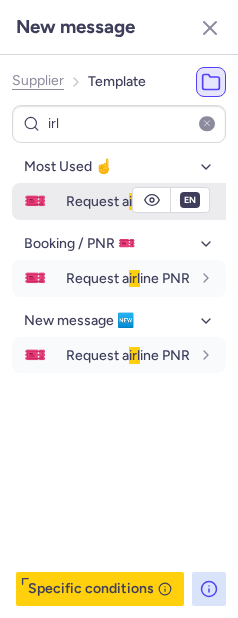 click on "Request a irl ine PNR" at bounding box center (146, 201) 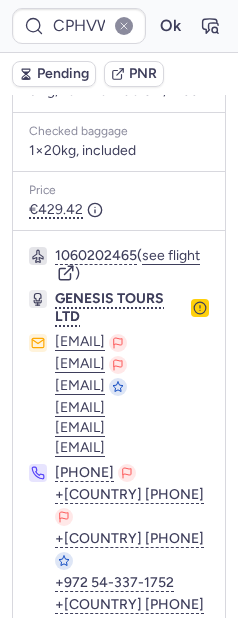 scroll, scrollTop: 868, scrollLeft: 0, axis: vertical 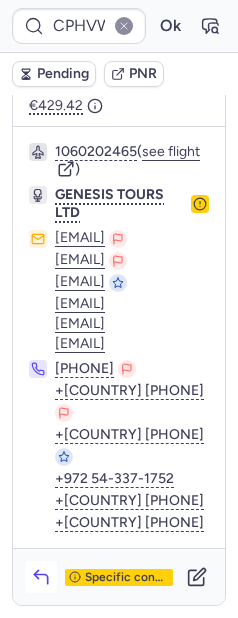 click 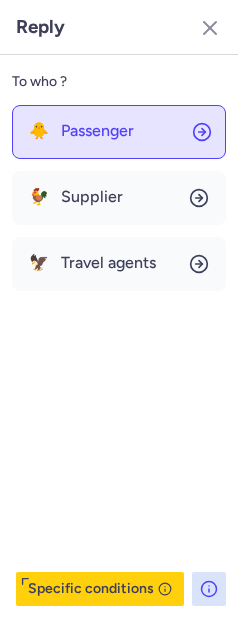 click on "Passenger" 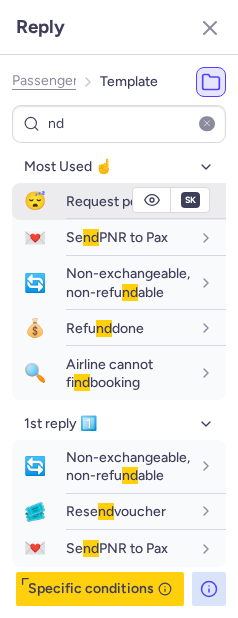 click on "Request pe nd ing" at bounding box center [119, 201] 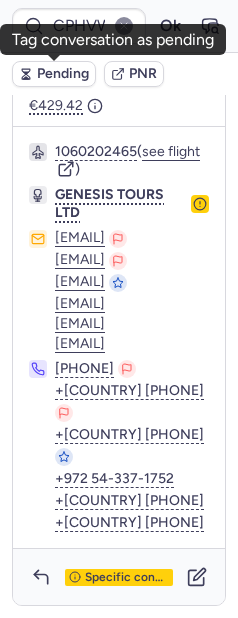 click on "Pending" at bounding box center [63, 74] 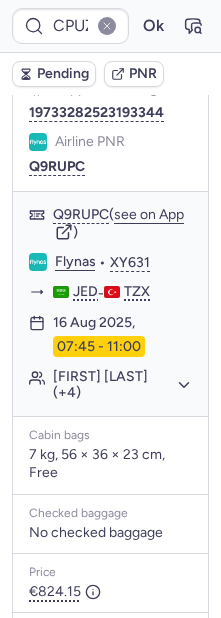 scroll, scrollTop: 241, scrollLeft: 0, axis: vertical 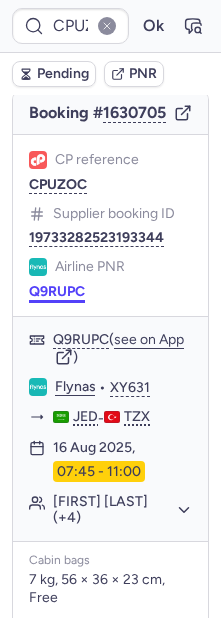 click on "Q9RUPC" at bounding box center (57, 292) 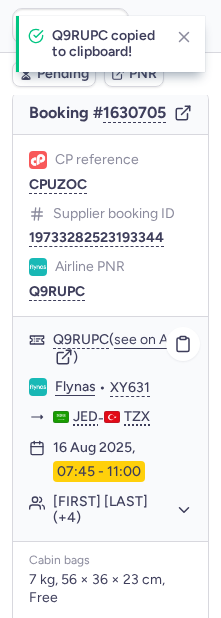click on "Flynas" 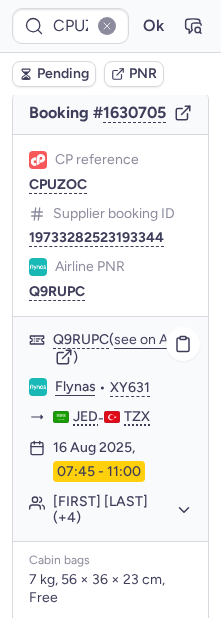 click on "Meznah ALOMAYRI (+4)" 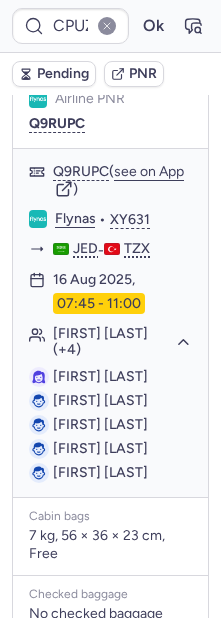 scroll, scrollTop: 511, scrollLeft: 0, axis: vertical 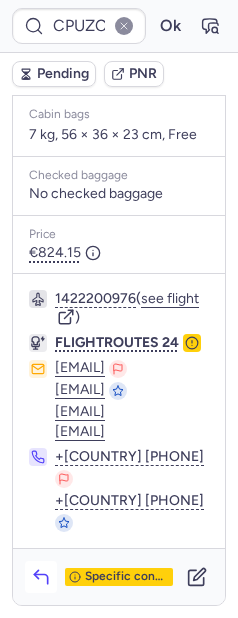 click 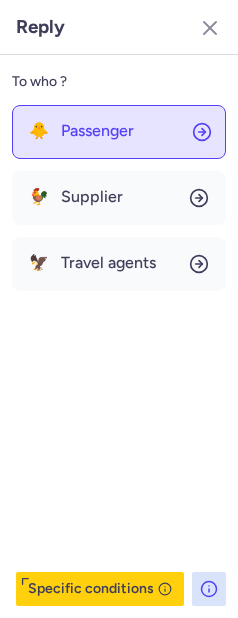 click on "Passenger" at bounding box center [81, 131] 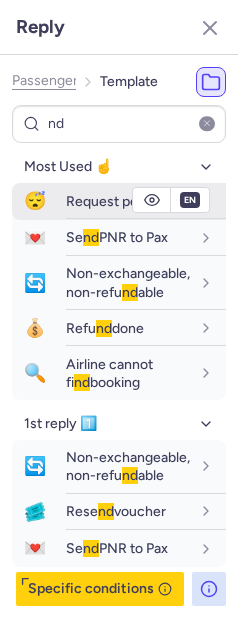 click on "😴" at bounding box center (35, 201) 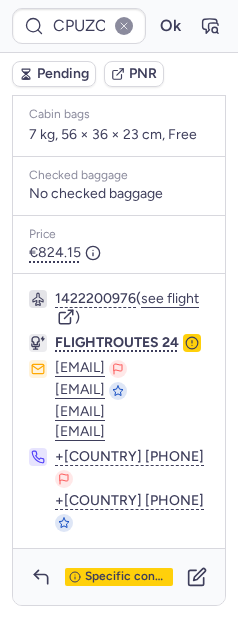 click on "Pending" at bounding box center [63, 74] 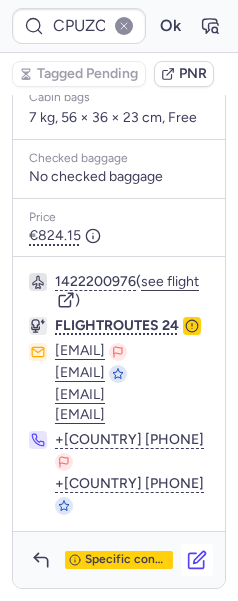 click 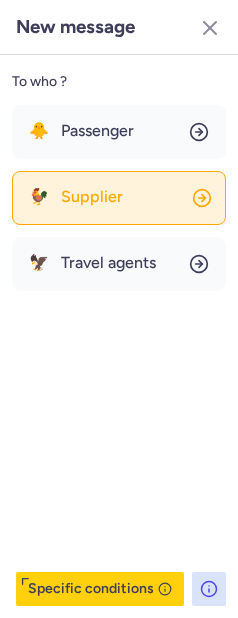 click on "🐓 Supplier" 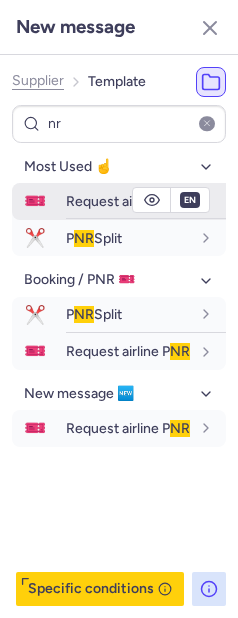 click on "Request airline P NR" at bounding box center (128, 201) 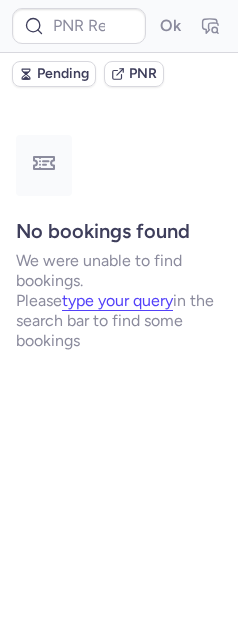 scroll, scrollTop: 0, scrollLeft: 0, axis: both 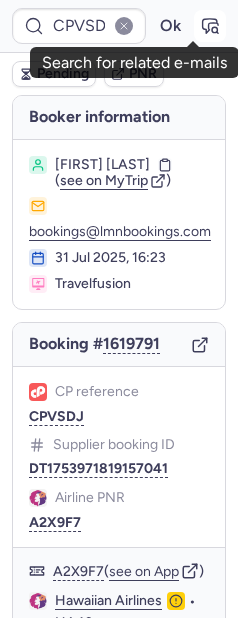 click 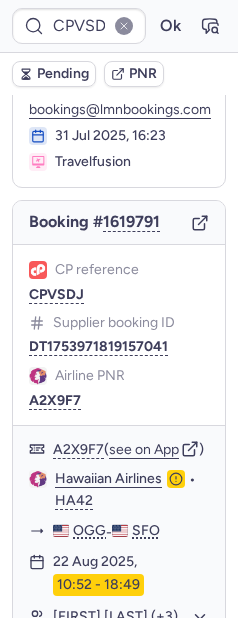 scroll, scrollTop: 132, scrollLeft: 0, axis: vertical 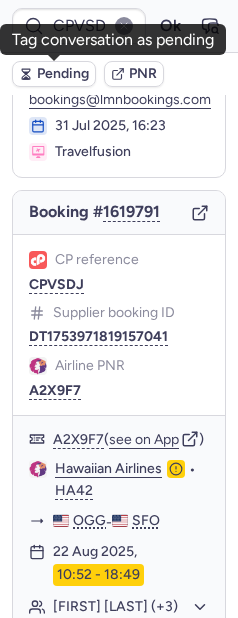 click on "Pending" at bounding box center [63, 74] 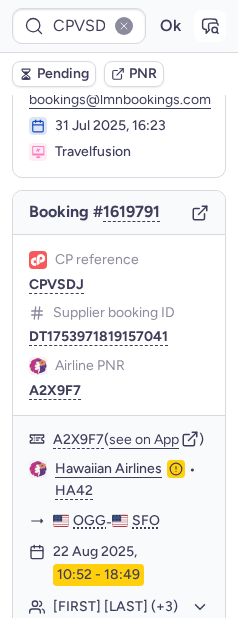 click at bounding box center [210, 26] 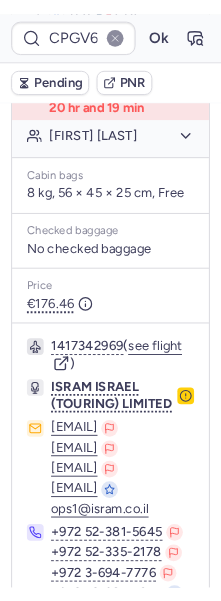 scroll, scrollTop: 682, scrollLeft: 0, axis: vertical 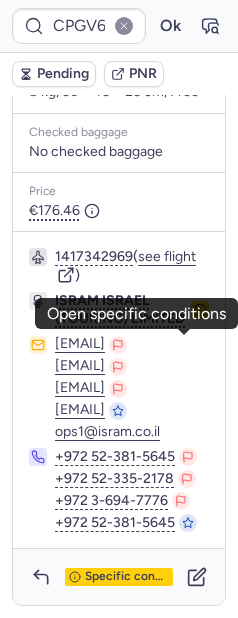 click 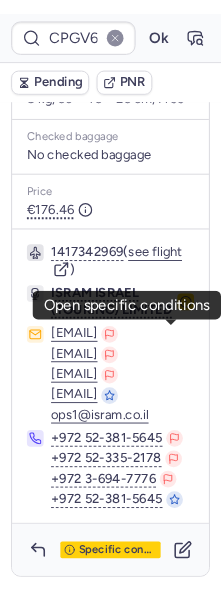 scroll, scrollTop: 173, scrollLeft: 0, axis: vertical 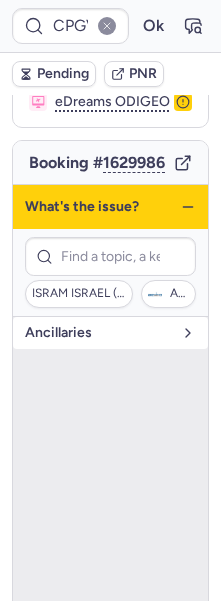 click on "Ancillaries" at bounding box center [98, 333] 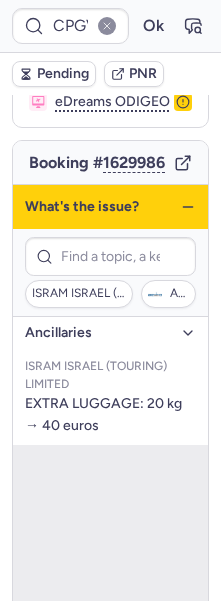 click on "What's the issue?" at bounding box center (110, 207) 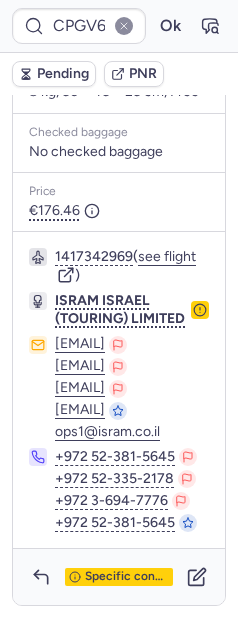 scroll, scrollTop: 809, scrollLeft: 0, axis: vertical 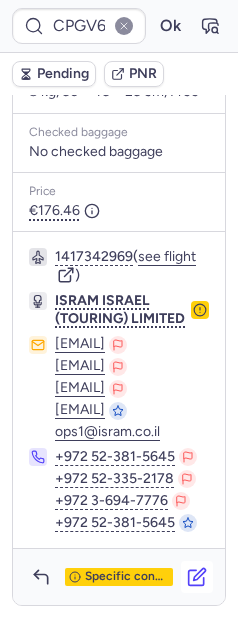 click 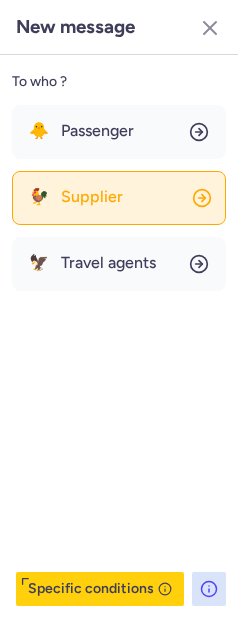 click on "🐓 Supplier" 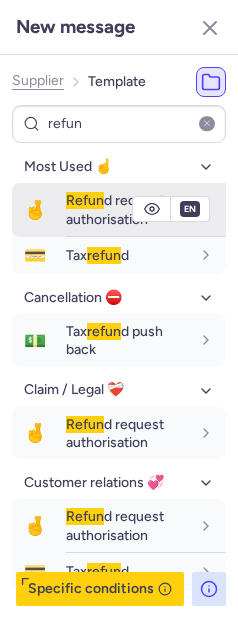 click on "Refun" at bounding box center [85, 200] 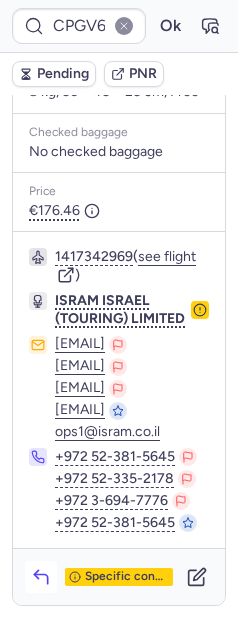 click 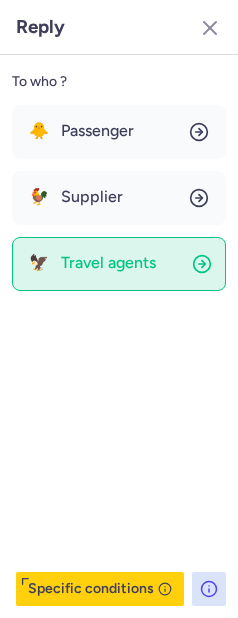 click on "🦅 Travel agents" 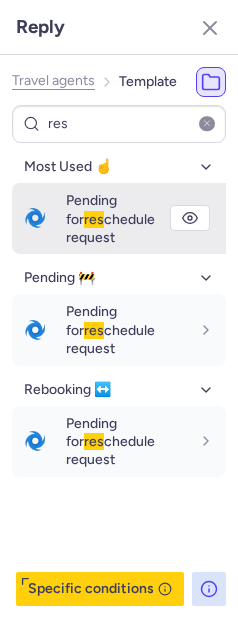 click on "Pending for  res chedule request" at bounding box center [110, 219] 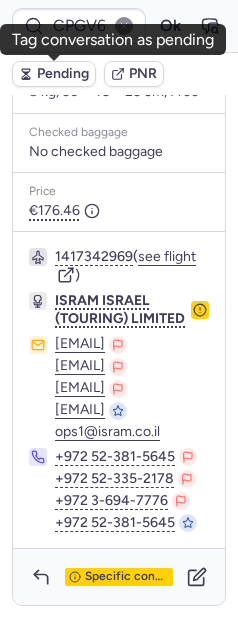 click on "Pending" at bounding box center (63, 74) 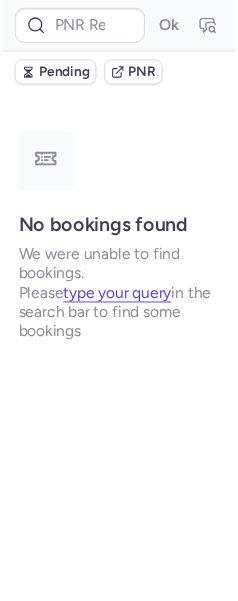 scroll, scrollTop: 0, scrollLeft: 0, axis: both 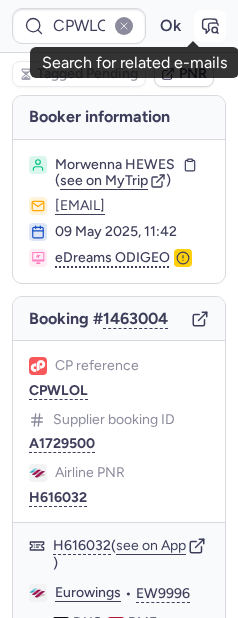click 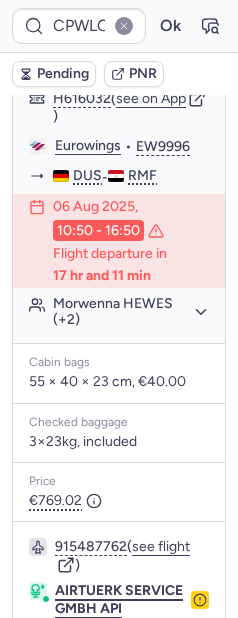 scroll, scrollTop: 730, scrollLeft: 0, axis: vertical 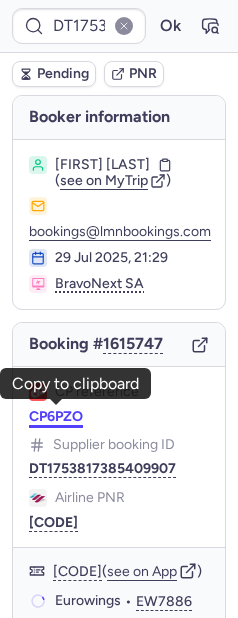 click on "CP6PZO" at bounding box center [56, 417] 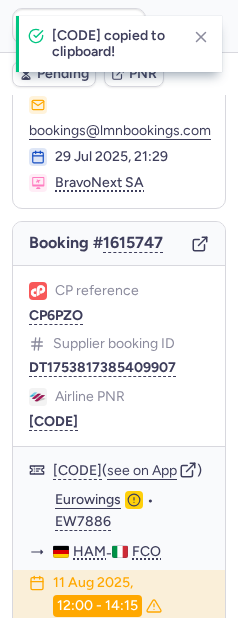 scroll, scrollTop: 221, scrollLeft: 0, axis: vertical 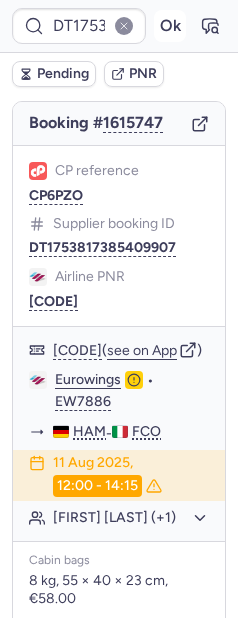 click on "Ok" at bounding box center (170, 26) 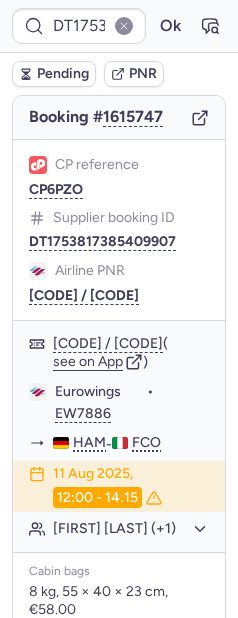 scroll, scrollTop: 221, scrollLeft: 0, axis: vertical 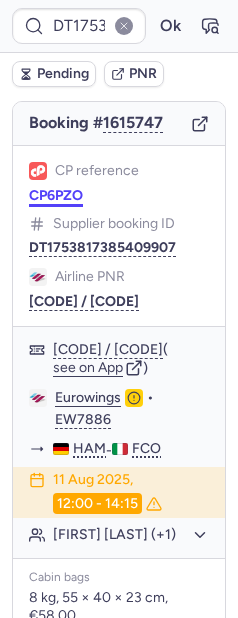 click on "CP6PZO" at bounding box center (56, 196) 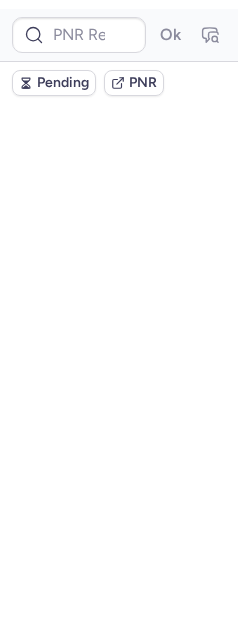 scroll, scrollTop: 0, scrollLeft: 0, axis: both 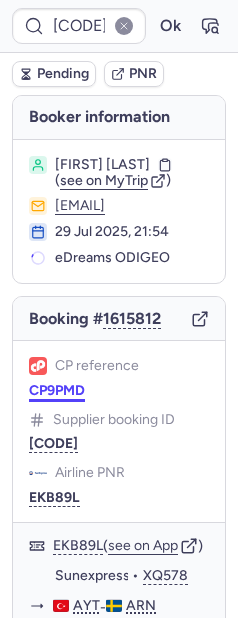 click on "CP9PMD" at bounding box center [57, 391] 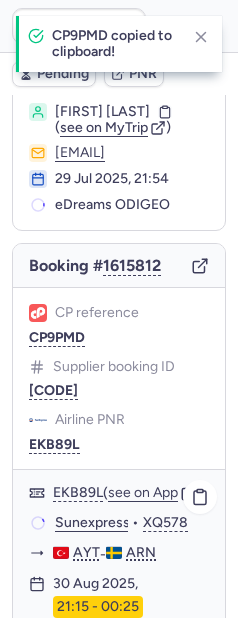 scroll, scrollTop: 171, scrollLeft: 0, axis: vertical 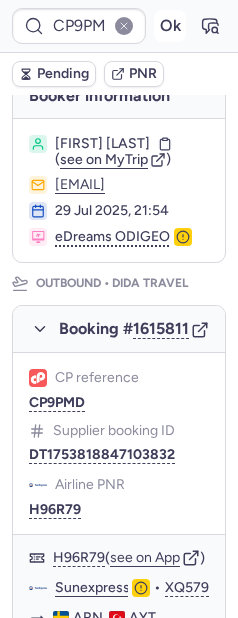 click on "Ok" at bounding box center (170, 26) 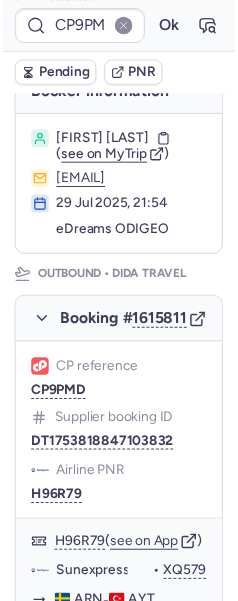 scroll, scrollTop: 171, scrollLeft: 0, axis: vertical 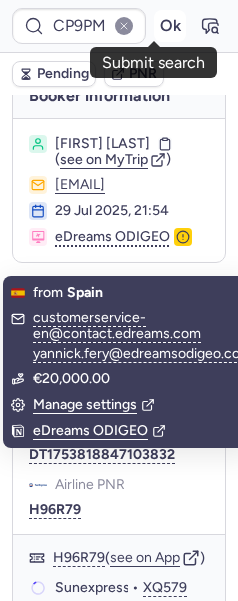 click on "Ok" at bounding box center (170, 26) 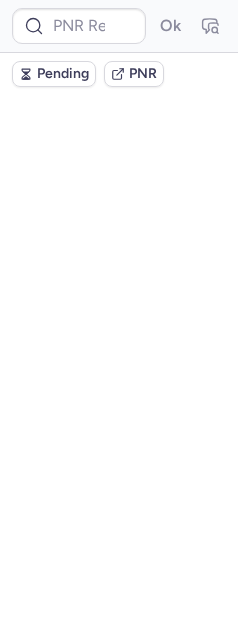 scroll, scrollTop: 0, scrollLeft: 0, axis: both 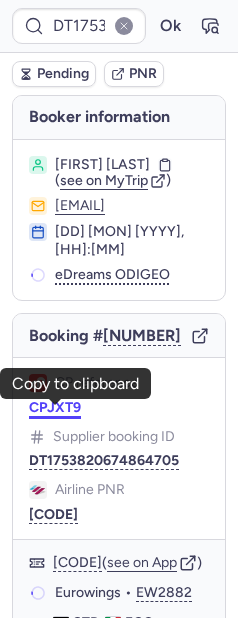 click on "CPJXT9" at bounding box center (55, 408) 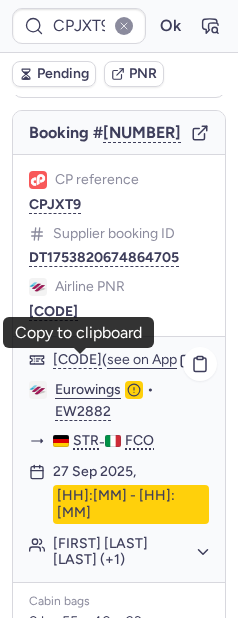 scroll, scrollTop: 215, scrollLeft: 0, axis: vertical 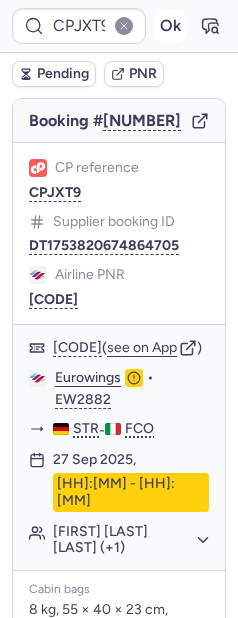 click on "Ok" at bounding box center (170, 26) 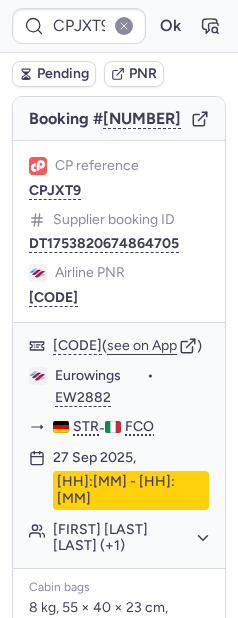 scroll, scrollTop: 215, scrollLeft: 0, axis: vertical 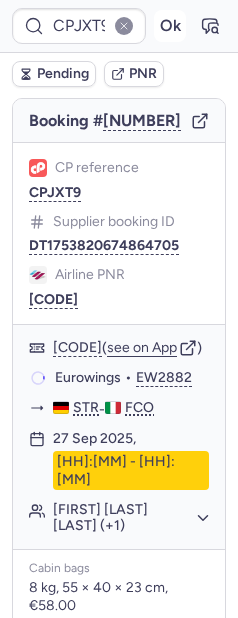 click on "Ok" at bounding box center (170, 26) 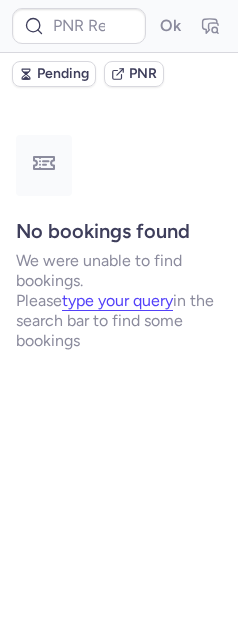 scroll, scrollTop: 0, scrollLeft: 0, axis: both 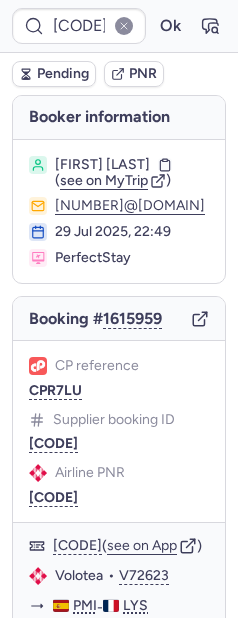 click on "CP reference CPR7LU" 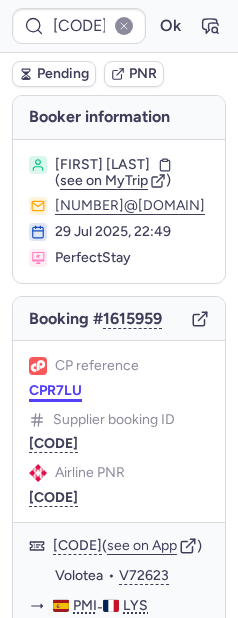 click on "CPR7LU" at bounding box center [55, 391] 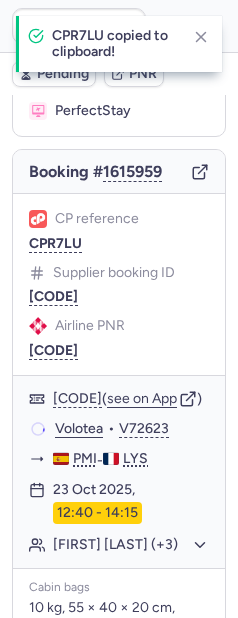 scroll, scrollTop: 225, scrollLeft: 0, axis: vertical 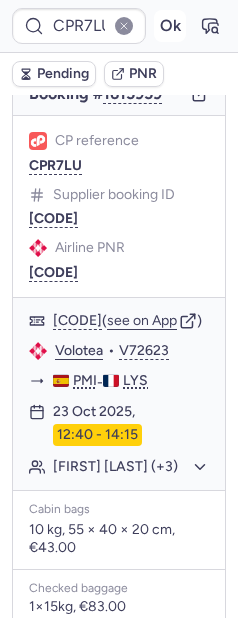 click on "Ok" at bounding box center [170, 26] 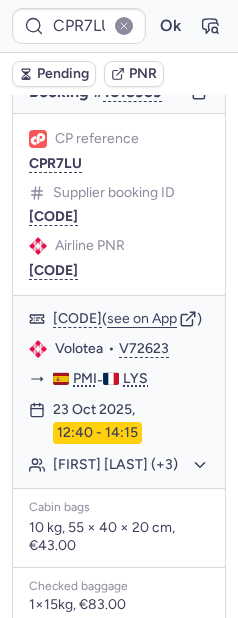 scroll, scrollTop: 225, scrollLeft: 0, axis: vertical 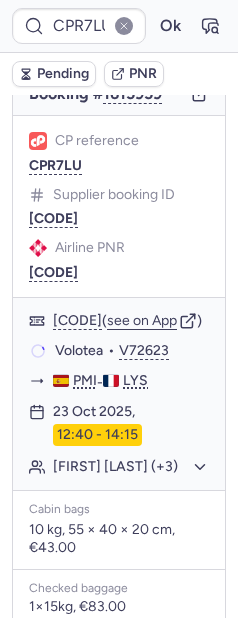 click on "CPR7LU  Ok" at bounding box center [119, 26] 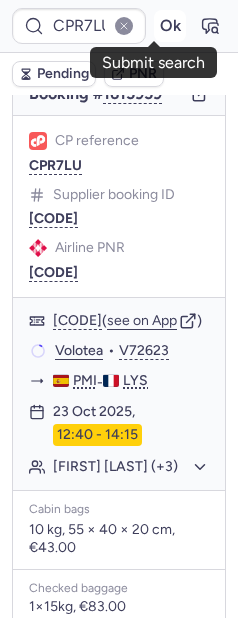 click on "Ok" at bounding box center (170, 26) 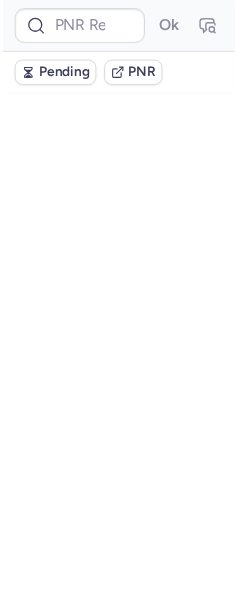 scroll, scrollTop: 0, scrollLeft: 0, axis: both 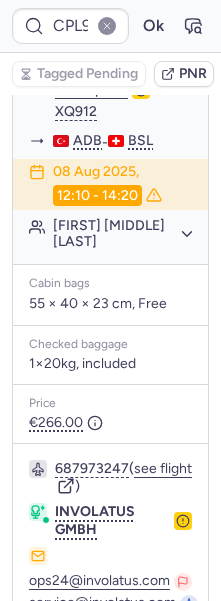 click on "see on App" 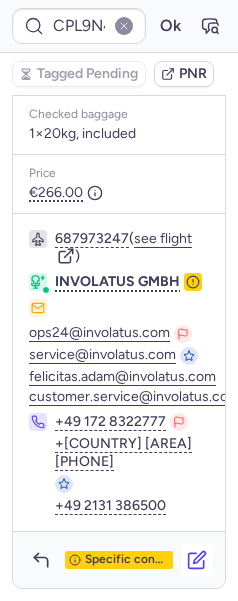 click at bounding box center (197, 560) 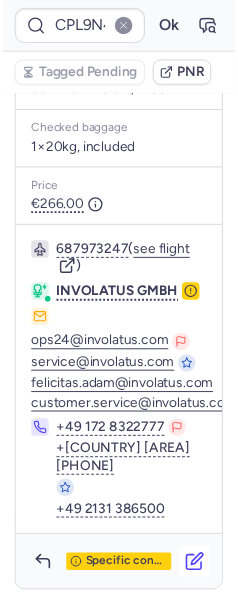 scroll, scrollTop: 2147, scrollLeft: 0, axis: vertical 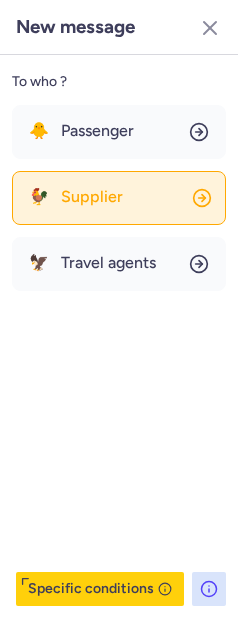 click on "🐓 Supplier" 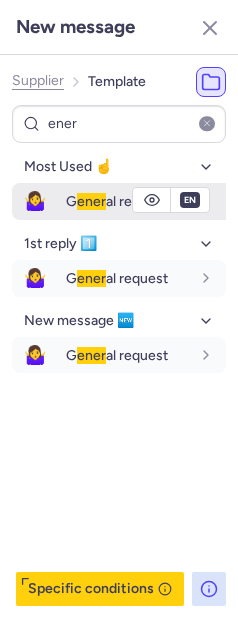 click on "🤷‍♀️" at bounding box center (35, 201) 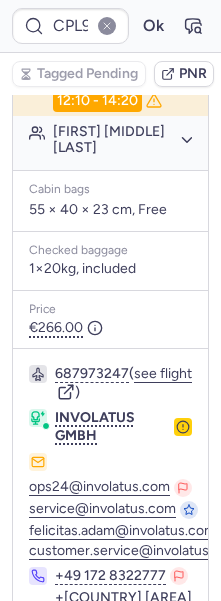 scroll, scrollTop: 1736, scrollLeft: 0, axis: vertical 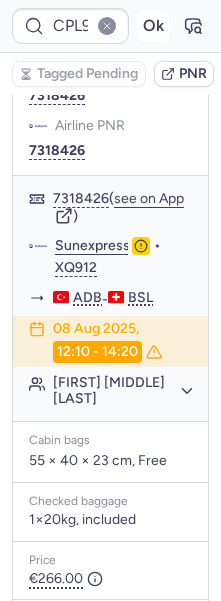 click on "Ok" at bounding box center (153, 26) 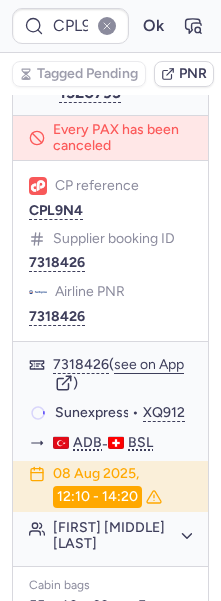 scroll, scrollTop: 1593, scrollLeft: 0, axis: vertical 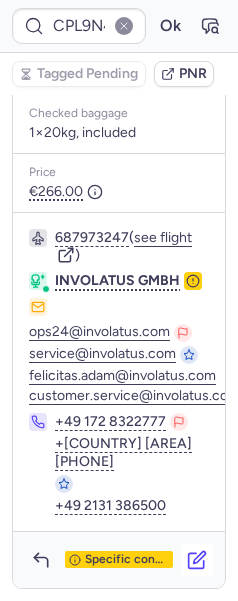 click 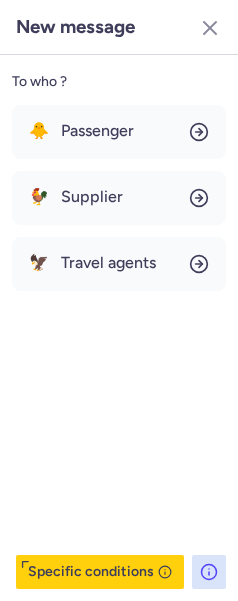 scroll, scrollTop: 2192, scrollLeft: 0, axis: vertical 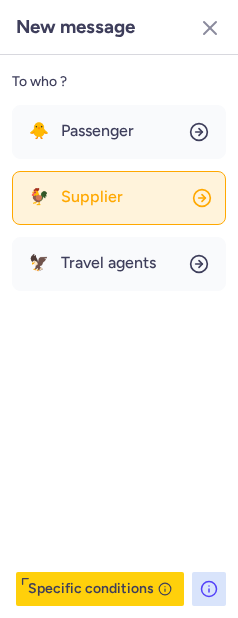 click on "Supplier" at bounding box center [92, 197] 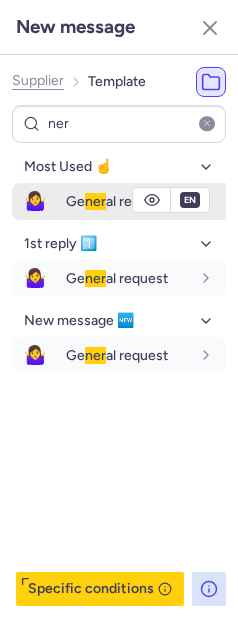 click on "Ge ner al request" at bounding box center (117, 201) 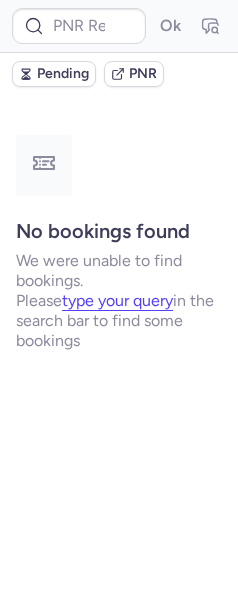 scroll, scrollTop: 0, scrollLeft: 0, axis: both 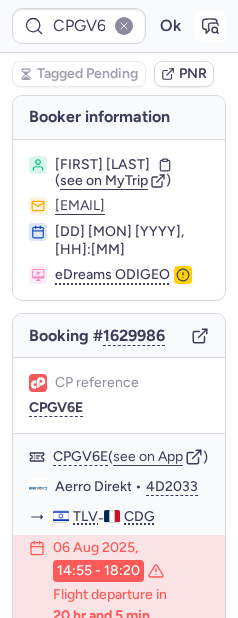 click 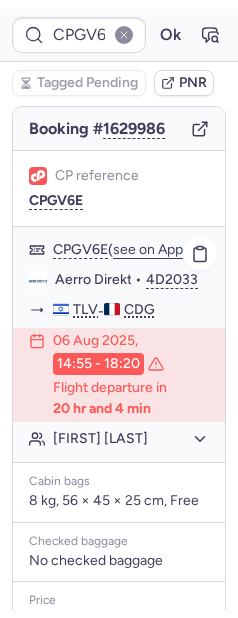 scroll, scrollTop: 220, scrollLeft: 0, axis: vertical 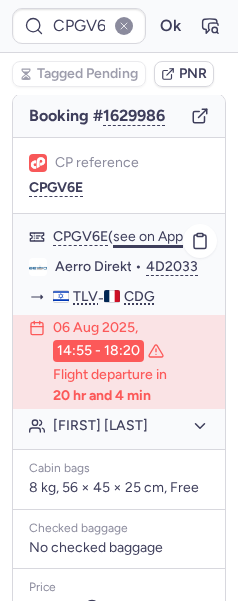 click on "see on App" 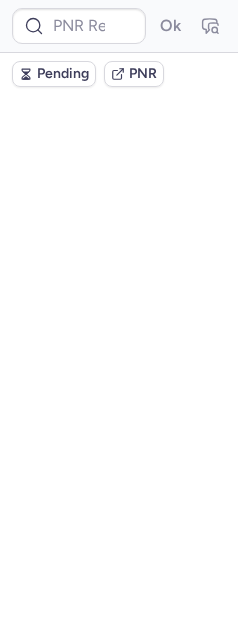 scroll, scrollTop: 0, scrollLeft: 0, axis: both 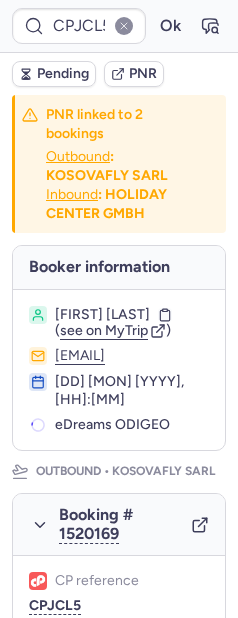 click on "CPJCL5  Ok" at bounding box center [119, 26] 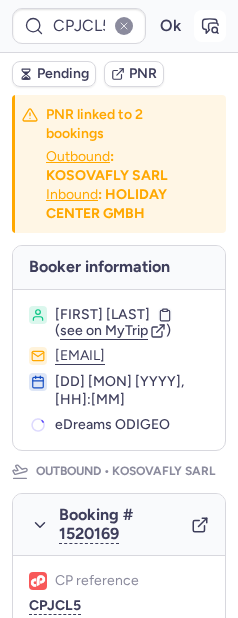 click 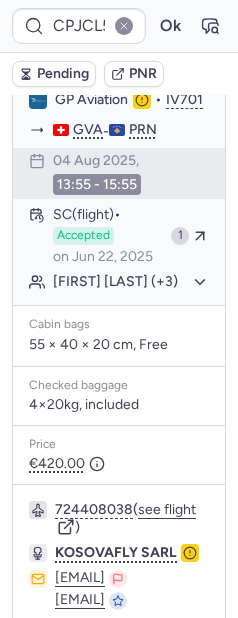 scroll, scrollTop: 587, scrollLeft: 0, axis: vertical 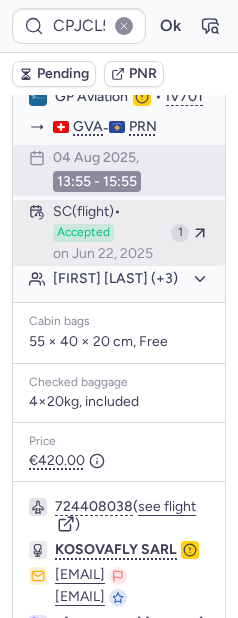 click on "Accepted" at bounding box center (83, 233) 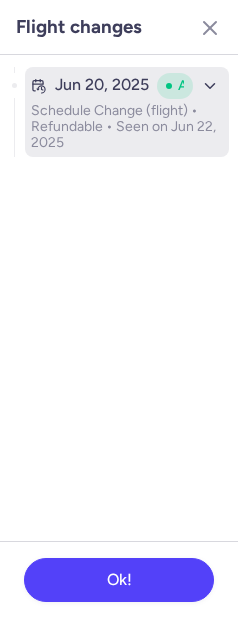 click on "Schedule Change (flight) • Refundable • Seen on Jun 22, 2025" at bounding box center (127, 127) 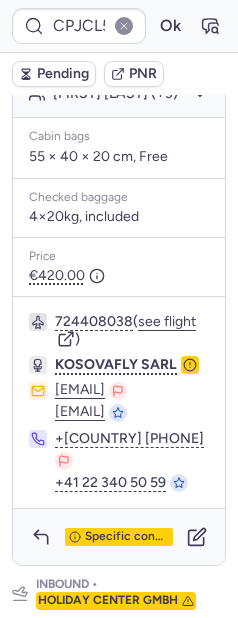 scroll, scrollTop: 612, scrollLeft: 0, axis: vertical 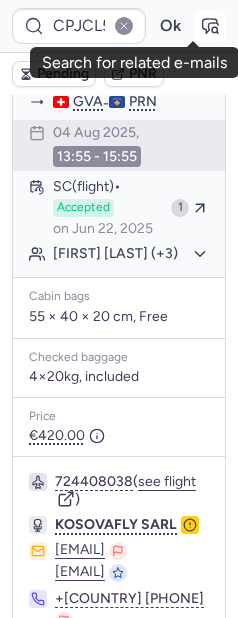 click 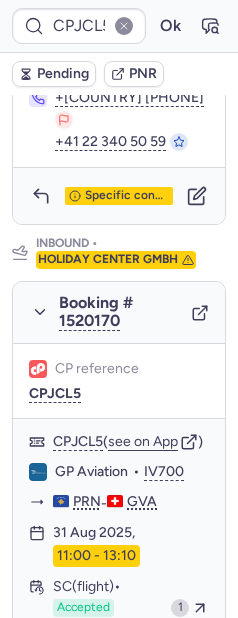 scroll, scrollTop: 708, scrollLeft: 0, axis: vertical 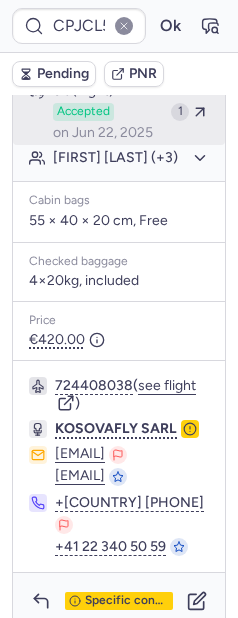 click on "on Jun 22, 2025" at bounding box center (103, 133) 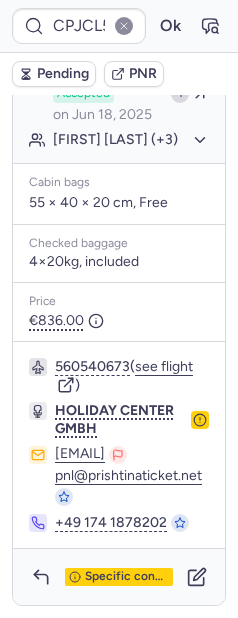scroll, scrollTop: 1622, scrollLeft: 0, axis: vertical 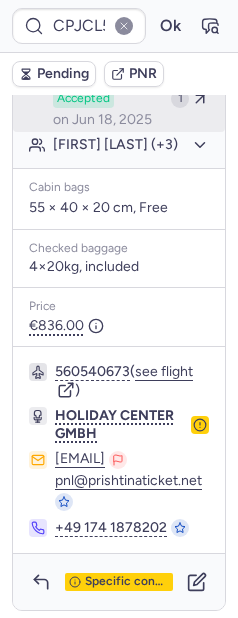 click on "Accepted" at bounding box center [83, 99] 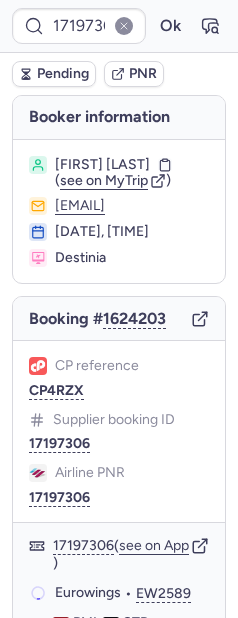 scroll, scrollTop: 0, scrollLeft: 0, axis: both 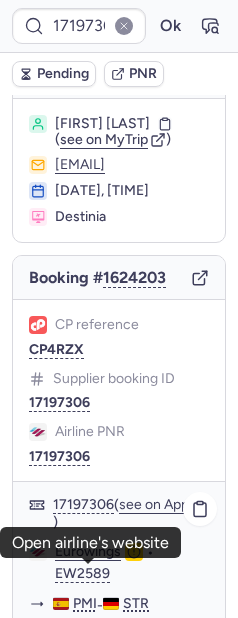 click on "Eurowings" 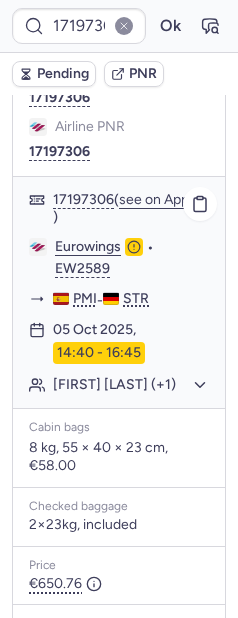 scroll, scrollTop: 346, scrollLeft: 0, axis: vertical 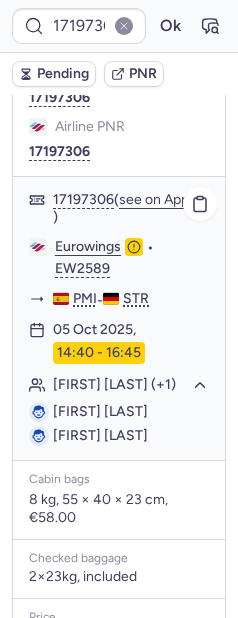 click on "[FIRST] [LAST]" at bounding box center [100, 411] 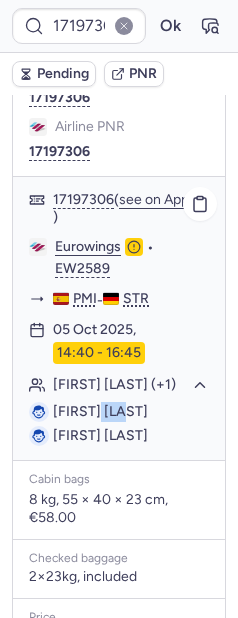 click on "[FIRST] [LAST]" at bounding box center (100, 411) 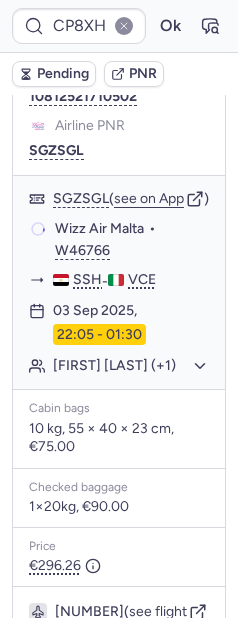 scroll, scrollTop: 346, scrollLeft: 0, axis: vertical 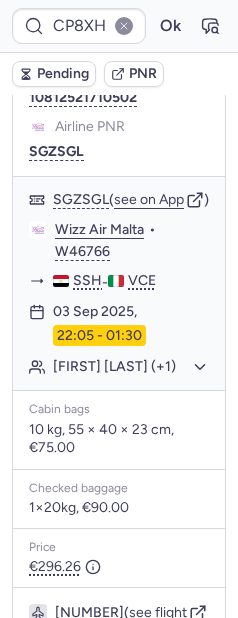 type on "CP4RZX" 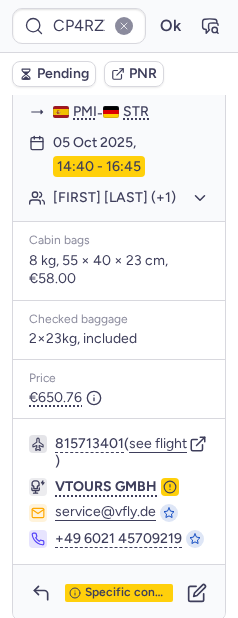 scroll, scrollTop: 1537, scrollLeft: 0, axis: vertical 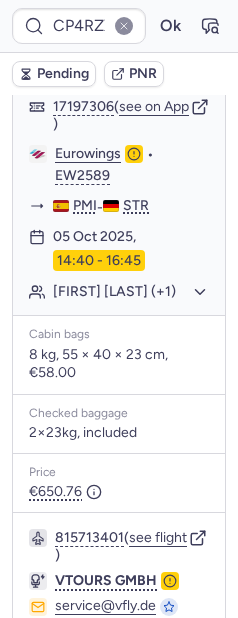 click on "17197306" at bounding box center (59, 59) 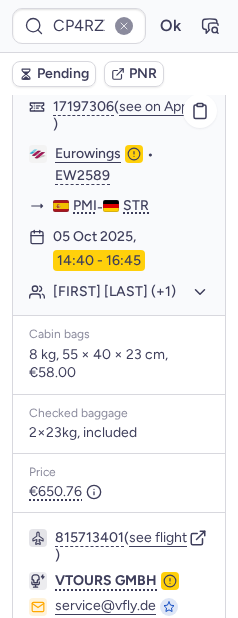 click on "17197306  ( see on App )  Eurowings  •  EW2589 PMI  -  STR 05 Oct 2025,  14:40 - 16:45 Andrea HACK (+1)" at bounding box center (119, 199) 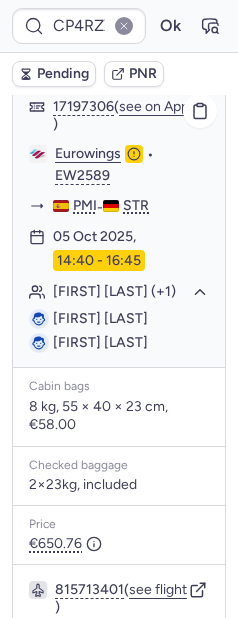 click on "Jutta SCHWARZ" at bounding box center [100, 342] 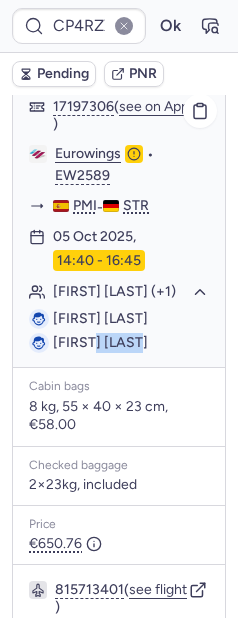 click on "Jutta SCHWARZ" at bounding box center (100, 342) 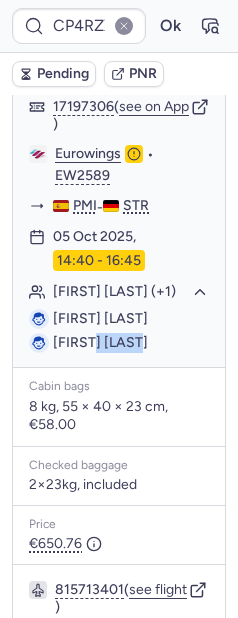 copy on "SCHWARZ" 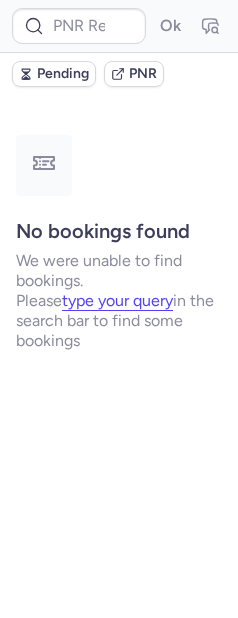 scroll, scrollTop: 0, scrollLeft: 0, axis: both 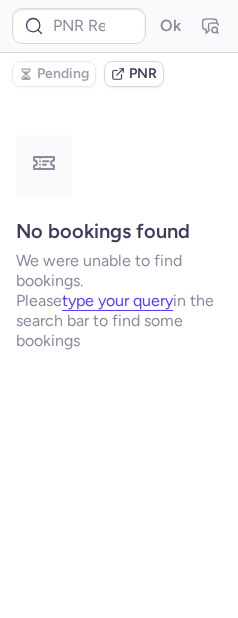 type on "CPRWP2" 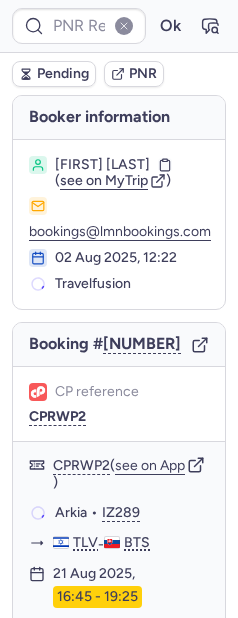 type on "CPQQNY" 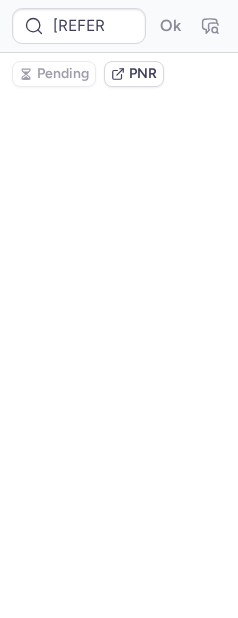 scroll, scrollTop: 0, scrollLeft: 0, axis: both 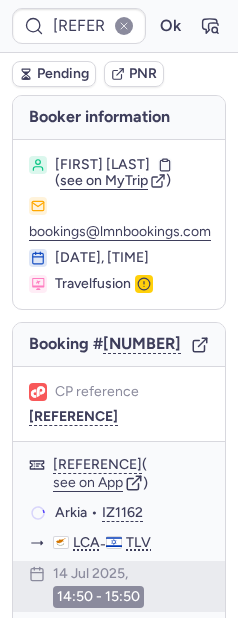 type on "CPSAXP" 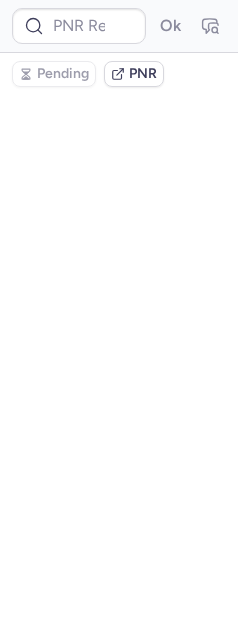 type on "[REFERENCE]" 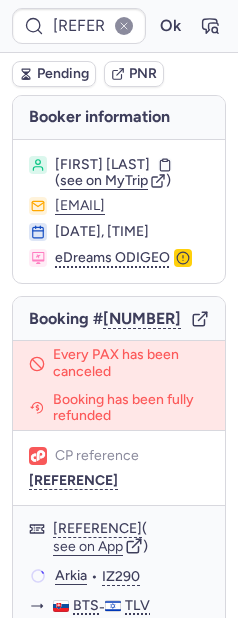 type on "CP2VOQ" 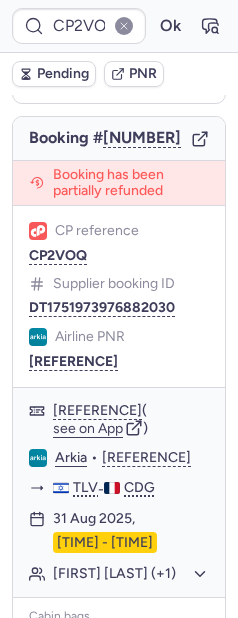 scroll, scrollTop: 331, scrollLeft: 0, axis: vertical 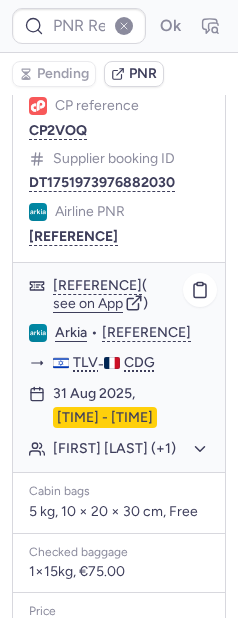 type on "[REFERENCE]" 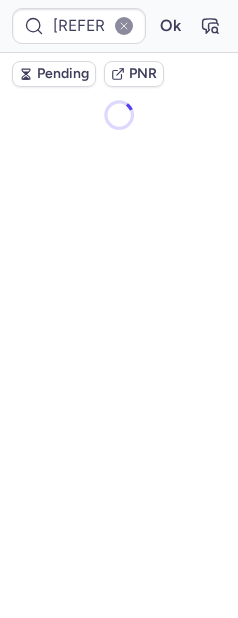 scroll, scrollTop: 0, scrollLeft: 0, axis: both 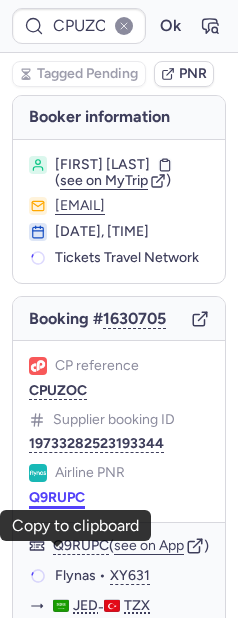 click on "Q9RUPC" at bounding box center [57, 498] 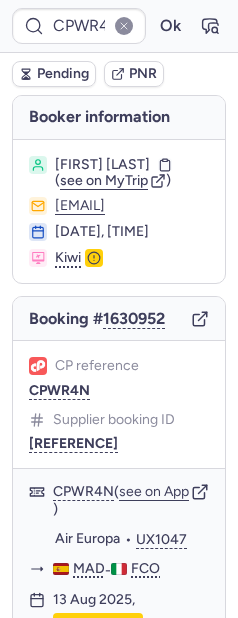 type on "CPGV6E" 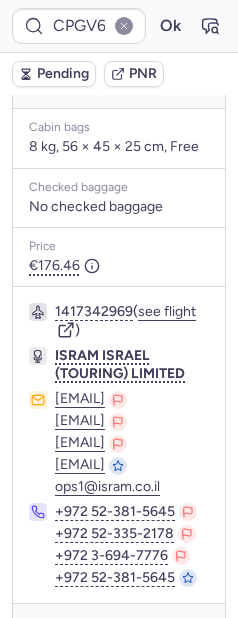 scroll, scrollTop: 662, scrollLeft: 0, axis: vertical 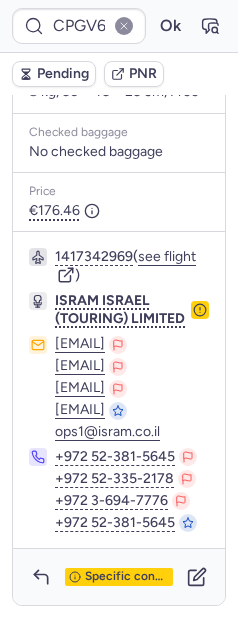 drag, startPoint x: 54, startPoint y: 397, endPoint x: 240, endPoint y: 405, distance: 186.17197 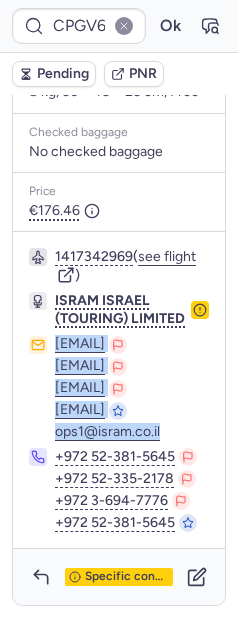 drag, startPoint x: 72, startPoint y: 373, endPoint x: 187, endPoint y: 492, distance: 165.48715 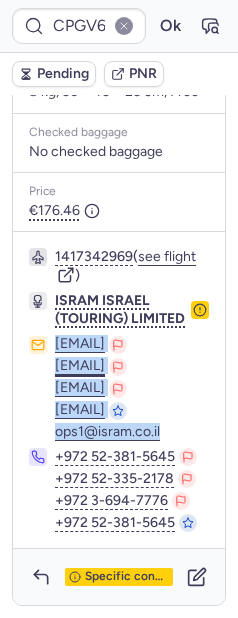copy on "adam@isram.co.il martine@isram.co.il yael@isram.co.il rsv@isram.co.il ops1@isram.co.il" 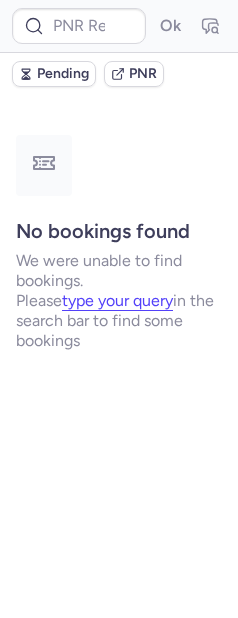 scroll, scrollTop: 0, scrollLeft: 0, axis: both 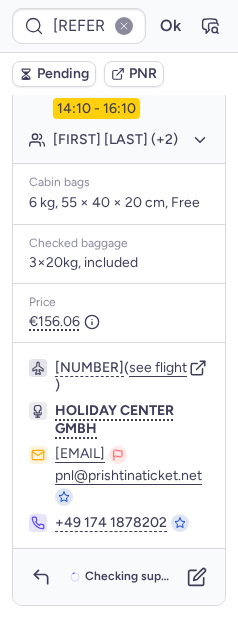 click on "Pending" at bounding box center (54, 74) 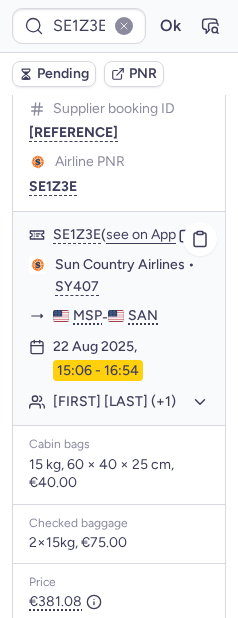 scroll, scrollTop: 583, scrollLeft: 0, axis: vertical 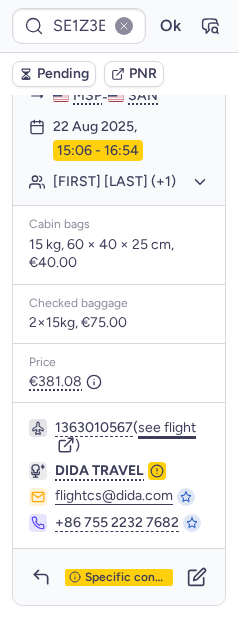 click on "see flight" 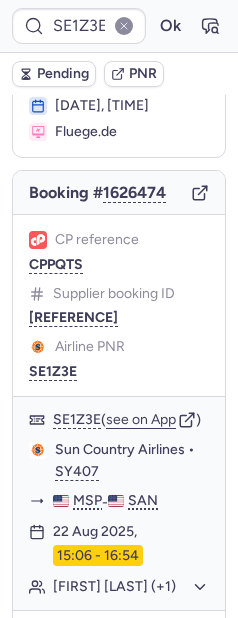 scroll, scrollTop: 0, scrollLeft: 0, axis: both 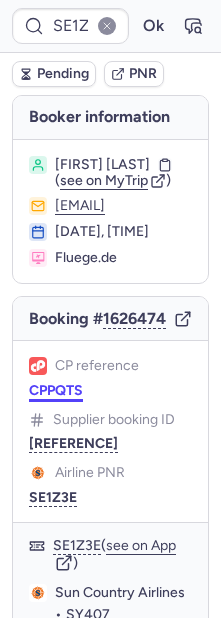 click on "CPPQTS" at bounding box center [56, 391] 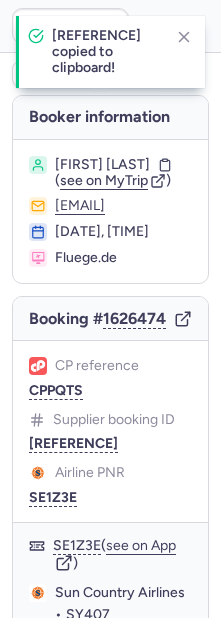 type on "CPPQTS" 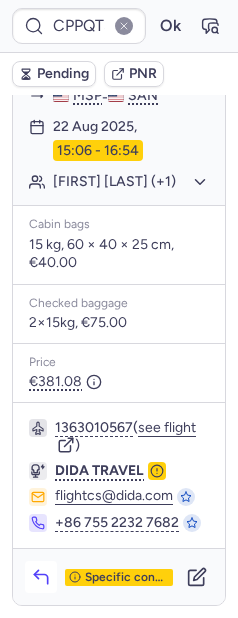scroll, scrollTop: 583, scrollLeft: 0, axis: vertical 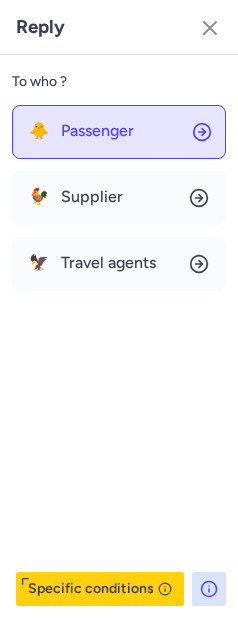 click on "Passenger" at bounding box center (97, 131) 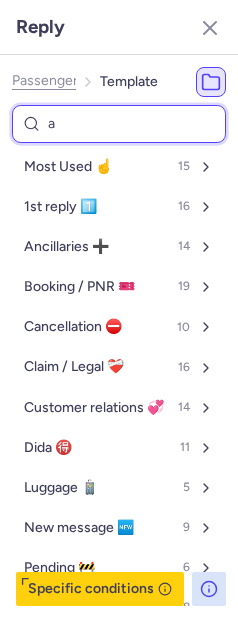 type on "al" 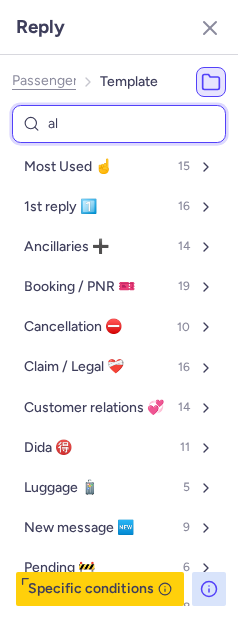select on "en" 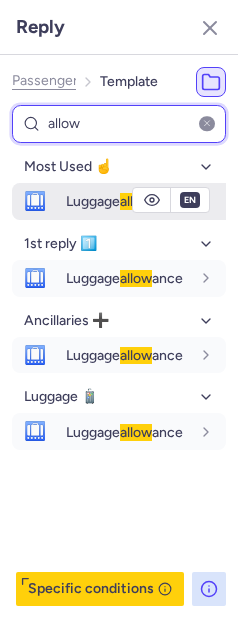 type on "allow" 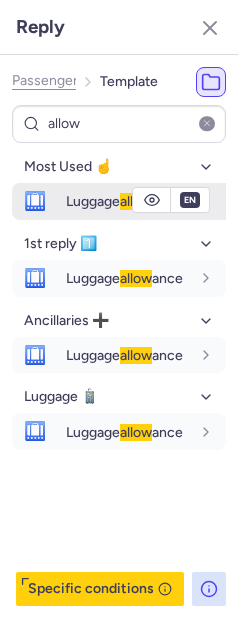 click on "Luggage  allow ance" at bounding box center (124, 201) 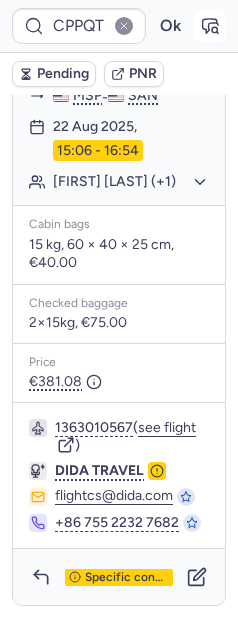 click 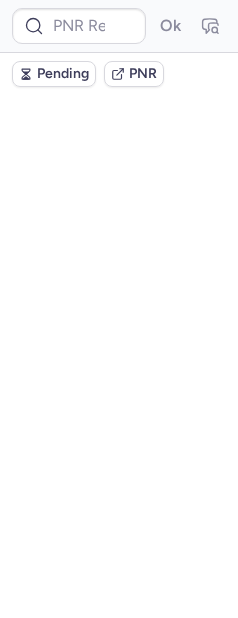 scroll, scrollTop: 0, scrollLeft: 0, axis: both 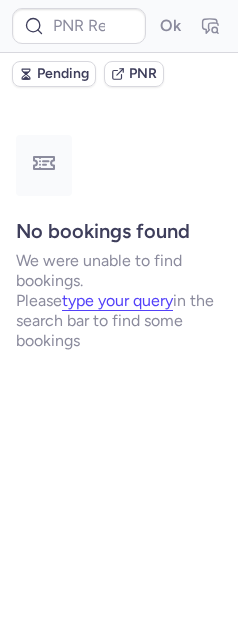 type on "CPPQTS" 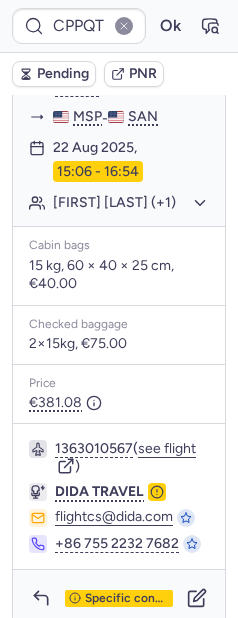 scroll, scrollTop: 583, scrollLeft: 0, axis: vertical 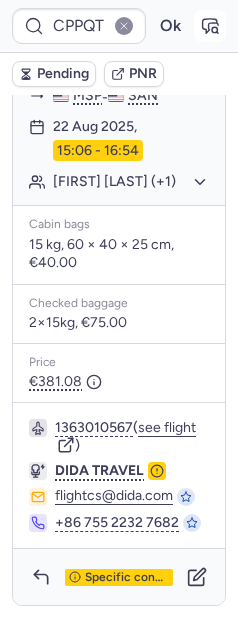 click 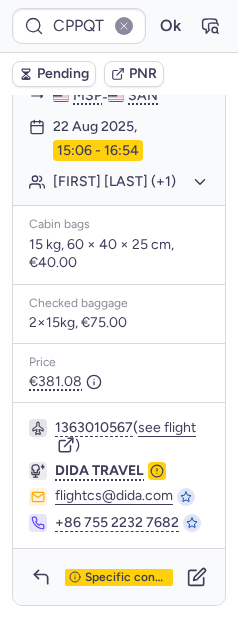 scroll, scrollTop: 263, scrollLeft: 0, axis: vertical 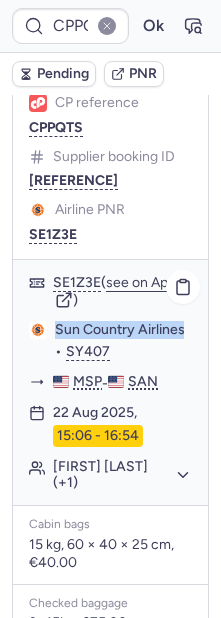 drag, startPoint x: 23, startPoint y: 406, endPoint x: 163, endPoint y: 418, distance: 140.51335 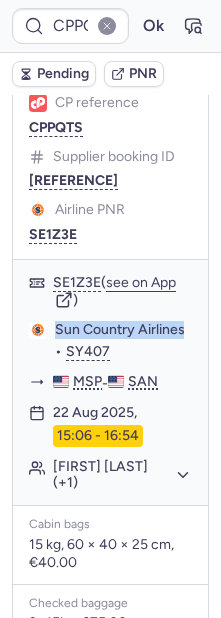 copy on "Sun Country Airlines" 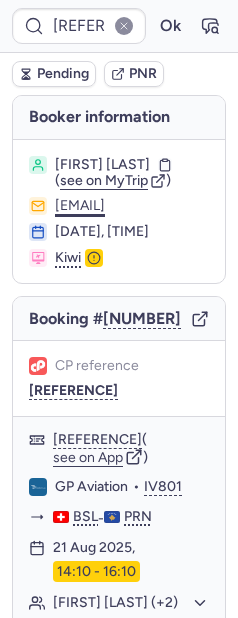 scroll, scrollTop: 195, scrollLeft: 0, axis: vertical 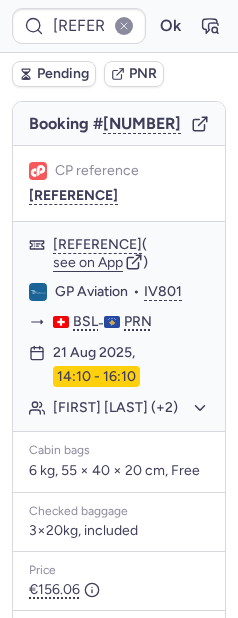 click on "CPAGGH  Ok" at bounding box center [119, 26] 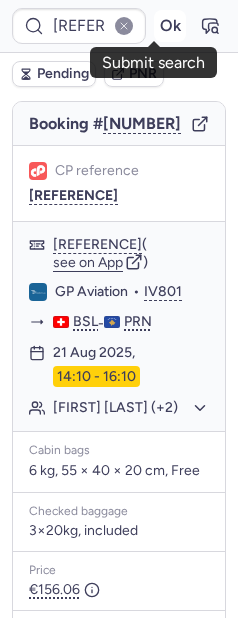 click on "Ok" at bounding box center [170, 26] 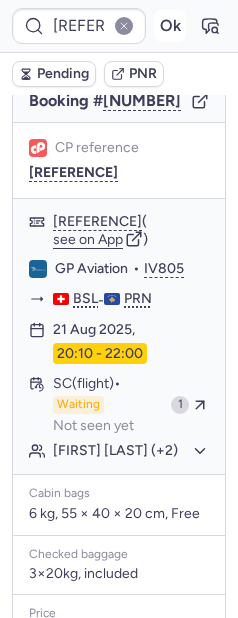 scroll, scrollTop: 195, scrollLeft: 0, axis: vertical 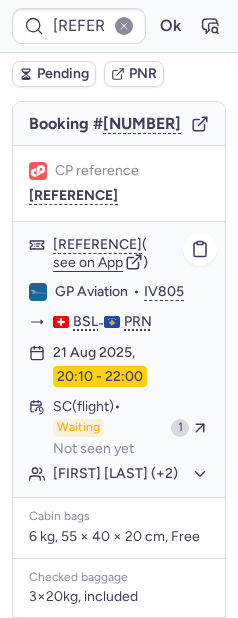 type on "CPIL4J" 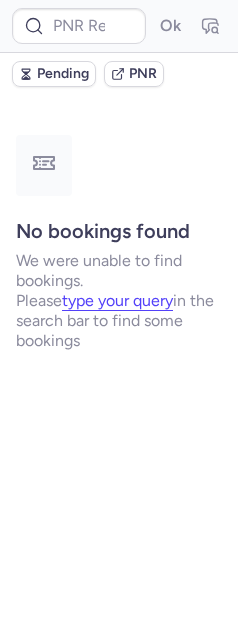 scroll, scrollTop: 0, scrollLeft: 0, axis: both 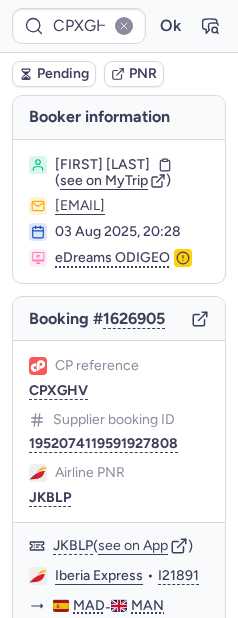 click on "Pending" at bounding box center [63, 74] 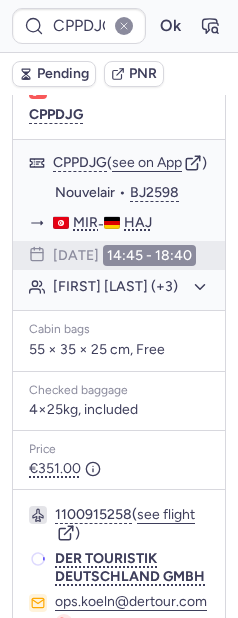 scroll, scrollTop: 360, scrollLeft: 0, axis: vertical 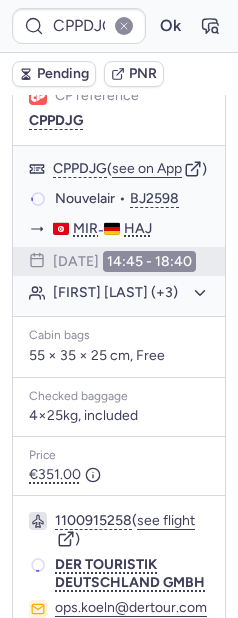 click on "Pending" at bounding box center [63, 74] 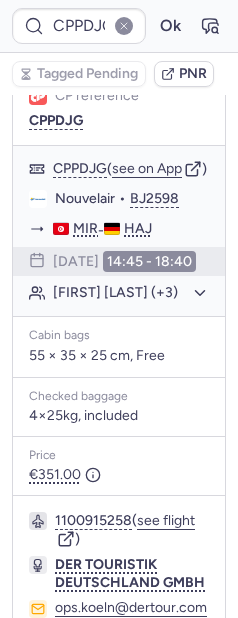 type on "CPIL4J" 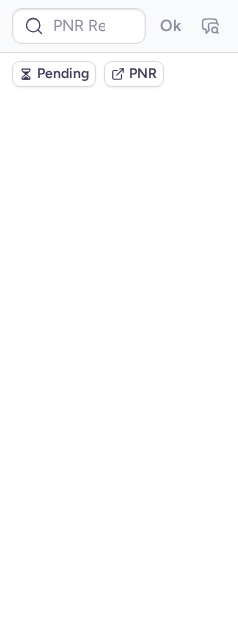 scroll, scrollTop: 0, scrollLeft: 0, axis: both 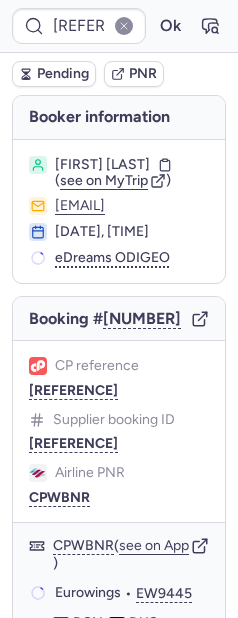 click on "CP reference CPKXIK" 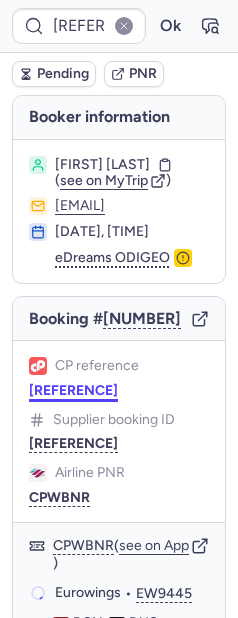 click on "CPKXIK" at bounding box center [73, 391] 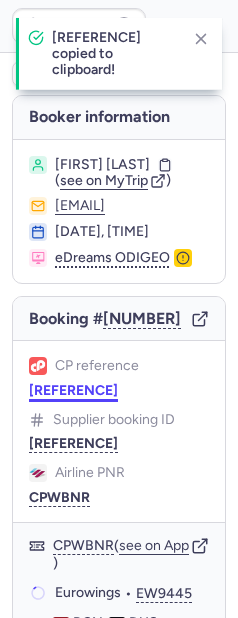 click on "CPKXIK" at bounding box center (73, 391) 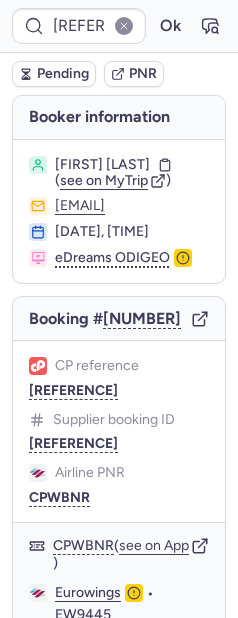 type on "CPKXIK" 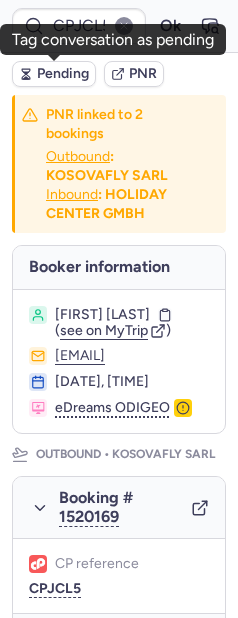 click on "Pending" at bounding box center (63, 74) 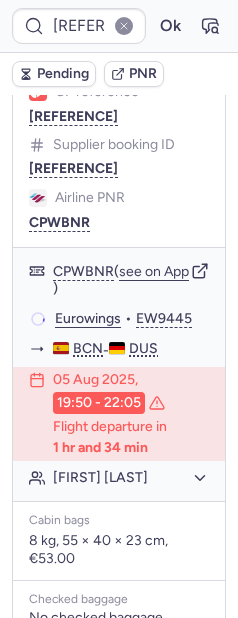 scroll, scrollTop: 1523, scrollLeft: 0, axis: vertical 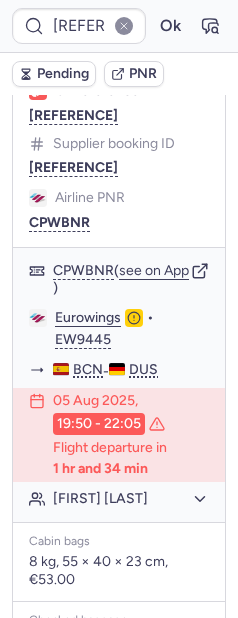 type on "CPIL4J" 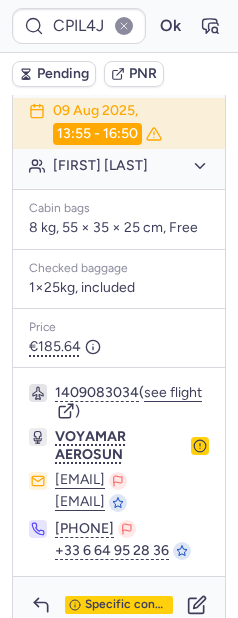 scroll, scrollTop: 553, scrollLeft: 0, axis: vertical 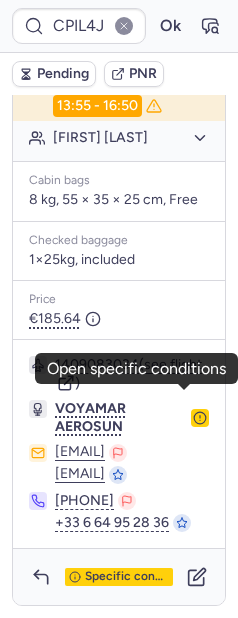 click 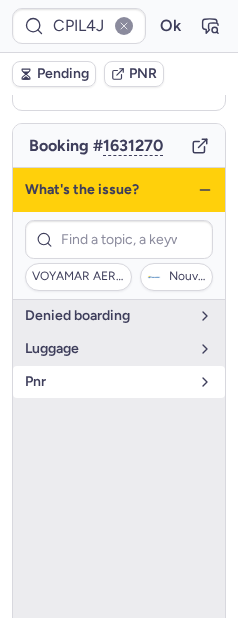 click on "pnr" at bounding box center [107, 382] 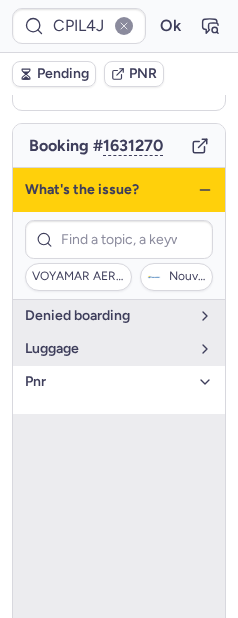 click on "pnr" at bounding box center [107, 382] 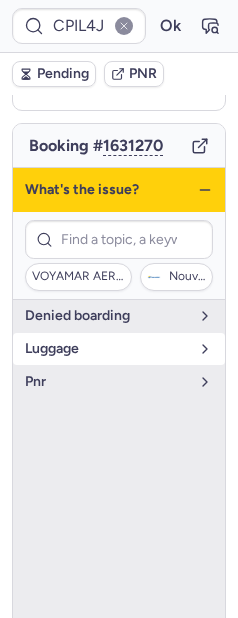 click on "luggage" at bounding box center (107, 349) 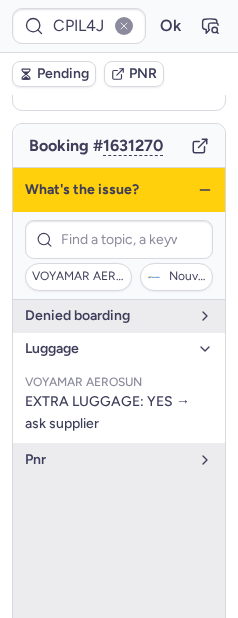 click 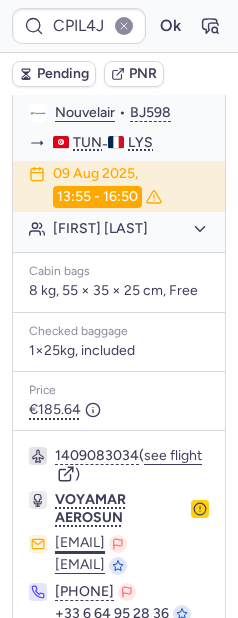 scroll, scrollTop: 553, scrollLeft: 0, axis: vertical 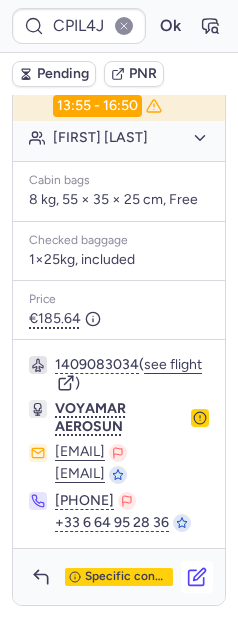 click 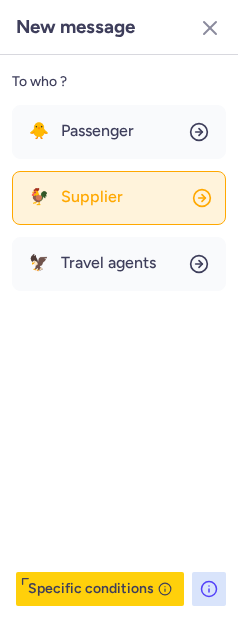 click on "Supplier" at bounding box center (92, 197) 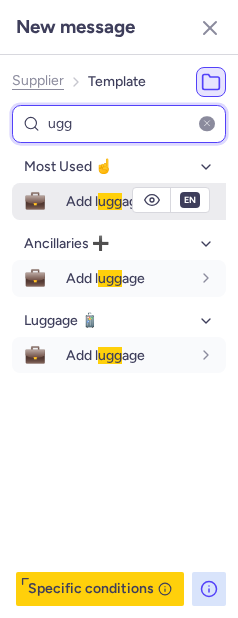 type on "ugg" 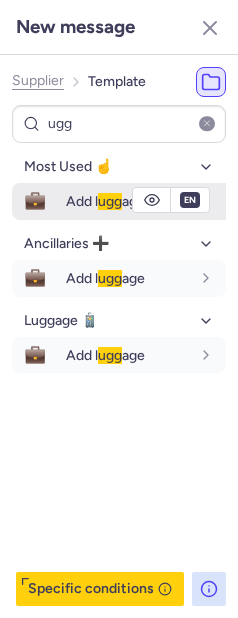 click on "💼 Add l ugg age" at bounding box center (119, 201) 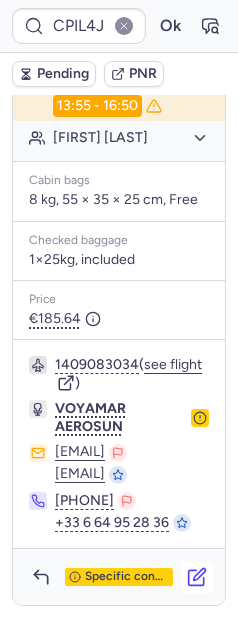 click 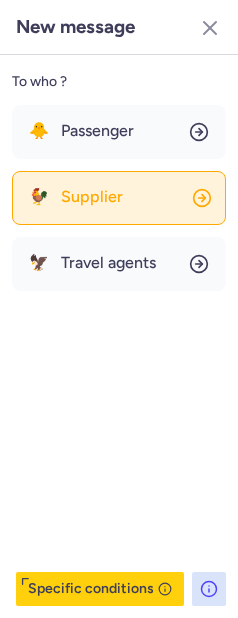 click on "🐓 Supplier" 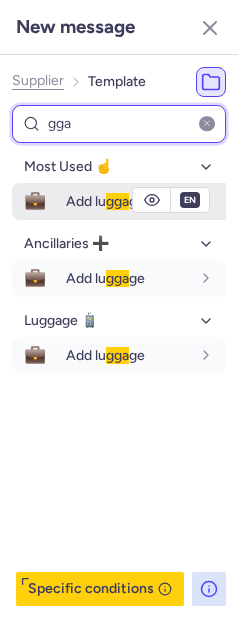 type on "gga" 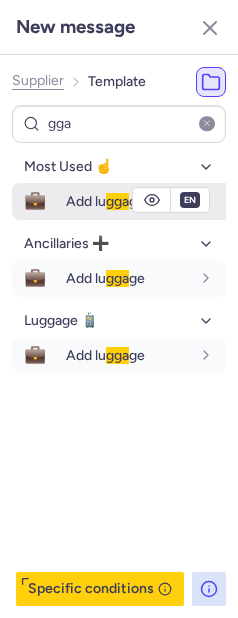 click on "Add lu gga ge" at bounding box center (105, 201) 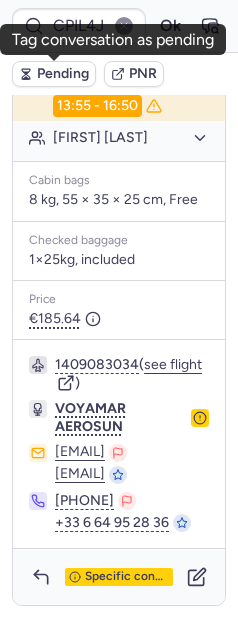click on "Pending" at bounding box center [63, 74] 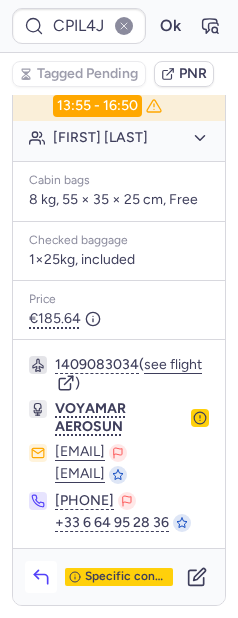 click 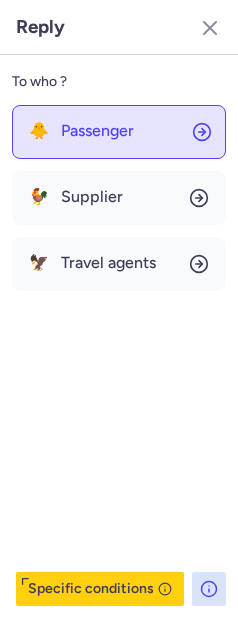 click on "Passenger" at bounding box center [97, 131] 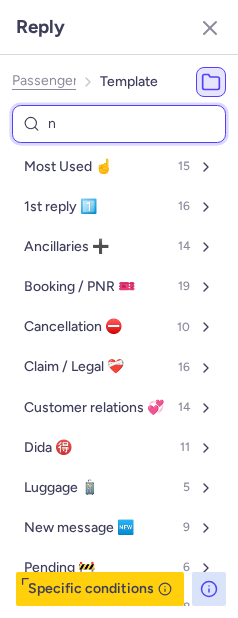 type on "nd" 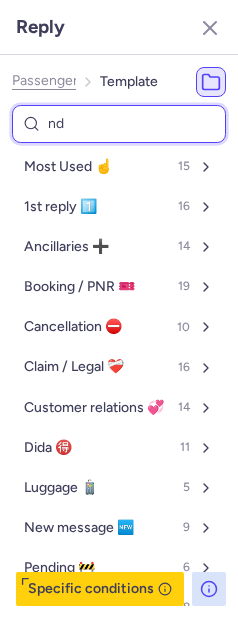 select on "en" 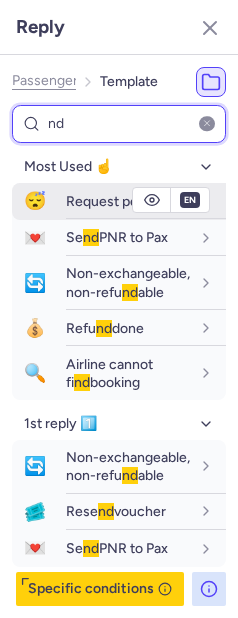 type on "nd" 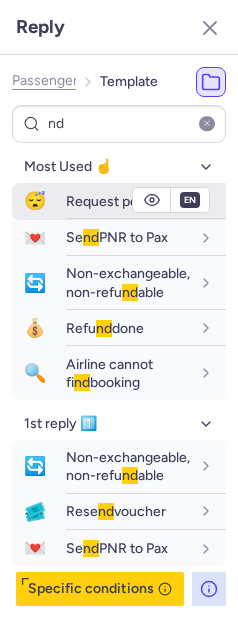 click on "Request pe nd ing" at bounding box center (119, 201) 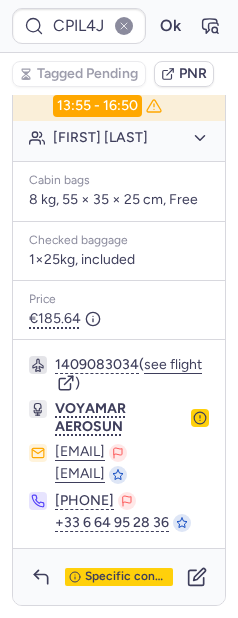 scroll, scrollTop: 370, scrollLeft: 0, axis: vertical 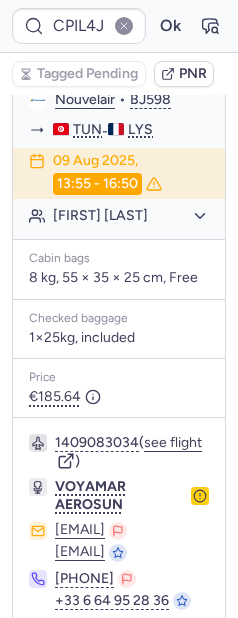 click on "[FIRST] [LAST]" 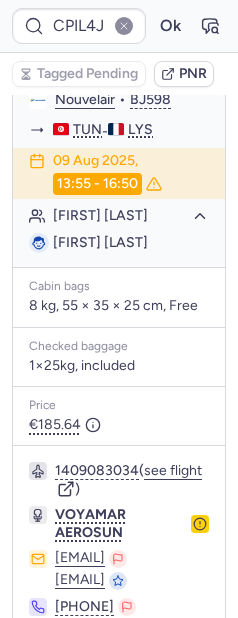 click on "[FIRST] [LAST]" at bounding box center [100, 242] 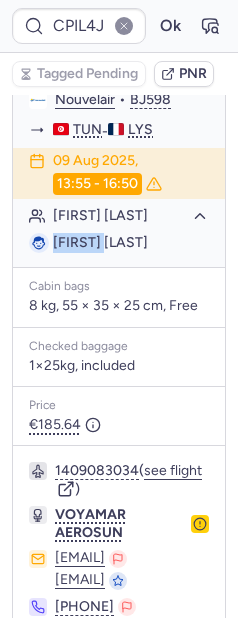 click on "[FIRST] [LAST]" at bounding box center (100, 242) 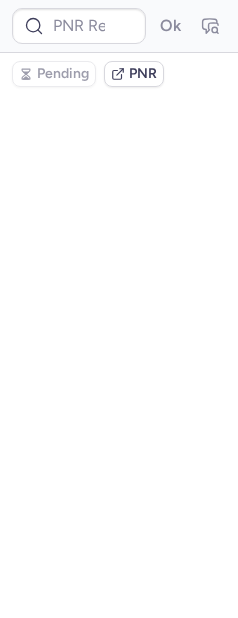 scroll, scrollTop: 0, scrollLeft: 0, axis: both 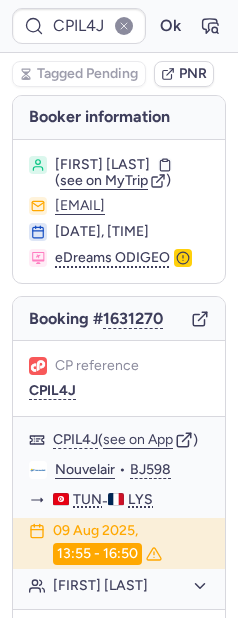 type on "02704145" 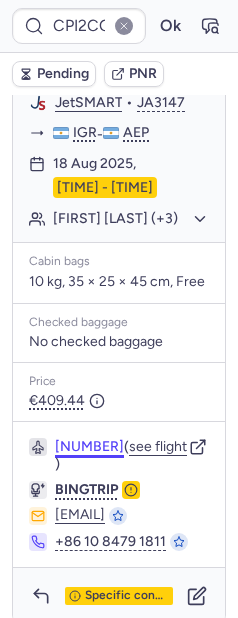scroll, scrollTop: 1648, scrollLeft: 0, axis: vertical 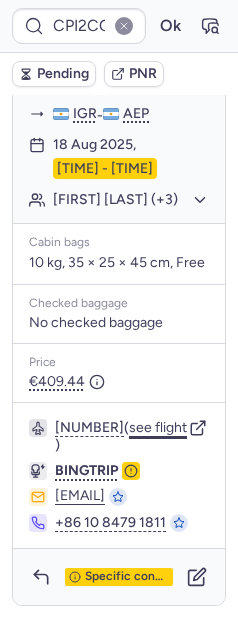 click on "see flight" 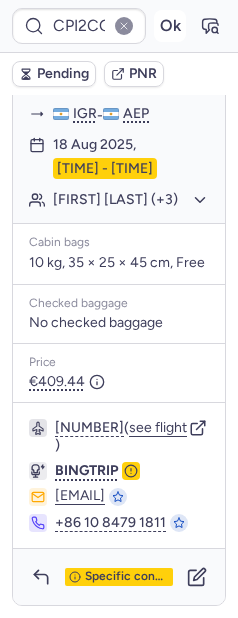 click on "Ok" at bounding box center (170, 26) 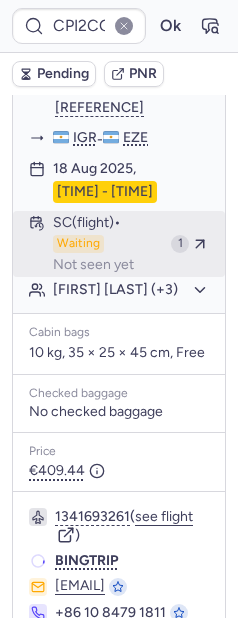scroll, scrollTop: 1533, scrollLeft: 0, axis: vertical 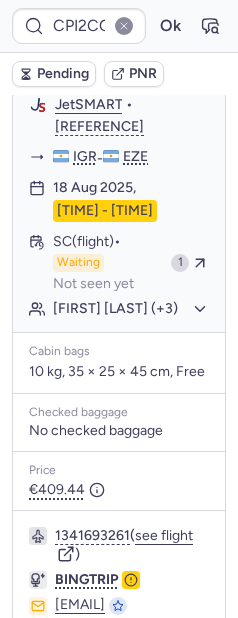 type on "CPPQTS" 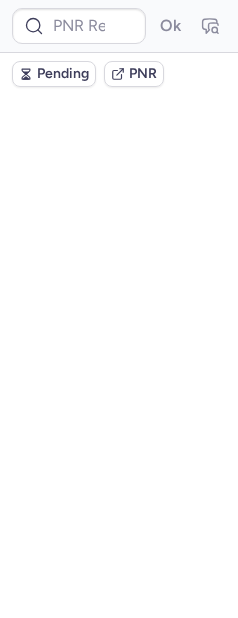 scroll, scrollTop: 0, scrollLeft: 0, axis: both 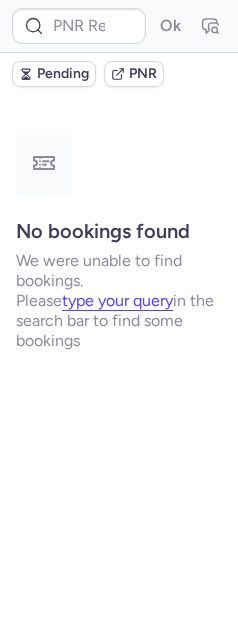 type on "CPET9K" 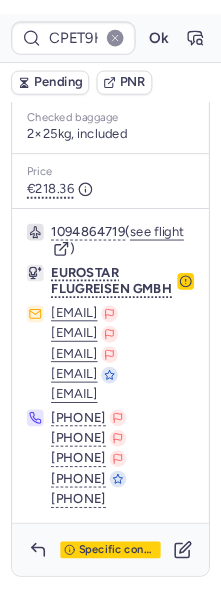 scroll, scrollTop: 863, scrollLeft: 0, axis: vertical 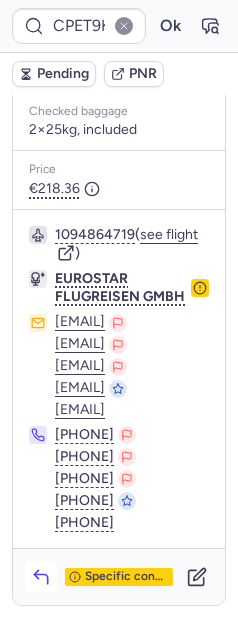 click 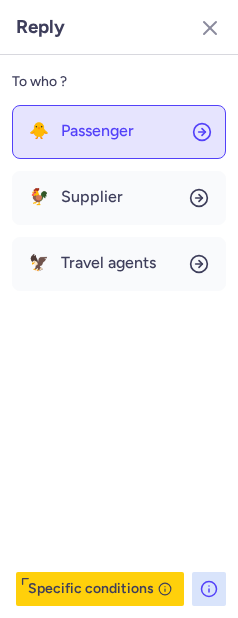 click on "Passenger" at bounding box center (97, 131) 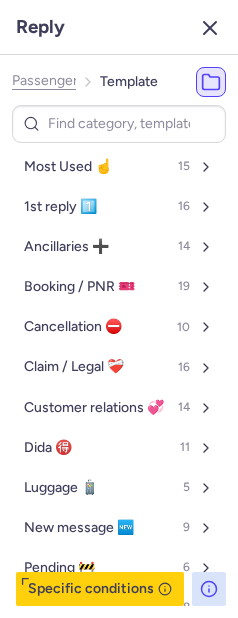 click 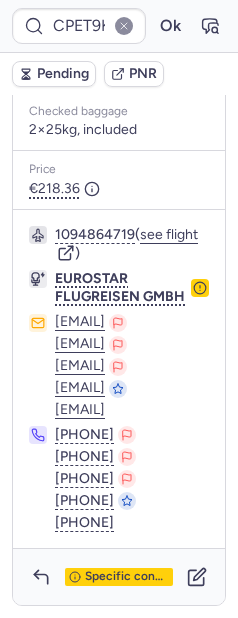 click 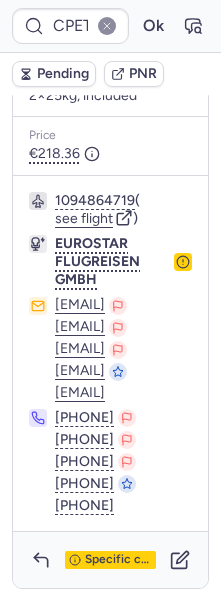 scroll, scrollTop: 173, scrollLeft: 0, axis: vertical 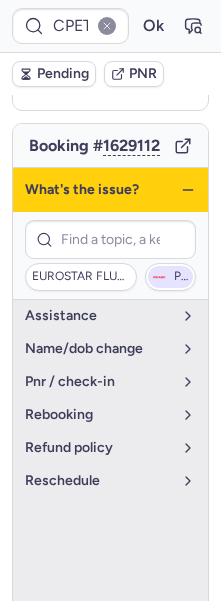 click on "Pegasus" at bounding box center (170, 277) 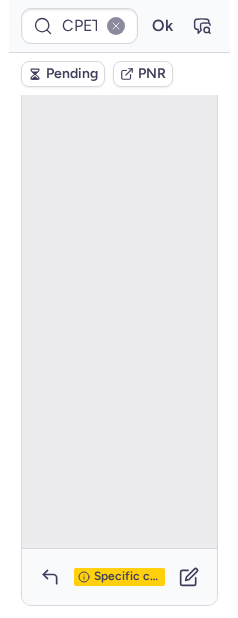 scroll, scrollTop: 863, scrollLeft: 0, axis: vertical 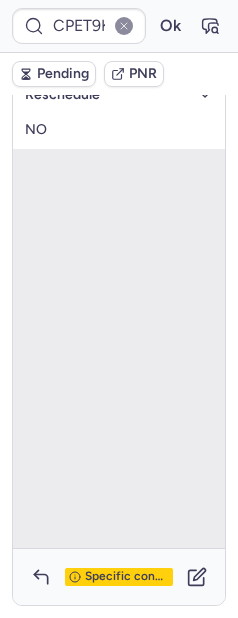 click on "Specific conditions" at bounding box center (119, 577) 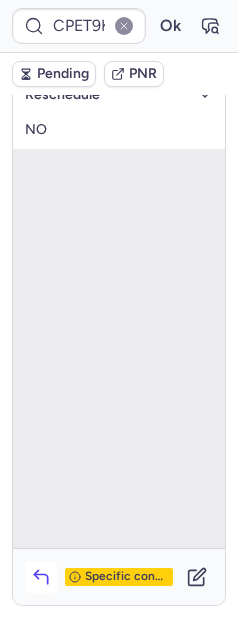 click at bounding box center (41, 577) 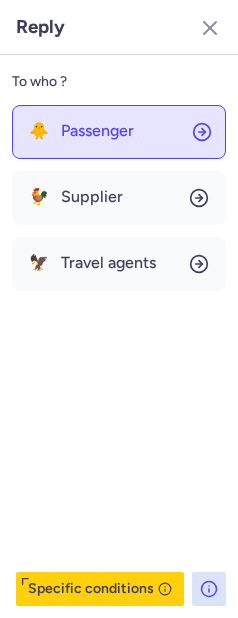 click on "🐥 Passenger" 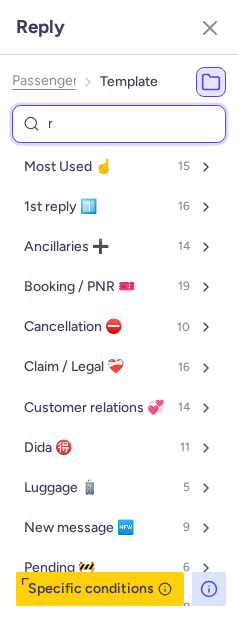 type on "re" 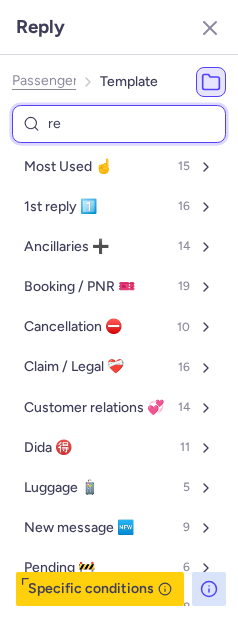 select on "de" 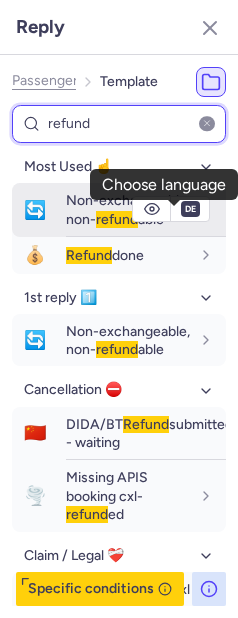 type on "refund" 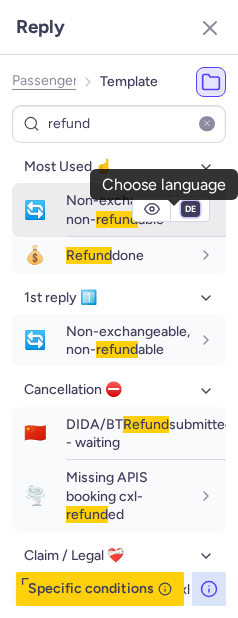 click on "fr en de nl pt es it ru" at bounding box center (190, 209) 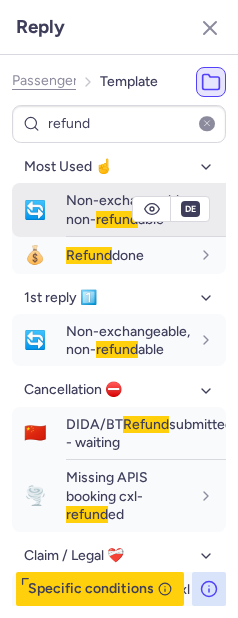 click on "Non-exchangeable, non- refund able" at bounding box center (128, 209) 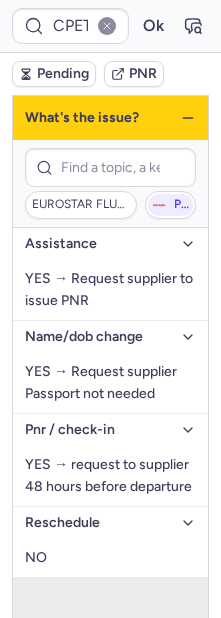 scroll, scrollTop: 0, scrollLeft: 0, axis: both 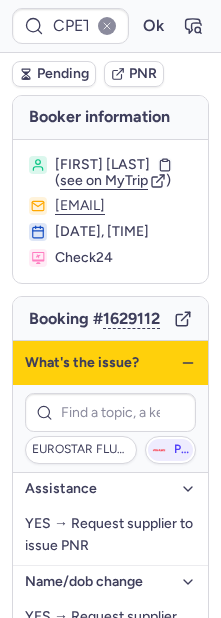 drag, startPoint x: 173, startPoint y: 433, endPoint x: 150, endPoint y: 391, distance: 47.88528 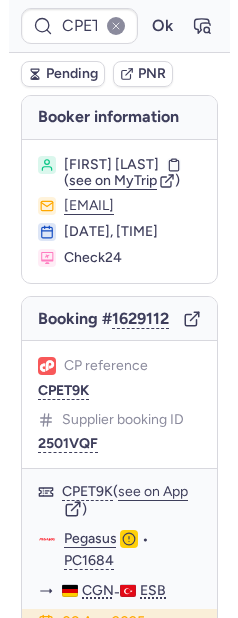 scroll, scrollTop: 367, scrollLeft: 0, axis: vertical 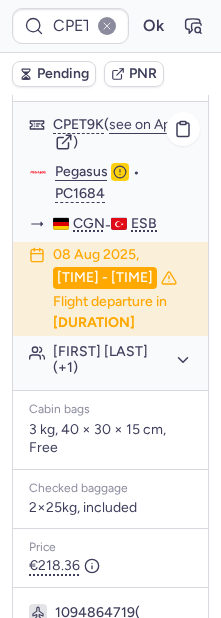 click on "Imad EL-MASRI (+1)" 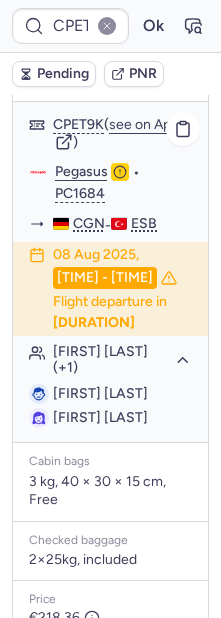 click on "Imad EL-MASRI" at bounding box center [100, 393] 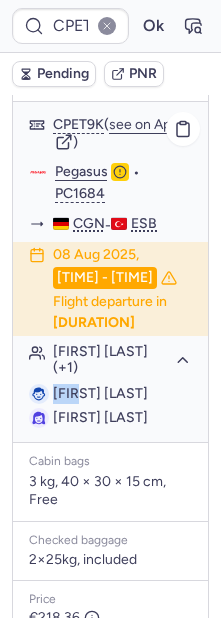drag, startPoint x: 68, startPoint y: 466, endPoint x: 12, endPoint y: 455, distance: 57.070133 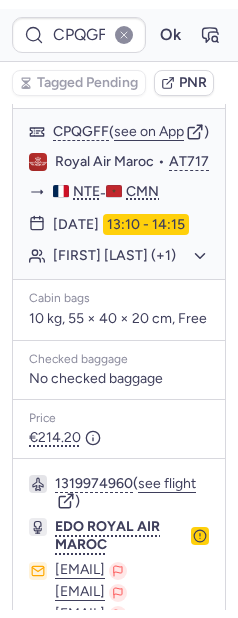 scroll, scrollTop: 213, scrollLeft: 0, axis: vertical 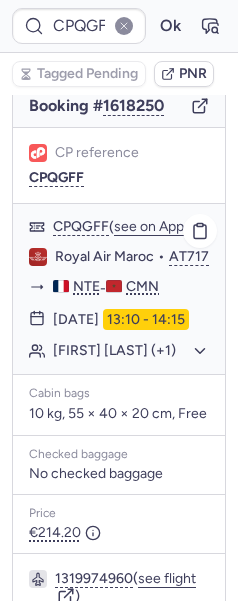click on "[FIRST] [LAST]" 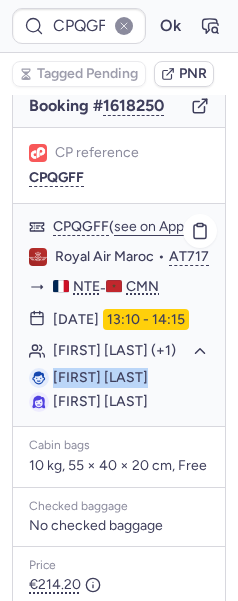 drag, startPoint x: 49, startPoint y: 482, endPoint x: 170, endPoint y: 485, distance: 121.037186 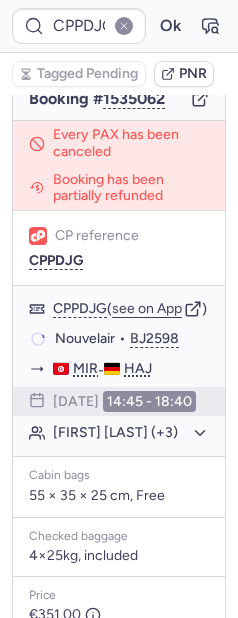scroll, scrollTop: 213, scrollLeft: 0, axis: vertical 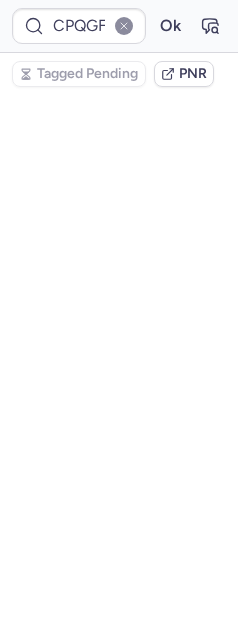 type on "CPHQIQ" 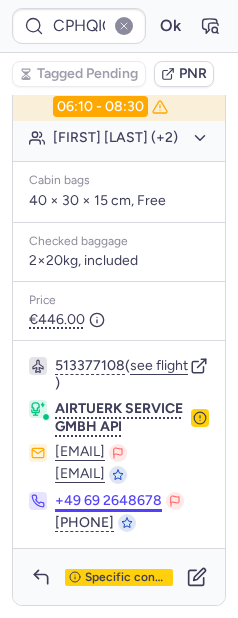 scroll, scrollTop: 677, scrollLeft: 0, axis: vertical 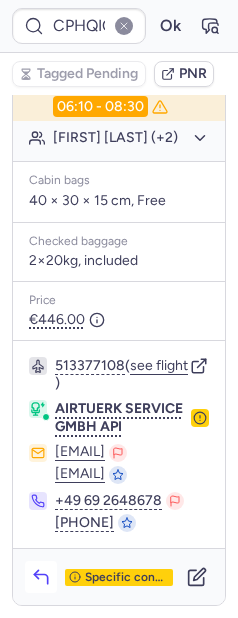 click 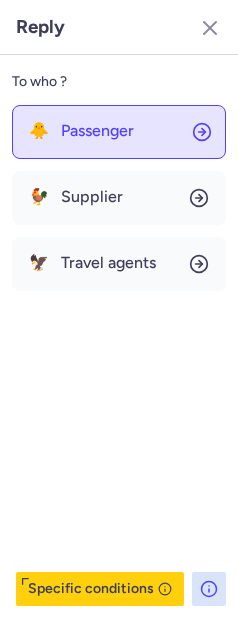 click on "🐥 Passenger" 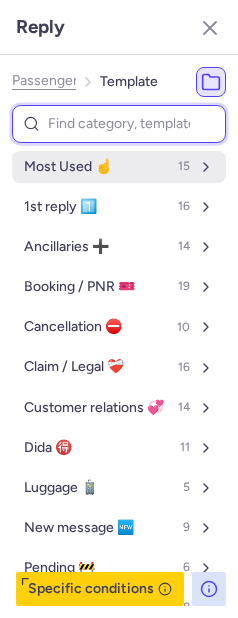 type on "t" 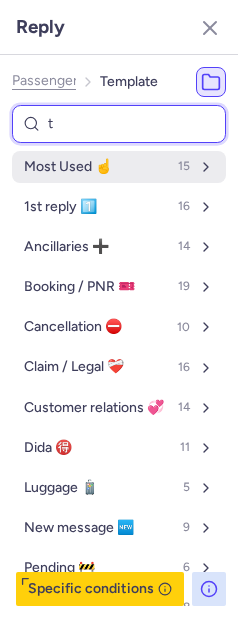 select on "de" 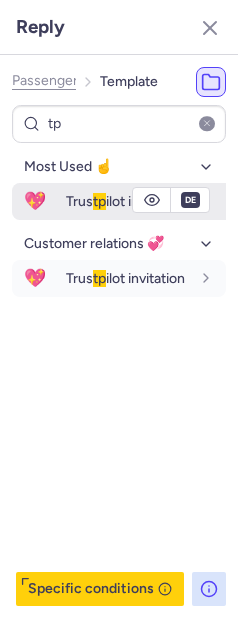 click on "Trus tp ilot invitation" at bounding box center [125, 201] 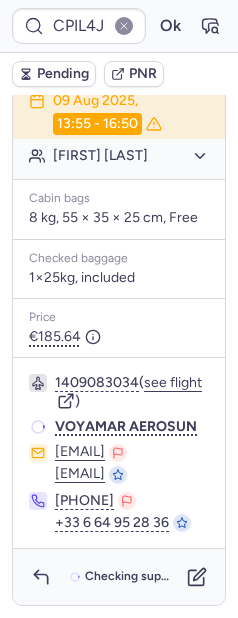 scroll, scrollTop: 553, scrollLeft: 0, axis: vertical 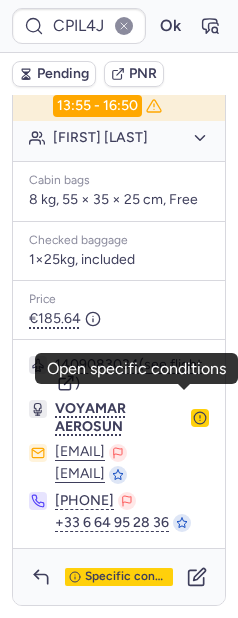 click 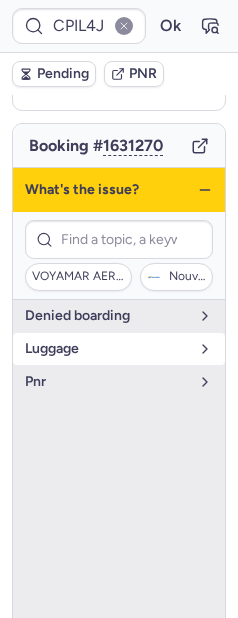 click on "luggage" at bounding box center (107, 349) 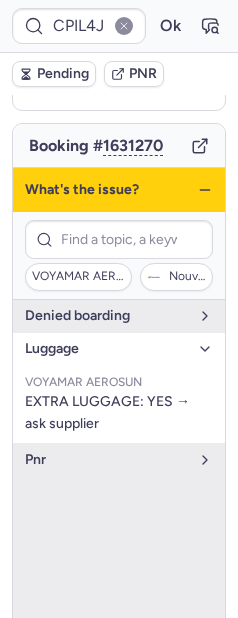 click 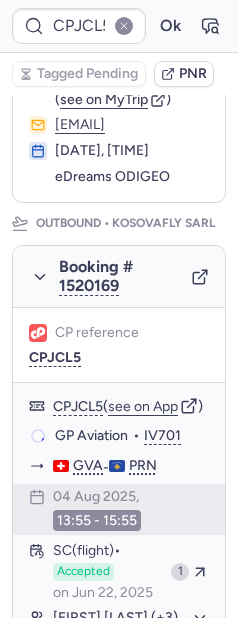 scroll, scrollTop: 362, scrollLeft: 0, axis: vertical 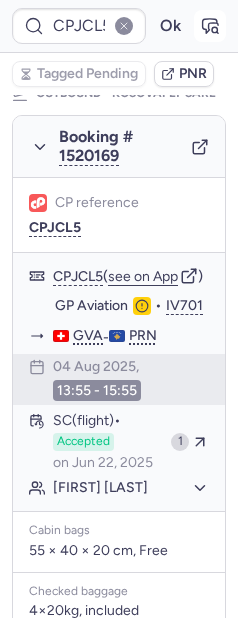 click at bounding box center (210, 26) 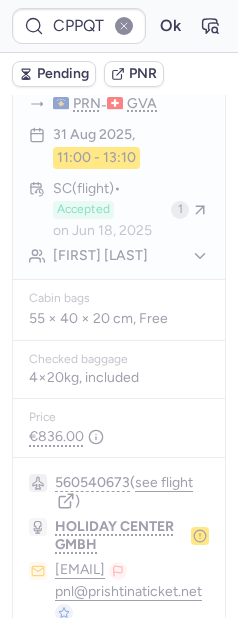 scroll, scrollTop: 511, scrollLeft: 0, axis: vertical 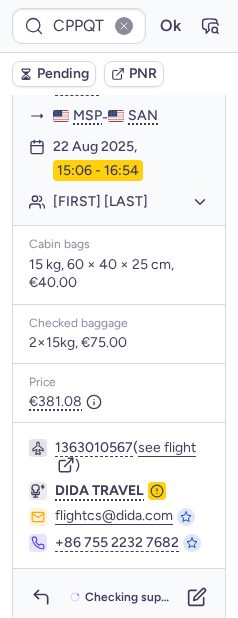 type on "CPJCL5" 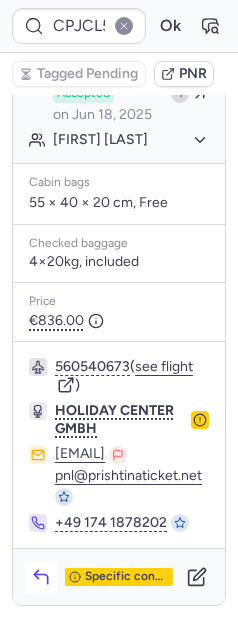 scroll, scrollTop: 1813, scrollLeft: 0, axis: vertical 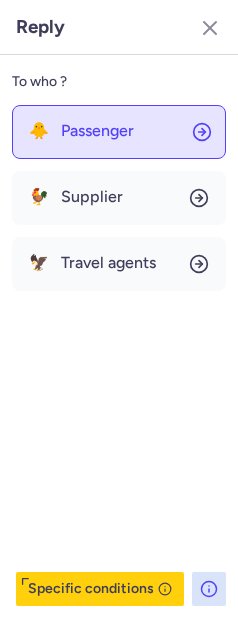 click on "🐥 Passenger" 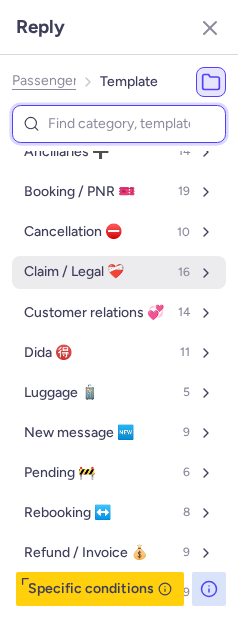 scroll, scrollTop: 156, scrollLeft: 0, axis: vertical 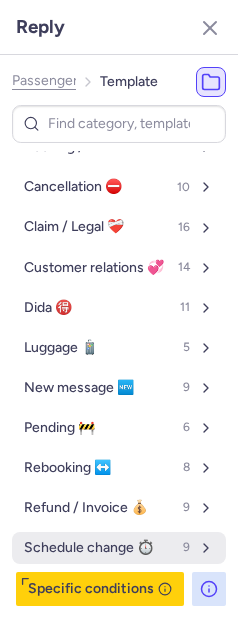 click on "Schedule change ⏱️" at bounding box center (89, 548) 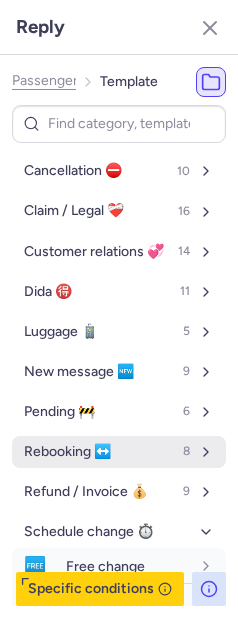 scroll, scrollTop: 587, scrollLeft: 0, axis: vertical 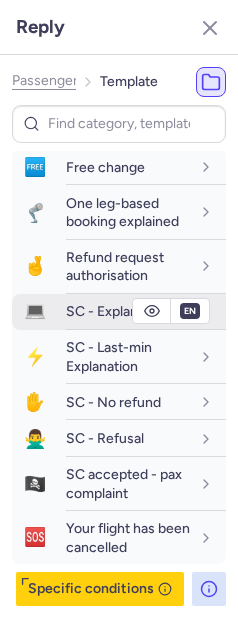 click on "SC - Explanation" at bounding box center (117, 311) 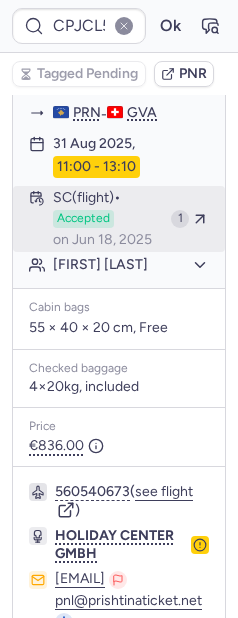 scroll, scrollTop: 1400, scrollLeft: 0, axis: vertical 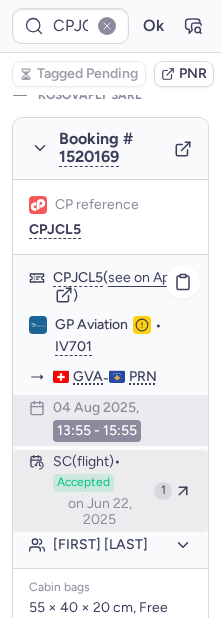 click on "Accepted" at bounding box center [83, 483] 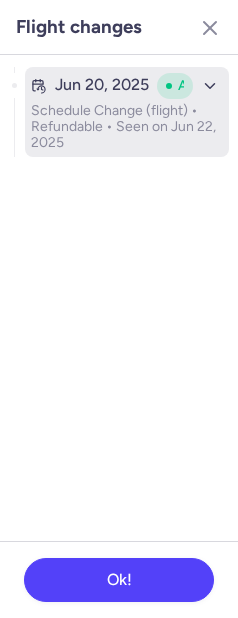 click on "Schedule Change (flight) • Refundable • Seen on Jun 22, 2025" at bounding box center (127, 127) 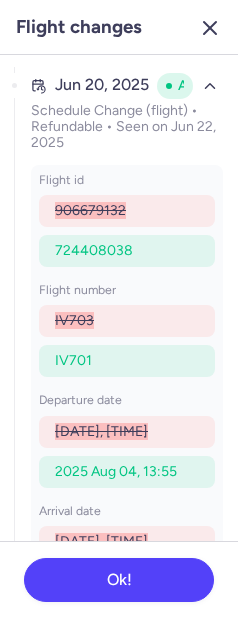 click 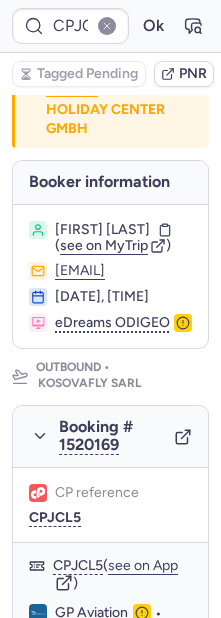 scroll, scrollTop: 0, scrollLeft: 0, axis: both 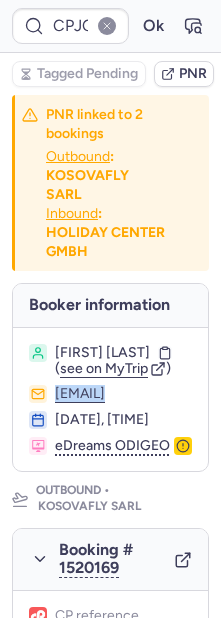 drag, startPoint x: 27, startPoint y: 419, endPoint x: 204, endPoint y: 444, distance: 178.75682 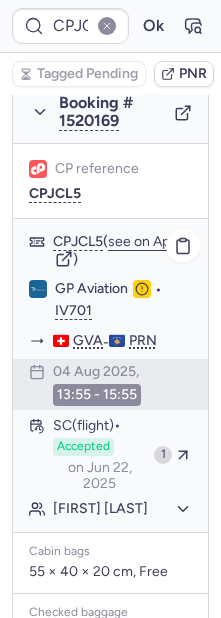 scroll, scrollTop: 787, scrollLeft: 7, axis: both 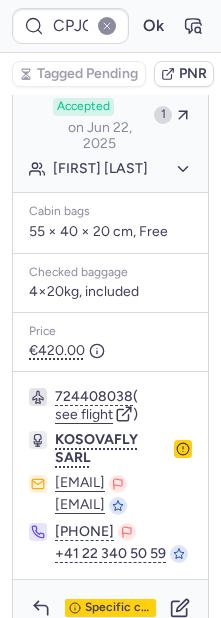 click on "[FIRST] [LAST]" 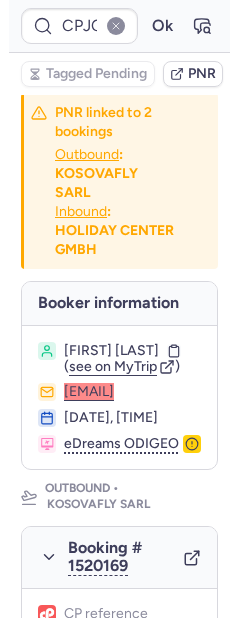 scroll, scrollTop: 0, scrollLeft: 7, axis: horizontal 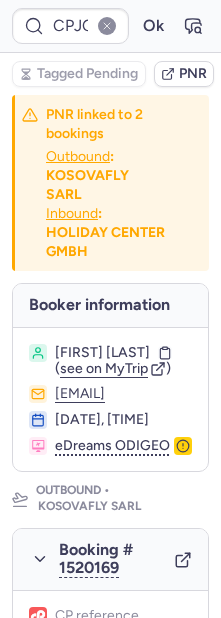 click on "[FIRST] [LAST] ( see on MyTrip ) [EMAIL] [DATE], [TIME] eDreams ODIGEO" at bounding box center (110, 400) 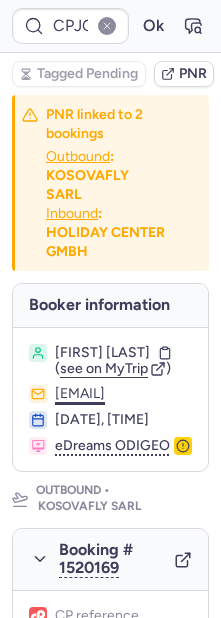 drag, startPoint x: 12, startPoint y: 423, endPoint x: 167, endPoint y: 426, distance: 155.02902 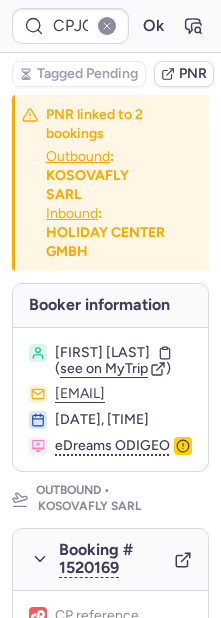 copy on "[EMAIL]" 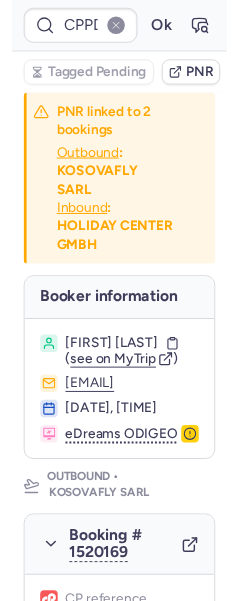 scroll, scrollTop: 0, scrollLeft: 0, axis: both 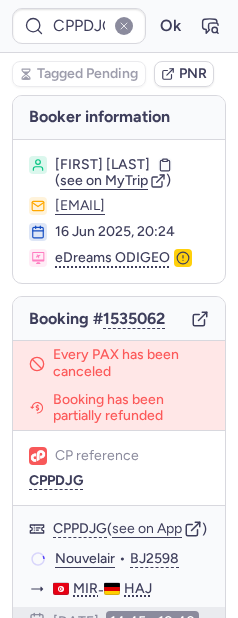type on "CPQGFF" 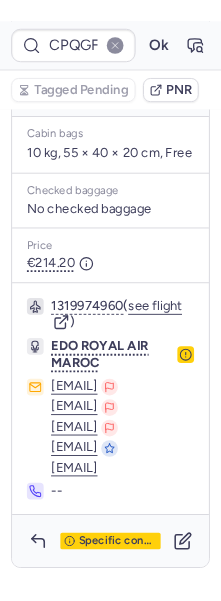 scroll, scrollTop: 515, scrollLeft: 0, axis: vertical 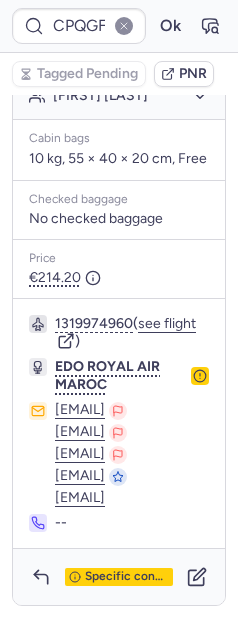 click on "EDO ROYAL AIR MAROC" 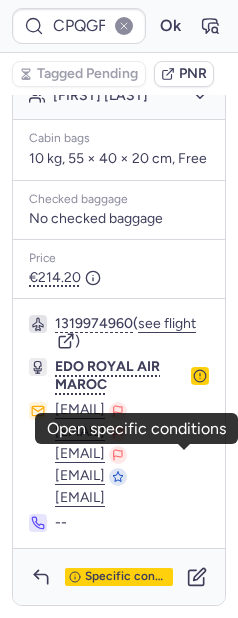 click 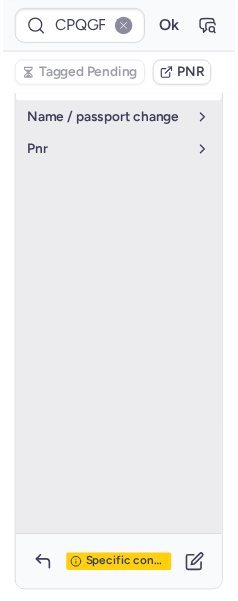scroll, scrollTop: 173, scrollLeft: 0, axis: vertical 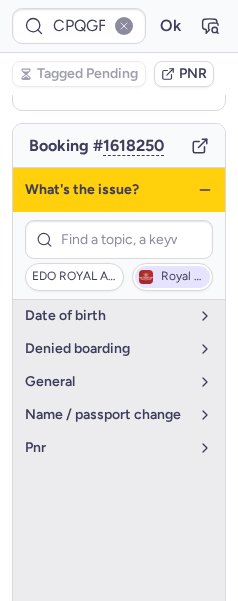 click on "Royal Air Maroc" at bounding box center [183, 277] 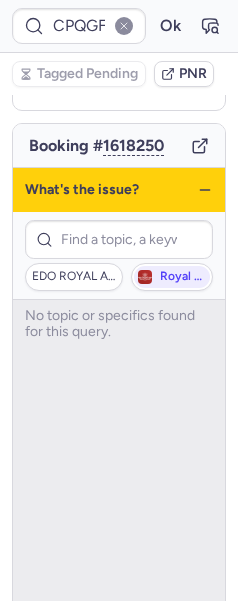 click 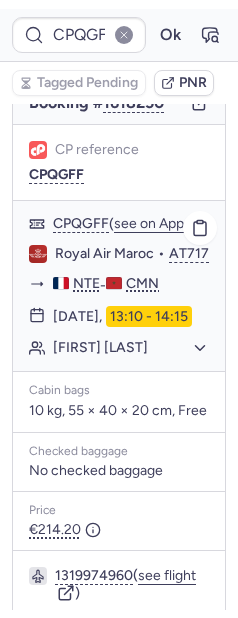 scroll, scrollTop: 515, scrollLeft: 0, axis: vertical 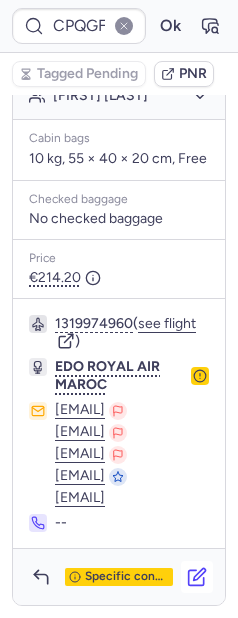 click 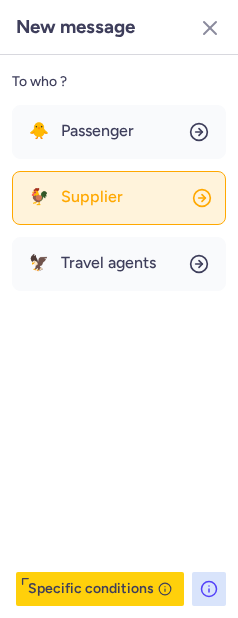 click on "🐓 Supplier" 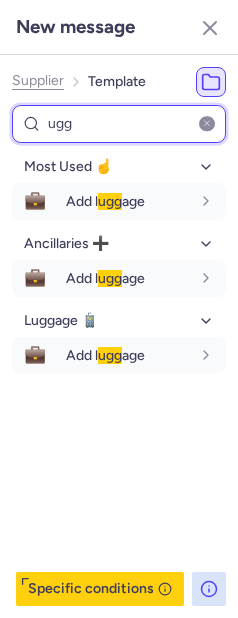 type on "ugg" 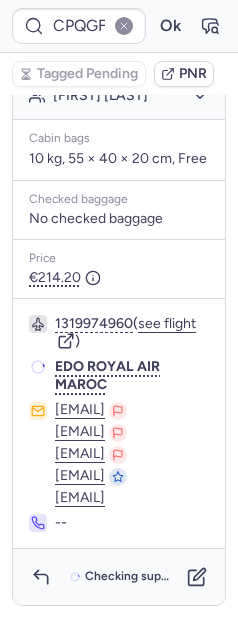 scroll, scrollTop: 583, scrollLeft: 0, axis: vertical 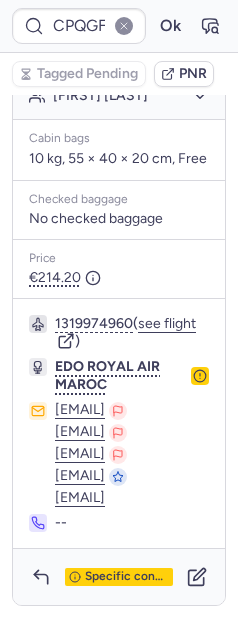 type on "CPWLOL" 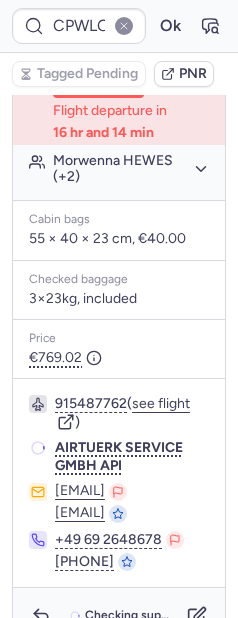 scroll, scrollTop: 583, scrollLeft: 0, axis: vertical 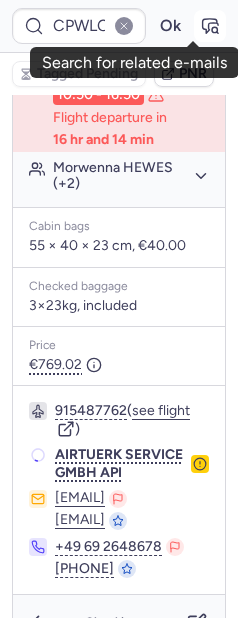 click 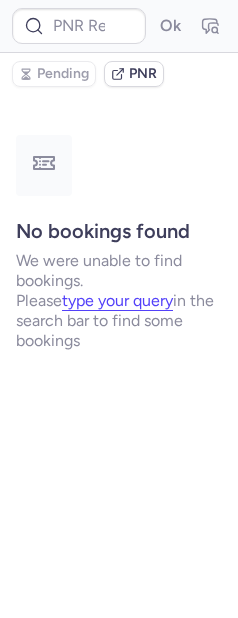 scroll, scrollTop: 0, scrollLeft: 0, axis: both 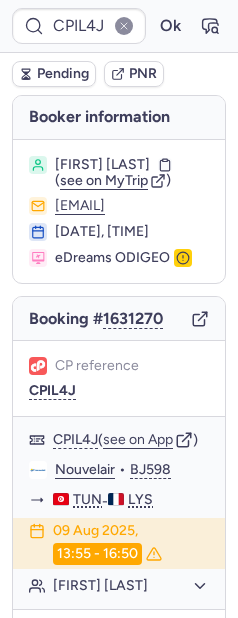 type on "CPQGFF" 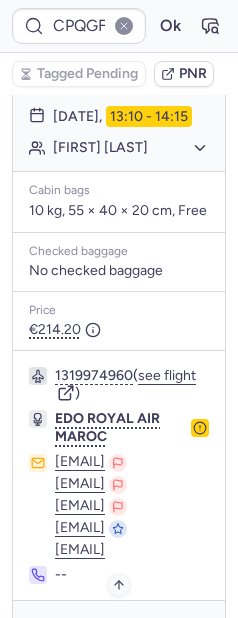 scroll, scrollTop: 642, scrollLeft: 0, axis: vertical 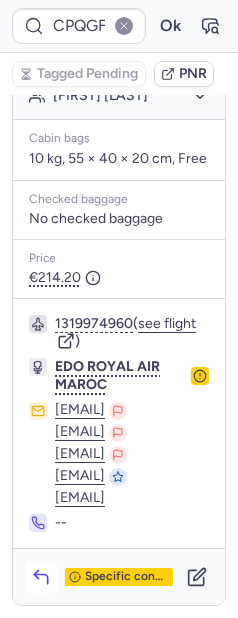 click 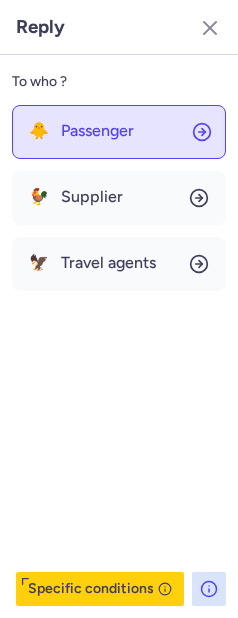 click on "Passenger" at bounding box center (97, 131) 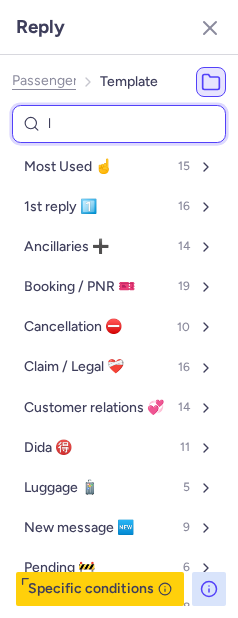type on "lo" 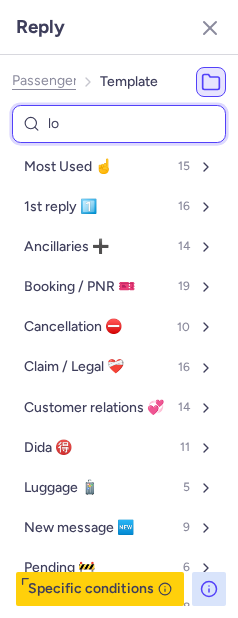 select on "en" 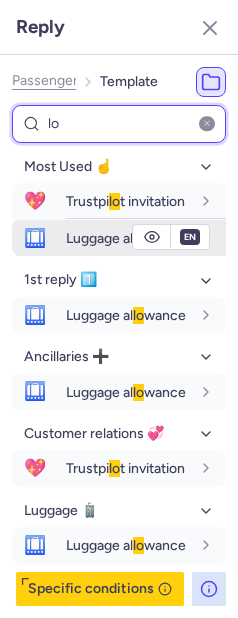 type on "lo" 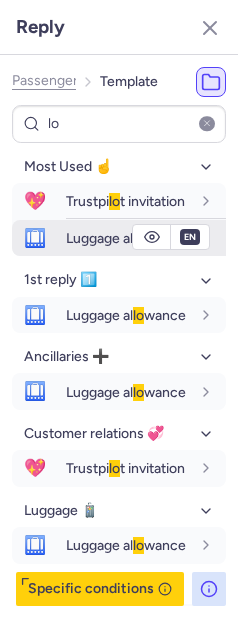 click on "🛄" at bounding box center (35, 238) 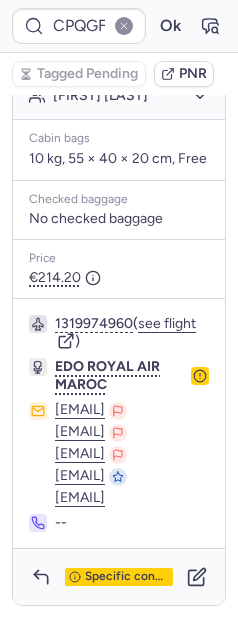 click on "€214.20" at bounding box center (119, 278) 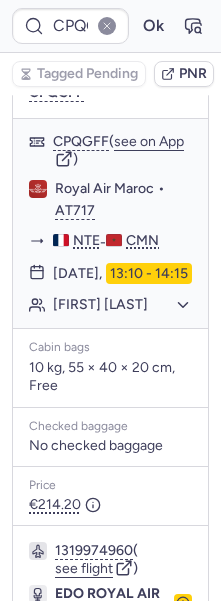 scroll, scrollTop: 300, scrollLeft: 0, axis: vertical 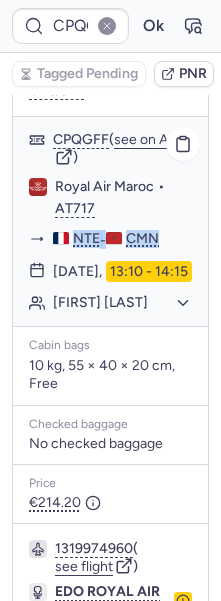 drag, startPoint x: 66, startPoint y: 304, endPoint x: 170, endPoint y: 312, distance: 104.307236 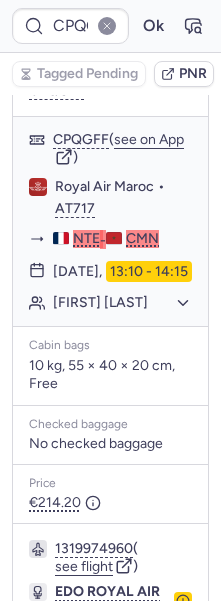 scroll, scrollTop: 92, scrollLeft: 0, axis: vertical 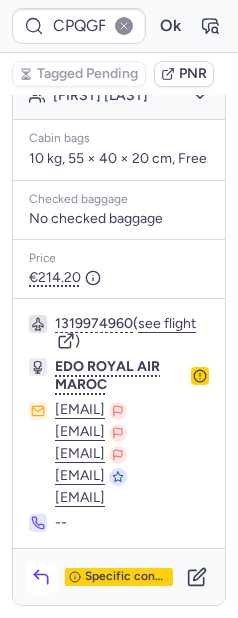 click 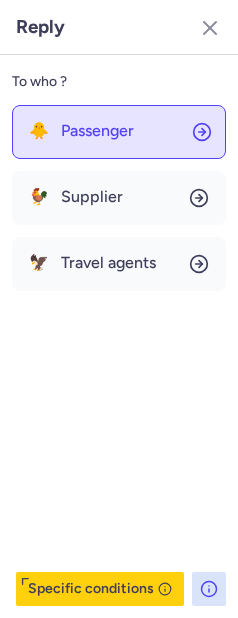 click on "Passenger" at bounding box center (97, 131) 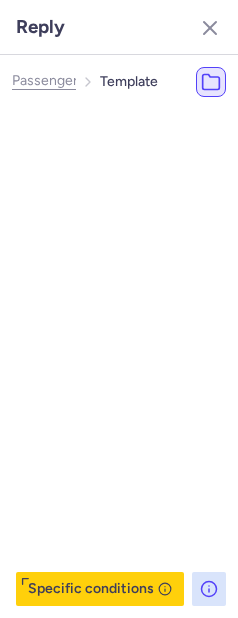 type 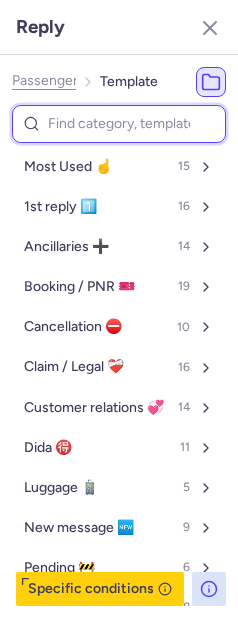 type on "t" 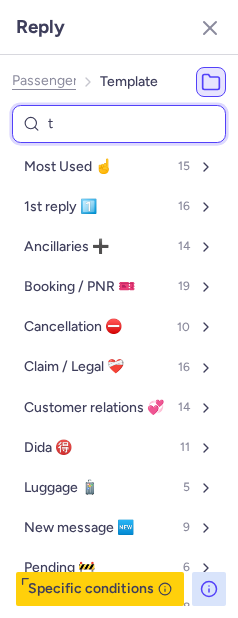 select on "en" 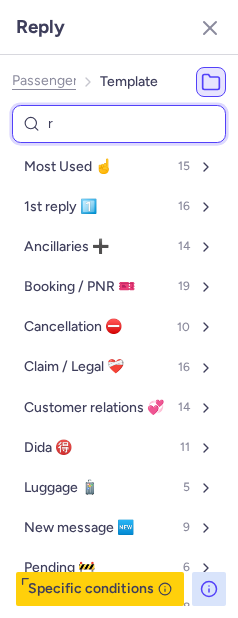 type on "re" 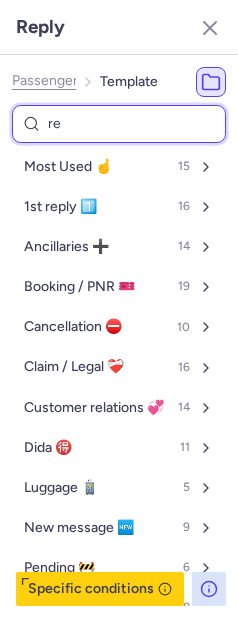 select on "en" 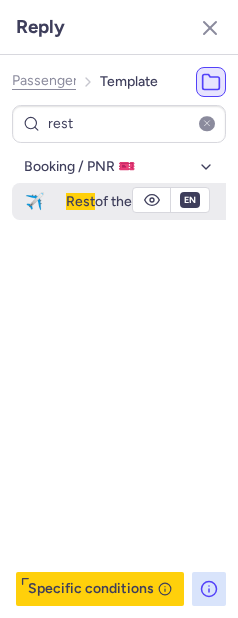 click on "Rest  of the trip" at bounding box center [111, 201] 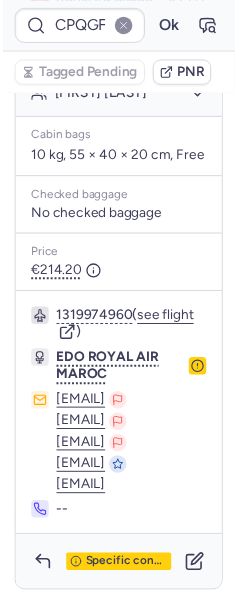 scroll, scrollTop: 472, scrollLeft: 0, axis: vertical 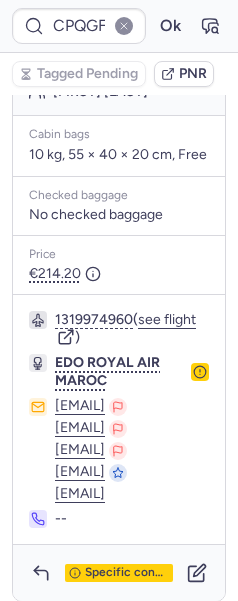 click on "Mohammed JEBLI (+1)" 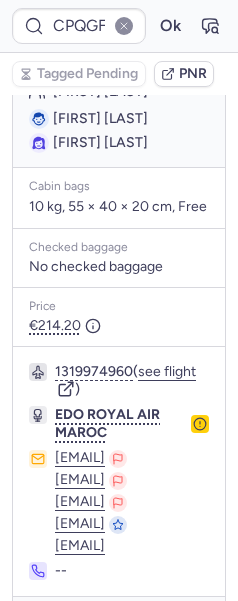 click on "Mohammed JEBLI" at bounding box center [100, 118] 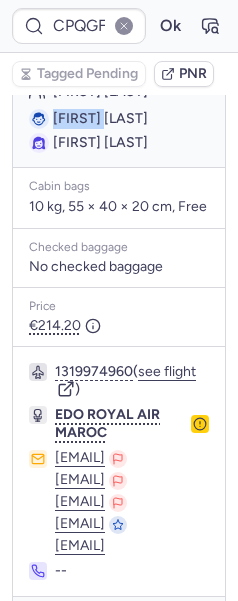 click on "Mohammed JEBLI" at bounding box center [100, 118] 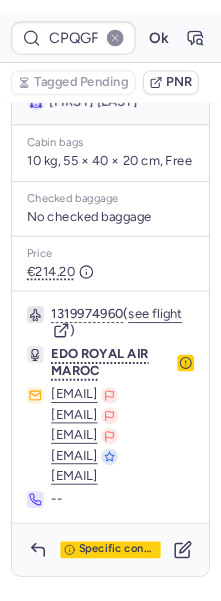 scroll, scrollTop: 694, scrollLeft: 0, axis: vertical 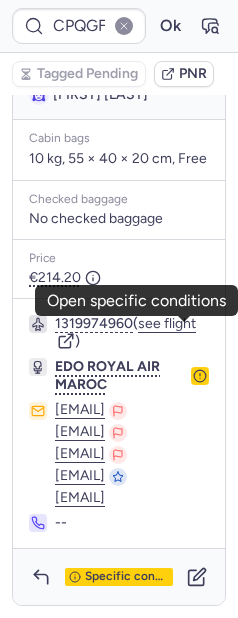 click 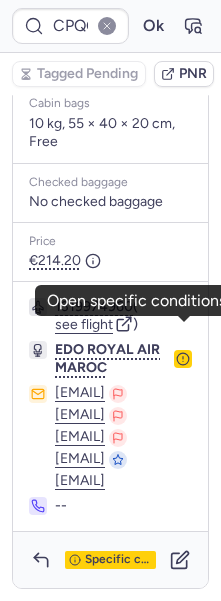 scroll, scrollTop: 173, scrollLeft: 0, axis: vertical 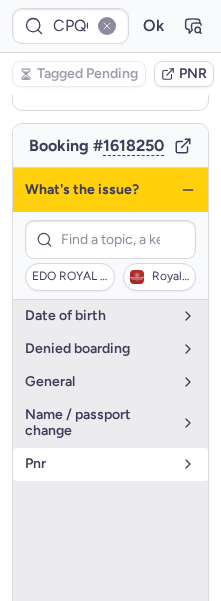 click on "pnr" at bounding box center [98, 464] 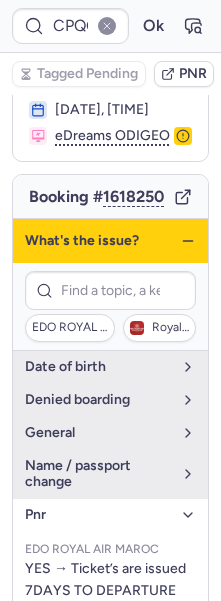 scroll, scrollTop: 82, scrollLeft: 0, axis: vertical 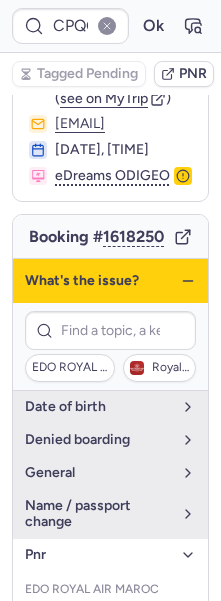 click 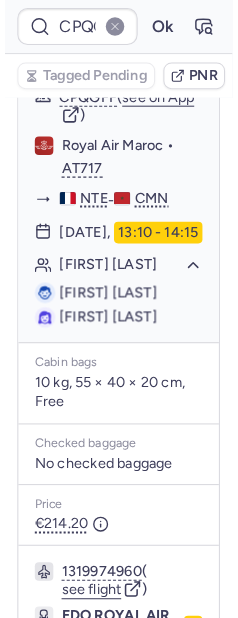 scroll, scrollTop: 640, scrollLeft: 0, axis: vertical 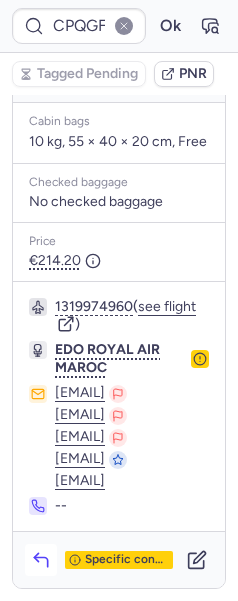 click 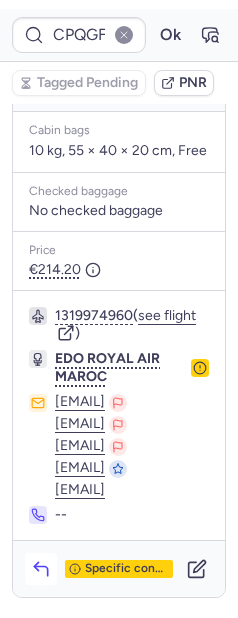 scroll, scrollTop: 694, scrollLeft: 0, axis: vertical 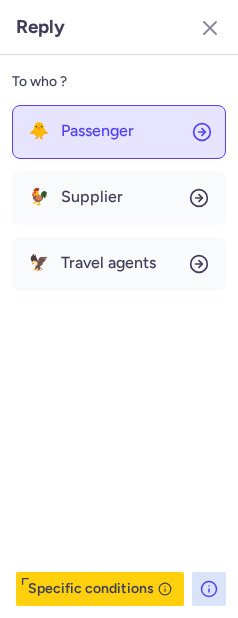 click on "🐥 Passenger" 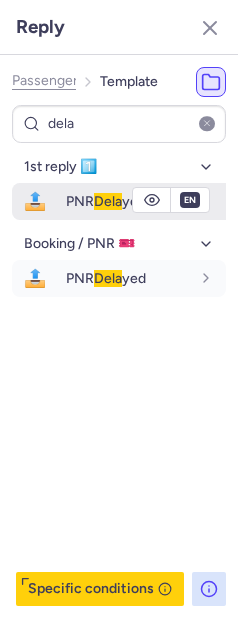 click on "Dela" at bounding box center (108, 201) 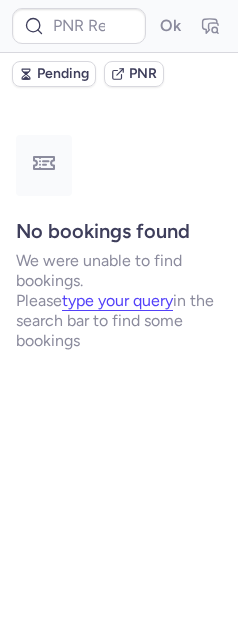 scroll, scrollTop: 0, scrollLeft: 0, axis: both 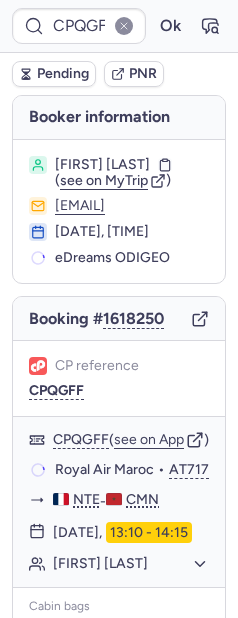 click on "Pending" at bounding box center [63, 74] 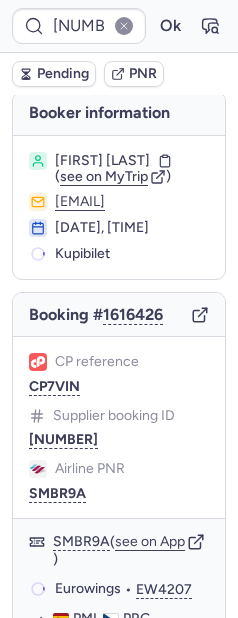 scroll, scrollTop: 8, scrollLeft: 0, axis: vertical 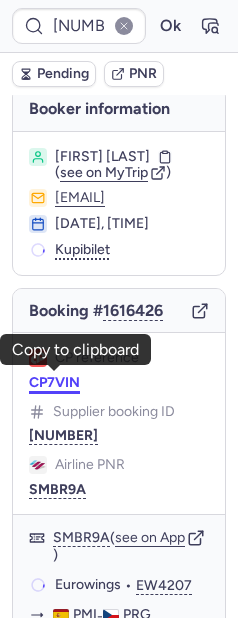 click on "CP7VIN" at bounding box center (54, 383) 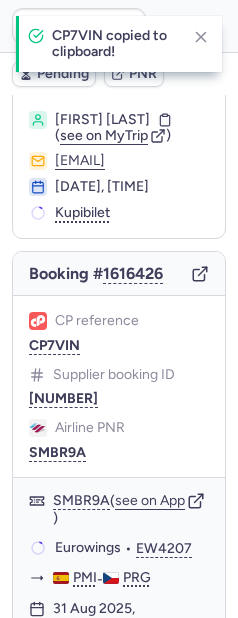 scroll, scrollTop: 117, scrollLeft: 0, axis: vertical 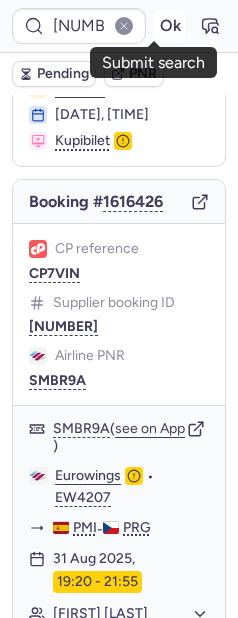 click on "Ok" at bounding box center [170, 26] 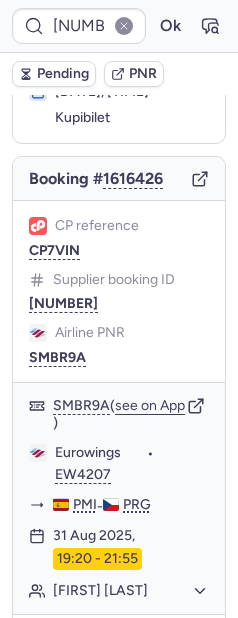 scroll, scrollTop: 117, scrollLeft: 0, axis: vertical 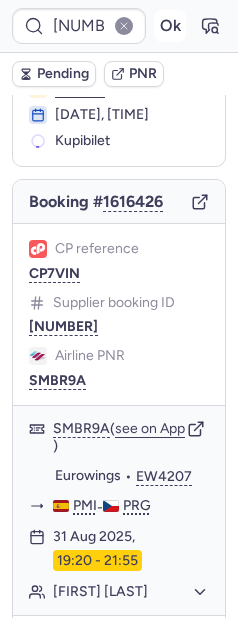 click on "Ok" at bounding box center (170, 26) 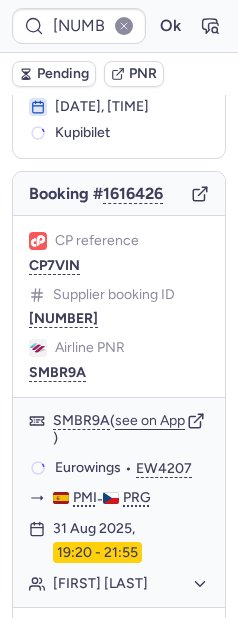 scroll, scrollTop: 117, scrollLeft: 0, axis: vertical 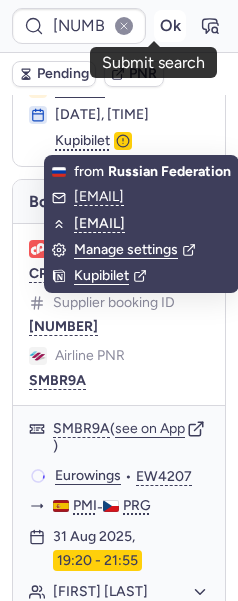 click on "Ok" at bounding box center (170, 26) 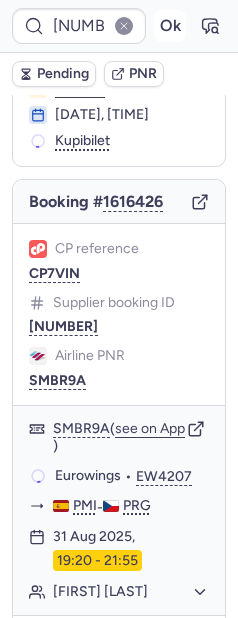 click on "Ok" at bounding box center [170, 26] 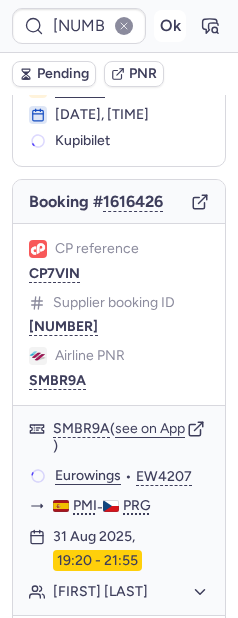 click on "Ok" at bounding box center [170, 26] 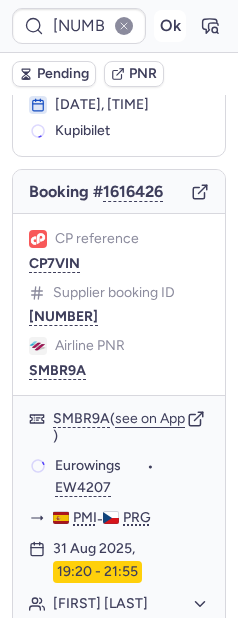 scroll, scrollTop: 117, scrollLeft: 0, axis: vertical 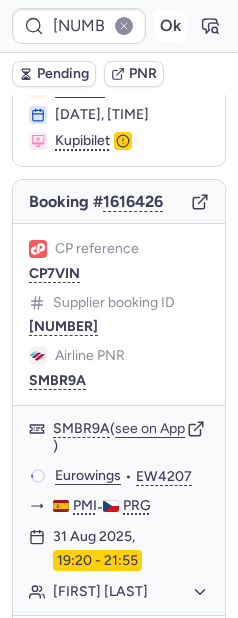 click on "Ok" at bounding box center (170, 26) 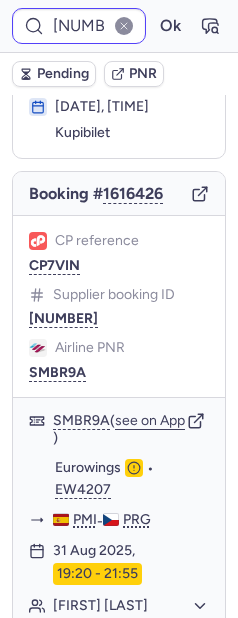 scroll, scrollTop: 117, scrollLeft: 0, axis: vertical 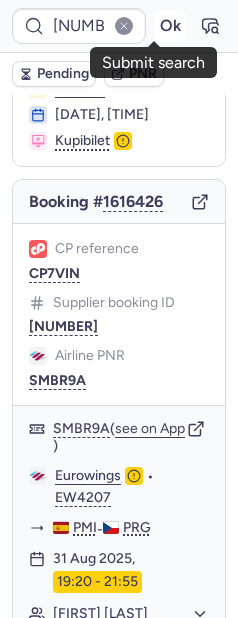 click on "Ok" at bounding box center (170, 26) 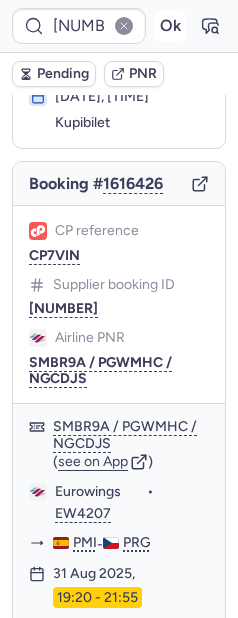 scroll, scrollTop: 117, scrollLeft: 0, axis: vertical 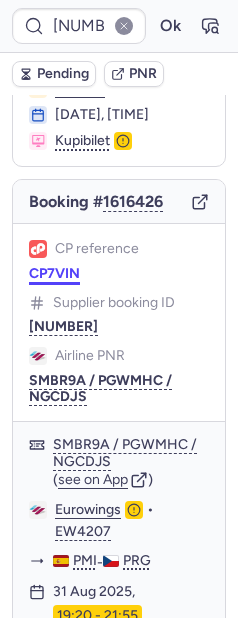 click on "CP7VIN" at bounding box center [54, 274] 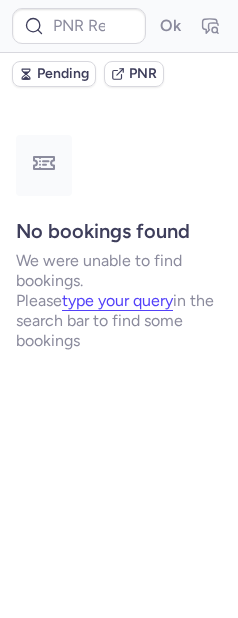 scroll, scrollTop: 0, scrollLeft: 0, axis: both 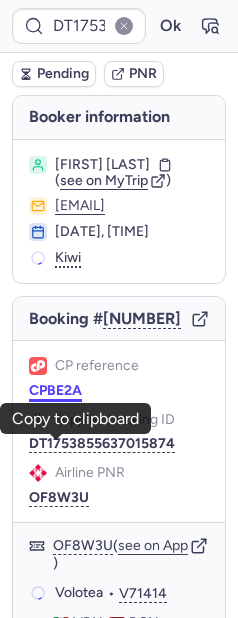 click on "CPBE2A" at bounding box center (55, 391) 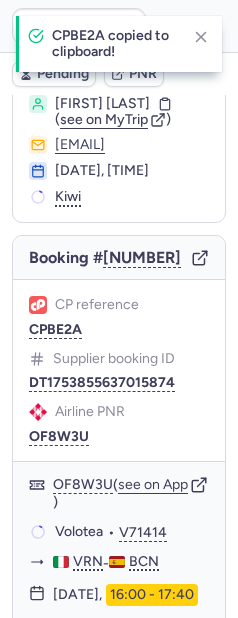 scroll, scrollTop: 393, scrollLeft: 0, axis: vertical 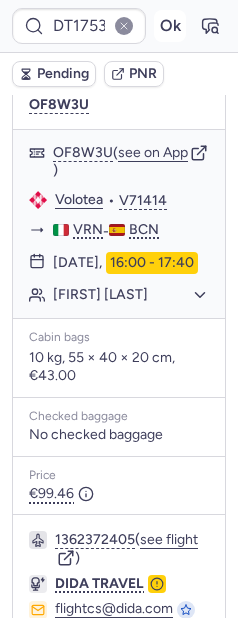click on "Ok" at bounding box center [170, 26] 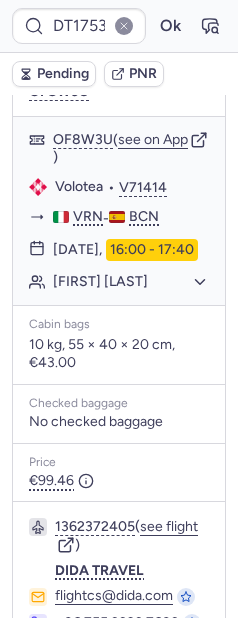 scroll, scrollTop: 393, scrollLeft: 0, axis: vertical 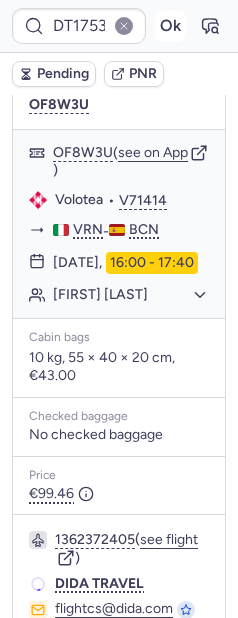 click on "Ok" at bounding box center [170, 26] 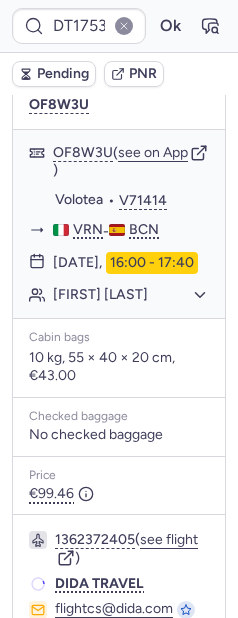 scroll, scrollTop: 393, scrollLeft: 0, axis: vertical 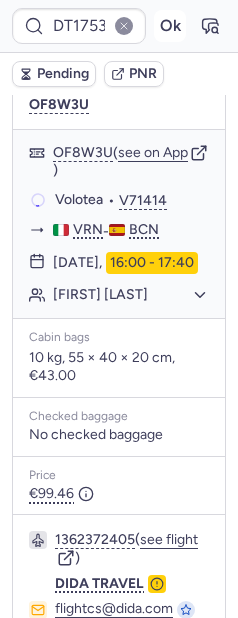 click on "Ok" at bounding box center [170, 26] 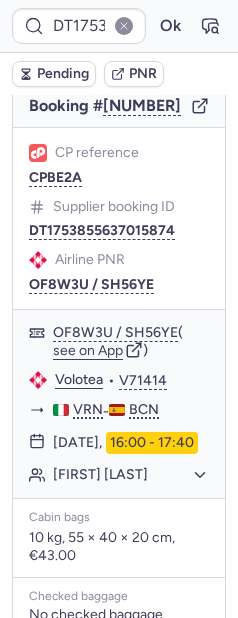 scroll, scrollTop: 207, scrollLeft: 0, axis: vertical 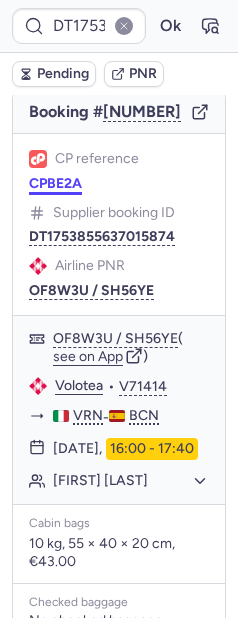 click on "CPBE2A" at bounding box center [55, 184] 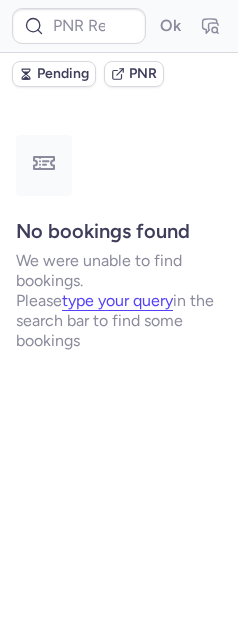 scroll, scrollTop: 0, scrollLeft: 0, axis: both 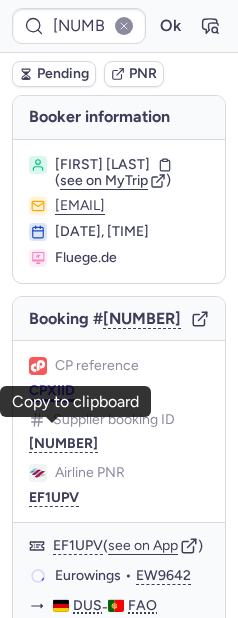 click on "CPXIID" at bounding box center [52, 391] 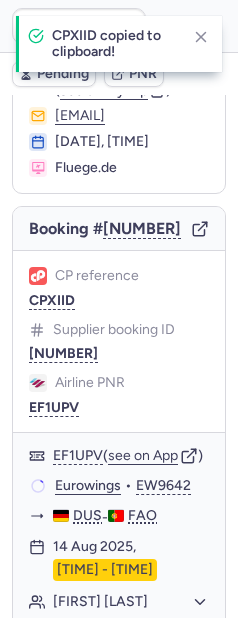 scroll, scrollTop: 176, scrollLeft: 0, axis: vertical 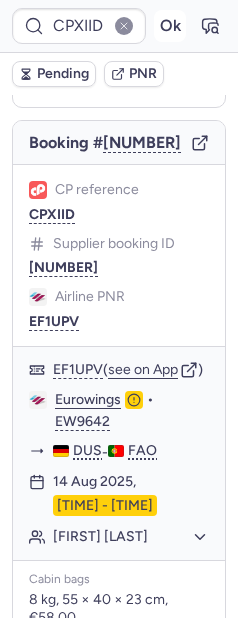 click on "Ok" at bounding box center (170, 26) 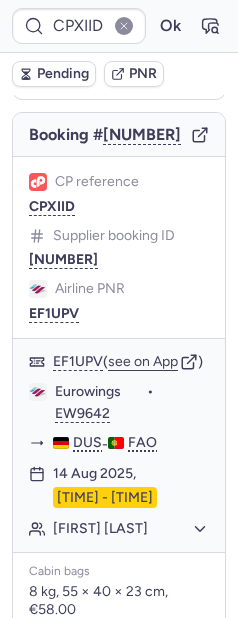 scroll, scrollTop: 176, scrollLeft: 0, axis: vertical 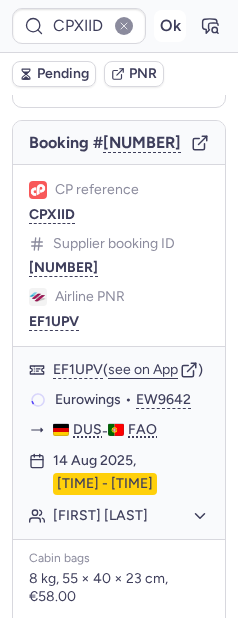 click on "Ok" at bounding box center (170, 26) 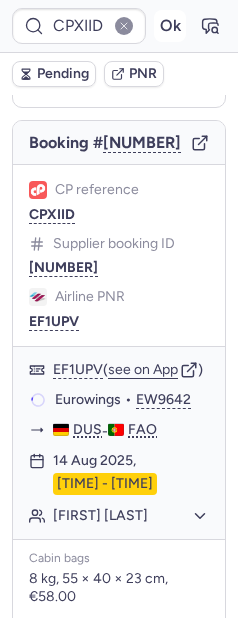 click on "Ok" at bounding box center [170, 26] 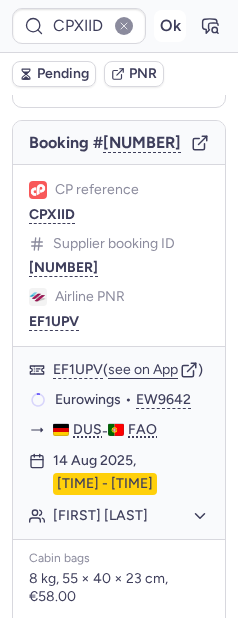 click on "Ok" at bounding box center [170, 26] 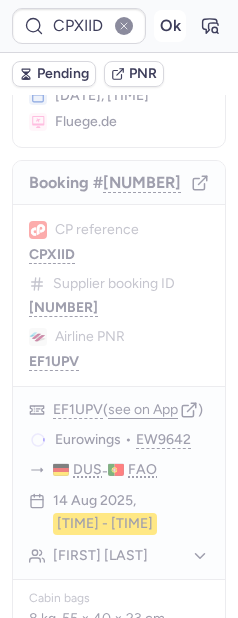 click on "Ok" at bounding box center [170, 26] 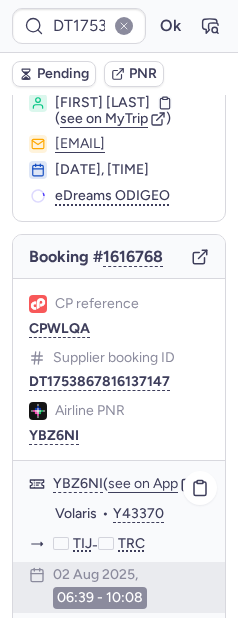 scroll, scrollTop: 140, scrollLeft: 0, axis: vertical 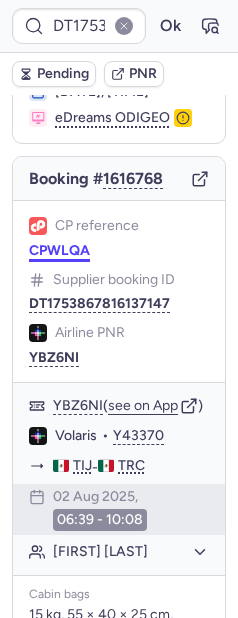 click on "CPWLQA" at bounding box center [59, 251] 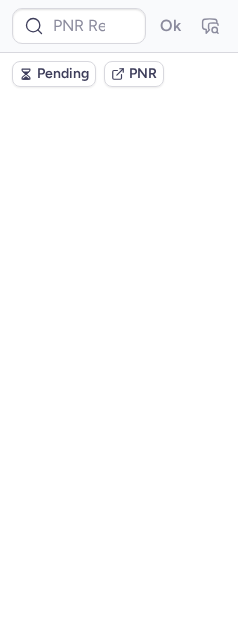 scroll, scrollTop: 0, scrollLeft: 0, axis: both 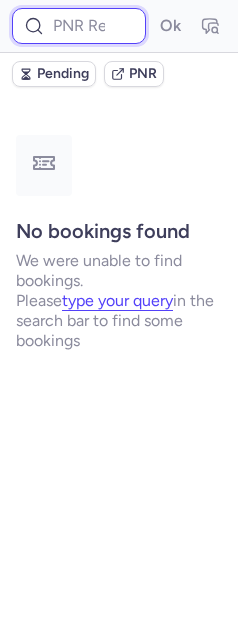 click at bounding box center [79, 26] 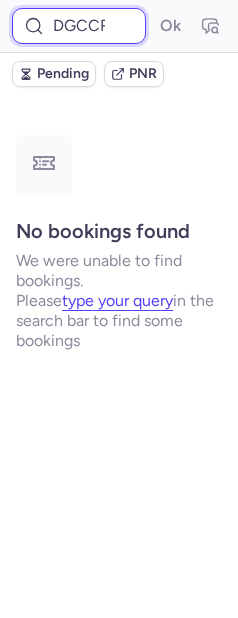 scroll, scrollTop: 0, scrollLeft: 12, axis: horizontal 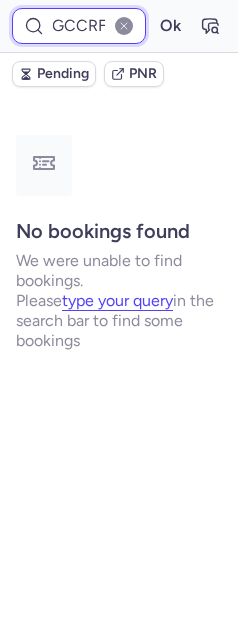 click on "Ok" at bounding box center (170, 26) 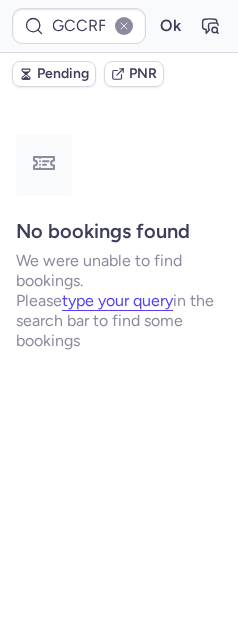 scroll, scrollTop: 0, scrollLeft: 0, axis: both 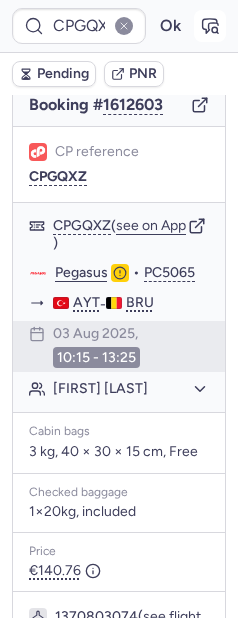 click 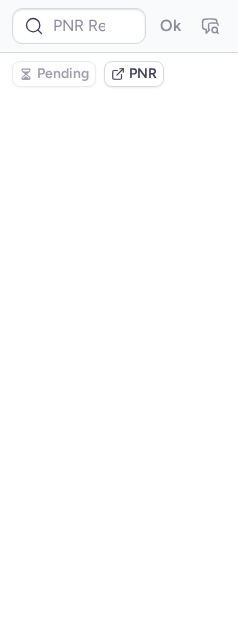 scroll, scrollTop: 0, scrollLeft: 0, axis: both 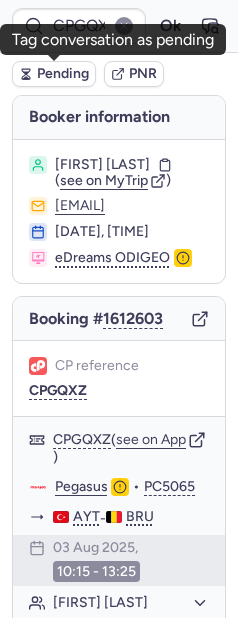 click on "Pending" at bounding box center [63, 74] 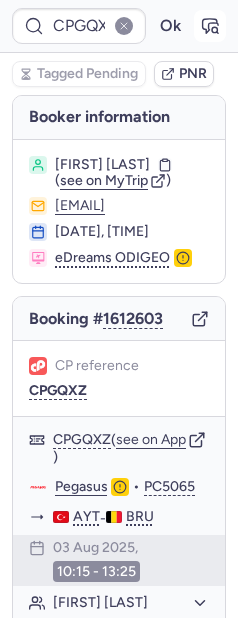 click 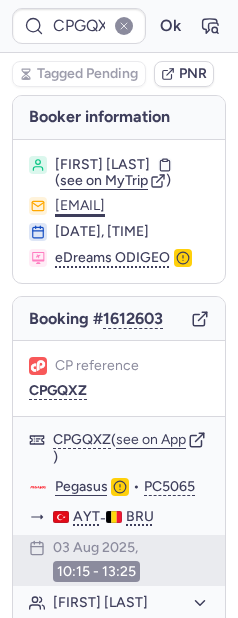 drag, startPoint x: 19, startPoint y: 216, endPoint x: 166, endPoint y: 231, distance: 147.76332 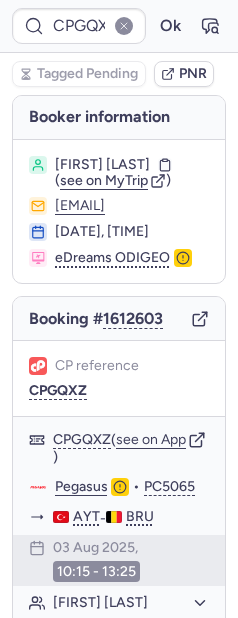 copy on "[EMAIL]" 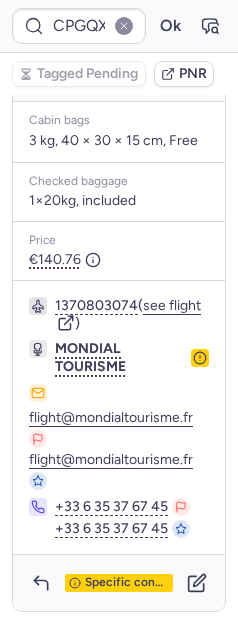 scroll, scrollTop: 588, scrollLeft: 0, axis: vertical 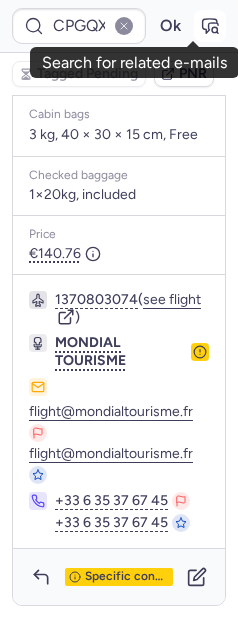 click 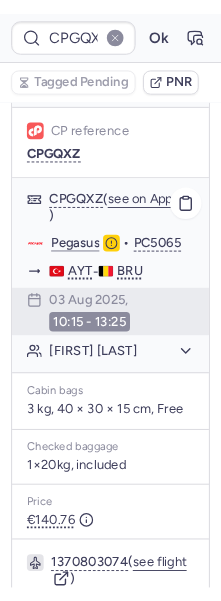 scroll, scrollTop: 588, scrollLeft: 0, axis: vertical 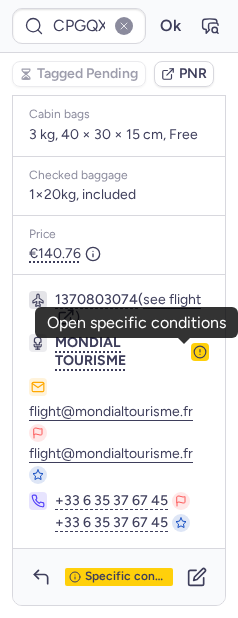 click 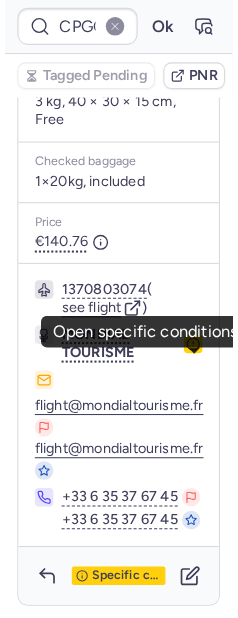 scroll, scrollTop: 156, scrollLeft: 0, axis: vertical 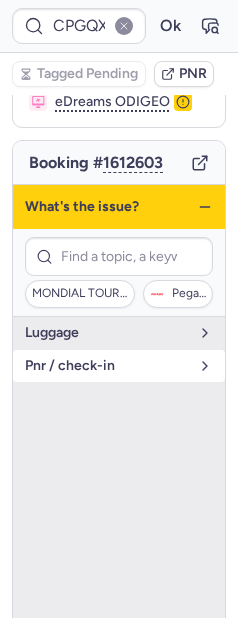 click on "pnr / check-in" at bounding box center (107, 366) 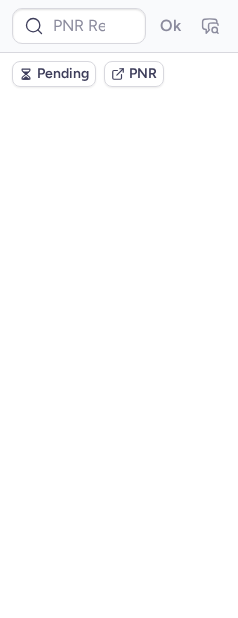 scroll, scrollTop: 0, scrollLeft: 0, axis: both 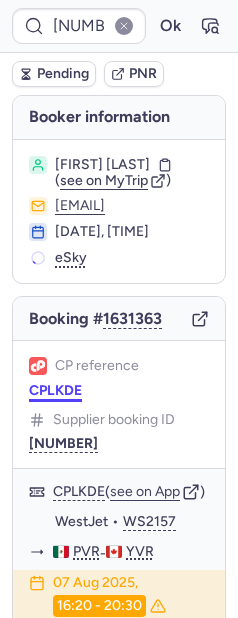 click on "CPLKDE" at bounding box center (55, 391) 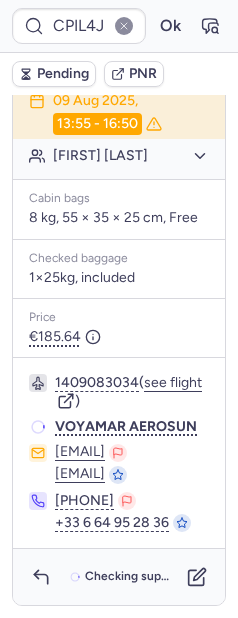 scroll, scrollTop: 553, scrollLeft: 0, axis: vertical 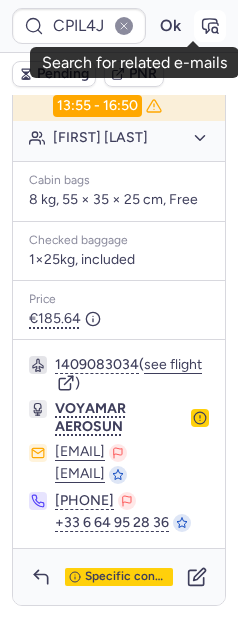 click 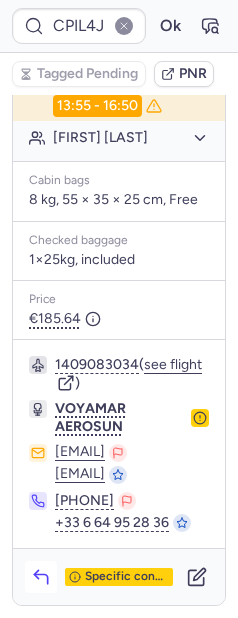 click at bounding box center (41, 577) 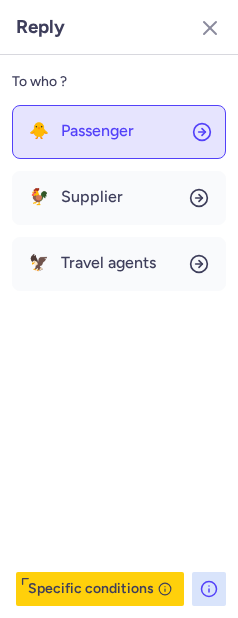 click on "Passenger" at bounding box center (97, 131) 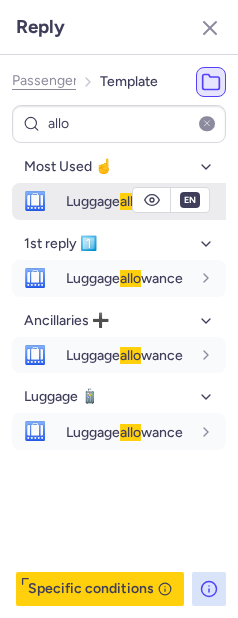 click on "🛄" at bounding box center (35, 201) 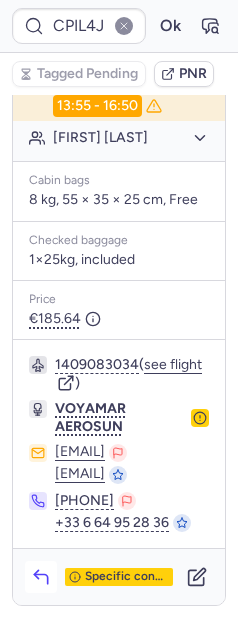 click 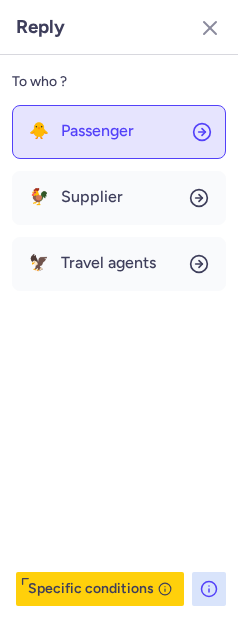 click on "Passenger" at bounding box center [97, 131] 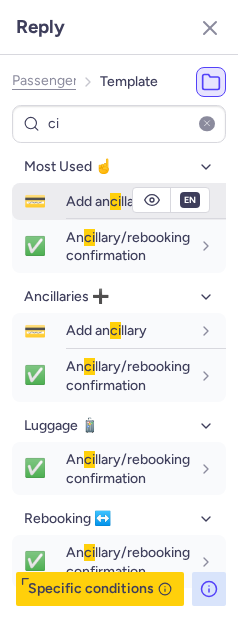 click on "Add an ci llary" at bounding box center [106, 201] 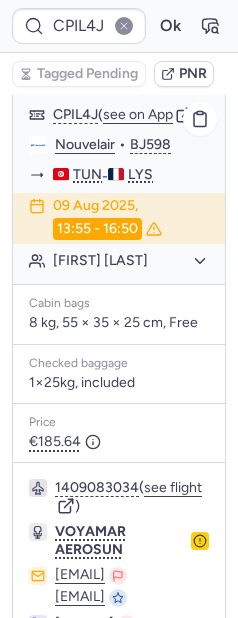 scroll, scrollTop: 318, scrollLeft: 0, axis: vertical 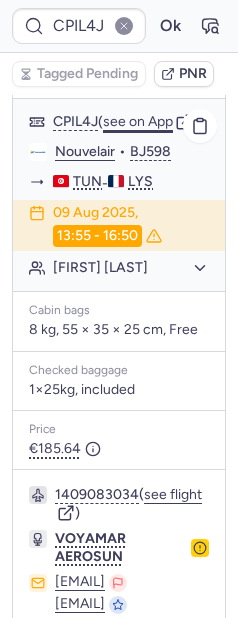 click on "see on App" 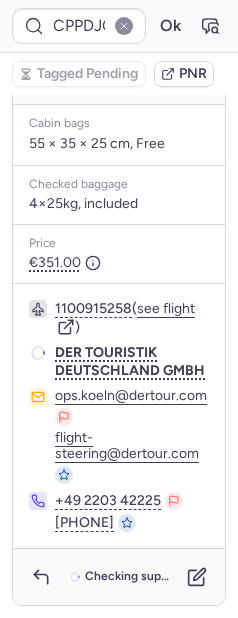 scroll, scrollTop: 596, scrollLeft: 0, axis: vertical 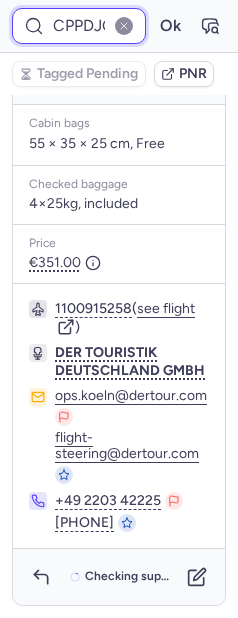 click on "CPPDJG" at bounding box center (79, 26) 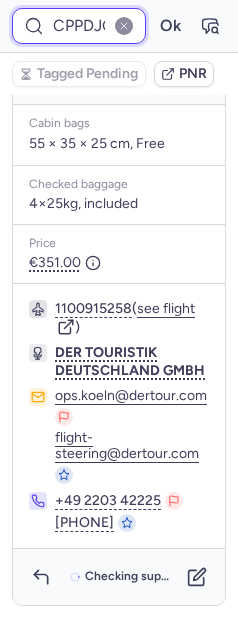 click on "CPPDJG" at bounding box center [79, 26] 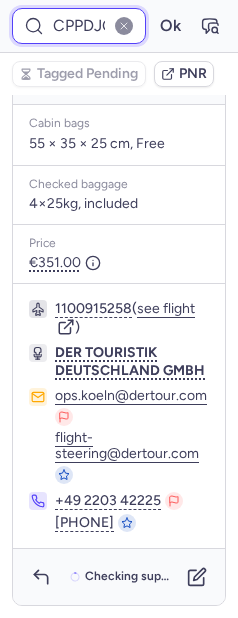 paste on "AN9Z" 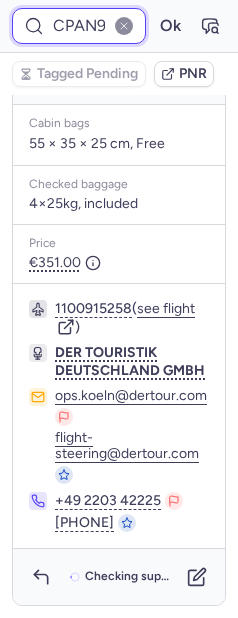 scroll, scrollTop: 0, scrollLeft: 27, axis: horizontal 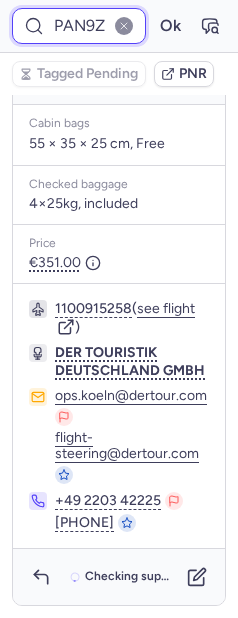 click on "Ok" at bounding box center (170, 26) 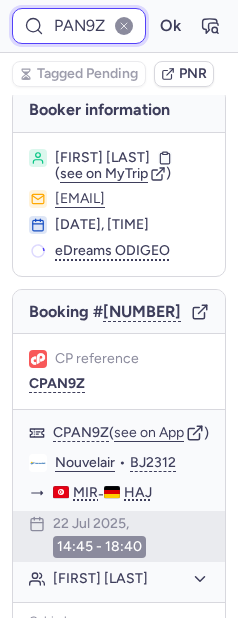 scroll, scrollTop: 0, scrollLeft: 0, axis: both 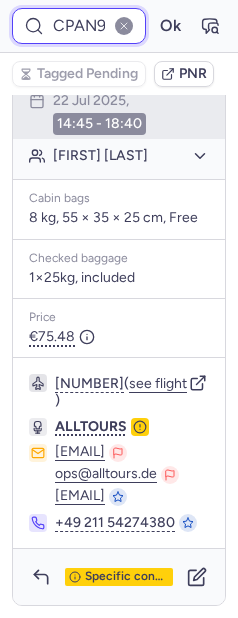click on "CPAN9Z" at bounding box center [79, 26] 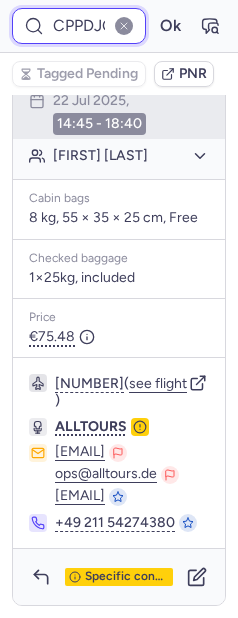 scroll, scrollTop: 0, scrollLeft: 25, axis: horizontal 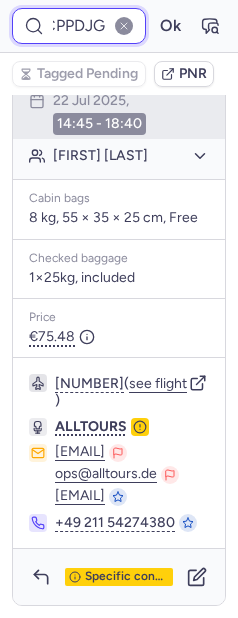 click on "Ok" at bounding box center (170, 26) 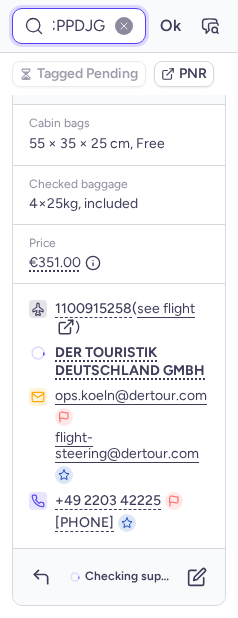 scroll, scrollTop: 690, scrollLeft: 0, axis: vertical 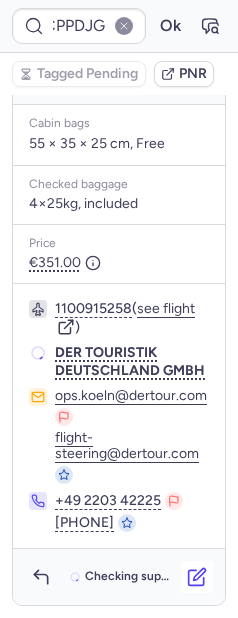 click 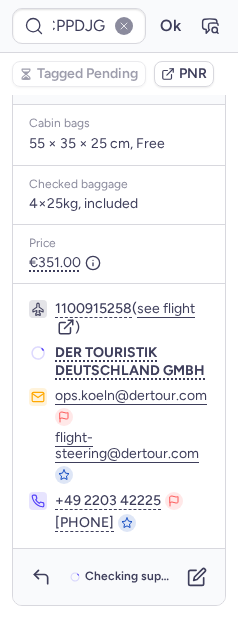 scroll, scrollTop: 0, scrollLeft: 0, axis: both 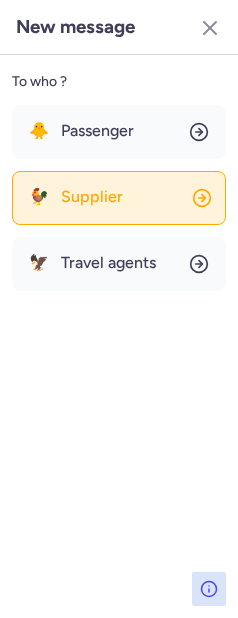 click on "🐓 Supplier" 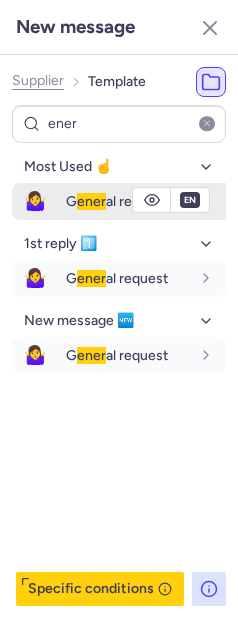 click on "ener" at bounding box center (91, 201) 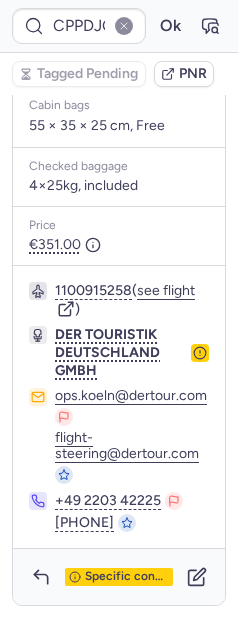 scroll, scrollTop: 247, scrollLeft: 0, axis: vertical 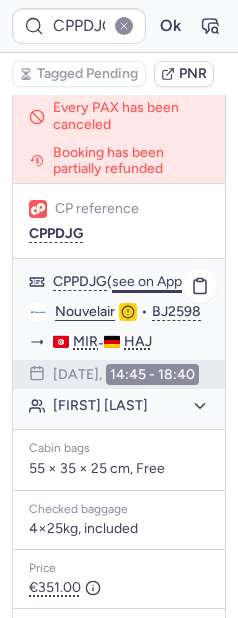 click on "see on App" 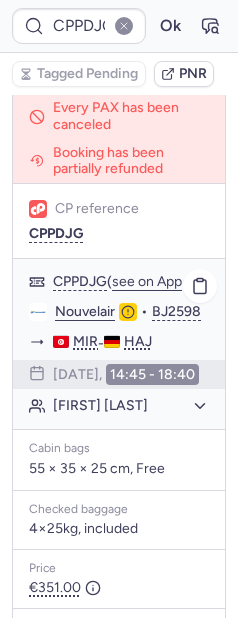 scroll, scrollTop: 252, scrollLeft: 0, axis: vertical 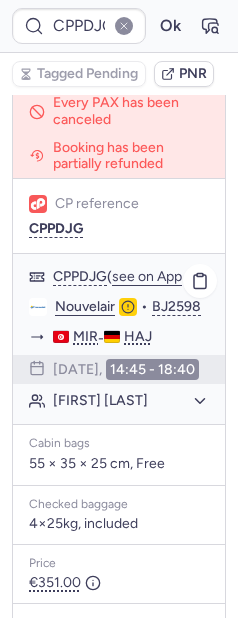 click on "Sarah RIAHI (+3)" 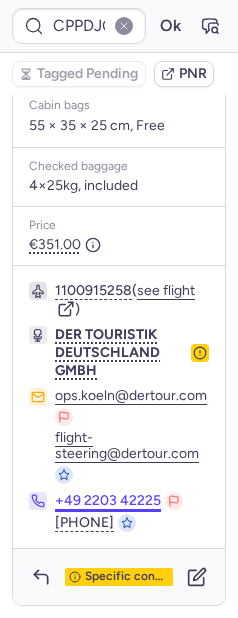scroll, scrollTop: 891, scrollLeft: 0, axis: vertical 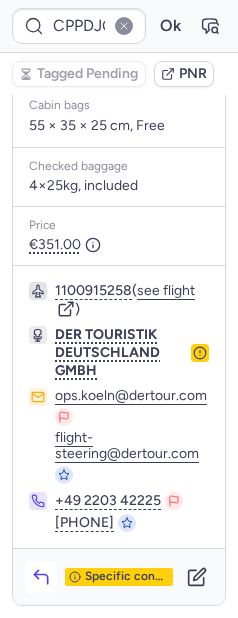 click at bounding box center (41, 577) 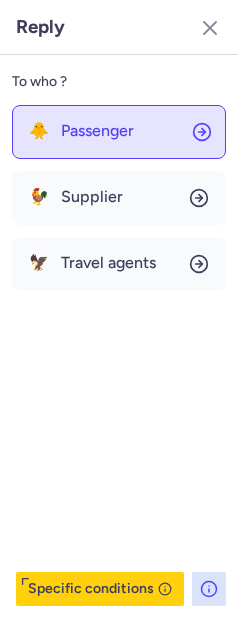 click on "Passenger" at bounding box center [97, 131] 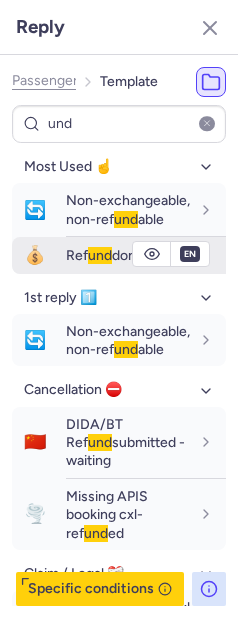 click on "Ref und  done" at bounding box center (105, 255) 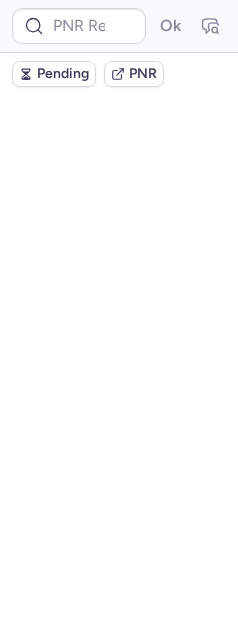 scroll, scrollTop: 0, scrollLeft: 0, axis: both 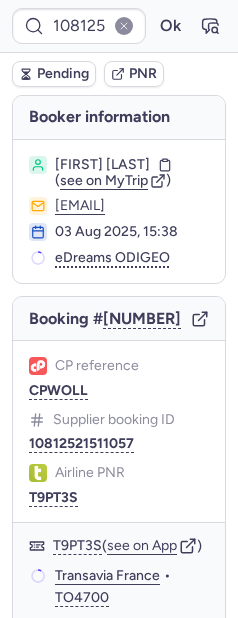 click on "CP reference CPWOLL" 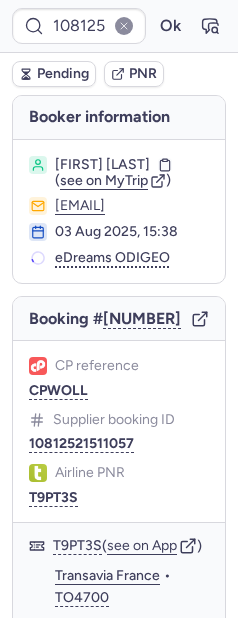 click on "CP reference CPWOLL" 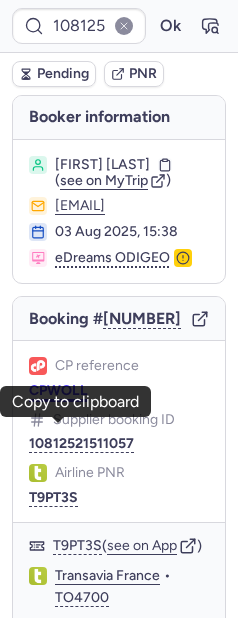 click on "CPWOLL" at bounding box center (58, 391) 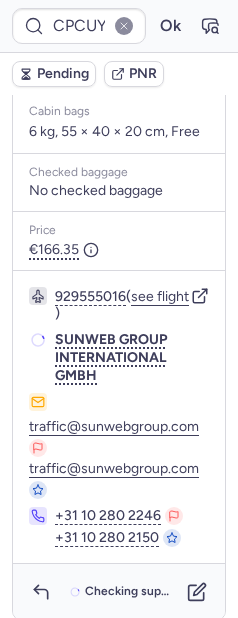 scroll, scrollTop: 676, scrollLeft: 0, axis: vertical 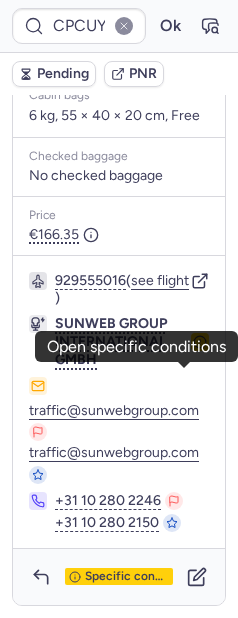 click 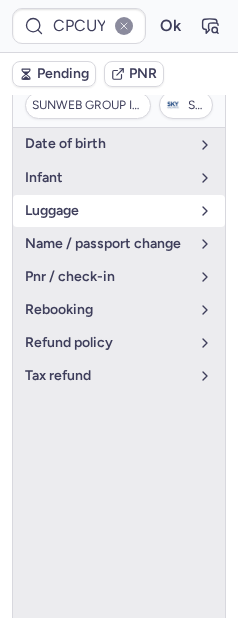 scroll, scrollTop: 441, scrollLeft: 0, axis: vertical 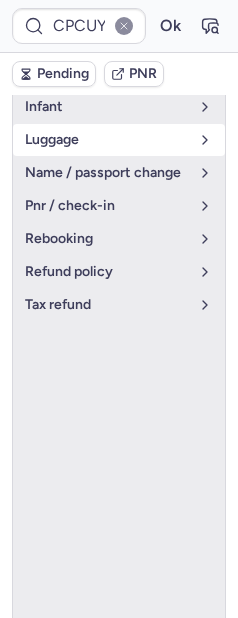 click on "luggage" at bounding box center (107, 140) 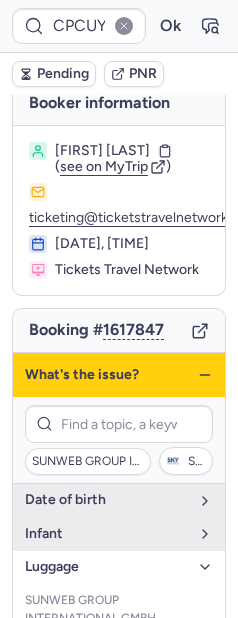 scroll, scrollTop: 0, scrollLeft: 0, axis: both 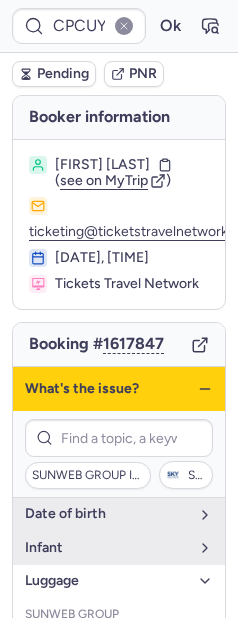 click 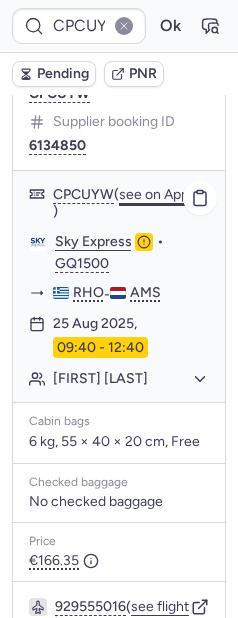 scroll, scrollTop: 340, scrollLeft: 0, axis: vertical 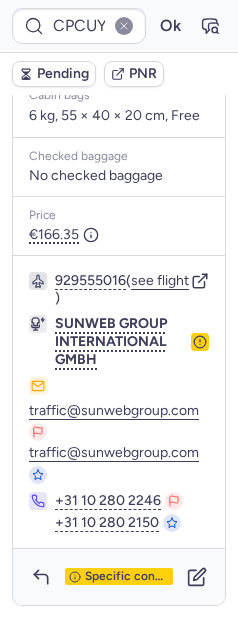 click on "929555016  ( see flight )  SUNWEB GROUP INTERNATIONAL GMBH traffic@sunwebgroup.com traffic@sunwebgroup.com +31 10 280 2246 +31 10 280 2150" at bounding box center (119, 402) 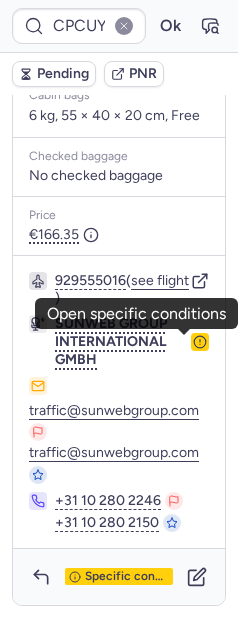 click on "CPCUYW  Ok  Pending PNR Booker information Indy VAN DER LAAN  ( see on MyTrip  )  ticketing@ticketstravelnetwork.com 30 Jul 2025, 19:33 Tickets Travel Network Booking # 1617847 CP reference CPCUYW Supplier booking ID 6134850 CPCUYW  ( see on App )  Sky Express  •  GQ1500 RHO  -  AMS 25 Aug 2025,  09:40 - 12:40 Indy VAN DER LAAN   Cabin bags  6 kg, 55 × 40 × 20 cm, Free Checked baggage No checked baggage Price €166.35  929555016  ( see flight )  SUNWEB GROUP INTERNATIONAL GMBH traffic@sunwebgroup.com traffic@sunwebgroup.com +31 10 280 2246 +31 10 280 2150 Specific conditions
See booking on App Open specific conditions" at bounding box center [119, 0] 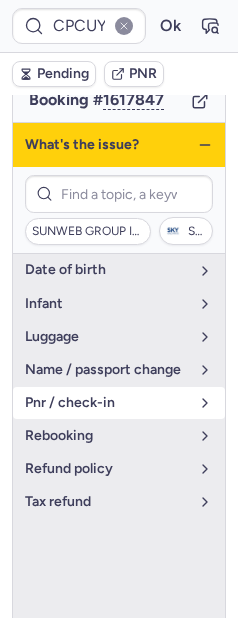 scroll, scrollTop: 249, scrollLeft: 0, axis: vertical 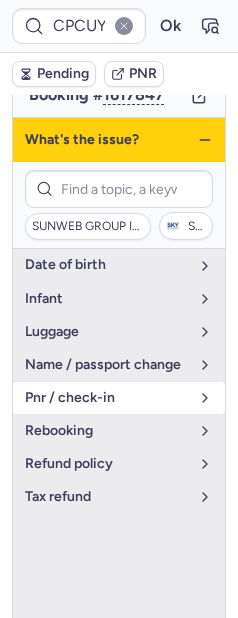 click on "pnr / check-in" at bounding box center (107, 398) 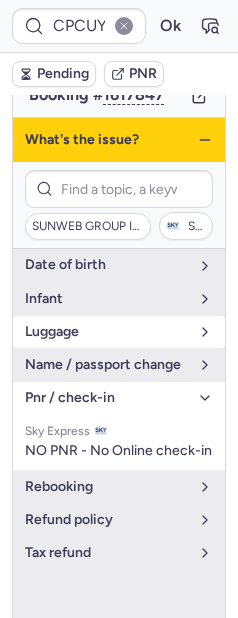 click on "luggage" at bounding box center (107, 332) 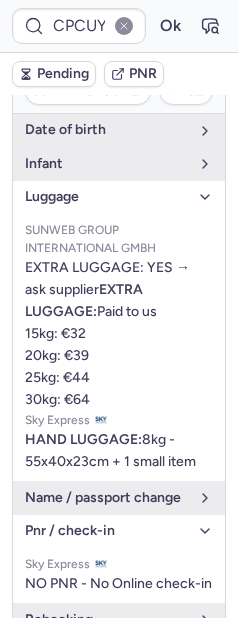 scroll, scrollTop: 0, scrollLeft: 0, axis: both 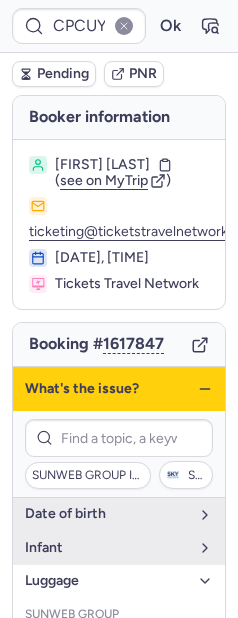 click 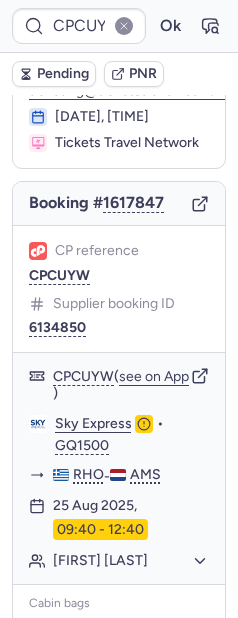 scroll, scrollTop: 175, scrollLeft: 0, axis: vertical 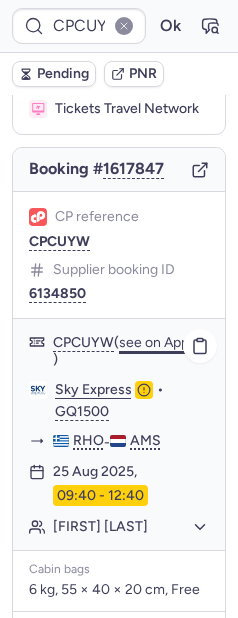 click on "see on App" 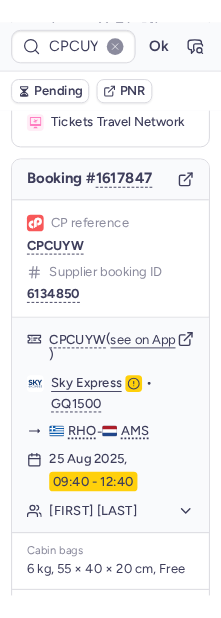 scroll, scrollTop: 708, scrollLeft: 0, axis: vertical 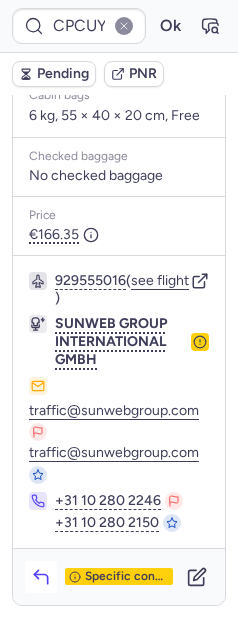 click 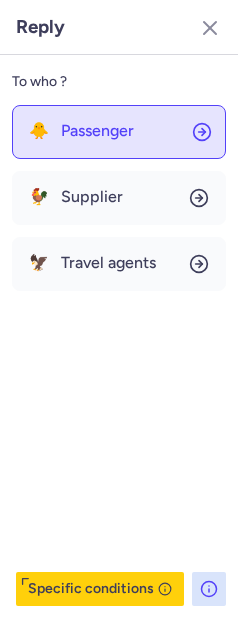 click on "Passenger" at bounding box center (97, 131) 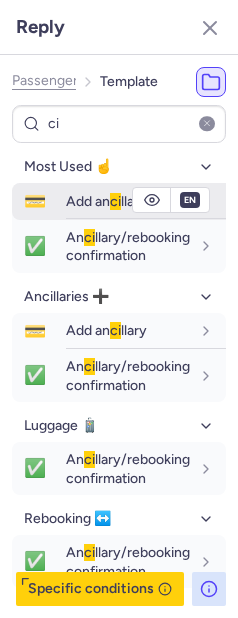 click on "Add an ci llary" at bounding box center (106, 201) 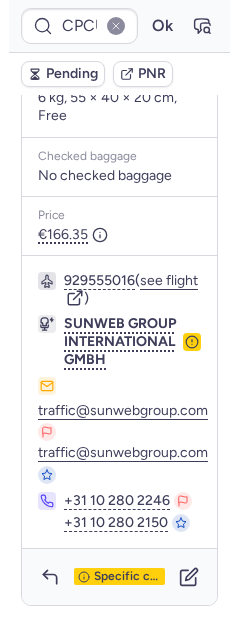 scroll, scrollTop: 0, scrollLeft: 0, axis: both 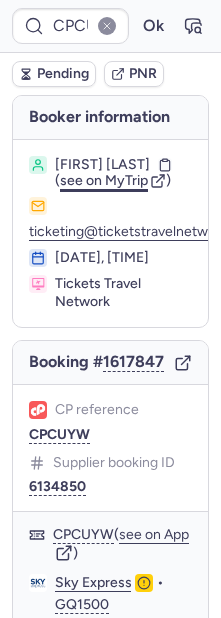 click on "see on MyTrip" at bounding box center [104, 180] 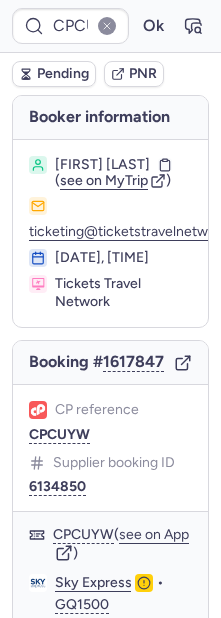 click on "Pending" at bounding box center (54, 74) 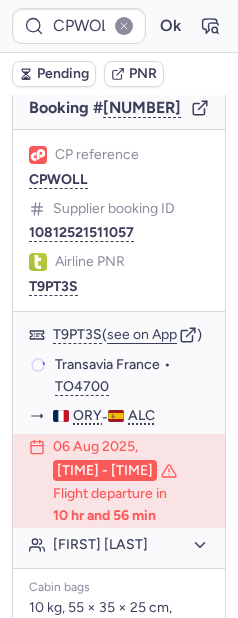 scroll, scrollTop: 801, scrollLeft: 0, axis: vertical 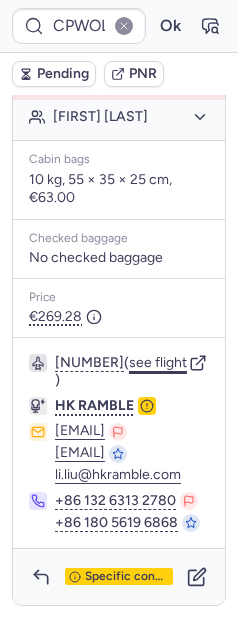 click on "see flight" 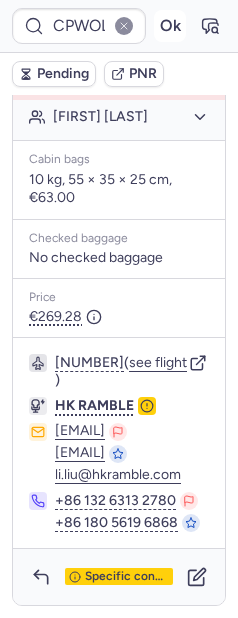 click on "Ok" at bounding box center (170, 26) 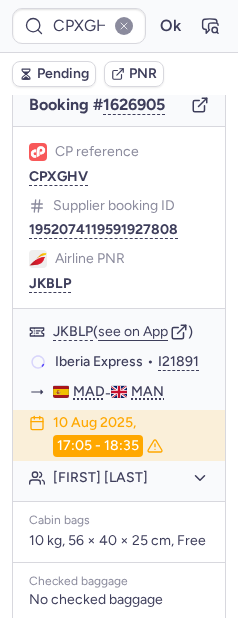 scroll, scrollTop: 214, scrollLeft: 0, axis: vertical 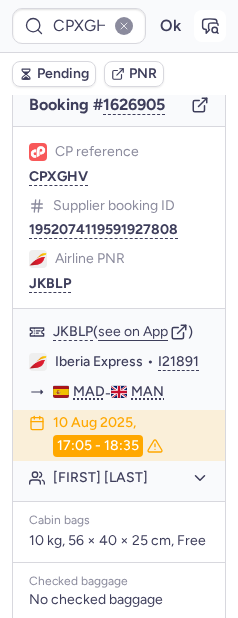 click 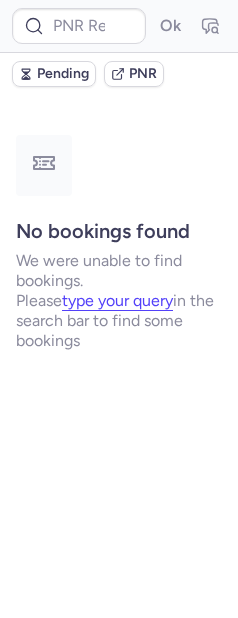 scroll, scrollTop: 0, scrollLeft: 0, axis: both 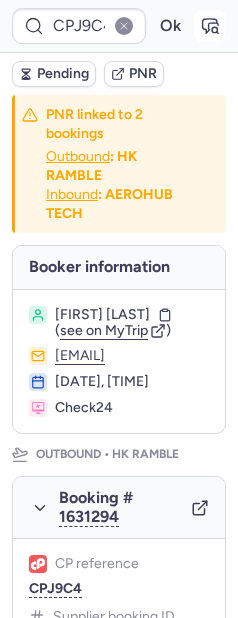 click at bounding box center (210, 26) 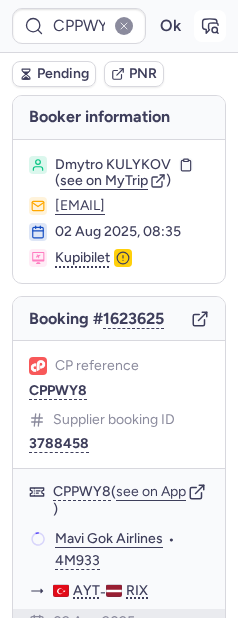 click 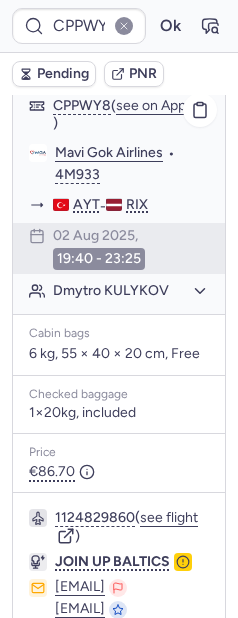 scroll, scrollTop: 659, scrollLeft: 0, axis: vertical 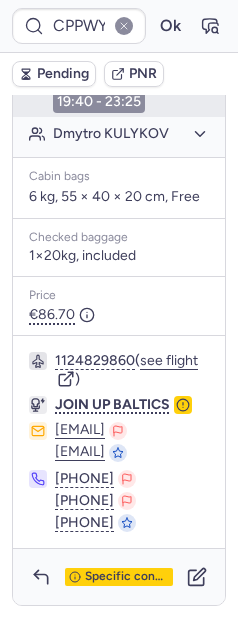 click on "Pending" at bounding box center [54, 74] 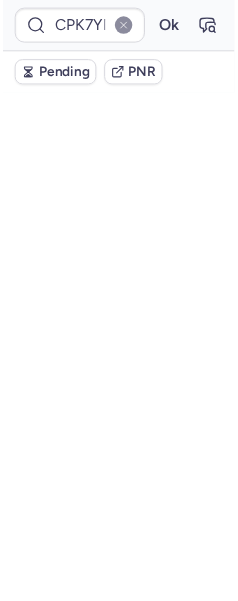 scroll, scrollTop: 0, scrollLeft: 0, axis: both 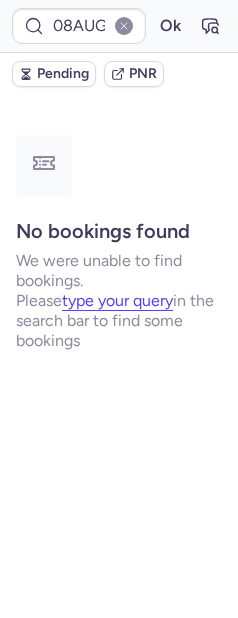 click on "Pending" at bounding box center (63, 74) 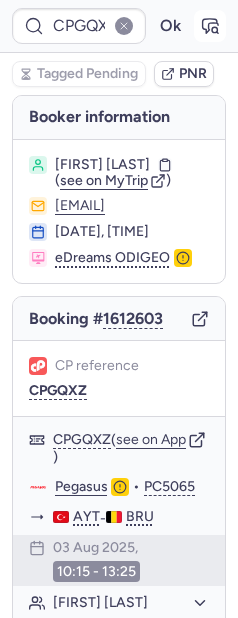 click 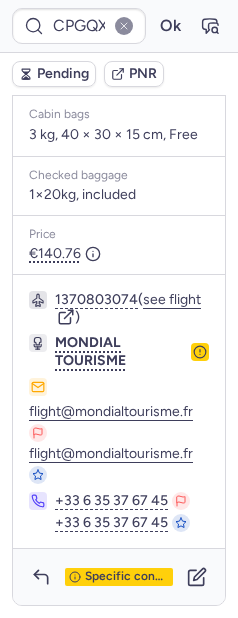 scroll, scrollTop: 588, scrollLeft: 0, axis: vertical 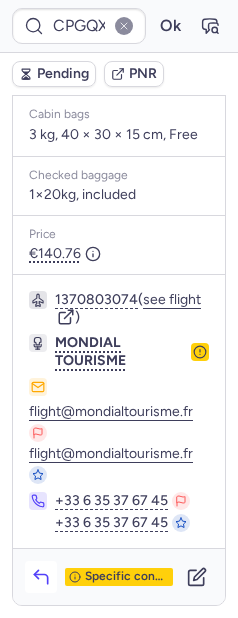 click 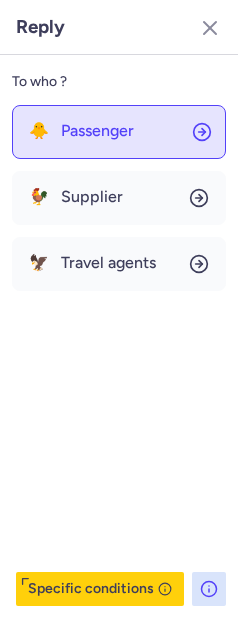 click on "🐥 Passenger" at bounding box center [81, 131] 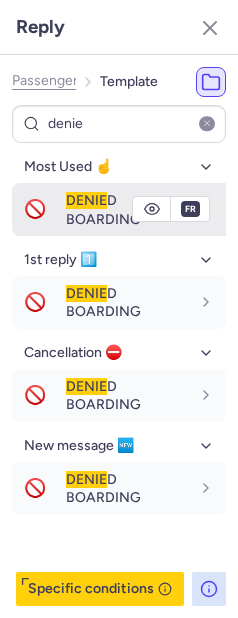 click on "🚫" at bounding box center (35, 209) 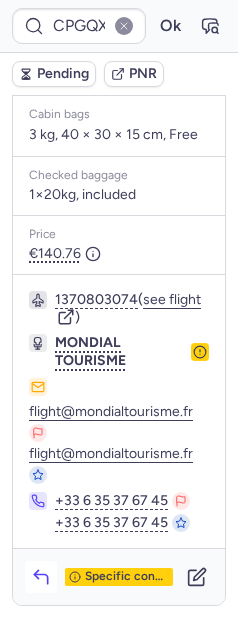 click 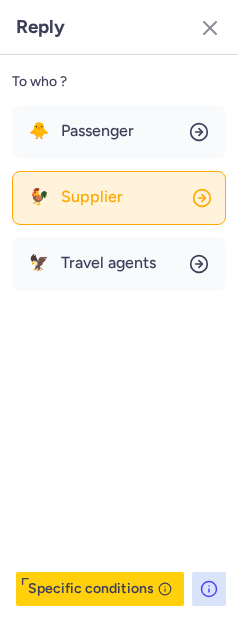 click on "Supplier" at bounding box center (92, 197) 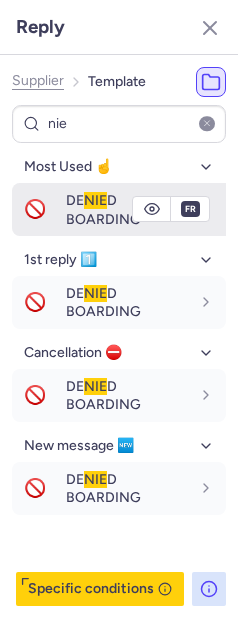 click on "DE NIE D BOARDING" at bounding box center [103, 209] 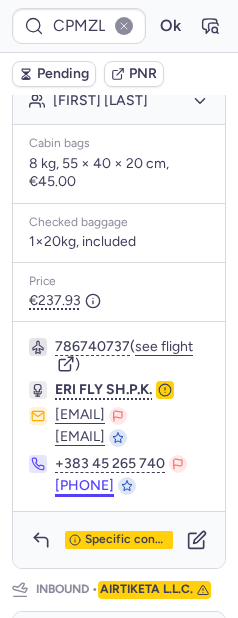 scroll, scrollTop: 817, scrollLeft: 0, axis: vertical 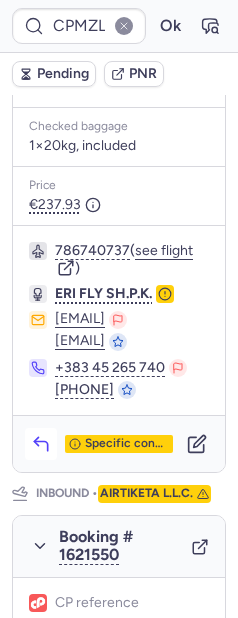 click 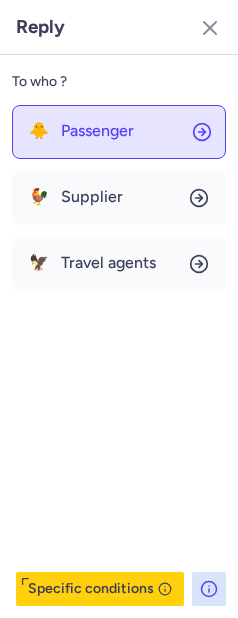 click on "🐥 Passenger" 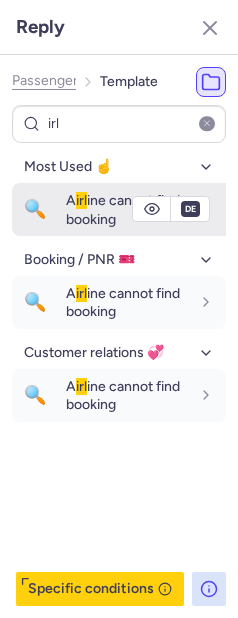 click on "A irl ine cannot find booking" at bounding box center [123, 209] 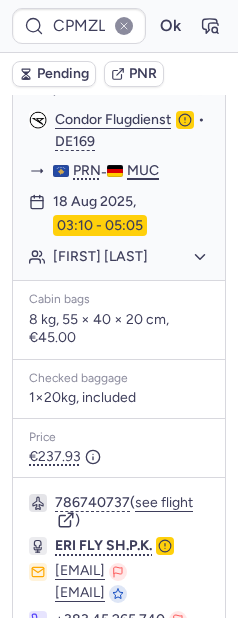scroll, scrollTop: 633, scrollLeft: 0, axis: vertical 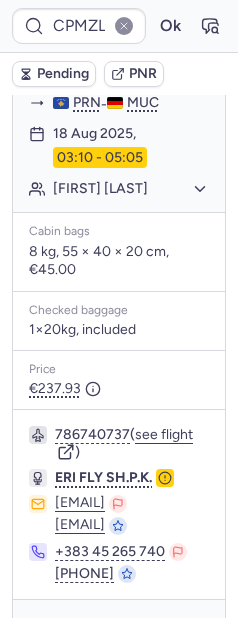 click 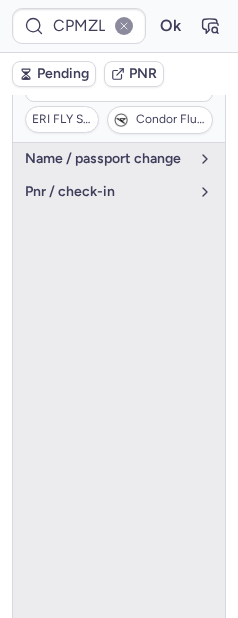 scroll, scrollTop: 490, scrollLeft: 0, axis: vertical 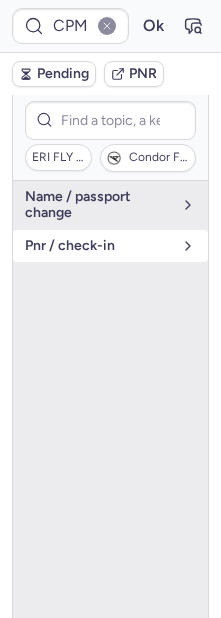 click on "pnr / check-in" at bounding box center [98, 246] 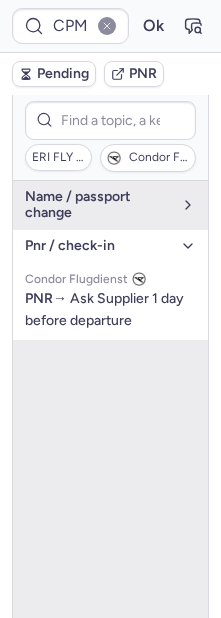 click 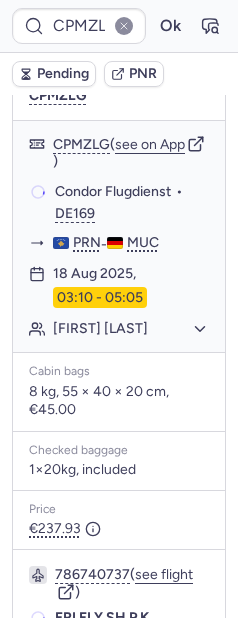 scroll, scrollTop: 464, scrollLeft: 0, axis: vertical 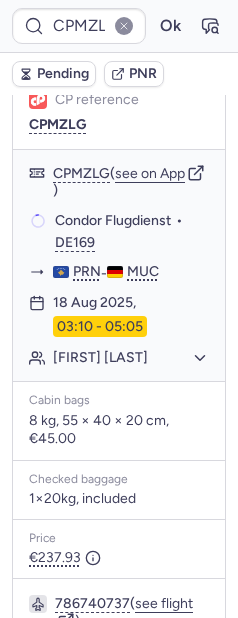 click on "Pending" at bounding box center (63, 74) 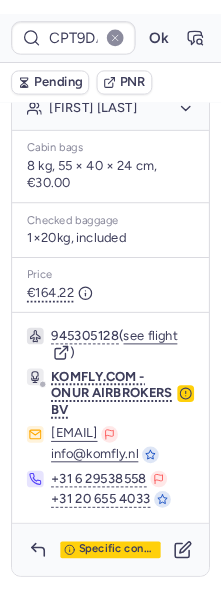 scroll, scrollTop: 610, scrollLeft: 0, axis: vertical 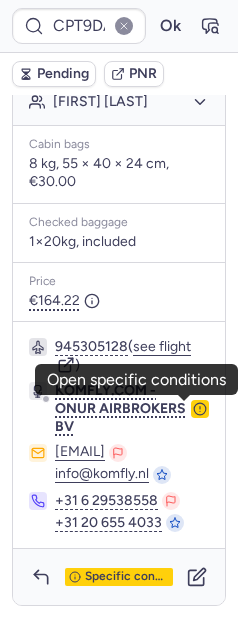 click 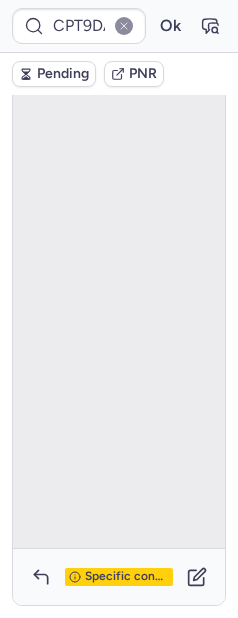 scroll, scrollTop: 156, scrollLeft: 0, axis: vertical 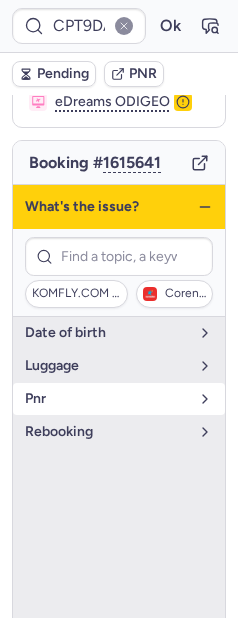 click on "pnr" at bounding box center [107, 399] 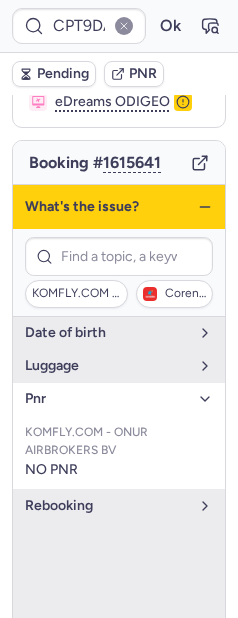click 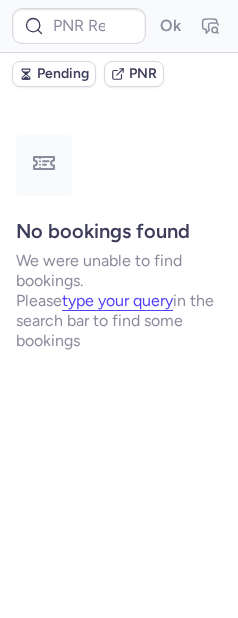 scroll, scrollTop: 0, scrollLeft: 0, axis: both 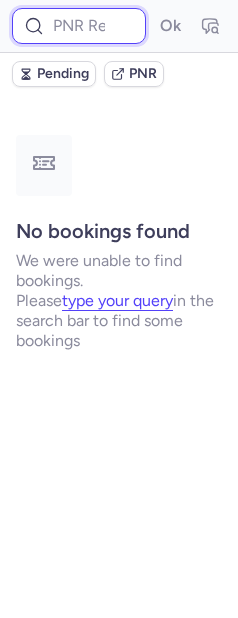 click at bounding box center (79, 26) 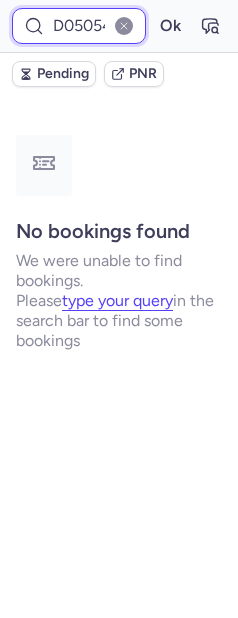 scroll, scrollTop: 0, scrollLeft: 22, axis: horizontal 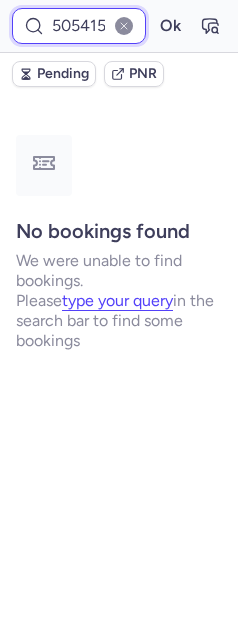 click on "Ok" at bounding box center [170, 26] 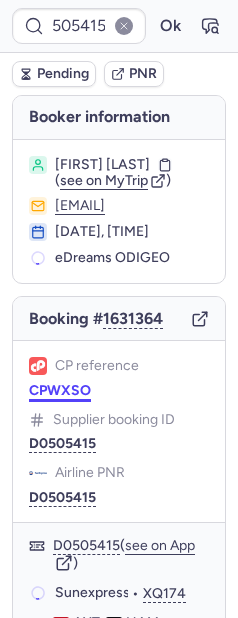 click on "CPWXSO" at bounding box center [60, 391] 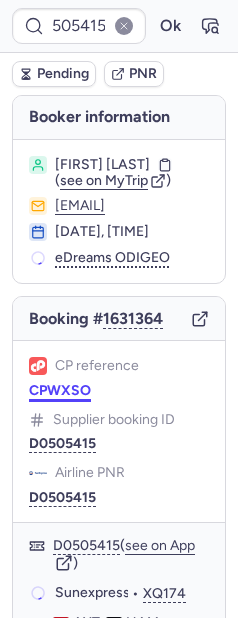 scroll, scrollTop: 0, scrollLeft: 0, axis: both 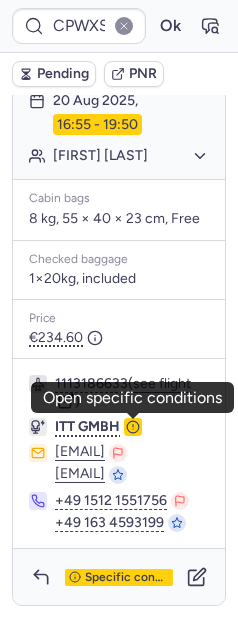 click 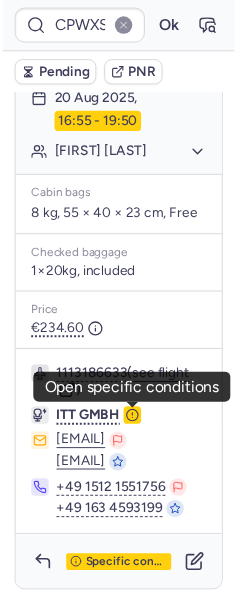 scroll, scrollTop: 148, scrollLeft: 0, axis: vertical 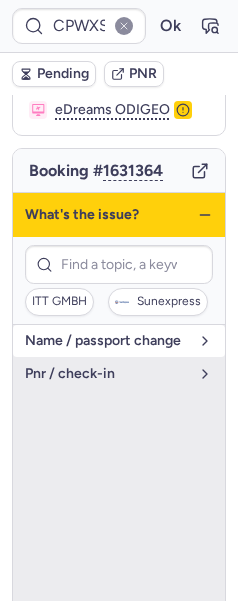 click on "name / passport change" at bounding box center [107, 341] 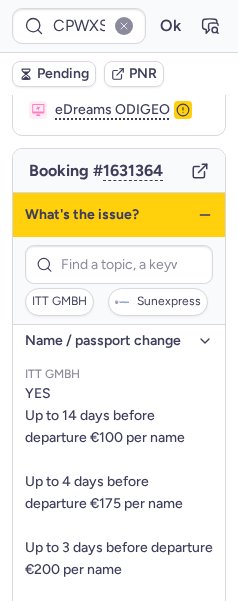 click 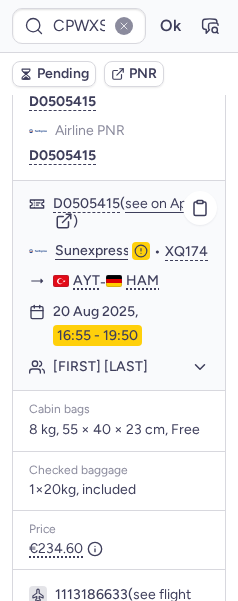 scroll, scrollTop: 337, scrollLeft: 0, axis: vertical 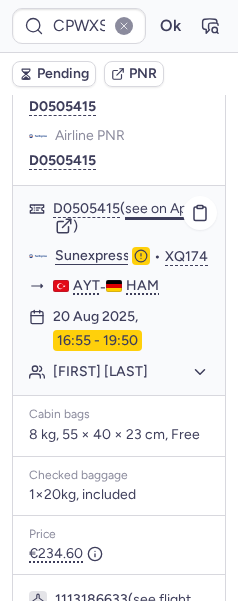 click on "see on App" 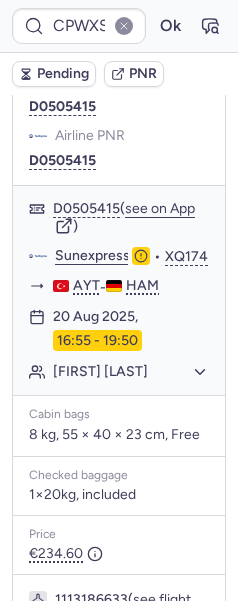 scroll, scrollTop: 603, scrollLeft: 0, axis: vertical 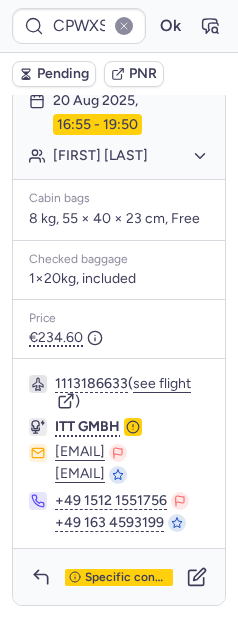 click 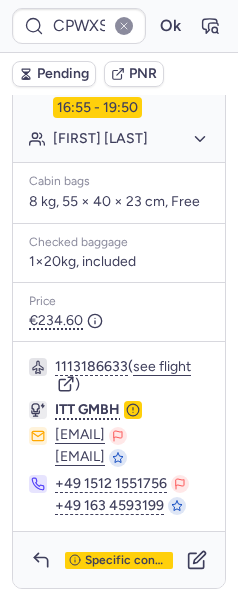 scroll, scrollTop: 148, scrollLeft: 0, axis: vertical 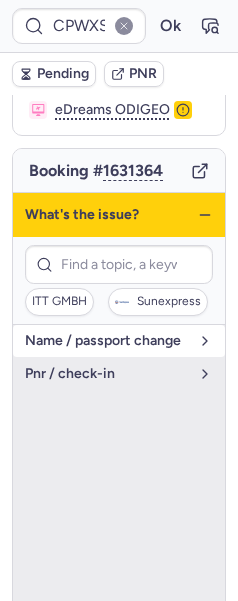 click on "name / passport change" at bounding box center [107, 341] 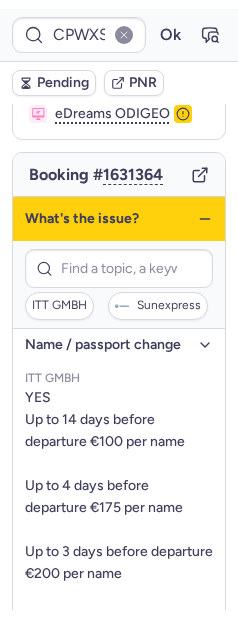 scroll, scrollTop: 162, scrollLeft: 0, axis: vertical 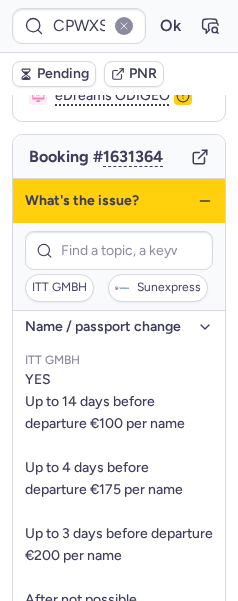 click 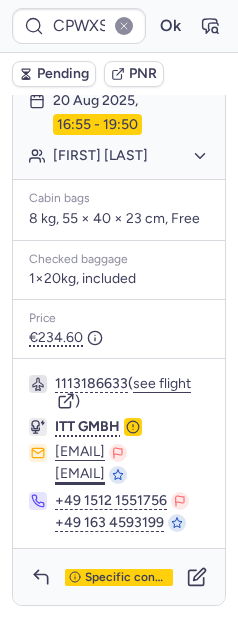 scroll, scrollTop: 603, scrollLeft: 0, axis: vertical 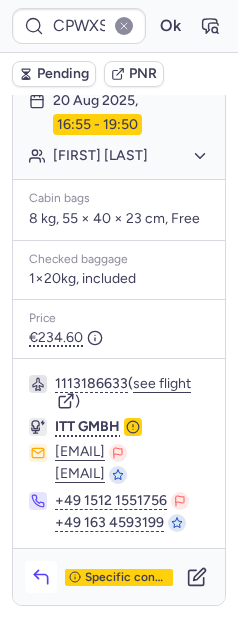 click 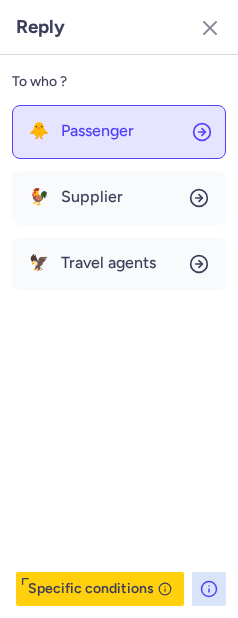click on "Passenger" at bounding box center (97, 131) 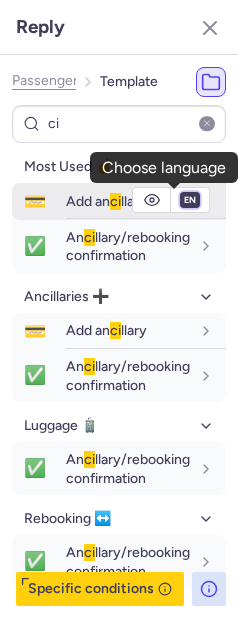 click on "fr en de nl pt es it ru" at bounding box center [190, 200] 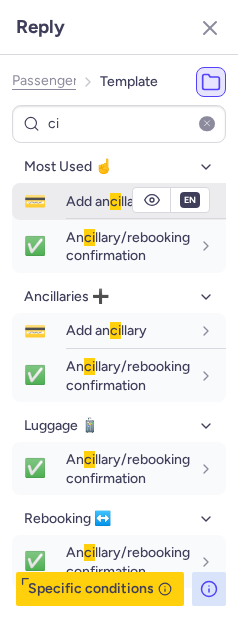 click on "fr en de nl pt es it ru" at bounding box center (190, 200) 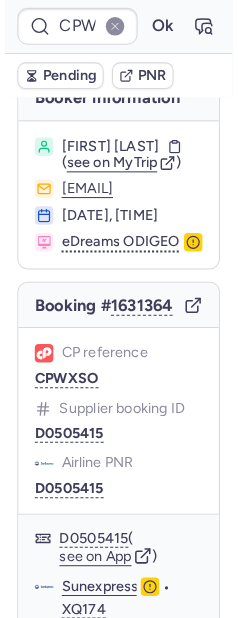 scroll, scrollTop: 0, scrollLeft: 0, axis: both 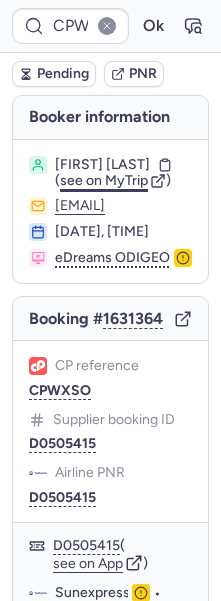 click on "see on MyTrip" at bounding box center (104, 180) 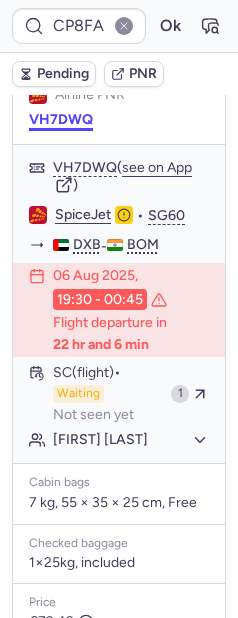 scroll, scrollTop: 270, scrollLeft: 0, axis: vertical 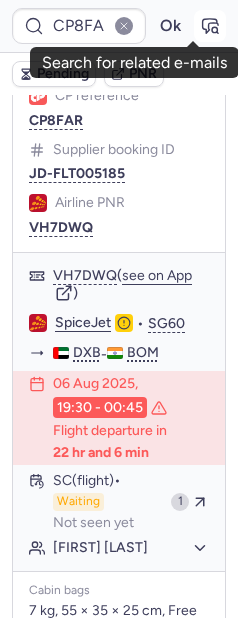 click 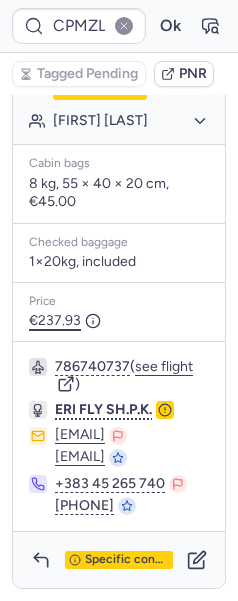 scroll, scrollTop: 715, scrollLeft: 0, axis: vertical 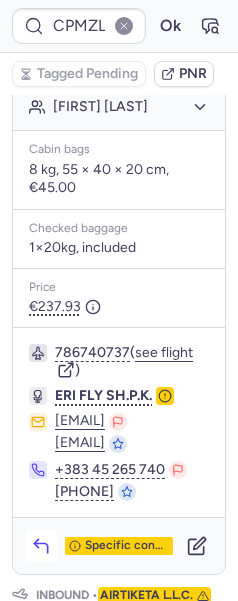 click 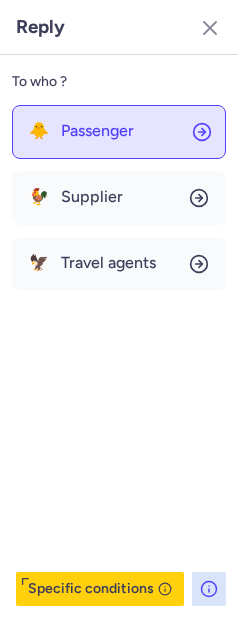 click on "Passenger" at bounding box center [97, 131] 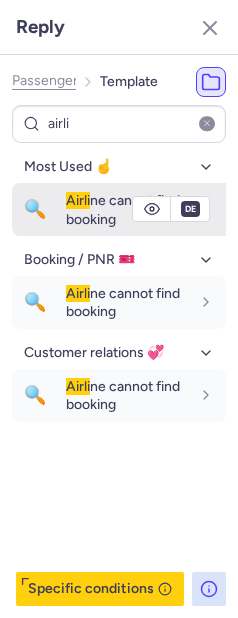 click on "Airli ne cannot find booking" at bounding box center (123, 209) 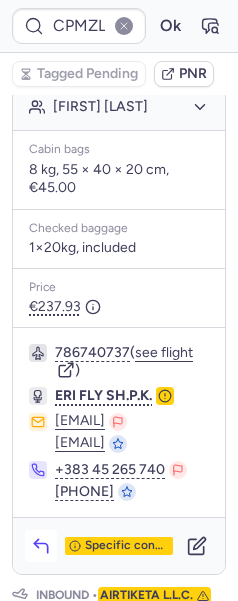 scroll, scrollTop: 719, scrollLeft: 0, axis: vertical 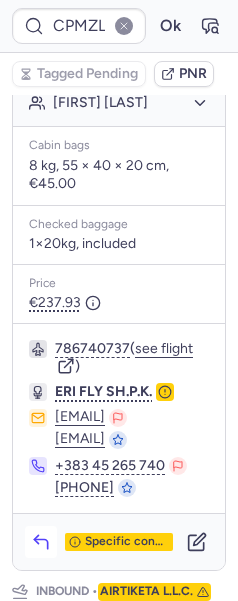 click at bounding box center [41, 542] 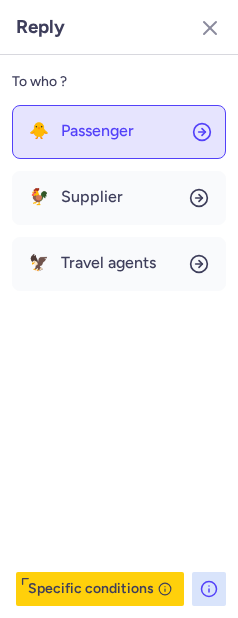 click on "🐥 Passenger" 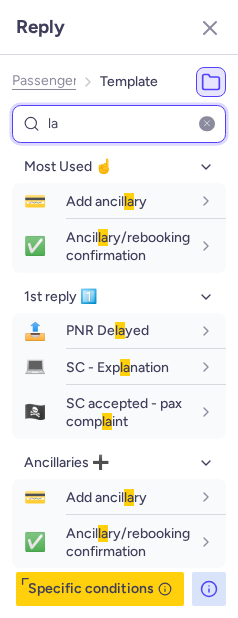 drag, startPoint x: 86, startPoint y: 122, endPoint x: 21, endPoint y: 116, distance: 65.27634 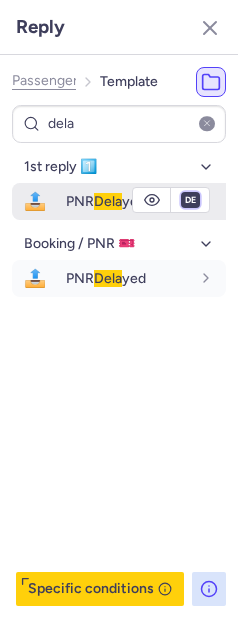 click on "fr en de nl pt es it ru" at bounding box center (190, 200) 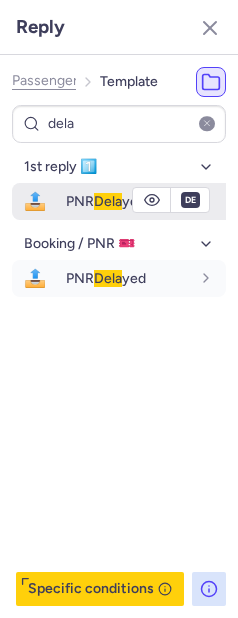 click on "fr en de nl pt es it ru" at bounding box center (190, 200) 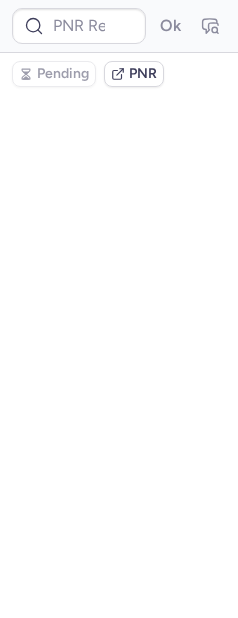 scroll, scrollTop: 0, scrollLeft: 0, axis: both 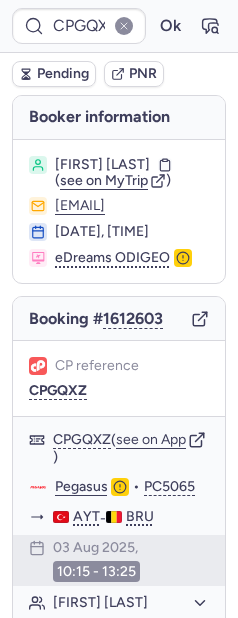 drag, startPoint x: 191, startPoint y: 28, endPoint x: 151, endPoint y: 47, distance: 44.28318 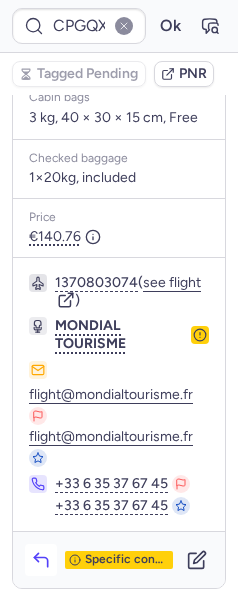 click 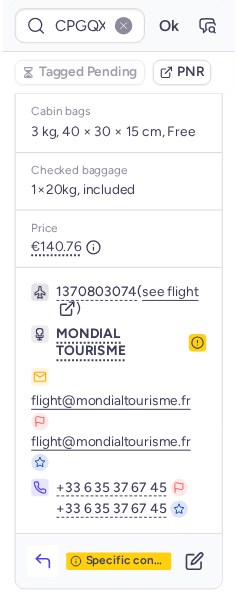 scroll, scrollTop: 588, scrollLeft: 0, axis: vertical 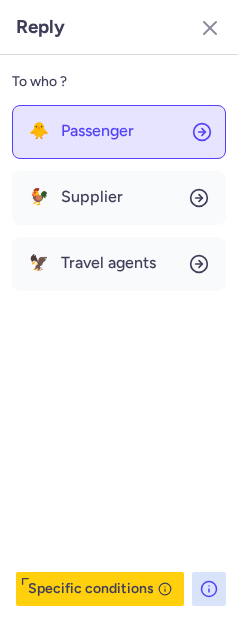 click on "🐥 Passenger" at bounding box center (81, 131) 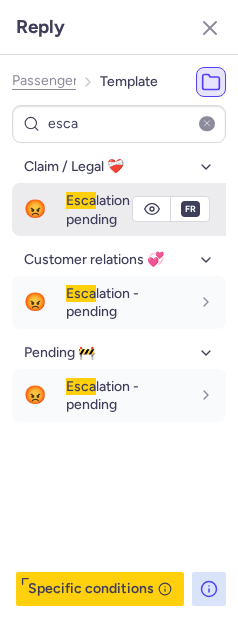 click on "Esca" at bounding box center (81, 200) 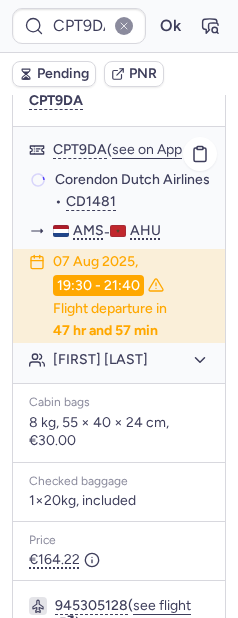 scroll, scrollTop: 325, scrollLeft: 0, axis: vertical 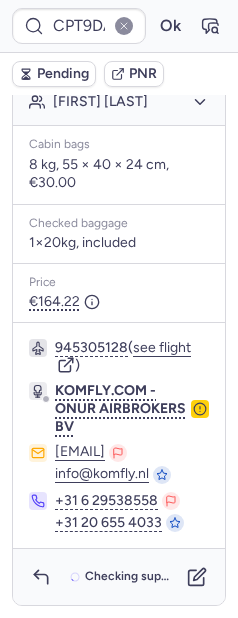 click 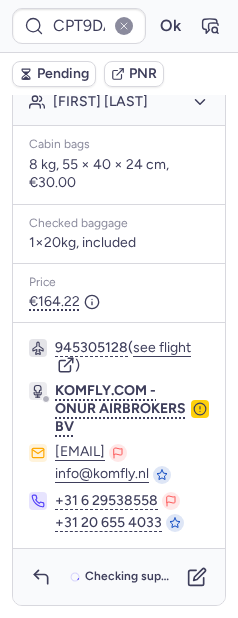 scroll, scrollTop: 156, scrollLeft: 0, axis: vertical 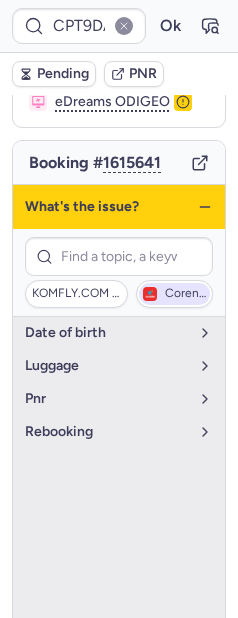 click on "Corendon Dutch Airlines" at bounding box center (174, 294) 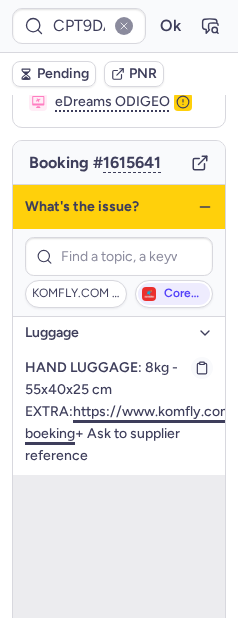 click on "https://www.komfly.com/mijn-boeking" at bounding box center (148, 422) 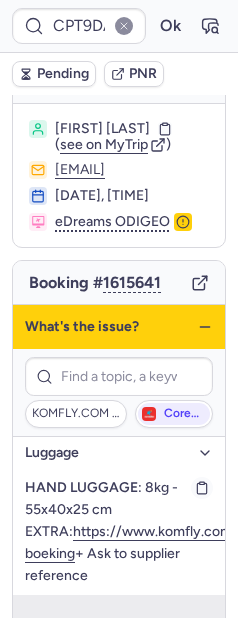 scroll, scrollTop: 0, scrollLeft: 0, axis: both 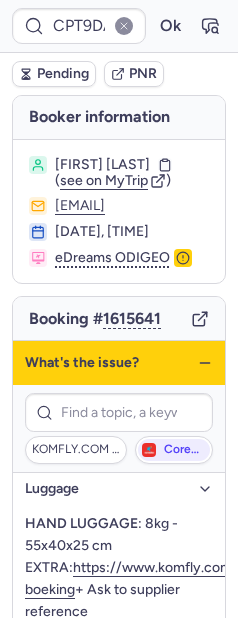 click on "What's the issue?" at bounding box center [119, 363] 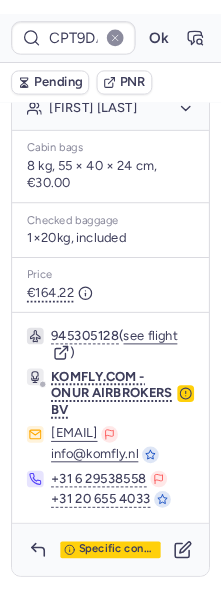 scroll, scrollTop: 610, scrollLeft: 0, axis: vertical 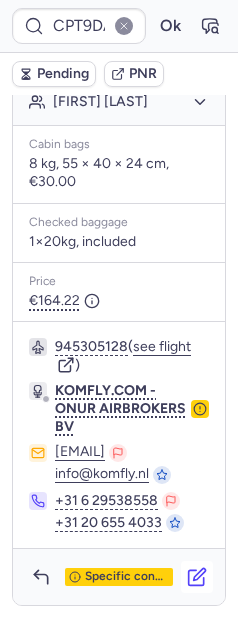 click 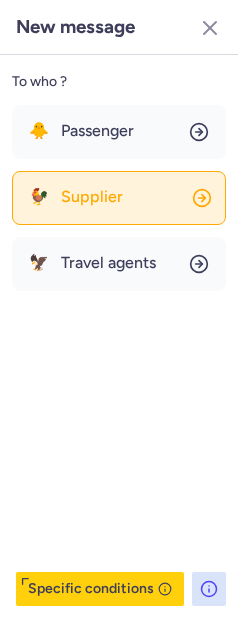 click on "🐓 Supplier" 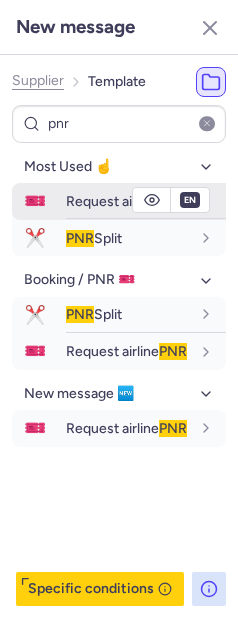 click on "Request airline  PNR" at bounding box center (126, 201) 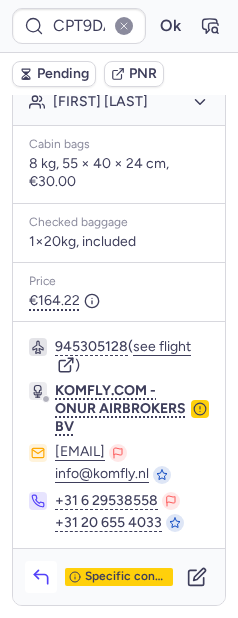 click 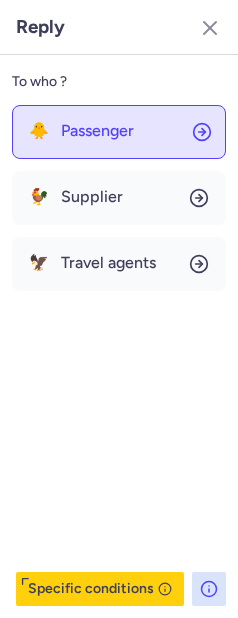 click on "🐥 Passenger" 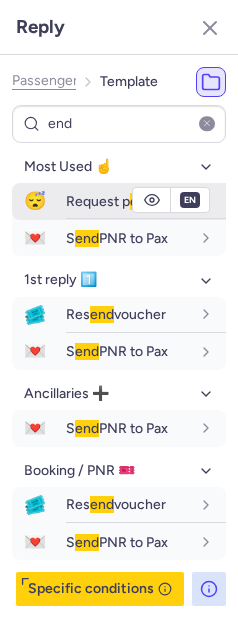 click on "Request p end ing" at bounding box center [119, 201] 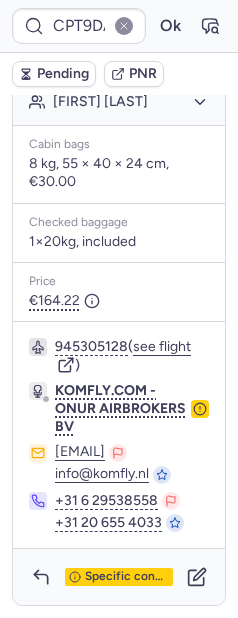 click on "Pending" at bounding box center (63, 74) 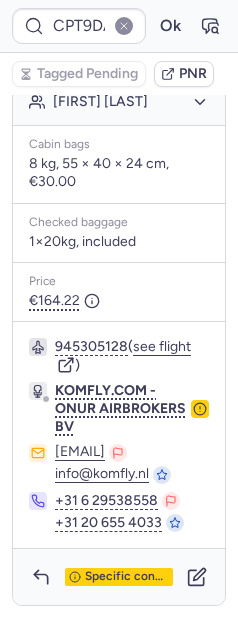 click 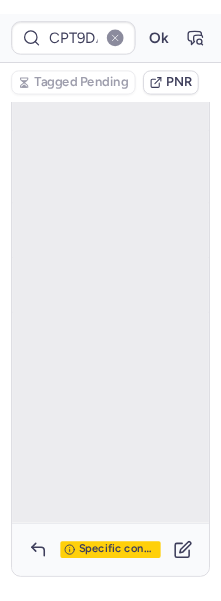 scroll, scrollTop: 156, scrollLeft: 0, axis: vertical 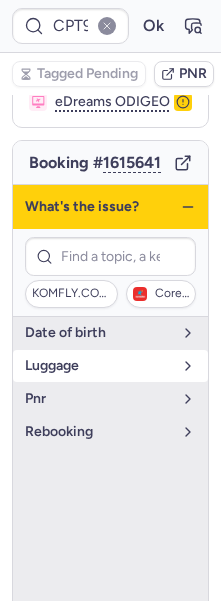 click on "luggage" at bounding box center (110, 366) 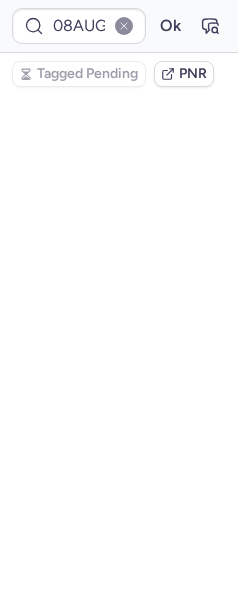 scroll, scrollTop: 0, scrollLeft: 0, axis: both 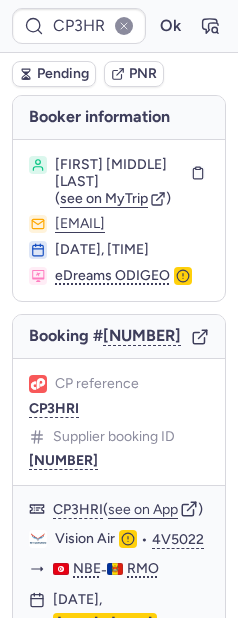 type on "21816986420" 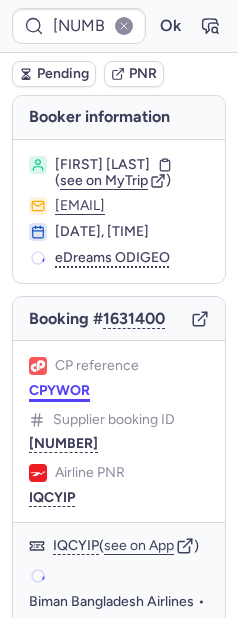 click on "CPYWOR" at bounding box center (59, 391) 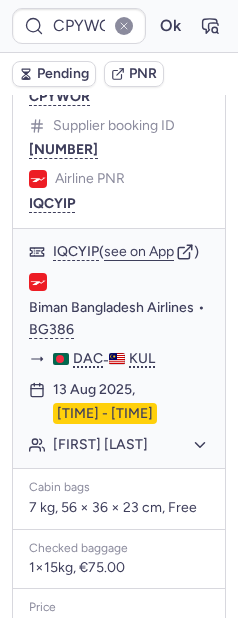 scroll, scrollTop: 635, scrollLeft: 0, axis: vertical 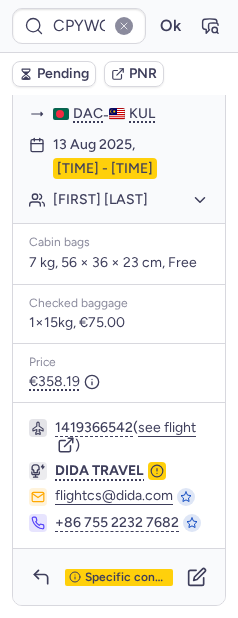 type on "21816986420" 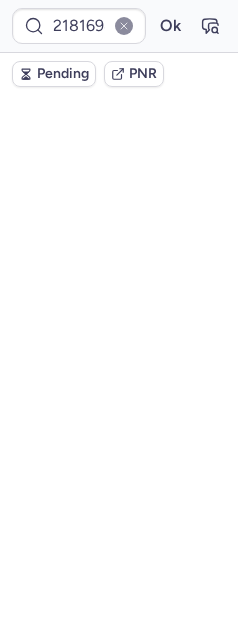 scroll, scrollTop: 0, scrollLeft: 0, axis: both 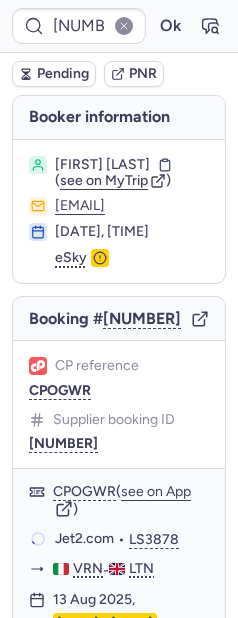 click on "Booking # [NUMBER]" at bounding box center (105, 319) 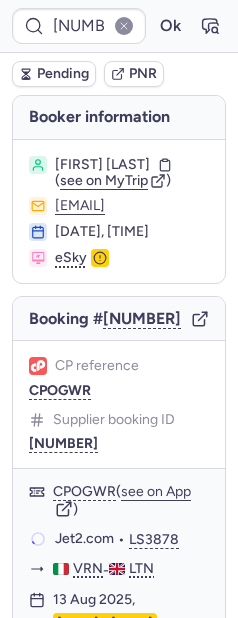 click on "CP reference CPOGWR" 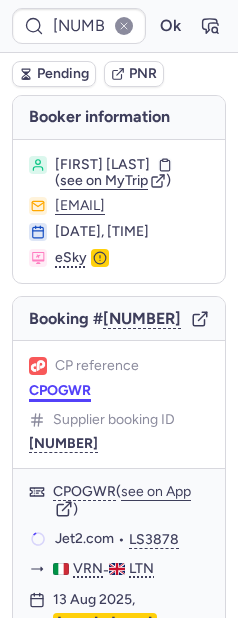 click on "CPOGWR" at bounding box center [60, 391] 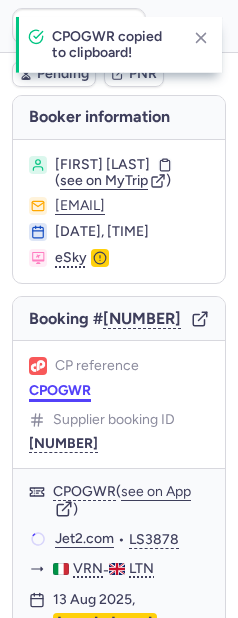 drag, startPoint x: 59, startPoint y: 413, endPoint x: 46, endPoint y: 408, distance: 13.928389 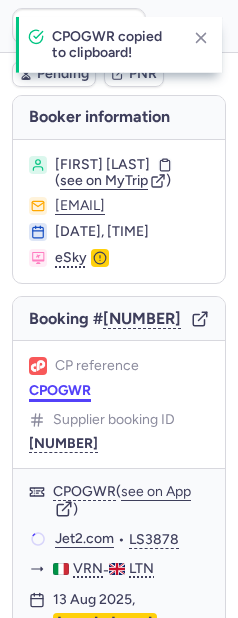 click on "CPOGWR" at bounding box center (60, 391) 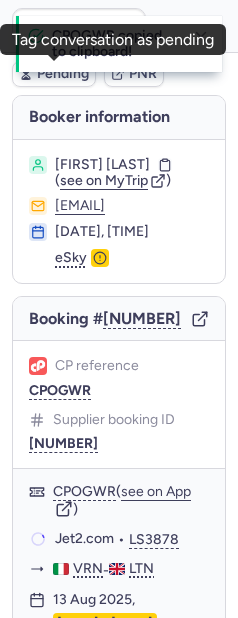 click on "Pending" at bounding box center [63, 74] 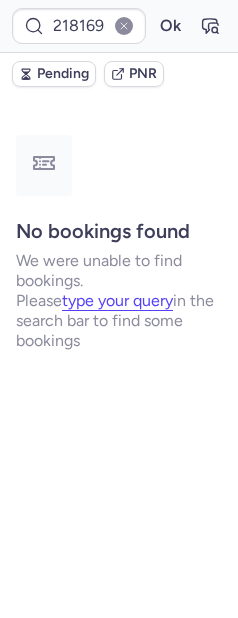 type on "CPMFZG" 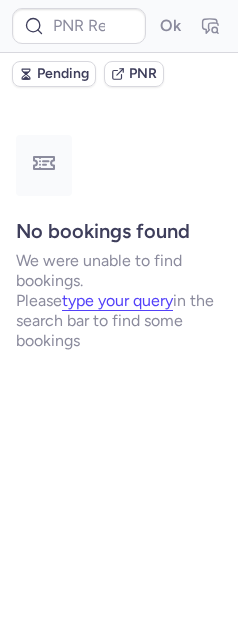type on "CPK6TZ" 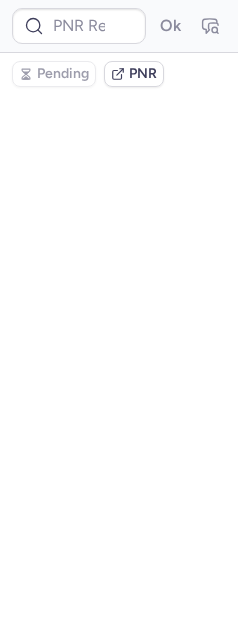 type on "CPQPUW" 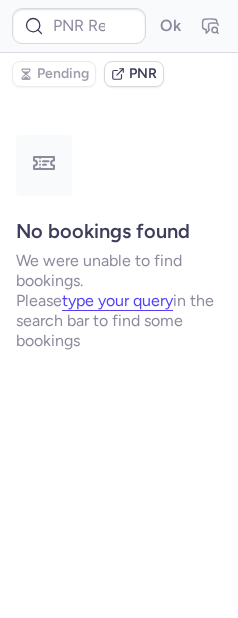 type on "CP4HDQ" 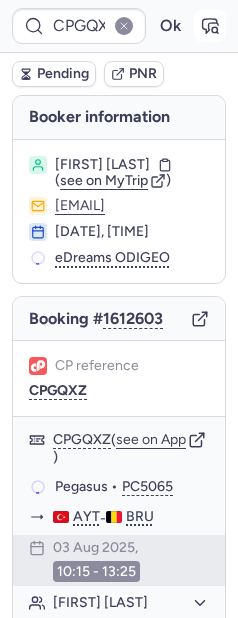 click 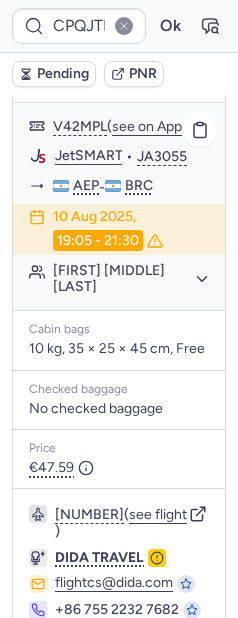 scroll, scrollTop: 636, scrollLeft: 0, axis: vertical 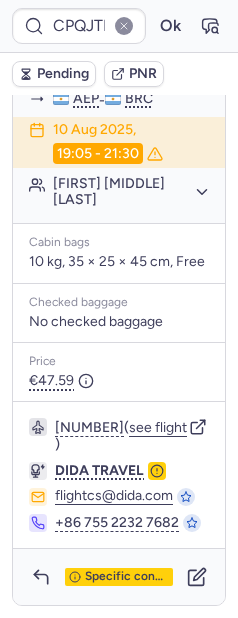 type on "CPOGWR" 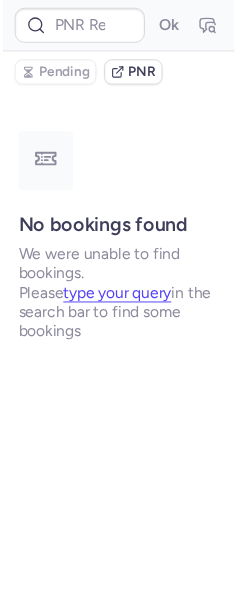 scroll, scrollTop: 0, scrollLeft: 0, axis: both 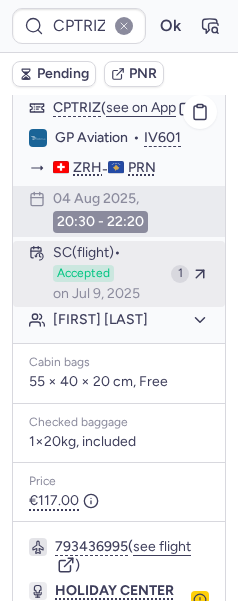 click on "SC   (flight)  Accepted  on [DATE]" at bounding box center (108, 274) 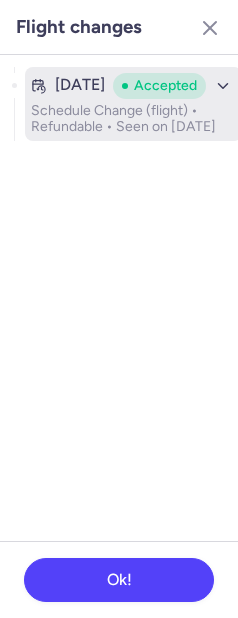 click on "Schedule Change (flight) • Refundable • Seen on [DATE]" at bounding box center (133, 119) 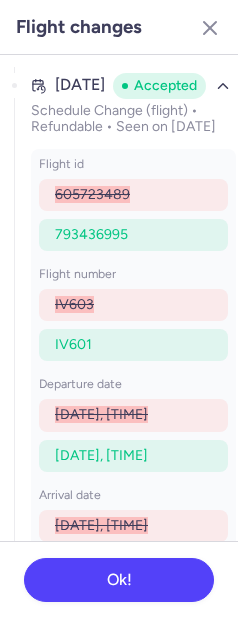 type on "CP3HRI" 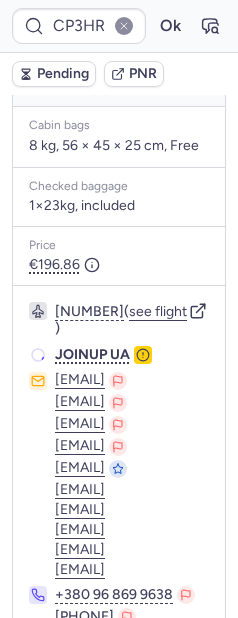 scroll, scrollTop: 715, scrollLeft: 0, axis: vertical 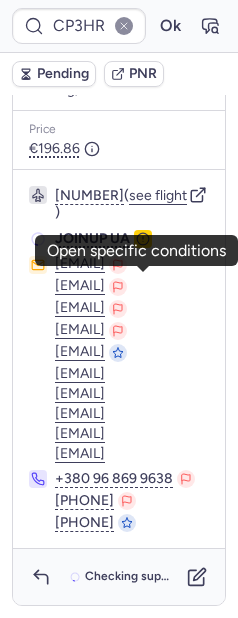 click 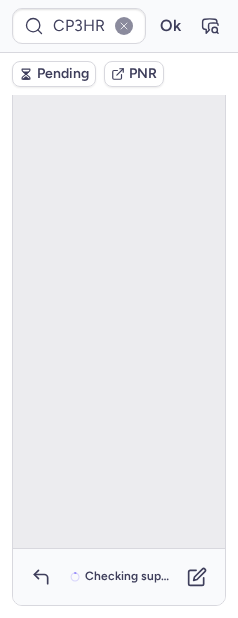 scroll, scrollTop: 173, scrollLeft: 0, axis: vertical 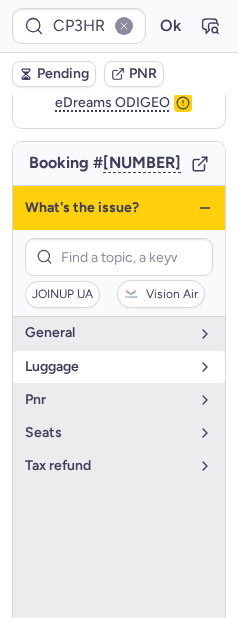 click on "luggage" at bounding box center [107, 367] 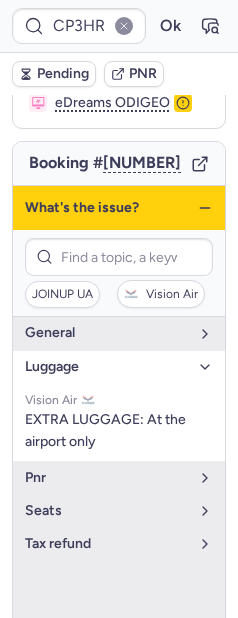 click 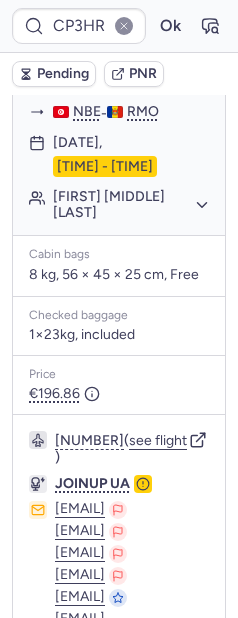 scroll, scrollTop: 907, scrollLeft: 0, axis: vertical 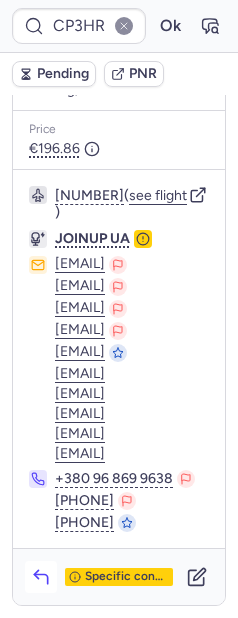 click 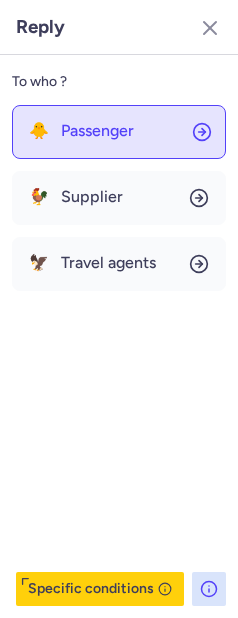 click on "Passenger" at bounding box center (97, 131) 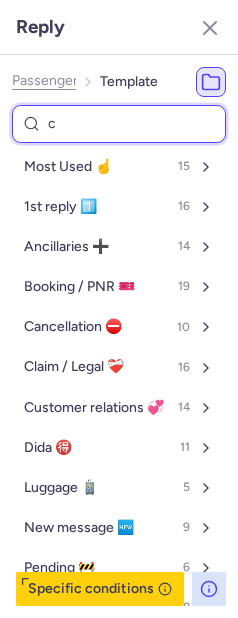 type on "ca" 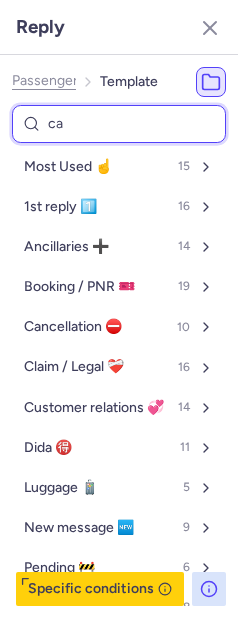 select on "en" 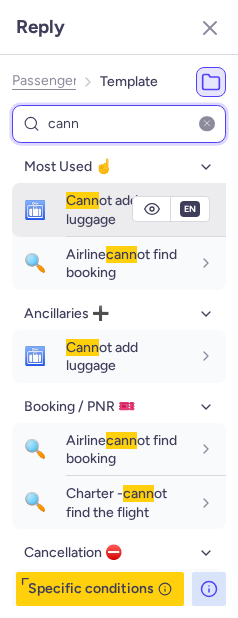 type on "cann" 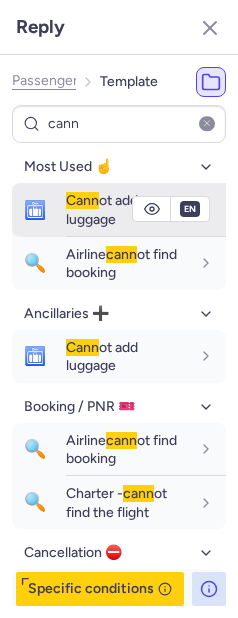 click on "Cann ot add luggage" at bounding box center [102, 209] 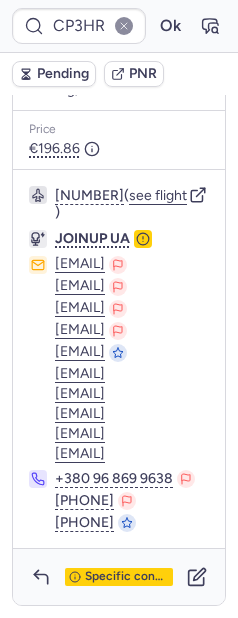 click 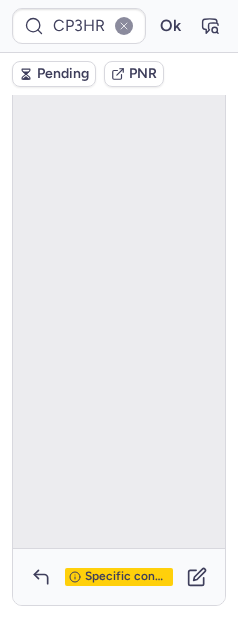 scroll, scrollTop: 173, scrollLeft: 0, axis: vertical 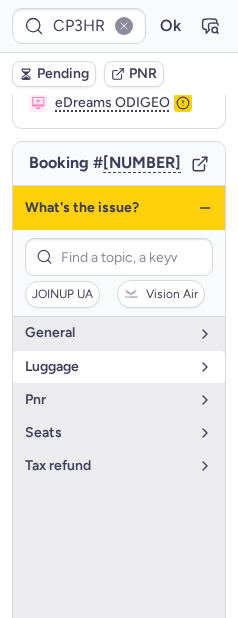click on "luggage" at bounding box center [119, 367] 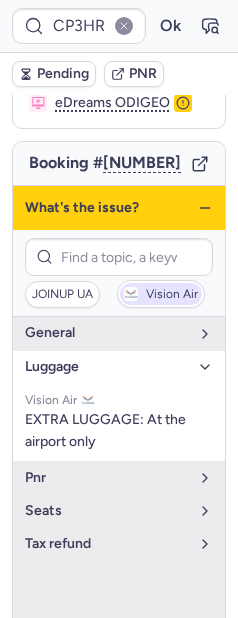click on "Vision Air" at bounding box center [172, 295] 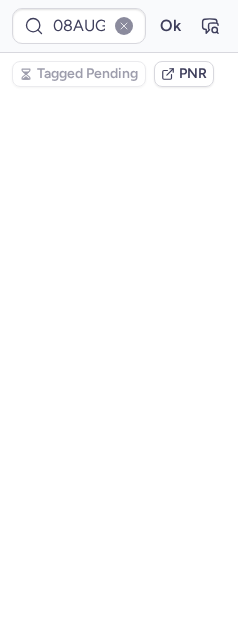 scroll, scrollTop: 0, scrollLeft: 0, axis: both 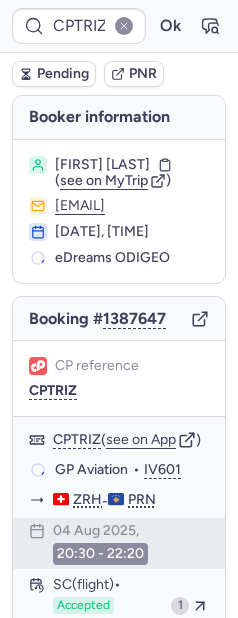 type on "CPWXSO" 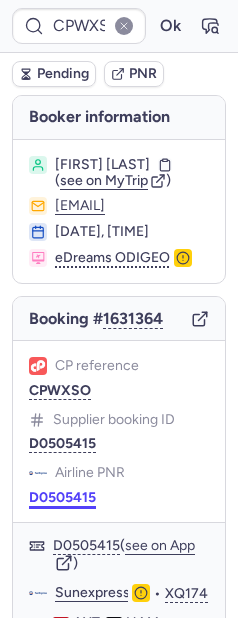 click on "D0505415" at bounding box center [62, 498] 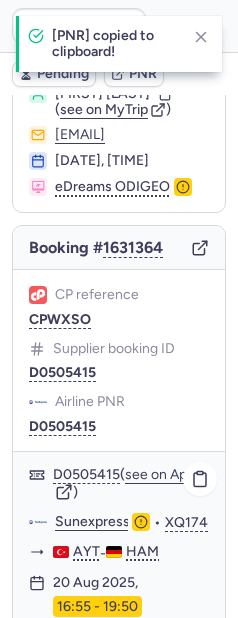 scroll, scrollTop: 72, scrollLeft: 0, axis: vertical 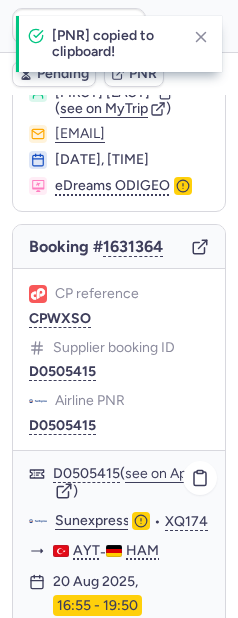 click on "Sunexpress" 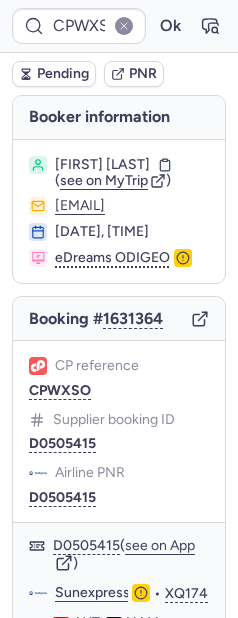scroll, scrollTop: 603, scrollLeft: 0, axis: vertical 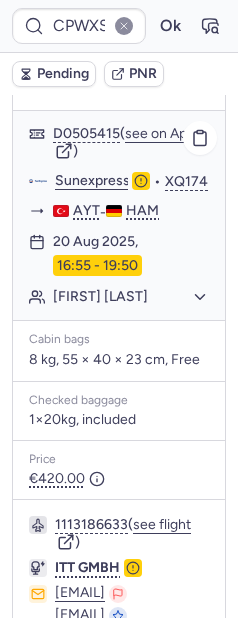 click on "[FIRST] [LAST]" 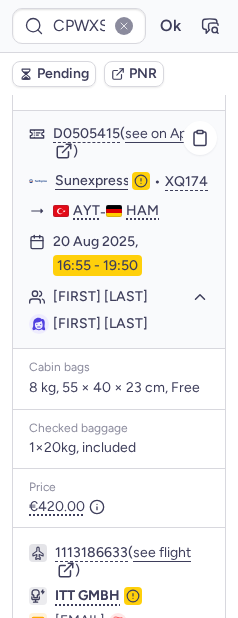 click on "[FIRST] [LAST]" at bounding box center [100, 323] 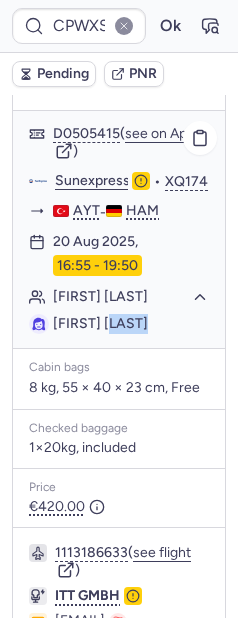 drag, startPoint x: 142, startPoint y: 356, endPoint x: 119, endPoint y: 347, distance: 24.698177 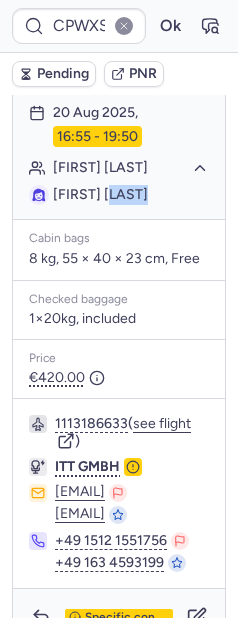 scroll, scrollTop: 631, scrollLeft: 0, axis: vertical 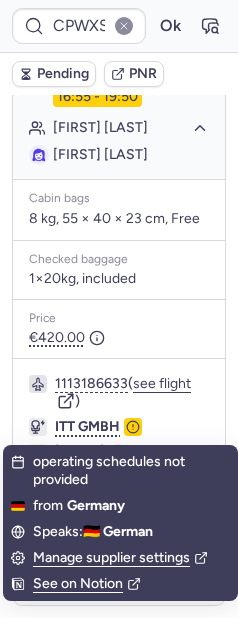 click on "Booker information [FIRST] [LAST]  ( see on MyTrip  )  [EMAIL] [DATE], [TIME] eDreams ODIGEO Booking # [NUMBER] CP reference CPWXSO Supplier booking ID [NUMBER] Airline PNR [PNR] [PNR]  ( see on App )  Sunexpress  •  XQ174 AYT  -  HAM [DATE],  [TIME] [FIRST] [LAST]   [FIRST] [LAST] Cabin bags  8 kg, 55 × 40 × 23 cm, Free Checked baggage 1×20kg, included Price €420.00  [NUMBER]  ( see flight )  ITT GMBH [EMAIL] [EMAIL] [PHONE] [PHONE] Specific conditions" at bounding box center (119, 60) 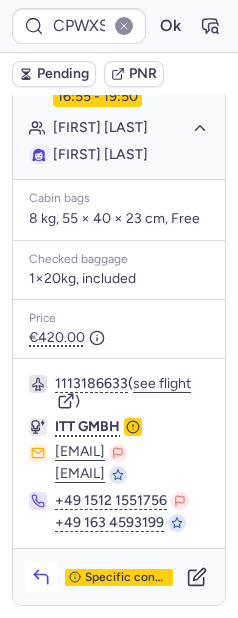click 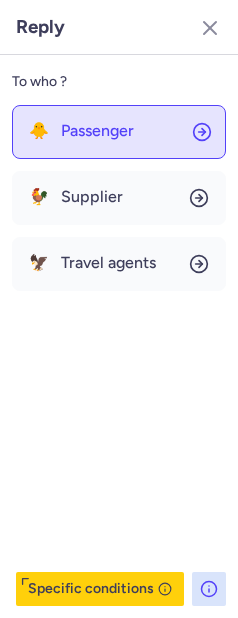 click on "Passenger" at bounding box center [97, 131] 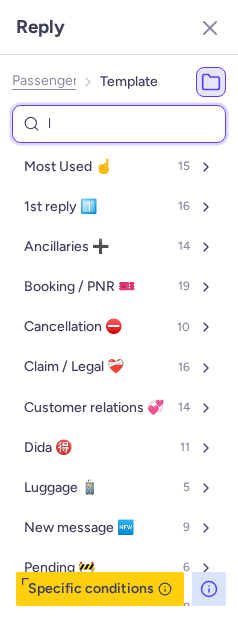 type on "la" 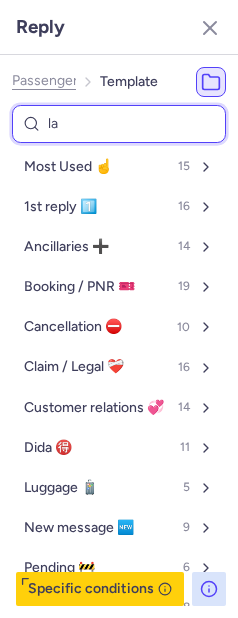 select on "de" 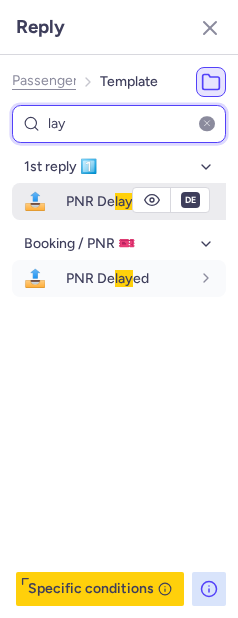 type on "lay" 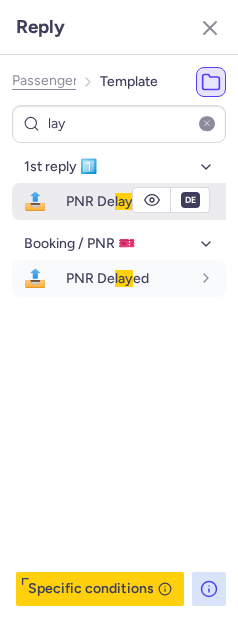 click on "PNR De lay ed" at bounding box center [107, 201] 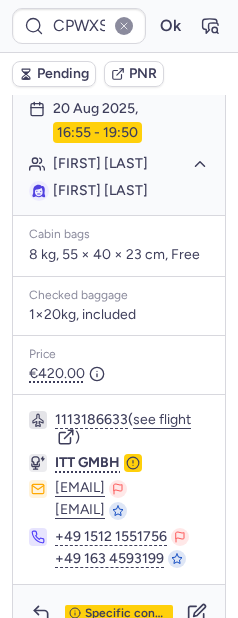 scroll, scrollTop: 631, scrollLeft: 0, axis: vertical 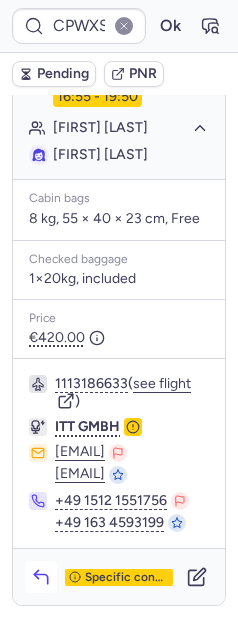 click 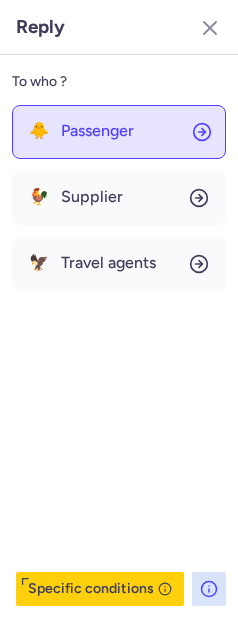 click on "🐥 Passenger" 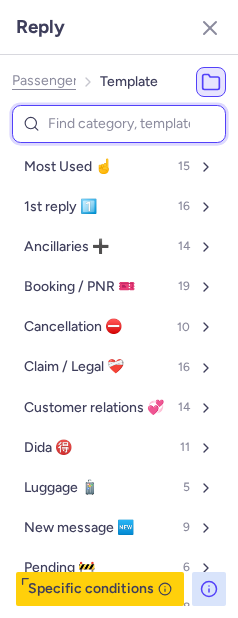 type on "c" 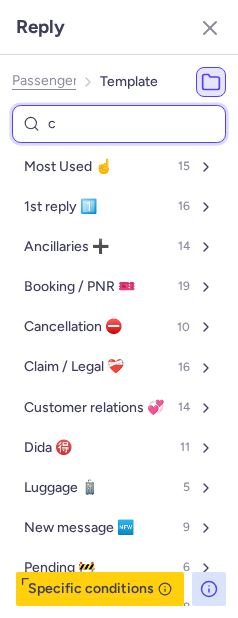 select on "de" 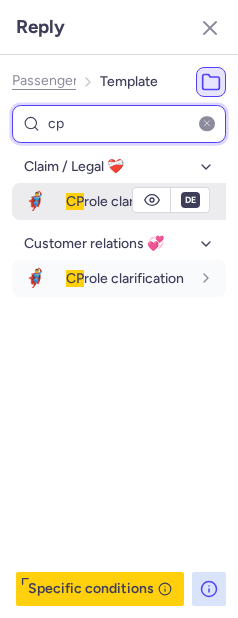 type on "cp" 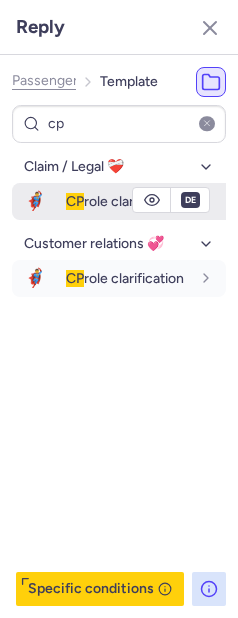 click on "CP  role clarification" at bounding box center (125, 201) 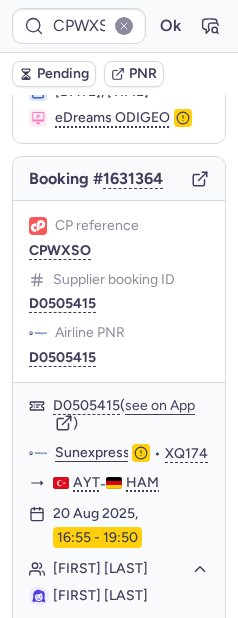 scroll, scrollTop: 0, scrollLeft: 0, axis: both 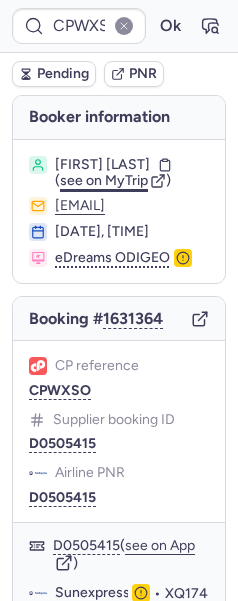 click on "see on MyTrip" at bounding box center [104, 180] 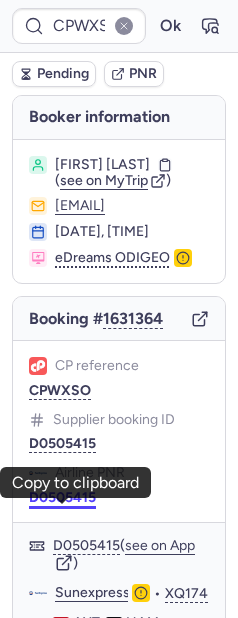 click on "D0505415" at bounding box center [62, 498] 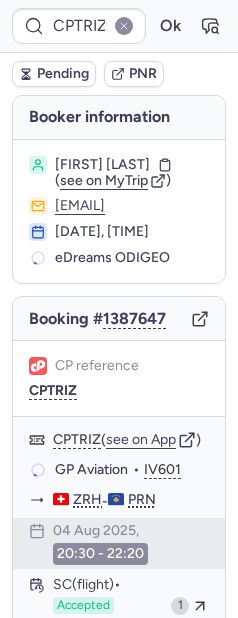 type on "CP5FA5" 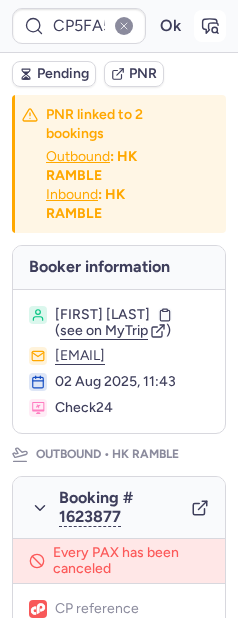 click 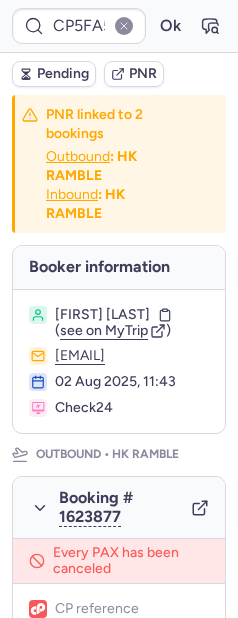 type 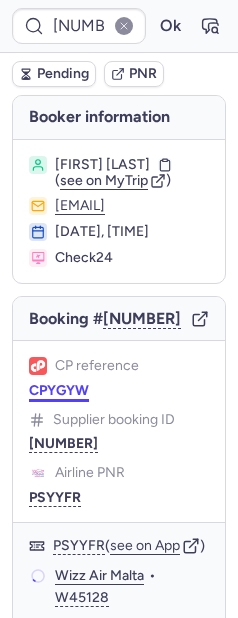 click on "CPYGYW" at bounding box center (59, 391) 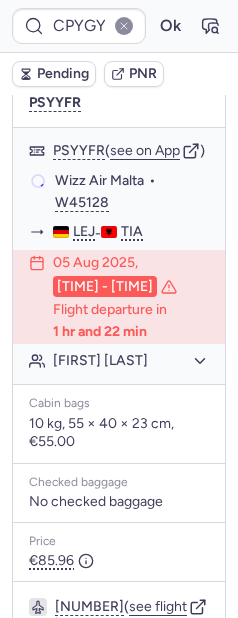 scroll, scrollTop: 389, scrollLeft: 0, axis: vertical 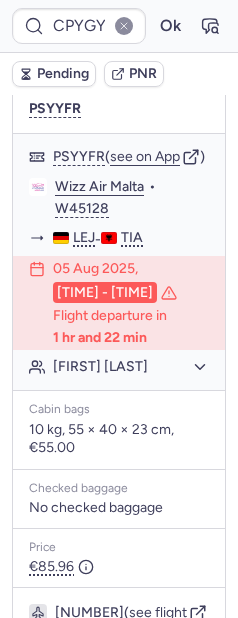 type on "CPTRIZ" 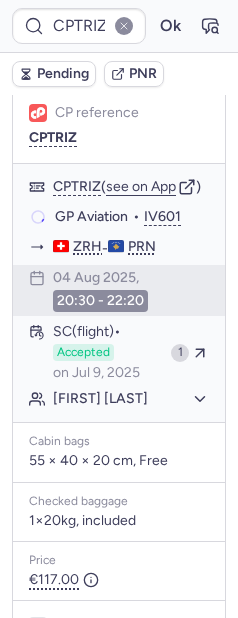 scroll, scrollTop: 251, scrollLeft: 0, axis: vertical 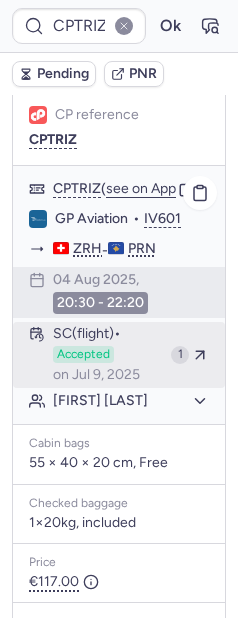 click on "Accepted" at bounding box center [83, 355] 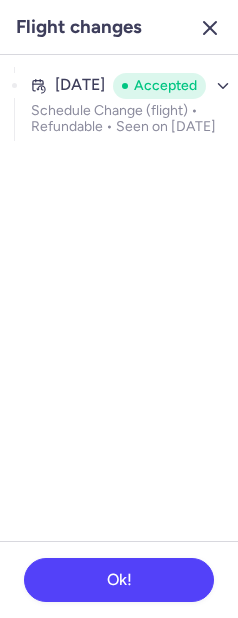 click 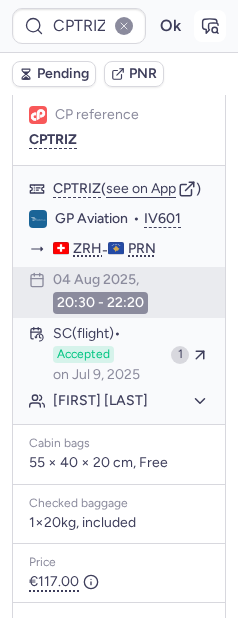 click 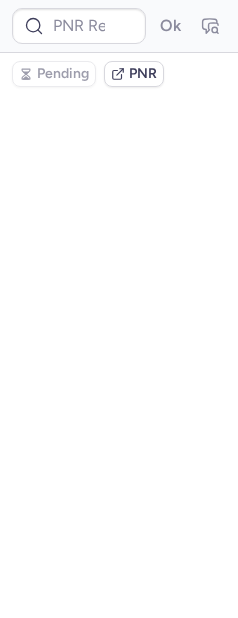 type on "CPTRIZ" 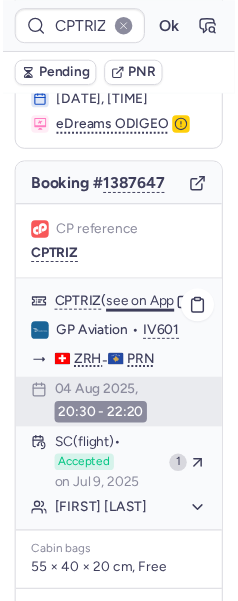 scroll, scrollTop: 153, scrollLeft: 0, axis: vertical 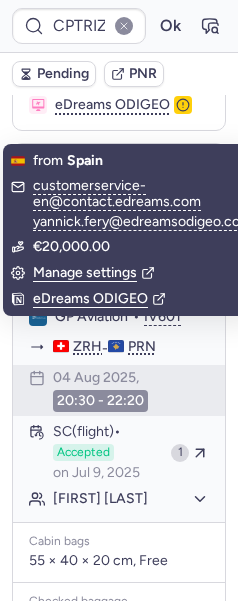 click on "Pending" at bounding box center (63, 74) 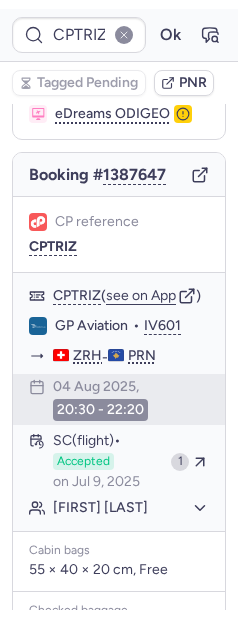 scroll, scrollTop: 573, scrollLeft: 0, axis: vertical 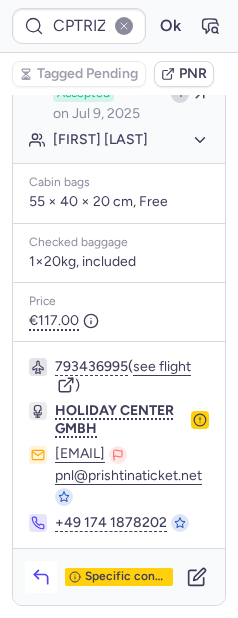click 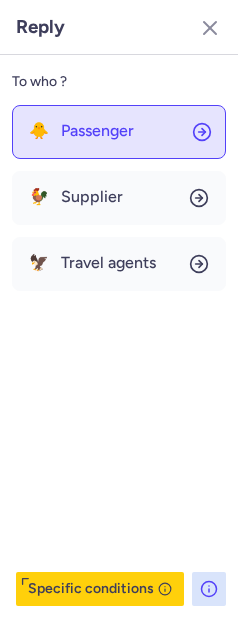 click on "🐥 Passenger" 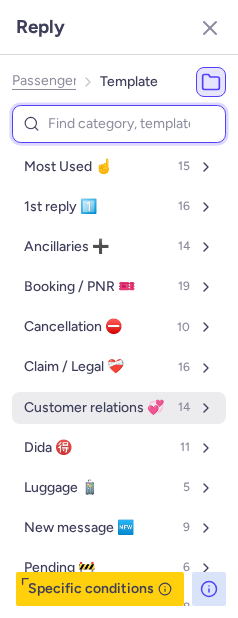 scroll, scrollTop: 156, scrollLeft: 0, axis: vertical 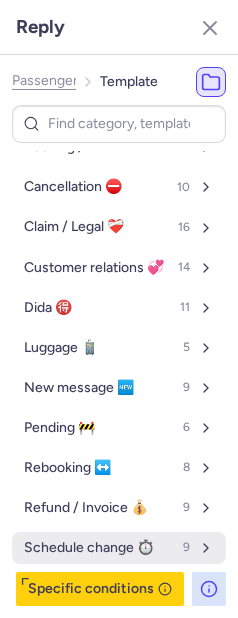 click on "Schedule change ⏱️" at bounding box center (89, 548) 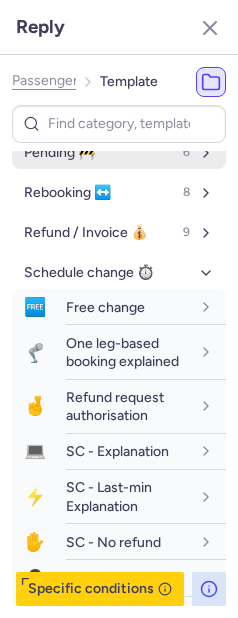 scroll, scrollTop: 587, scrollLeft: 0, axis: vertical 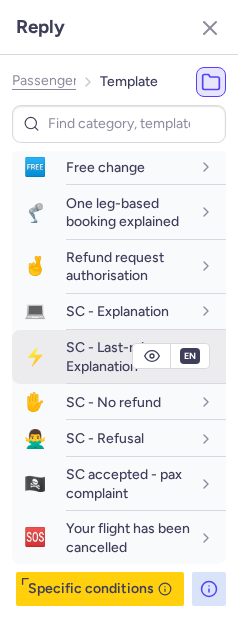 click on "SC - Last-min Explanation" at bounding box center [109, 356] 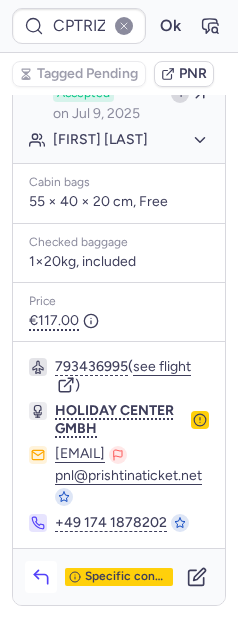 click 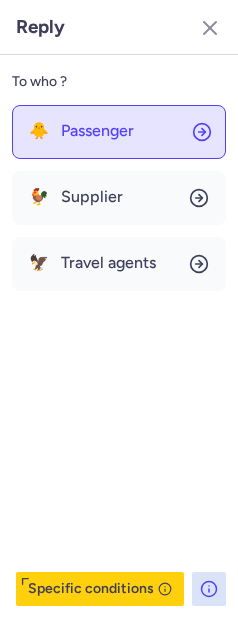 click on "🐥 Passenger" 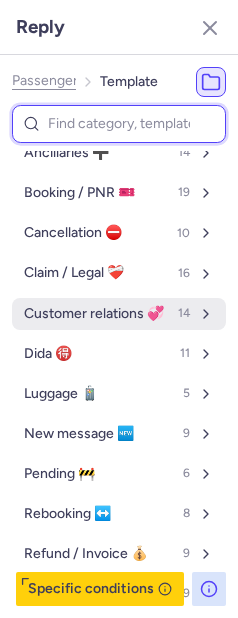 scroll, scrollTop: 156, scrollLeft: 0, axis: vertical 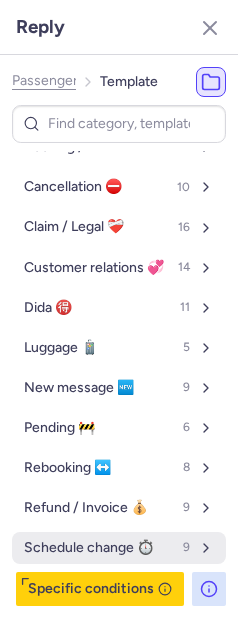 click on "Schedule change ⏱️ 9" at bounding box center (119, 548) 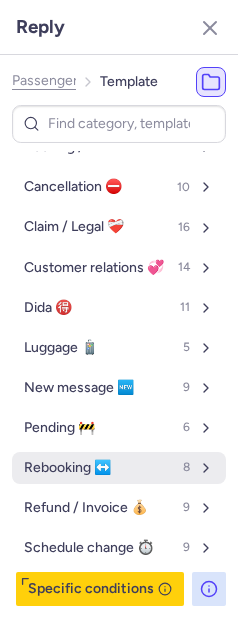 select on "en" 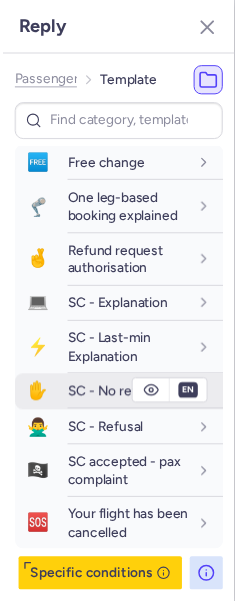 scroll, scrollTop: 587, scrollLeft: 0, axis: vertical 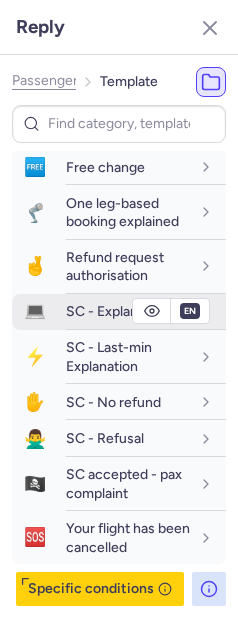 click on "SC - Explanation" at bounding box center (117, 311) 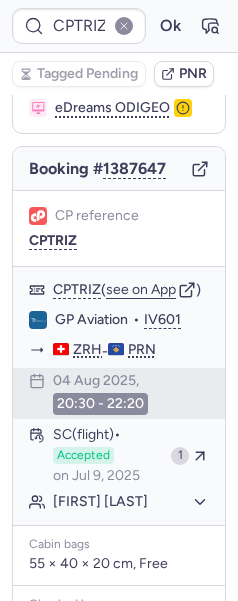 scroll, scrollTop: 0, scrollLeft: 0, axis: both 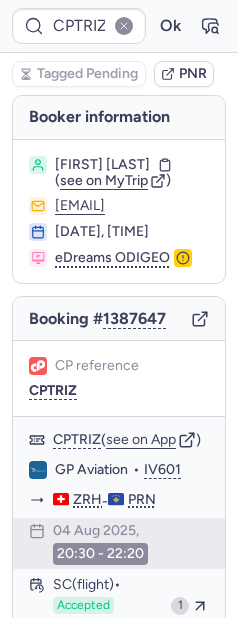 drag, startPoint x: 18, startPoint y: 220, endPoint x: 234, endPoint y: 228, distance: 216.1481 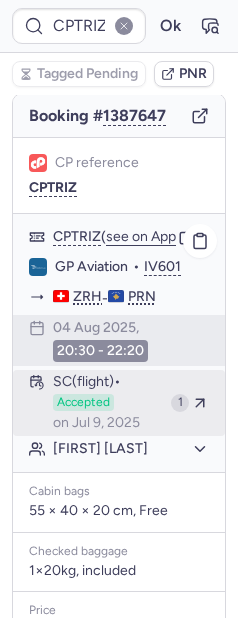 scroll, scrollTop: 573, scrollLeft: 0, axis: vertical 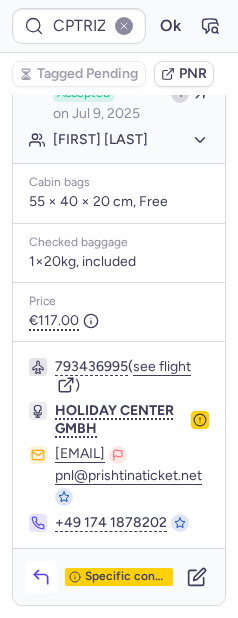 click 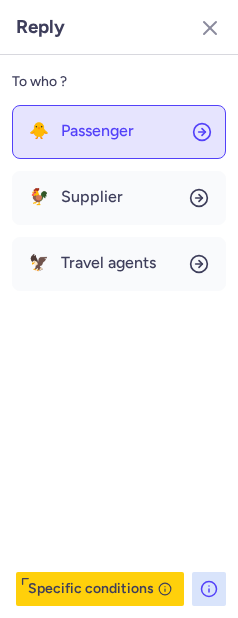 click on "Passenger" 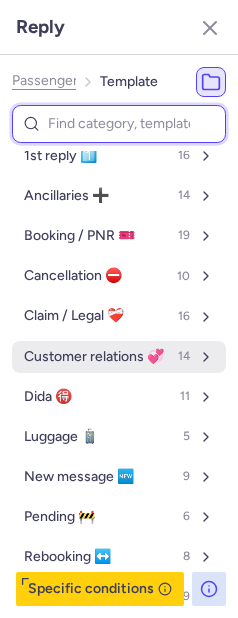 scroll, scrollTop: 156, scrollLeft: 0, axis: vertical 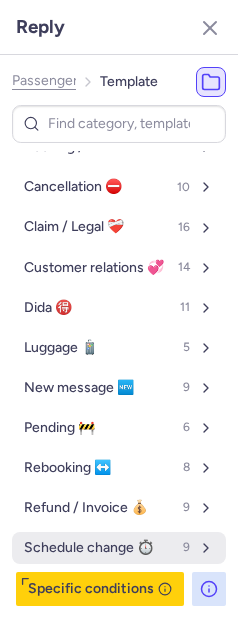 click on "Schedule change ⏱️" at bounding box center [89, 548] 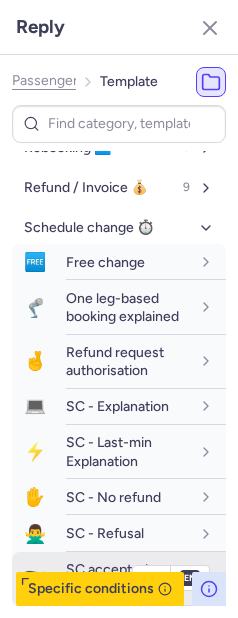 scroll, scrollTop: 559, scrollLeft: 0, axis: vertical 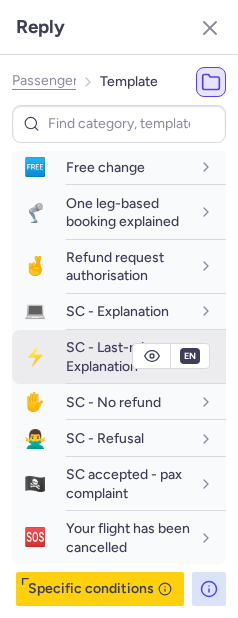 click on "SC - Last-min Explanation" at bounding box center [109, 356] 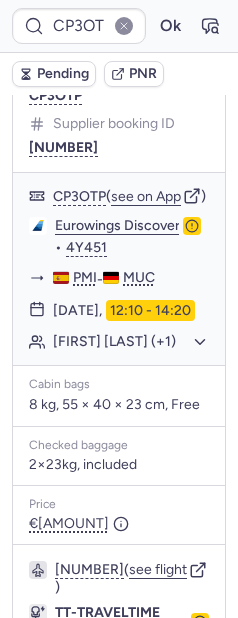 scroll, scrollTop: 2043, scrollLeft: 0, axis: vertical 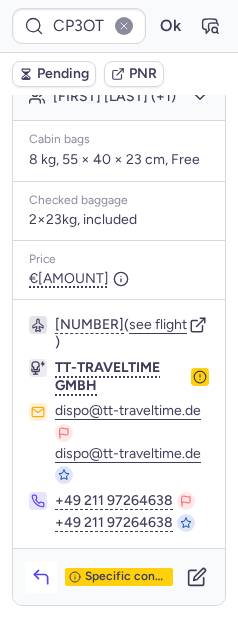click 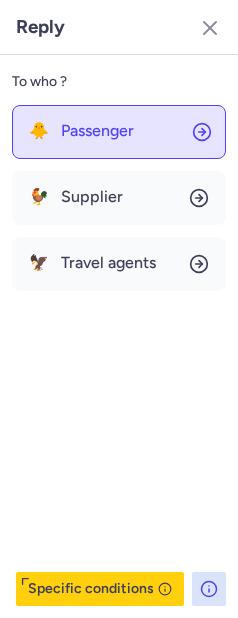 click on "Passenger" 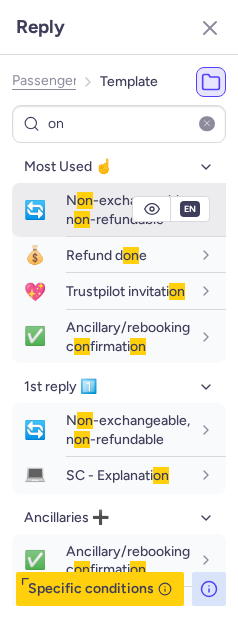 click on "fr en de nl pt es it ru en" at bounding box center [190, 209] 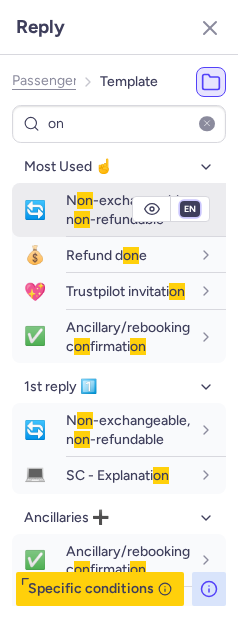 click on "fr en de nl pt es it ru" at bounding box center (190, 209) 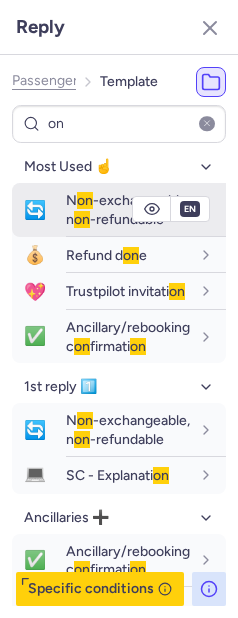 click on "fr en de nl pt es it ru" at bounding box center [190, 209] 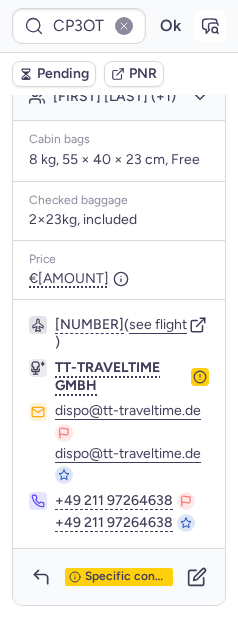 click 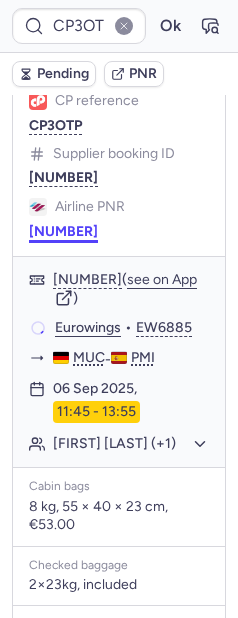 scroll, scrollTop: 465, scrollLeft: 0, axis: vertical 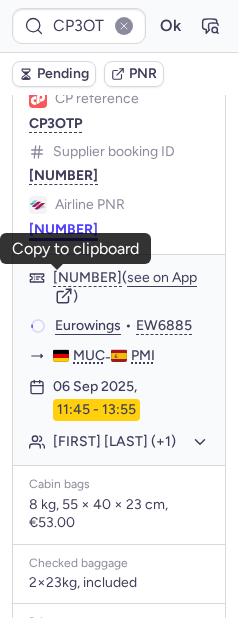 click on "7327853" at bounding box center [63, 230] 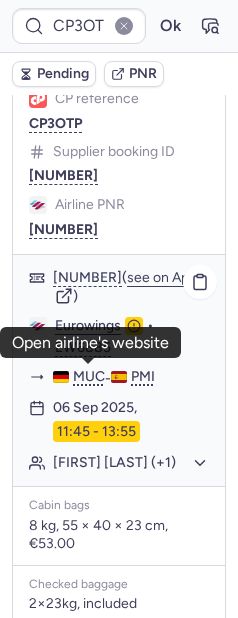 click on "Eurowings" 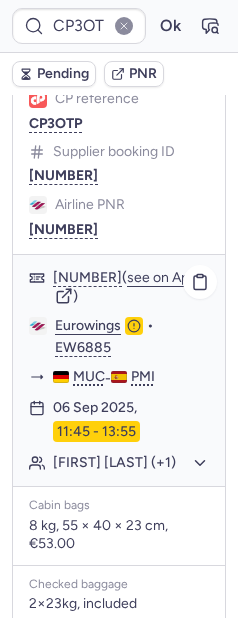 click on "7327853  ( see on App )  Eurowings  •  EW6885 MUC  -  PMI 06 Sep 2025,  11:45 - 13:55 Carmen KRAPF (+1)" at bounding box center [119, 370] 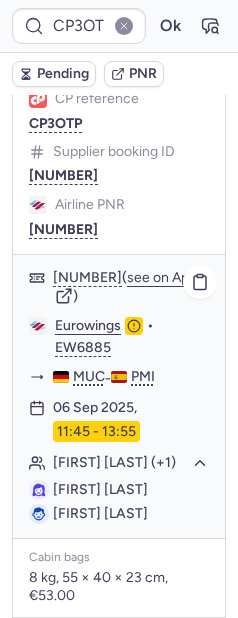 click on "Carmen KRAPF" at bounding box center (100, 489) 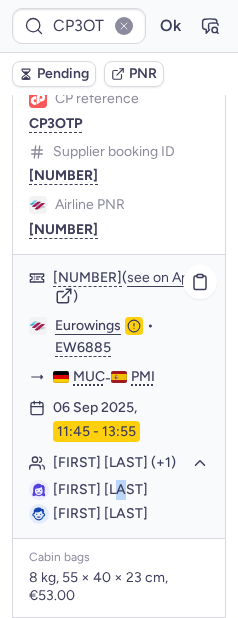 click on "Carmen KRAPF" at bounding box center [100, 489] 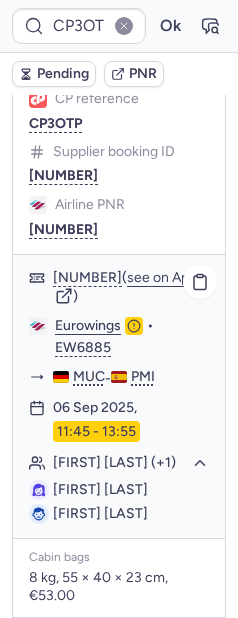 click on "Carmen KRAPF" at bounding box center (100, 489) 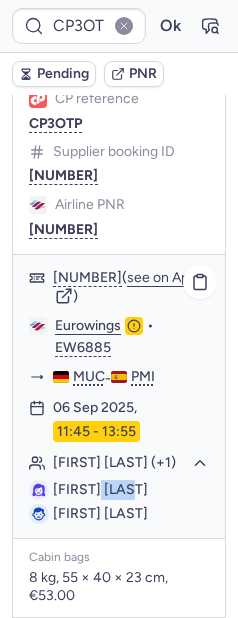 click on "Carmen KRAPF" at bounding box center (100, 489) 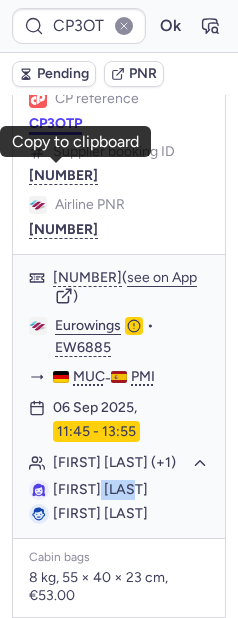 click on "CP3OTP" at bounding box center [55, 124] 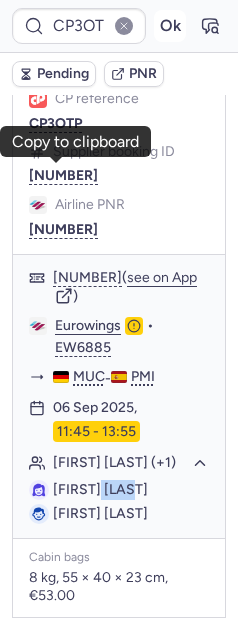 click on "Ok" at bounding box center [170, 26] 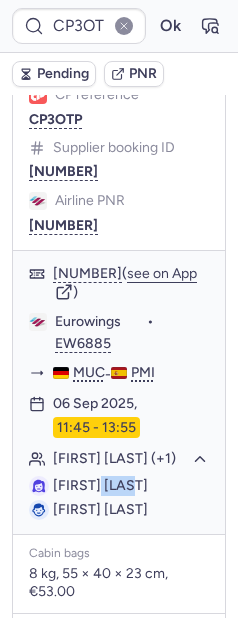 scroll, scrollTop: 465, scrollLeft: 0, axis: vertical 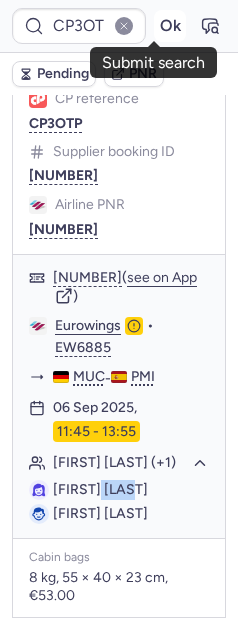 click on "Ok" at bounding box center (170, 26) 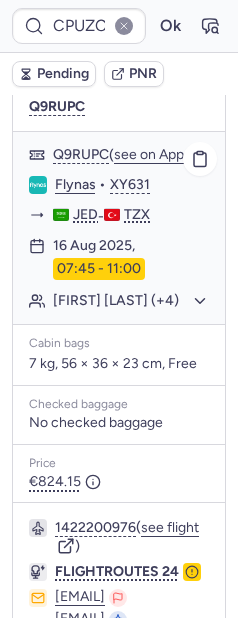 scroll, scrollTop: 396, scrollLeft: 0, axis: vertical 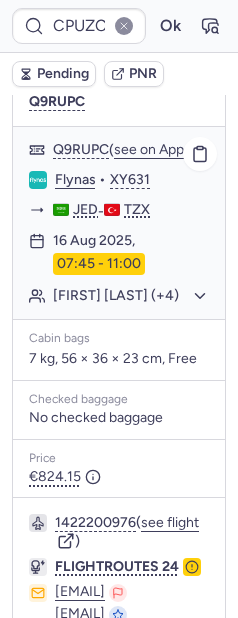 click on "Meznah ALOMAYRI (+4)" 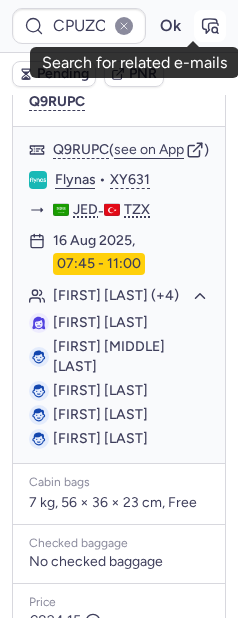 click 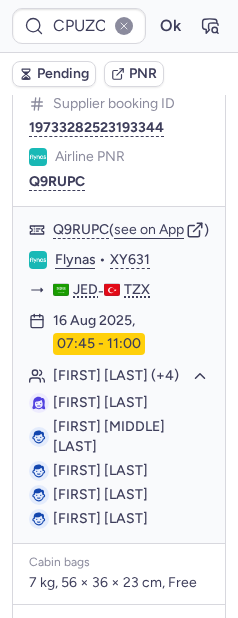 scroll, scrollTop: 312, scrollLeft: 0, axis: vertical 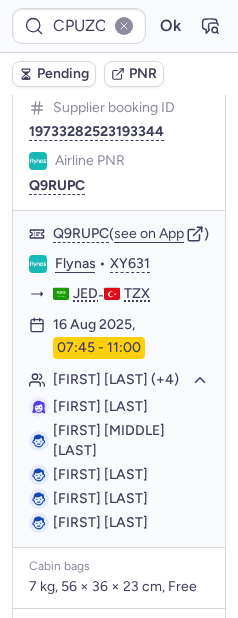 click on "CPUZOC" at bounding box center [58, 79] 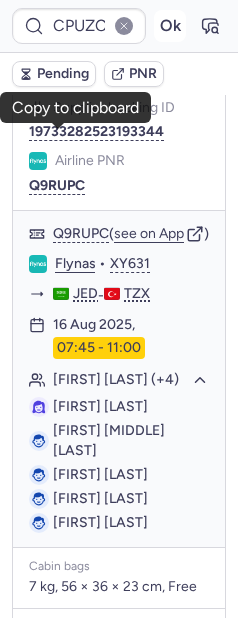 click on "Ok" at bounding box center (170, 26) 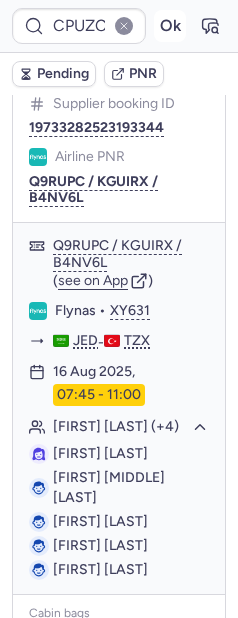 scroll, scrollTop: 312, scrollLeft: 0, axis: vertical 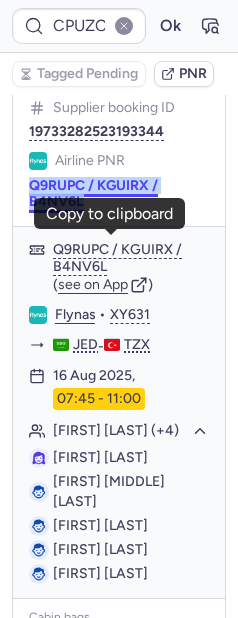 drag, startPoint x: 23, startPoint y: 233, endPoint x: 108, endPoint y: 261, distance: 89.49302 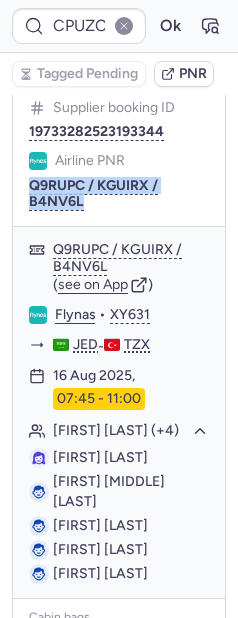 copy on "Q9RUPC / KGUIRX / B4NV6L" 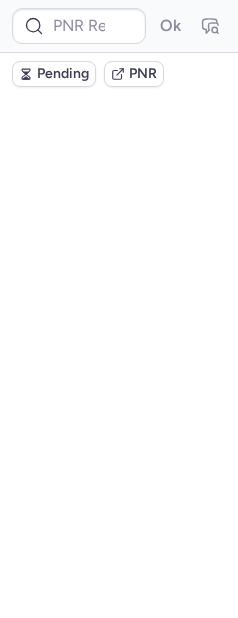 scroll, scrollTop: 0, scrollLeft: 0, axis: both 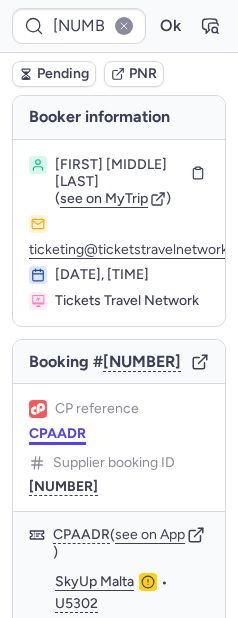 click on "CPAADR" at bounding box center (57, 434) 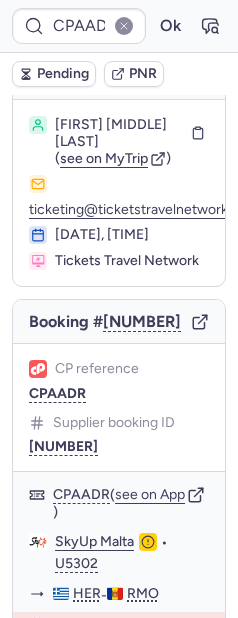 scroll, scrollTop: 0, scrollLeft: 0, axis: both 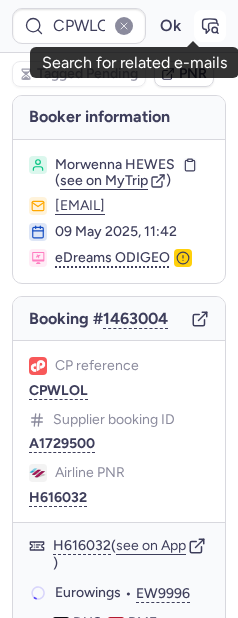 click 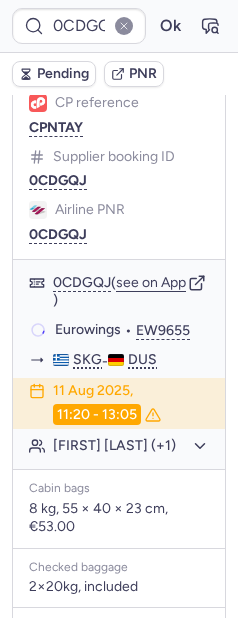 scroll, scrollTop: 205, scrollLeft: 0, axis: vertical 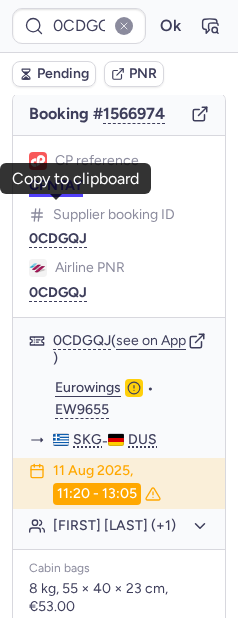 click on "CPNTAY" at bounding box center [56, 186] 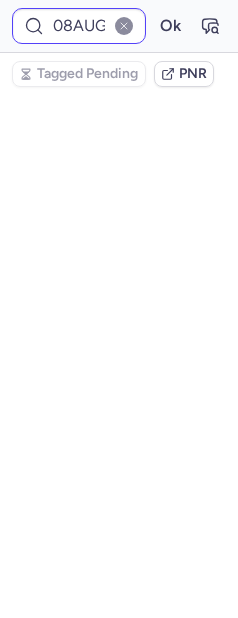 scroll, scrollTop: 0, scrollLeft: 0, axis: both 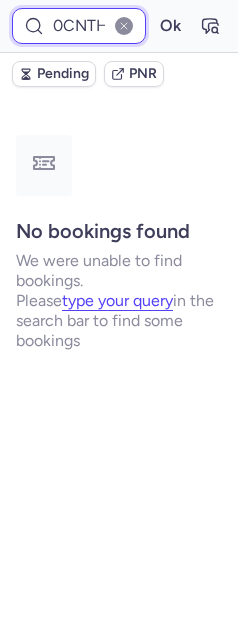 click on "0CNTHF" at bounding box center (79, 26) 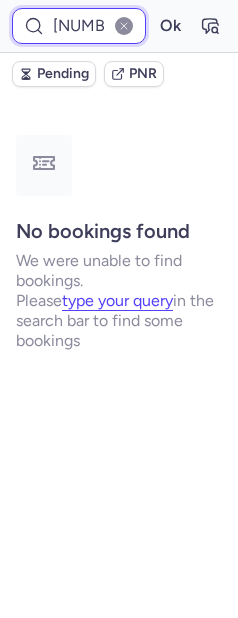 scroll, scrollTop: 0, scrollLeft: 17, axis: horizontal 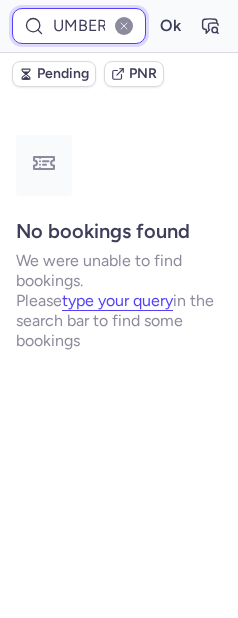 click on "Ok" at bounding box center [170, 26] 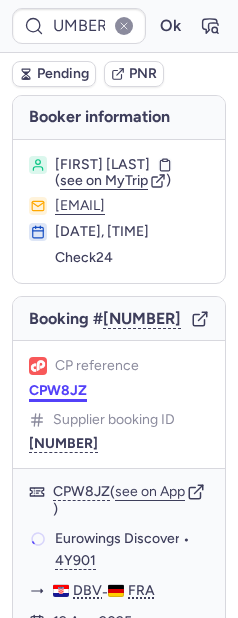 scroll, scrollTop: 0, scrollLeft: 0, axis: both 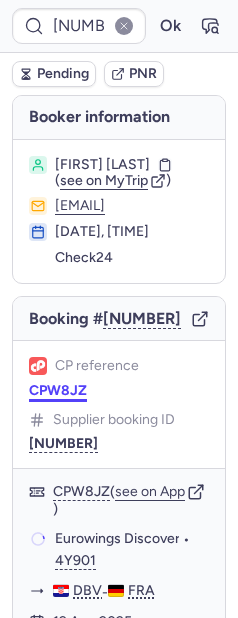 click on "CPW8JZ" at bounding box center (58, 391) 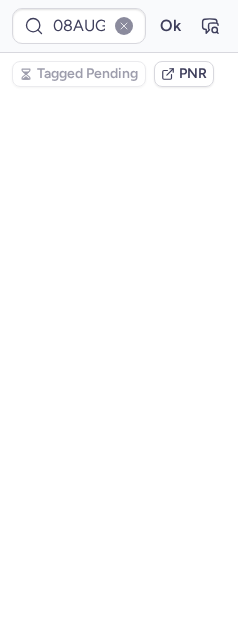 scroll, scrollTop: 0, scrollLeft: 0, axis: both 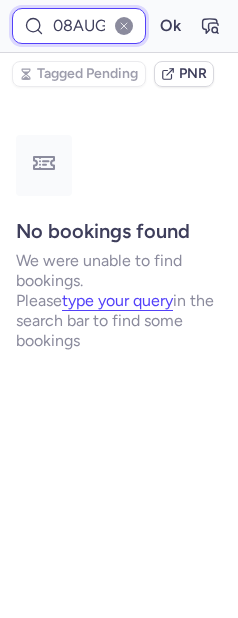 click on "08AUG25" at bounding box center [79, 26] 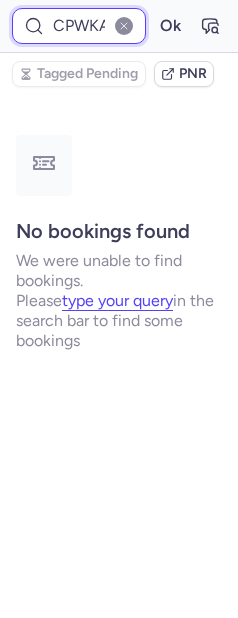 scroll, scrollTop: 0, scrollLeft: 13, axis: horizontal 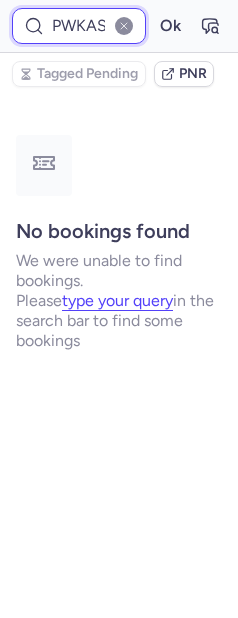 click on "Ok" at bounding box center (170, 26) 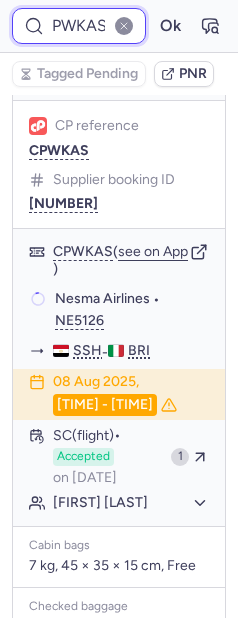 scroll, scrollTop: 421, scrollLeft: 0, axis: vertical 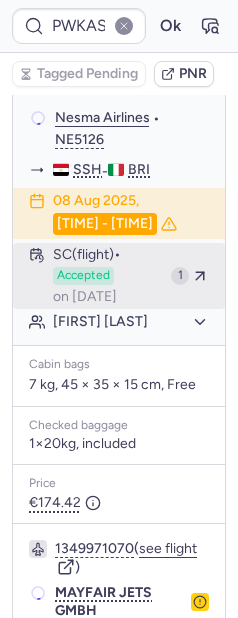 click on "Accepted" at bounding box center (83, 276) 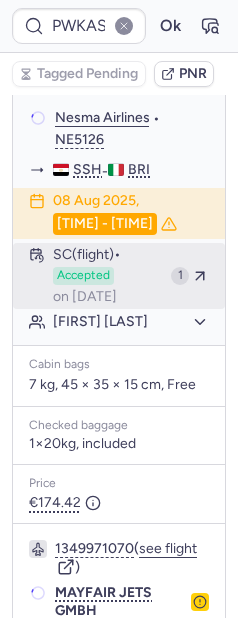 scroll, scrollTop: 0, scrollLeft: 0, axis: both 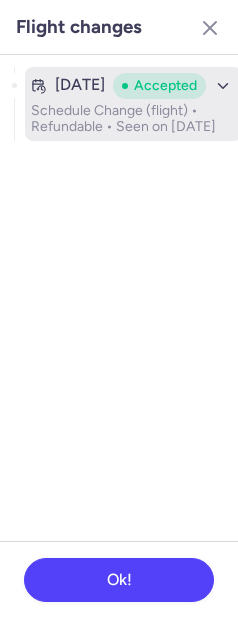 click on "Schedule Change (flight) • Refundable • Seen on Jul 23, 2025" at bounding box center (133, 119) 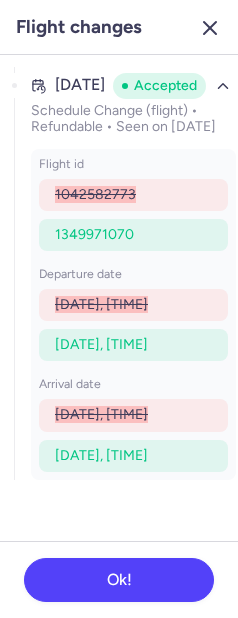 click 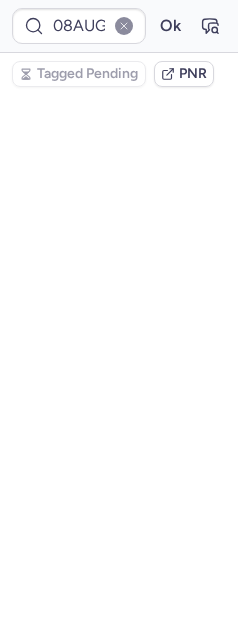 scroll, scrollTop: 0, scrollLeft: 0, axis: both 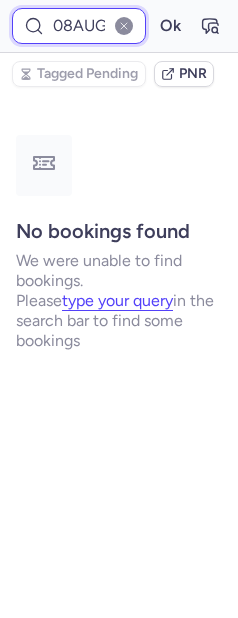 click on "08AUG25" at bounding box center [79, 26] 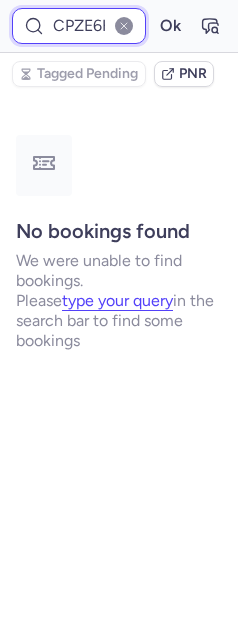scroll, scrollTop: 0, scrollLeft: 8, axis: horizontal 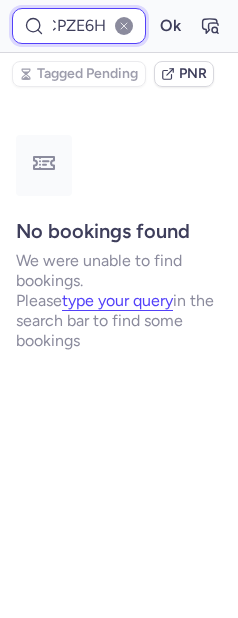 click on "Ok" at bounding box center (170, 26) 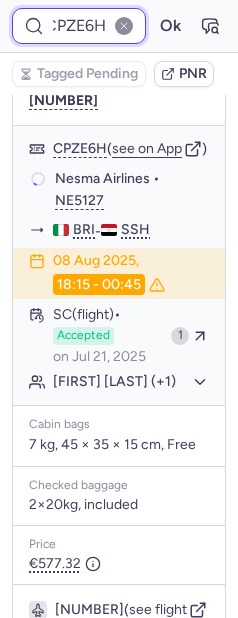 scroll, scrollTop: 350, scrollLeft: 0, axis: vertical 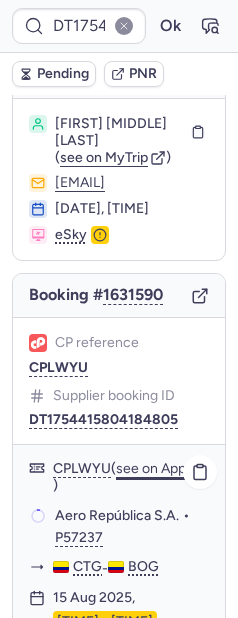 click on "see on App" 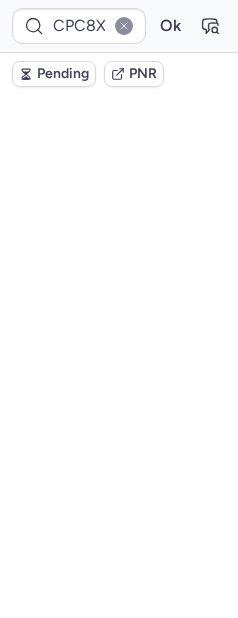 scroll, scrollTop: 81, scrollLeft: 0, axis: vertical 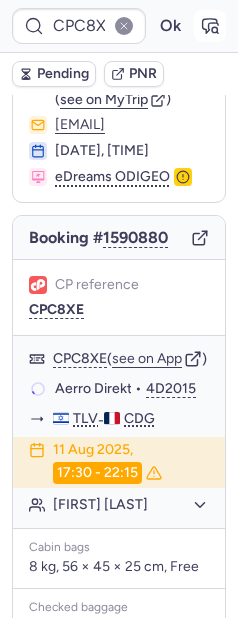 click 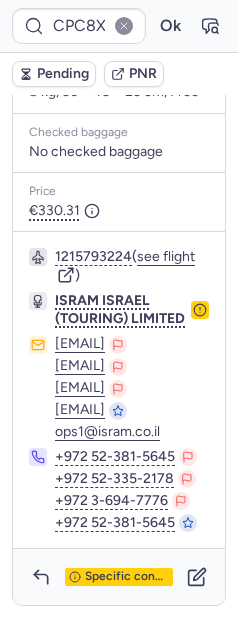 scroll, scrollTop: 752, scrollLeft: 0, axis: vertical 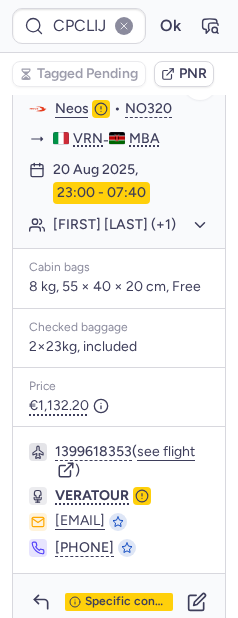 click on "Aziza LENZI (+1)" 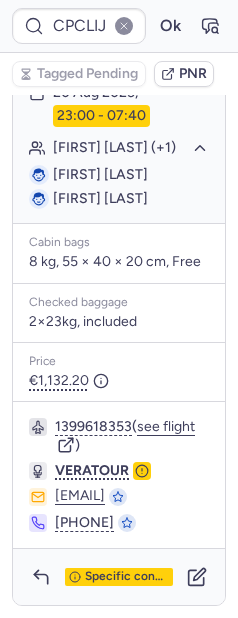 scroll, scrollTop: 559, scrollLeft: 0, axis: vertical 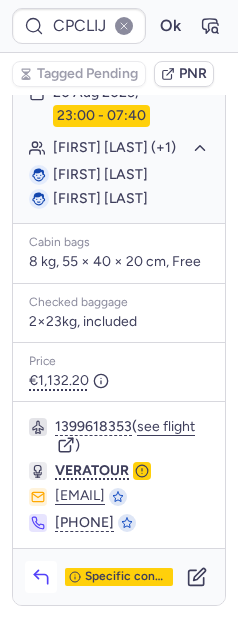 click at bounding box center [41, 577] 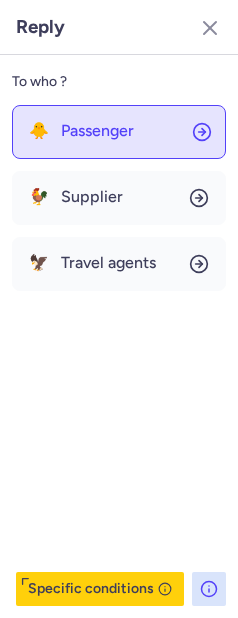 click on "Passenger" at bounding box center (97, 131) 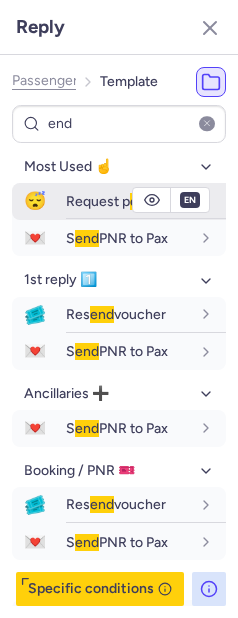 click on "Request p end ing" at bounding box center [119, 201] 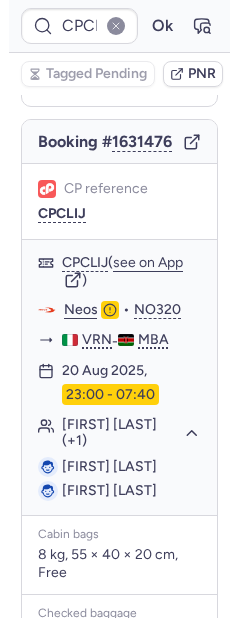 scroll, scrollTop: 303, scrollLeft: 0, axis: vertical 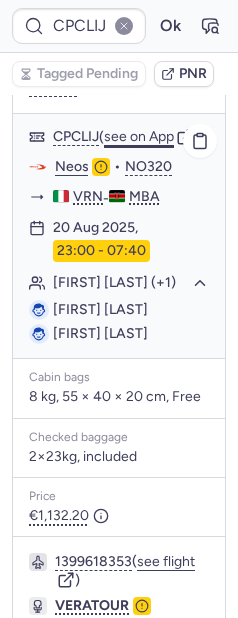 click on "see on App" 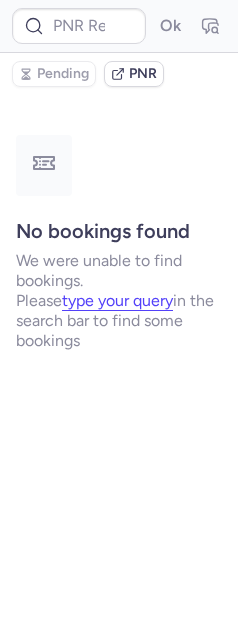 scroll, scrollTop: 0, scrollLeft: 0, axis: both 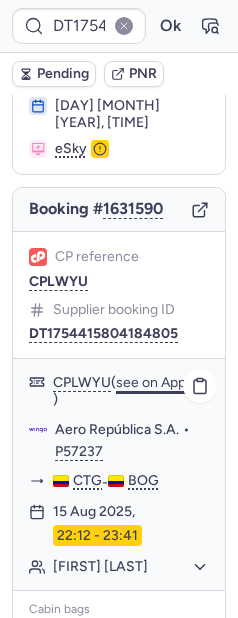 click on "see on App" 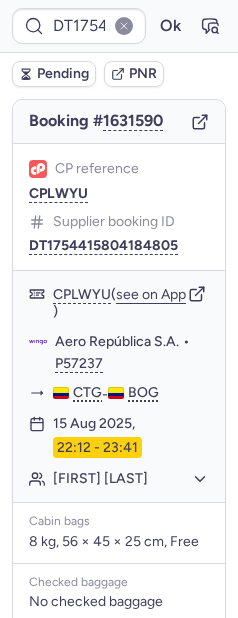 scroll, scrollTop: 0, scrollLeft: 0, axis: both 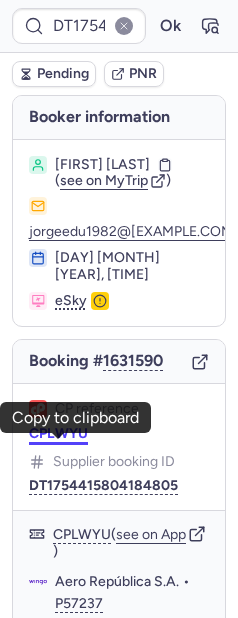 click on "CPLWYU" at bounding box center (58, 434) 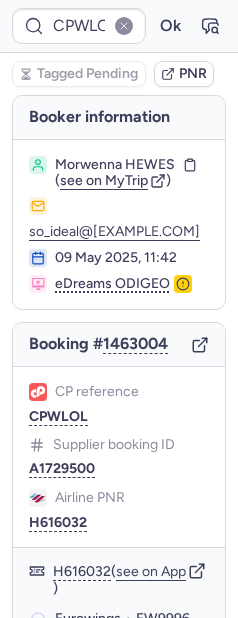 type on "CPC8XE" 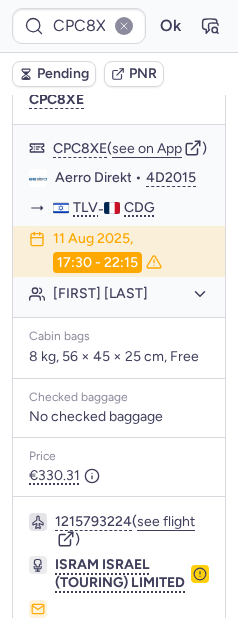 scroll, scrollTop: 345, scrollLeft: 0, axis: vertical 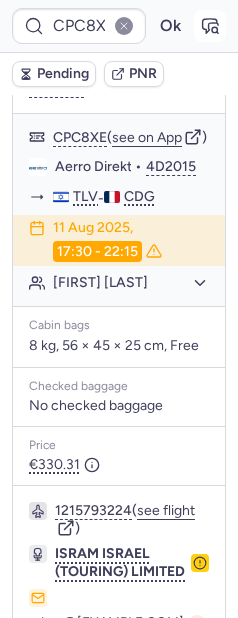 click at bounding box center [210, 26] 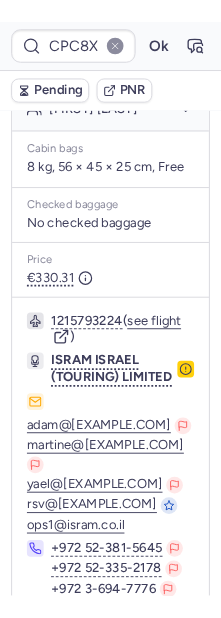 scroll, scrollTop: 722, scrollLeft: 0, axis: vertical 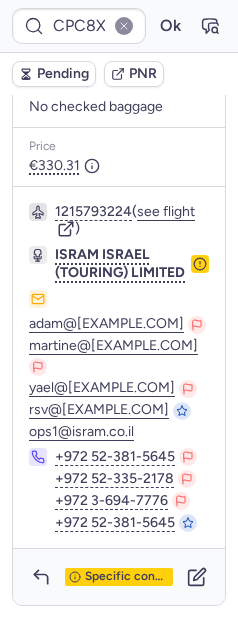 click on "Pending" at bounding box center (63, 74) 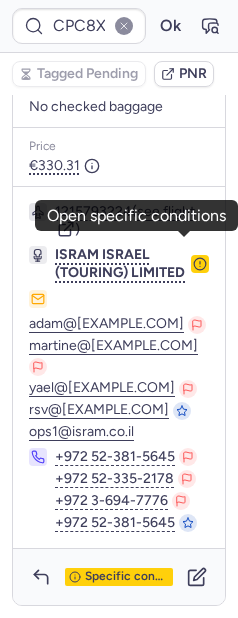 click 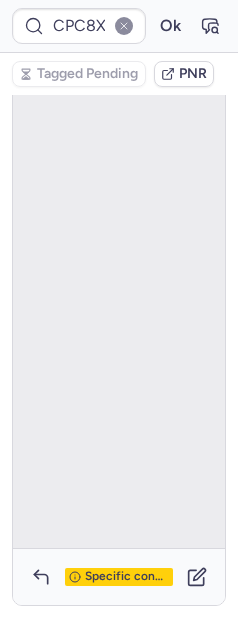 scroll, scrollTop: 173, scrollLeft: 0, axis: vertical 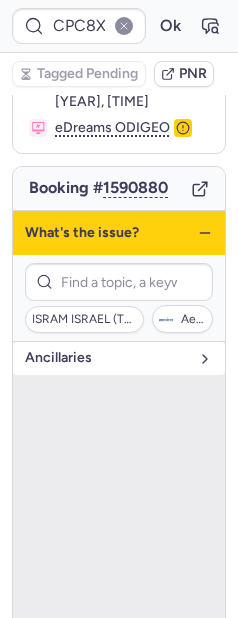 click on "Ancillaries" at bounding box center (107, 358) 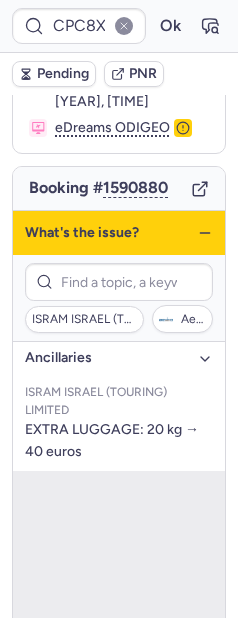click 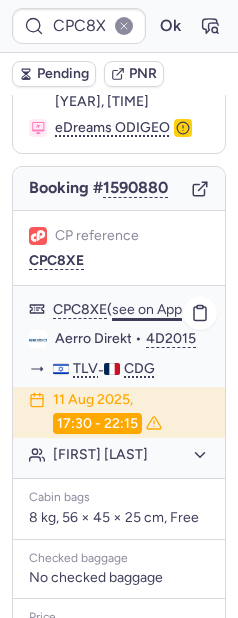 click on "see on App" 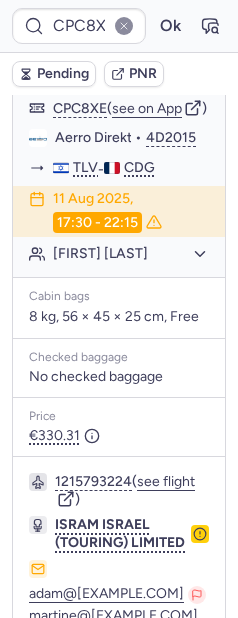 scroll, scrollTop: 752, scrollLeft: 0, axis: vertical 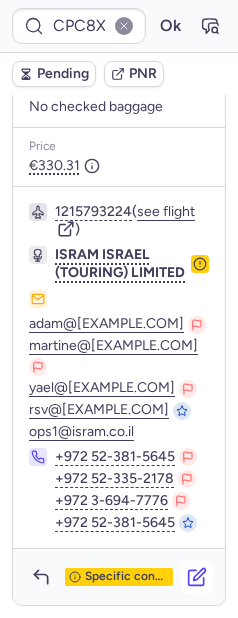 click 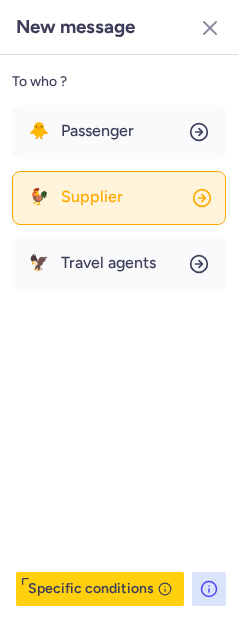 click on "Supplier" at bounding box center [92, 197] 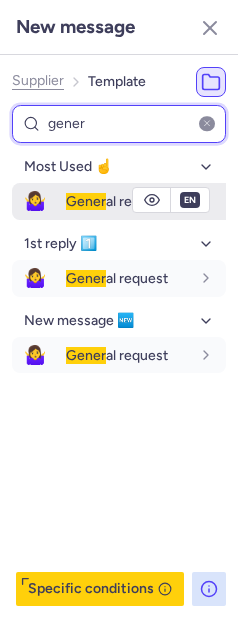 type on "gener" 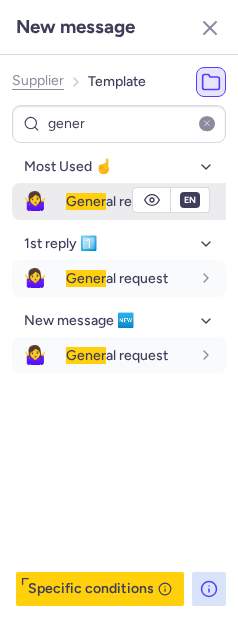 click on "Gener" at bounding box center (86, 201) 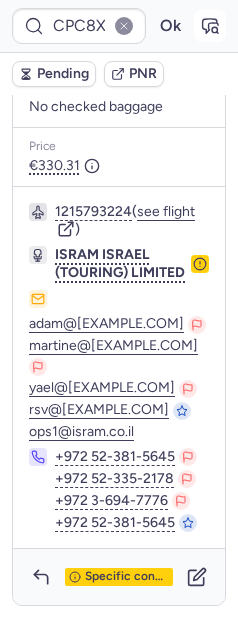 click 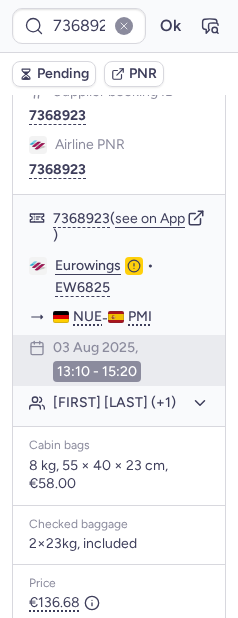 scroll, scrollTop: 186, scrollLeft: 0, axis: vertical 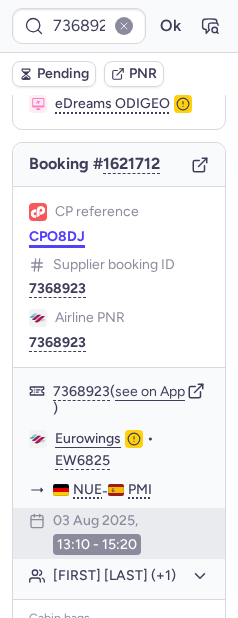 click on "CPO8DJ" at bounding box center (57, 237) 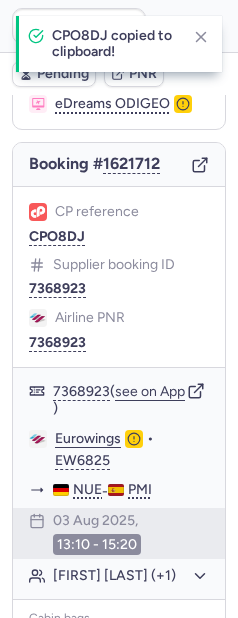 type on "CPO8DJ" 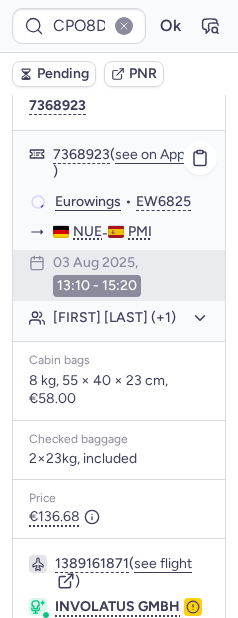 scroll, scrollTop: 692, scrollLeft: 0, axis: vertical 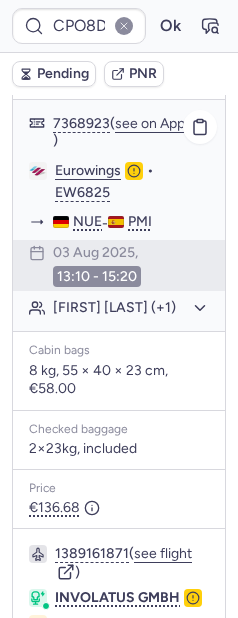 click on "[FIRST] [LAST] (+1)" 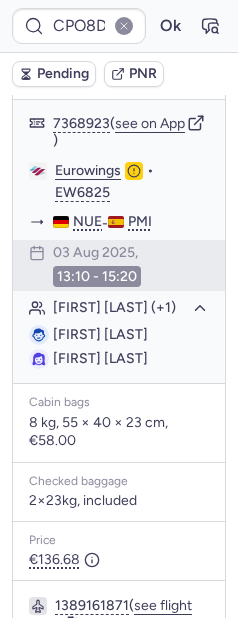 drag, startPoint x: 91, startPoint y: 324, endPoint x: 232, endPoint y: 320, distance: 141.05673 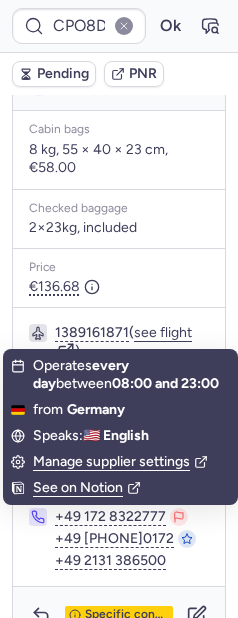 scroll, scrollTop: 751, scrollLeft: 0, axis: vertical 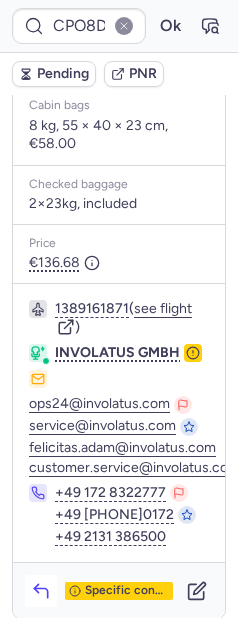 click 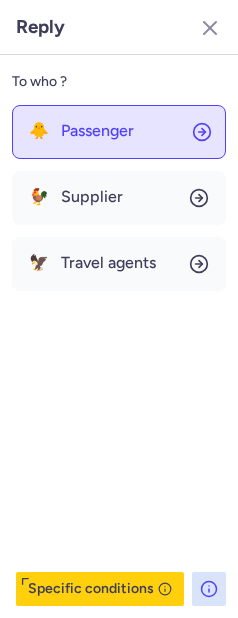click on "Passenger" at bounding box center [97, 131] 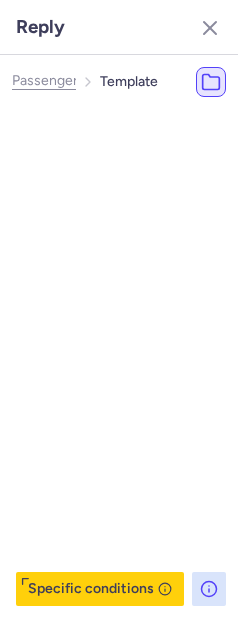 type 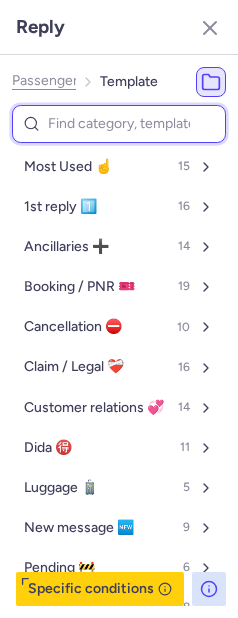 type on "t" 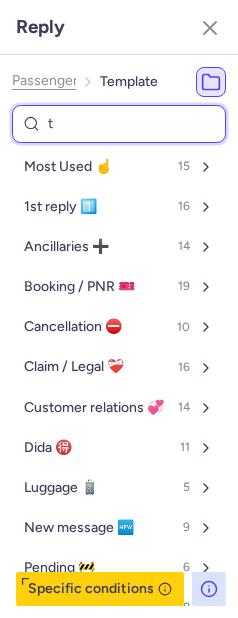 select on "en" 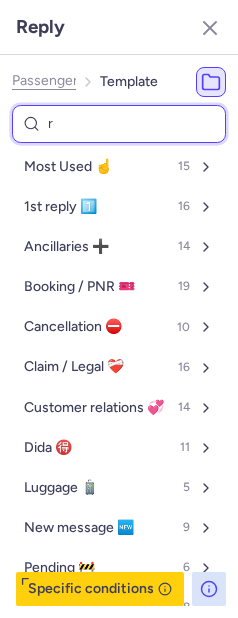 type on "re" 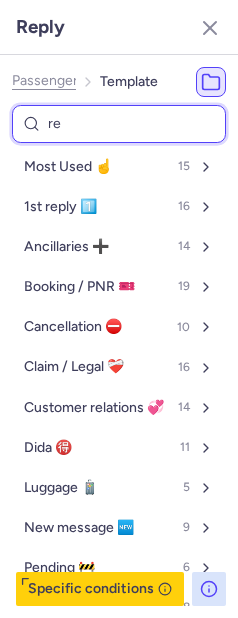 select on "en" 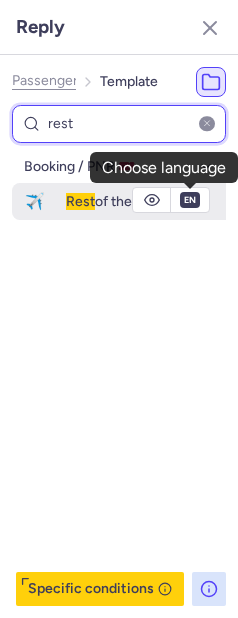 type on "rest" 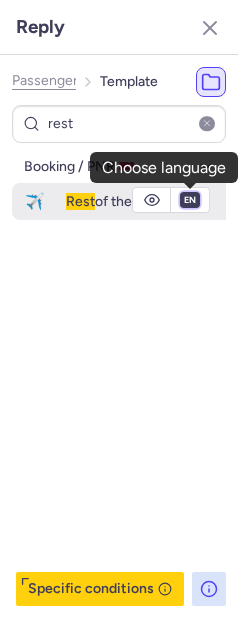 click on "fr en de nl pt es it ru" at bounding box center (190, 200) 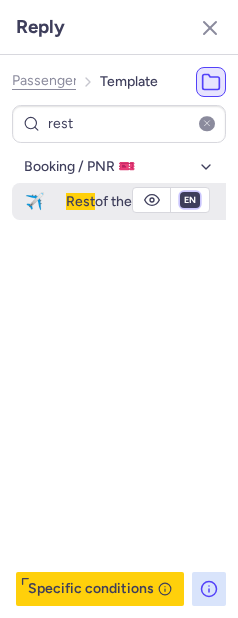 select on "de" 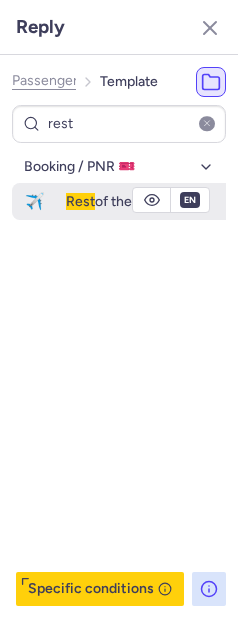 click on "fr en de nl pt es it ru" at bounding box center [190, 200] 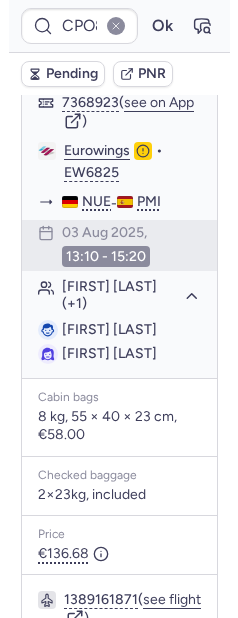 scroll, scrollTop: 765, scrollLeft: 0, axis: vertical 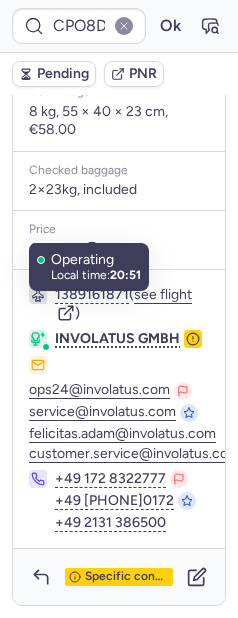 type on "CPVS29" 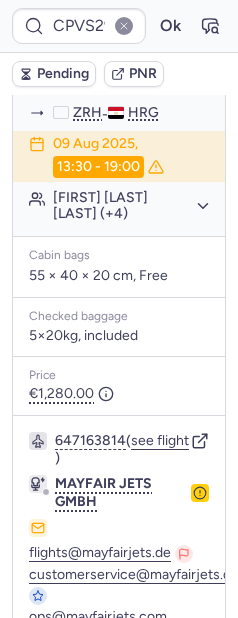 scroll, scrollTop: 493, scrollLeft: 0, axis: vertical 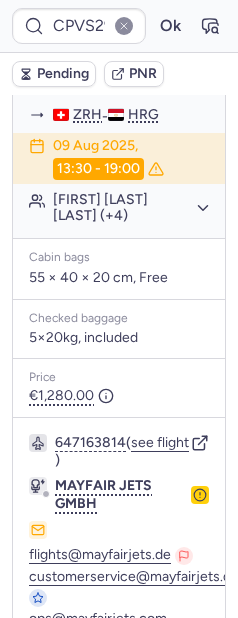 click on "Rajnikant Jayantilal BHATT (+4)" 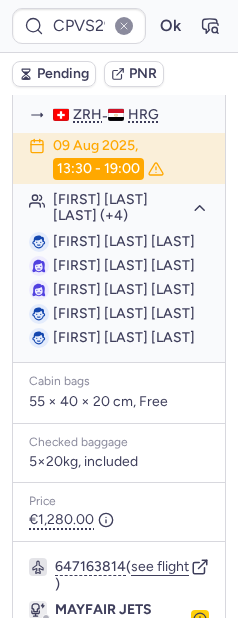 scroll, scrollTop: 835, scrollLeft: 0, axis: vertical 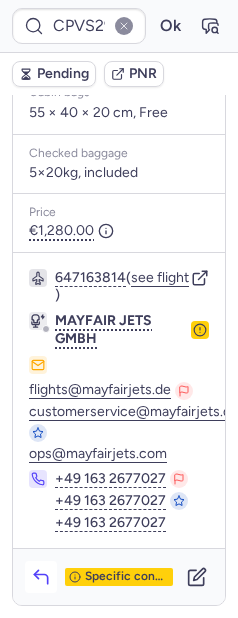 click 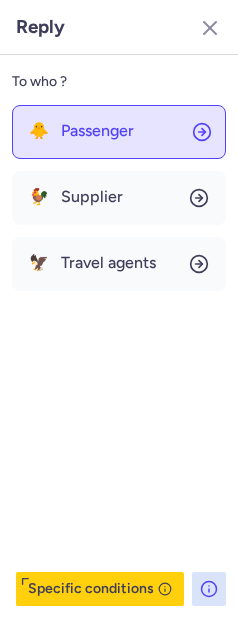 click on "🐥 Passenger" 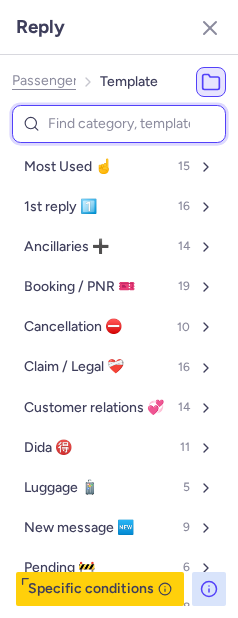 type on "n" 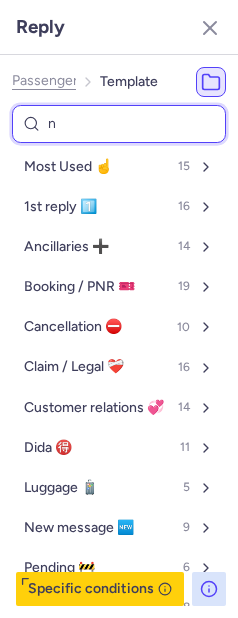 select on "en" 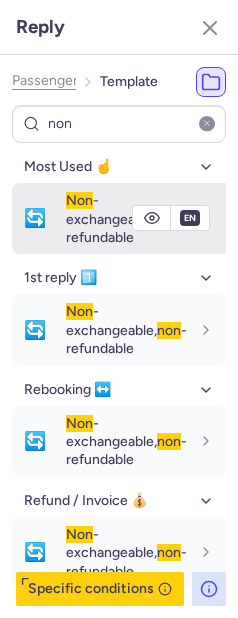 click on "🔄 Non -exchangeable,  non -refundable" at bounding box center [119, 218] 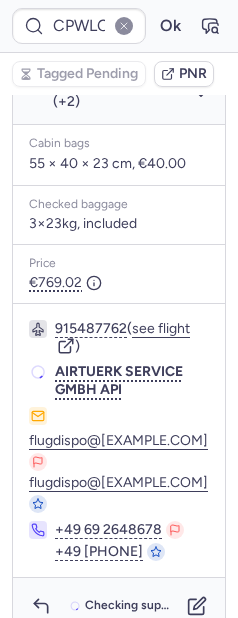 scroll, scrollTop: 651, scrollLeft: 0, axis: vertical 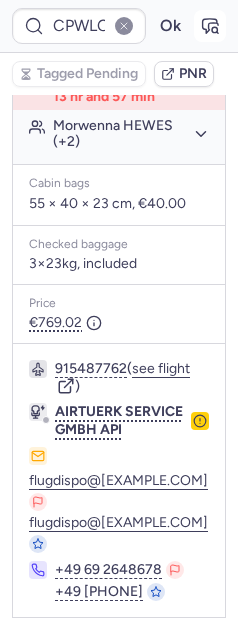click at bounding box center [210, 26] 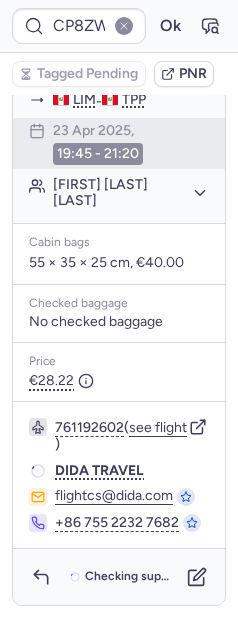 scroll, scrollTop: 651, scrollLeft: 0, axis: vertical 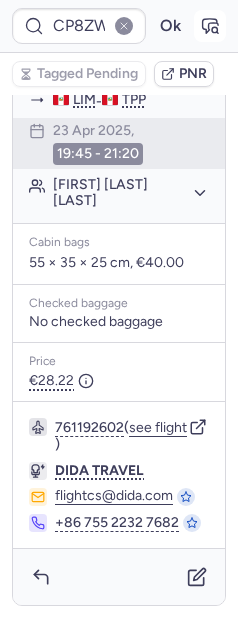 click 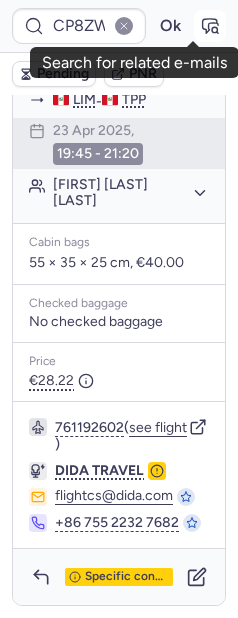 click 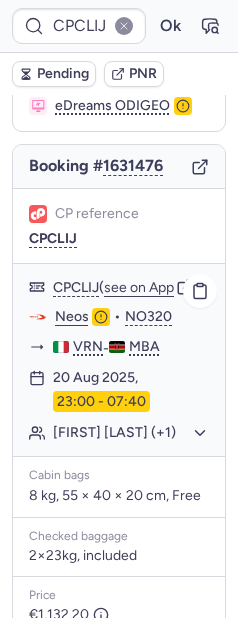 scroll, scrollTop: 217, scrollLeft: 0, axis: vertical 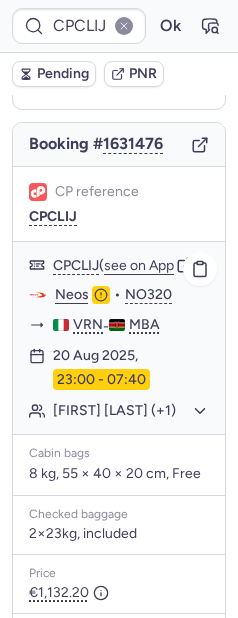 click on "Aziza LENZI (+1)" 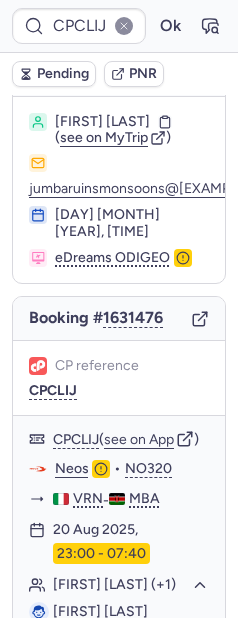 scroll, scrollTop: 289, scrollLeft: 0, axis: vertical 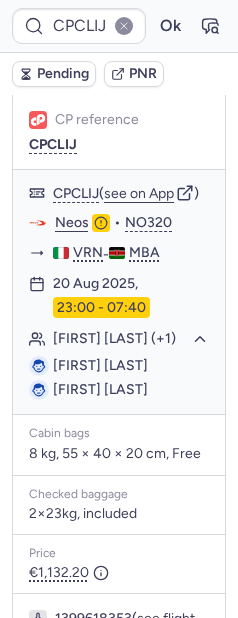 click on "Pending" at bounding box center [63, 74] 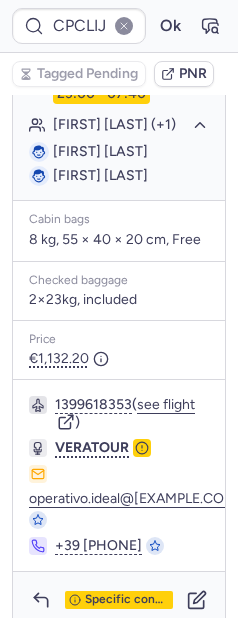 scroll, scrollTop: 559, scrollLeft: 0, axis: vertical 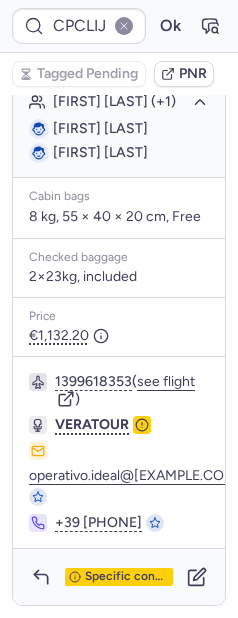 click 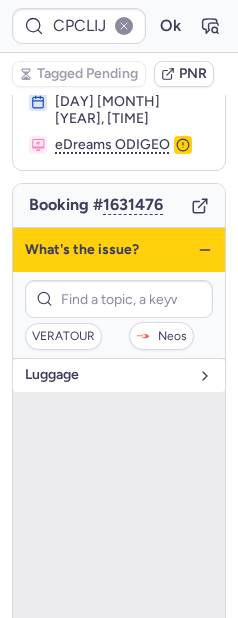click on "luggage" at bounding box center (107, 375) 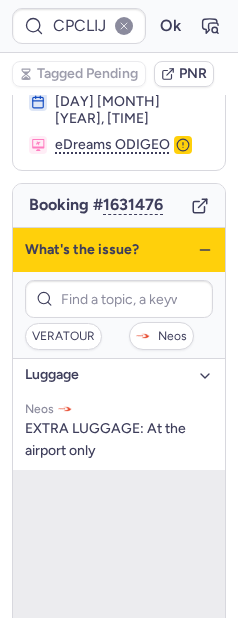 click on "What's the issue?" at bounding box center (119, 250) 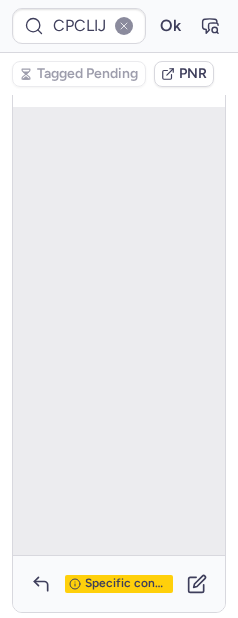 scroll, scrollTop: 559, scrollLeft: 0, axis: vertical 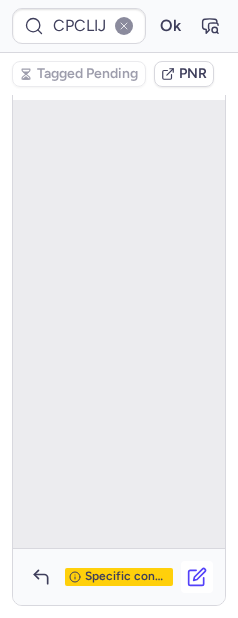click at bounding box center [197, 577] 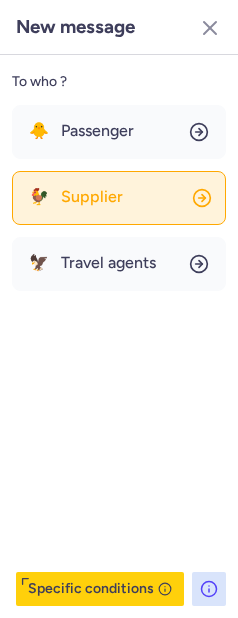 click on "🐓 Supplier" 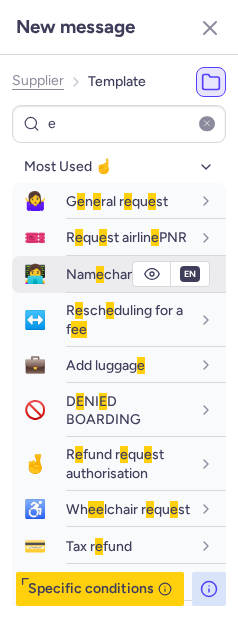 click on "Nam e  chang e" at bounding box center (108, 274) 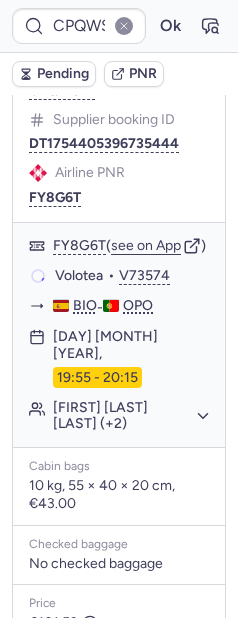 scroll, scrollTop: 338, scrollLeft: 0, axis: vertical 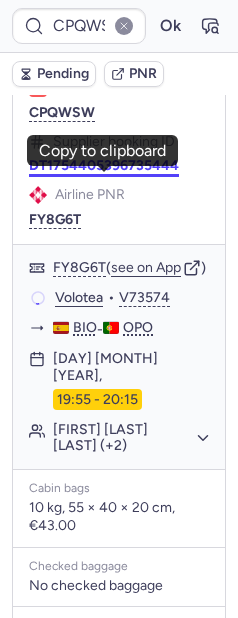 click on "DT1754405396735444" at bounding box center [104, 166] 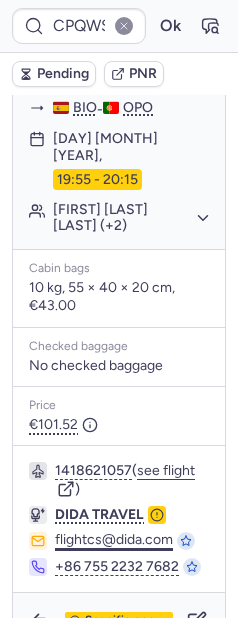 scroll, scrollTop: 671, scrollLeft: 0, axis: vertical 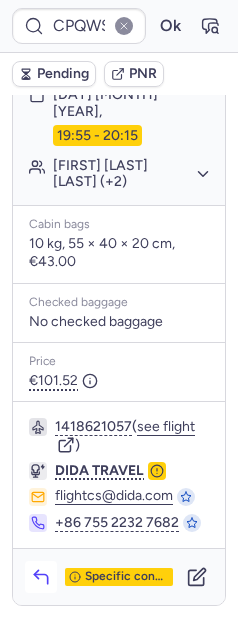 click 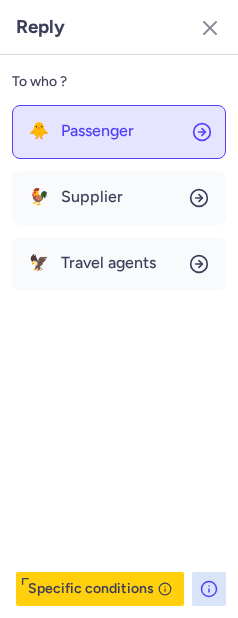 click on "🐥 Passenger" 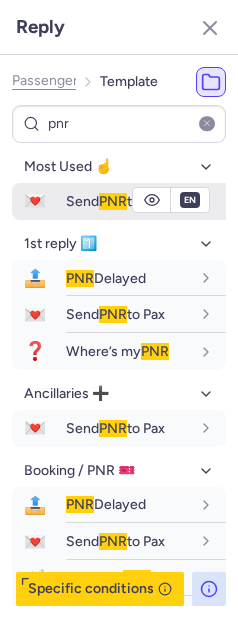 click on "PNR" at bounding box center (113, 201) 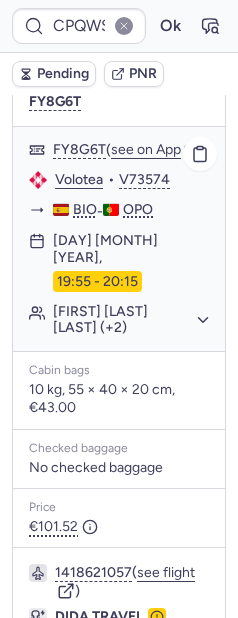 scroll, scrollTop: 452, scrollLeft: 0, axis: vertical 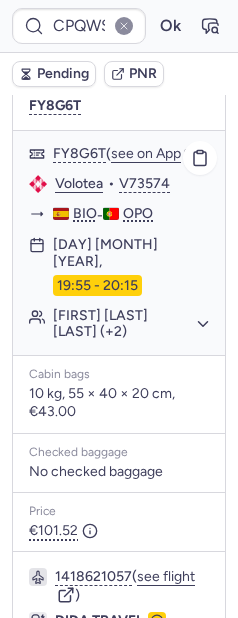 click on "Volotea" 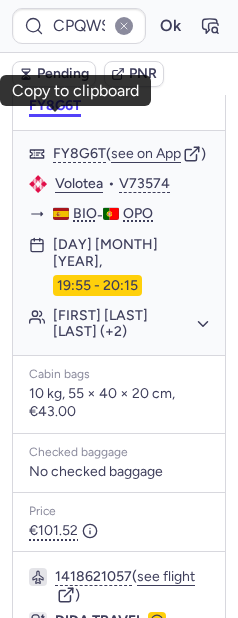 click on "FY8G6T" at bounding box center (55, 106) 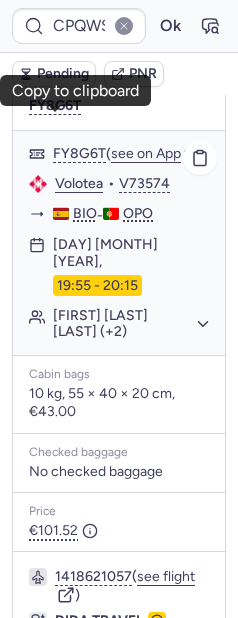 click on "Guruzne CARRASSON TORRONTEGUI (+2)" 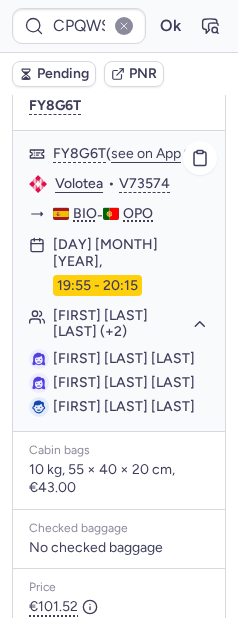 drag, startPoint x: 74, startPoint y: 420, endPoint x: 157, endPoint y: 430, distance: 83.60024 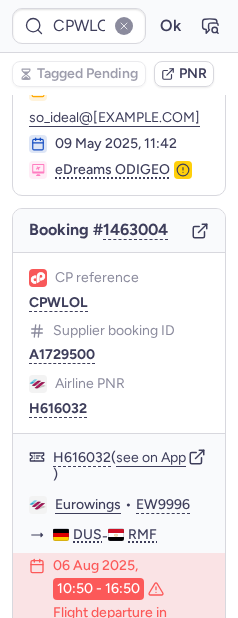 scroll, scrollTop: 433, scrollLeft: 0, axis: vertical 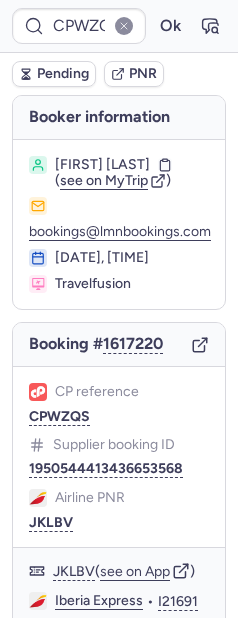 type on "CPHPCE" 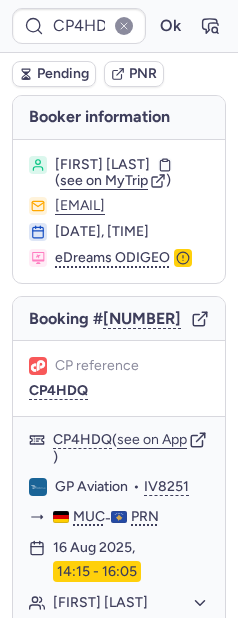type on "CPGQXZ" 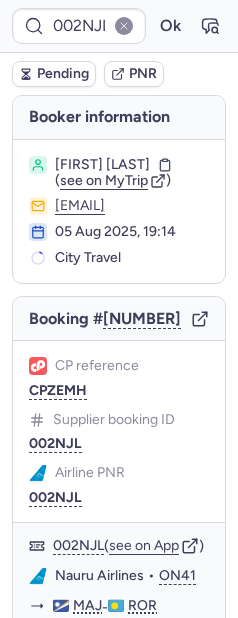 type on "CPCUYW" 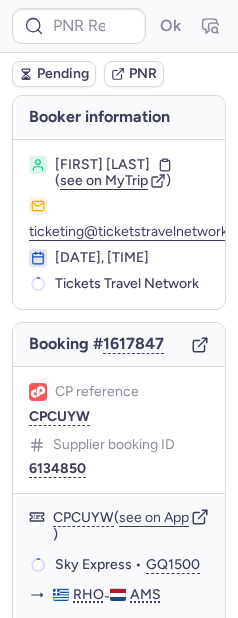 type on "CPPDJG" 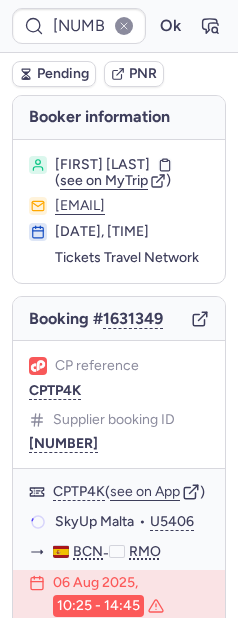 type on "CPLKDE" 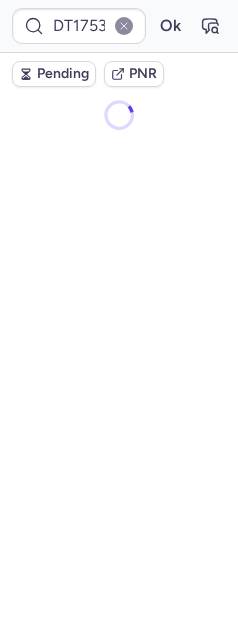 type on "CPXIID" 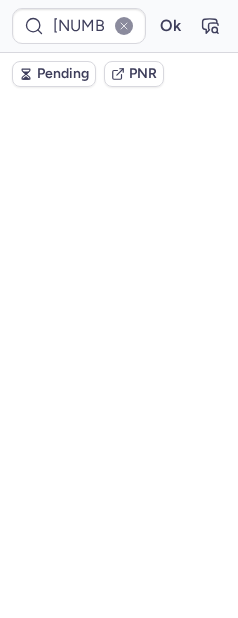 scroll, scrollTop: 0, scrollLeft: 0, axis: both 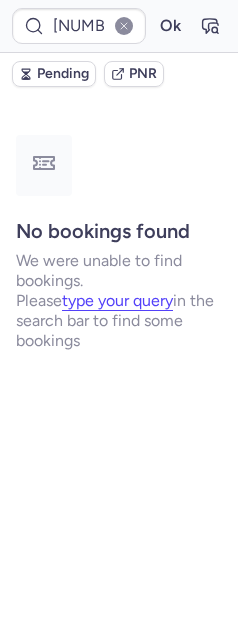 type on "[CODE]" 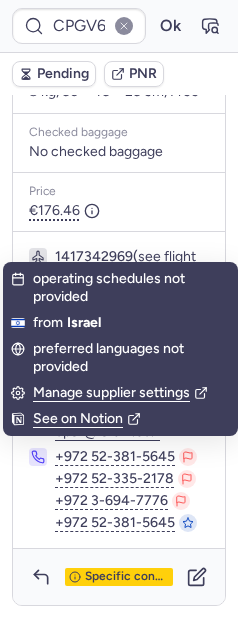 scroll, scrollTop: 809, scrollLeft: 0, axis: vertical 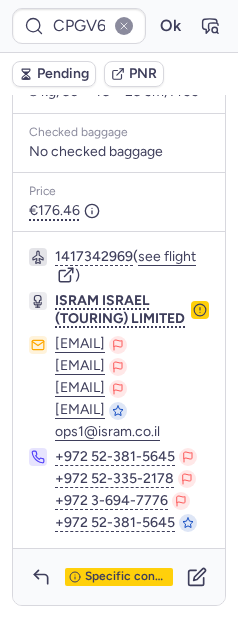 type on "CPL9N4" 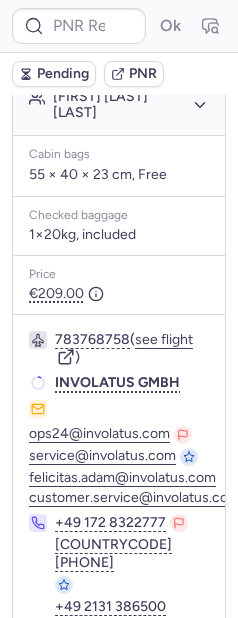 type on "CPL9N4" 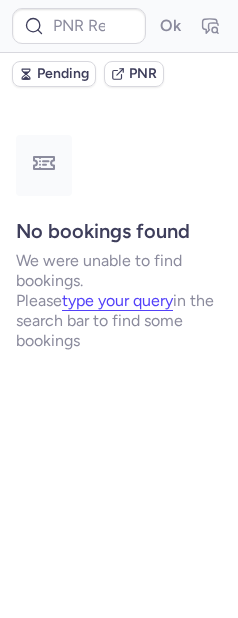 scroll, scrollTop: 0, scrollLeft: 0, axis: both 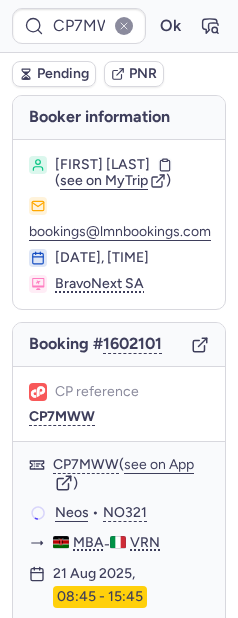 type on "CP6KII" 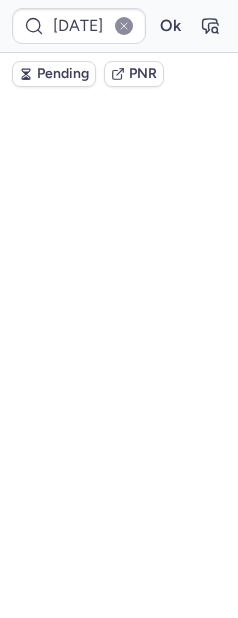 scroll, scrollTop: 0, scrollLeft: 0, axis: both 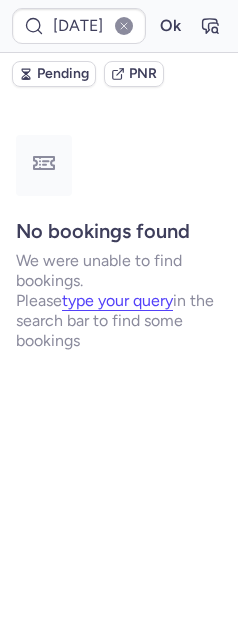 type on "CPRUZR" 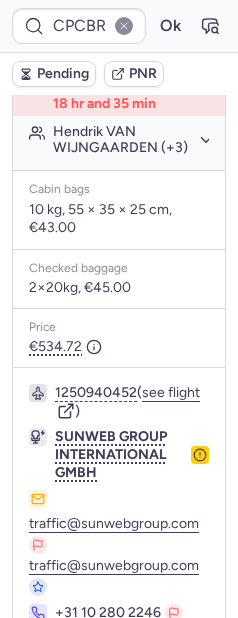 scroll, scrollTop: 457, scrollLeft: 0, axis: vertical 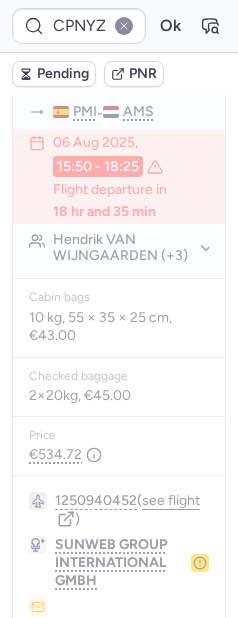 type on "CPO364" 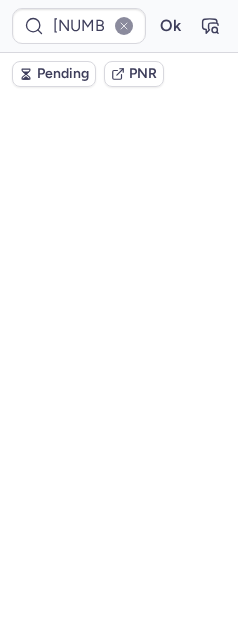 scroll, scrollTop: 0, scrollLeft: 0, axis: both 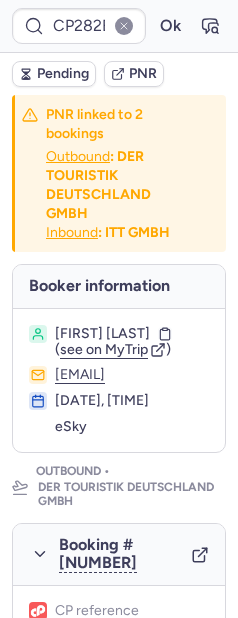 type on "CP5IAI" 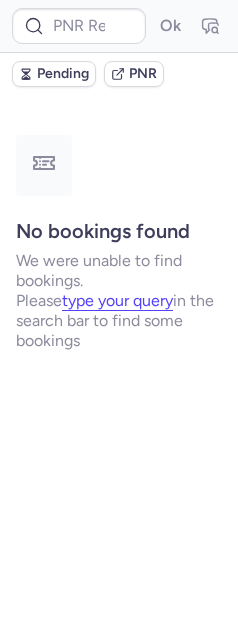 type on "[ALPHANUMERIC]" 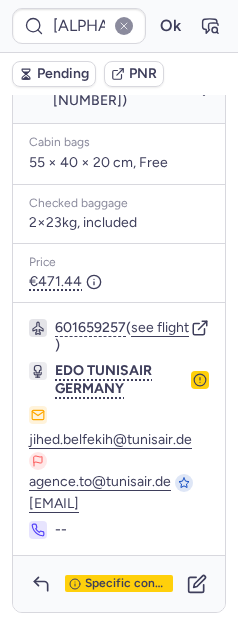 scroll, scrollTop: 602, scrollLeft: 0, axis: vertical 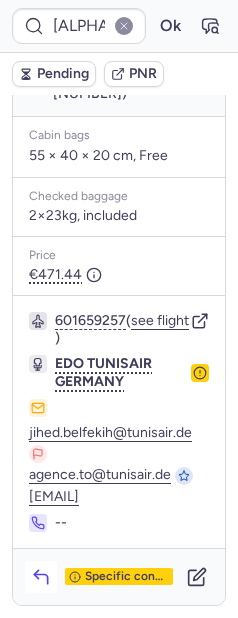 click 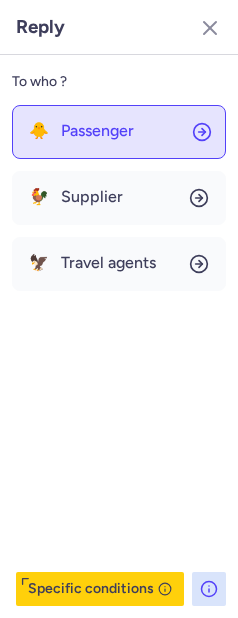 click on "Passenger" at bounding box center (97, 131) 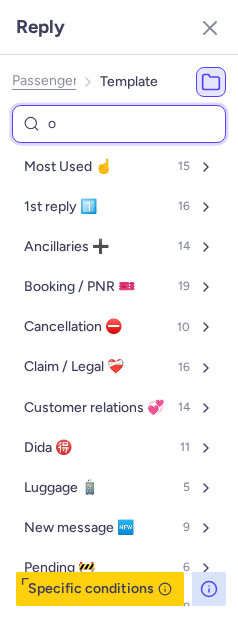 type on "on" 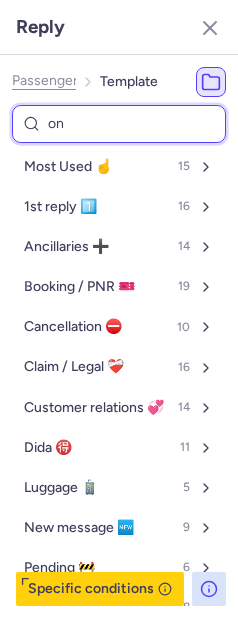 select on "en" 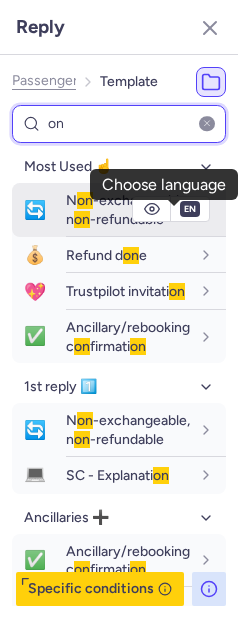 type on "on" 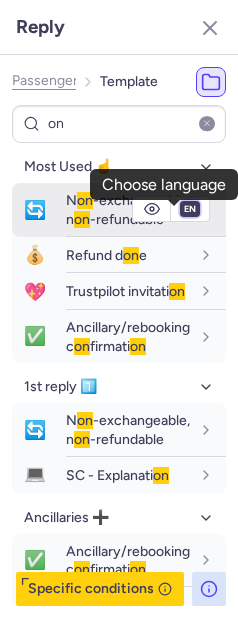click on "fr en de nl pt es it ru" at bounding box center [190, 209] 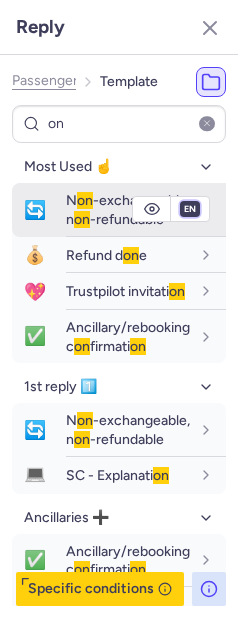 select on "fr" 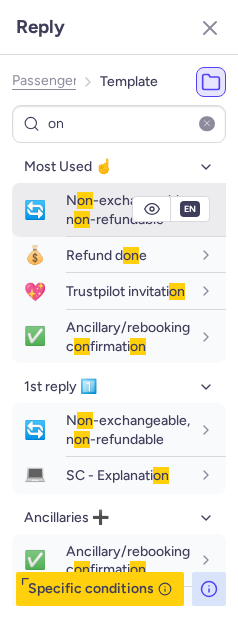 click on "fr en de nl pt es it ru" at bounding box center [190, 209] 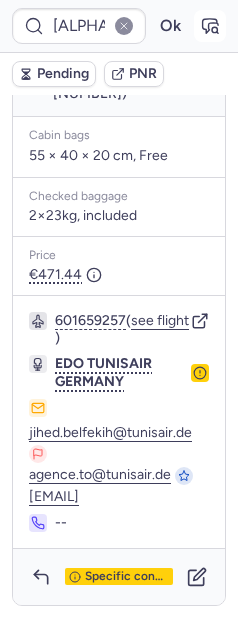 click 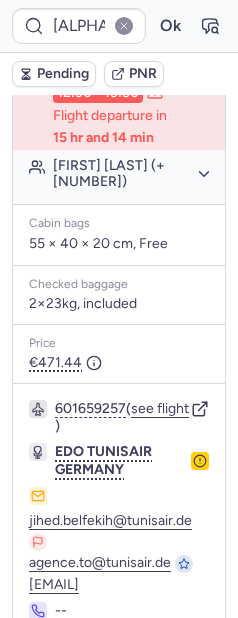 scroll, scrollTop: 385, scrollLeft: 0, axis: vertical 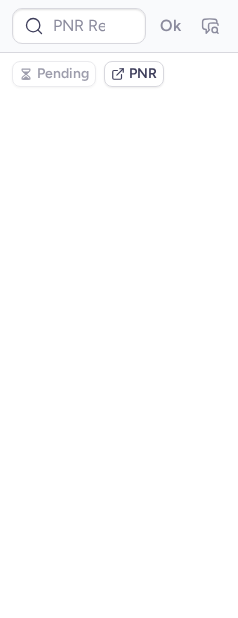 type on "CP9AR6" 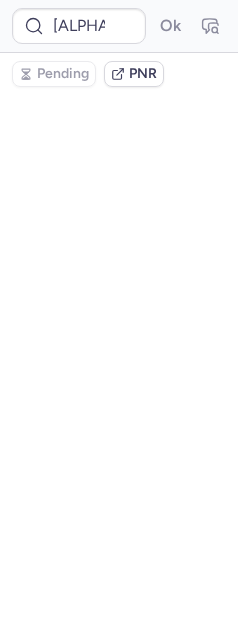 scroll, scrollTop: 0, scrollLeft: 0, axis: both 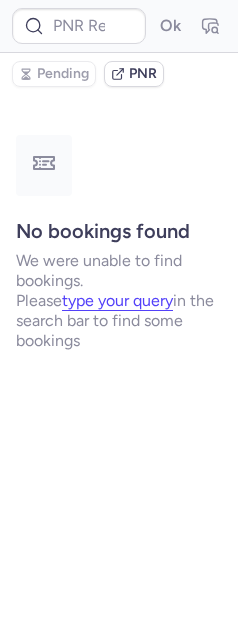 type on "CP7HGM" 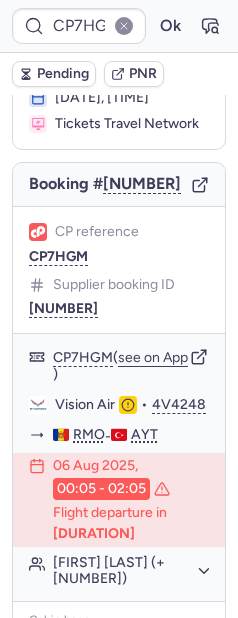 scroll, scrollTop: 422, scrollLeft: 0, axis: vertical 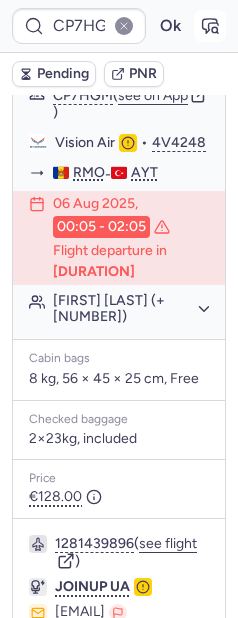 click 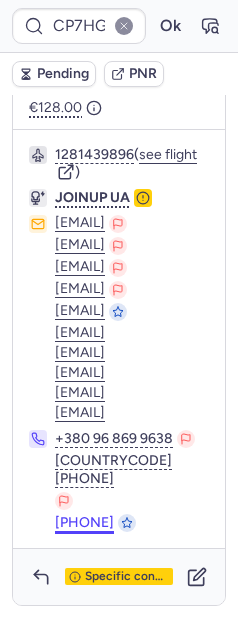 scroll, scrollTop: 984, scrollLeft: 0, axis: vertical 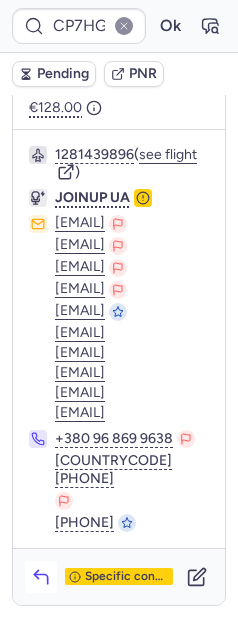 click 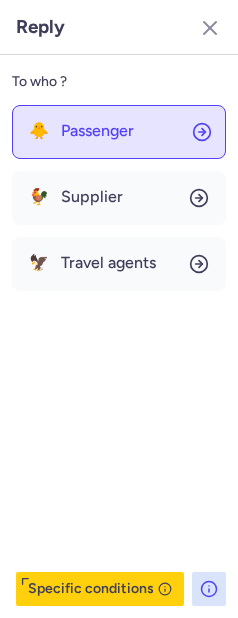click on "Passenger" at bounding box center (97, 131) 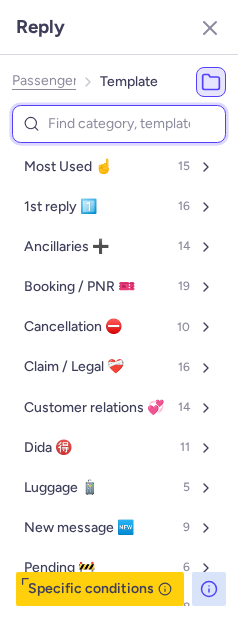 type on "n" 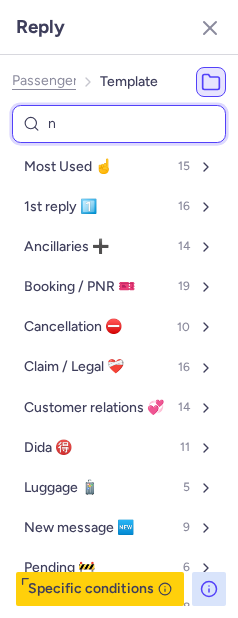 select on "en" 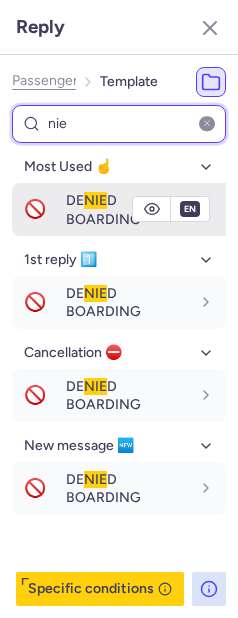 type on "nie" 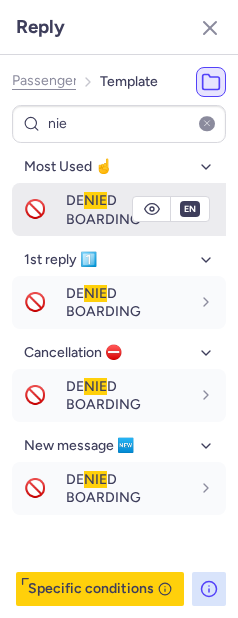 click on "🚫 DE NIE D BOARDING" at bounding box center [119, 209] 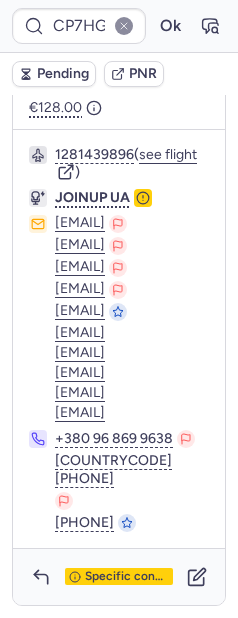 drag, startPoint x: 20, startPoint y: 148, endPoint x: 171, endPoint y: 410, distance: 302.39874 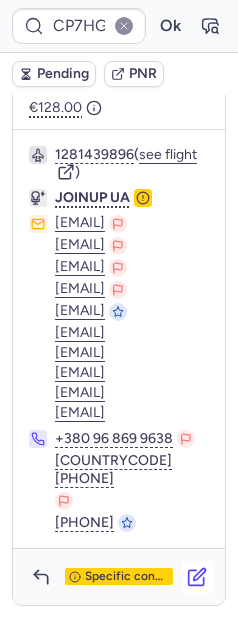 click at bounding box center (197, 577) 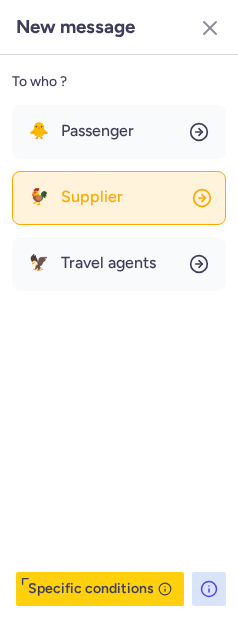 click on "🐓 Supplier" 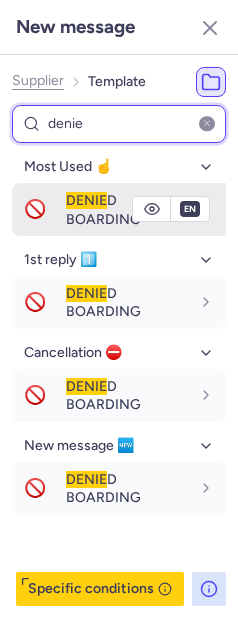 type on "denie" 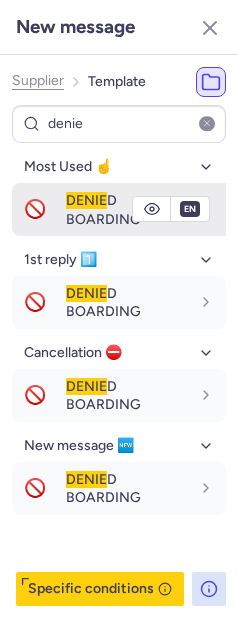 click on "🚫 DENIE D BOARDING" at bounding box center [119, 209] 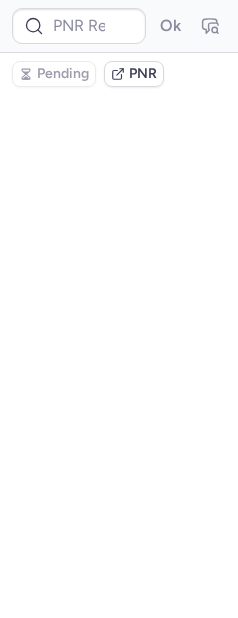 scroll, scrollTop: 0, scrollLeft: 0, axis: both 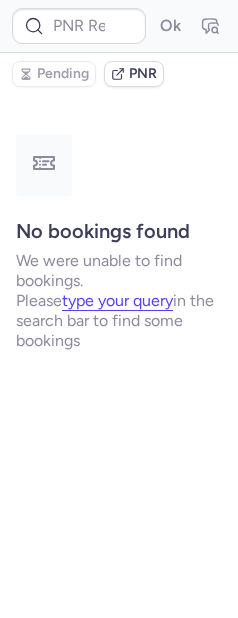 type on "CP7HGM" 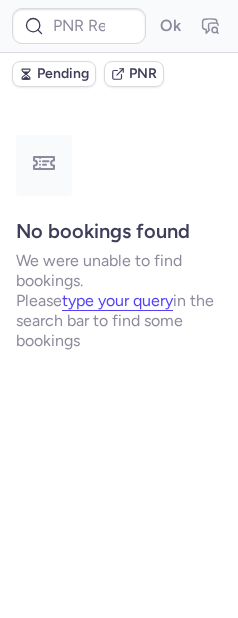 type on "CP7HGM" 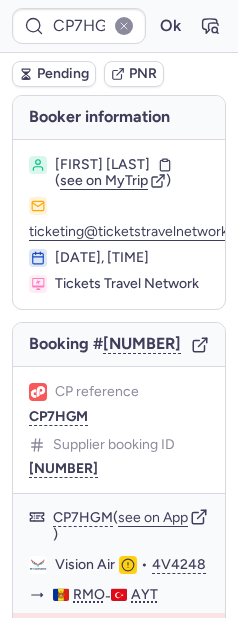 click on "Pending" at bounding box center [63, 74] 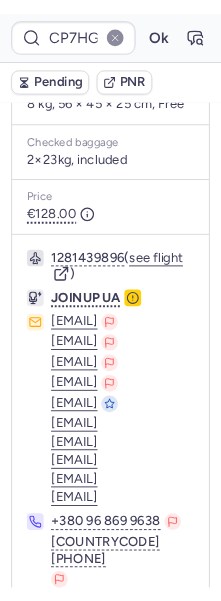 scroll, scrollTop: 984, scrollLeft: 0, axis: vertical 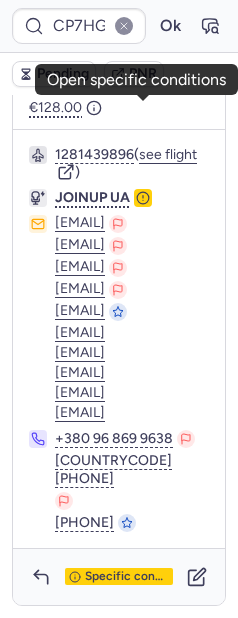 click 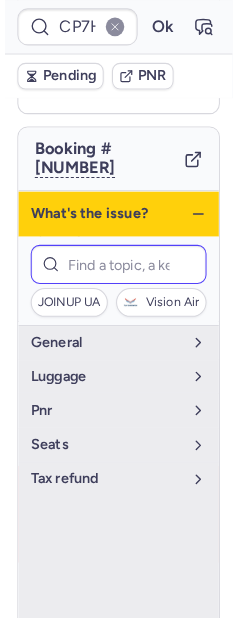scroll, scrollTop: 191, scrollLeft: 0, axis: vertical 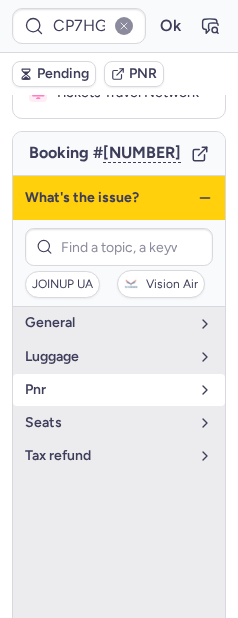 click on "pnr" at bounding box center [107, 390] 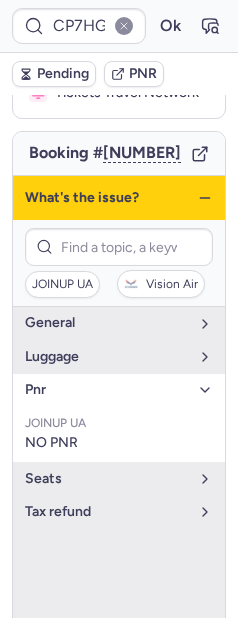 click 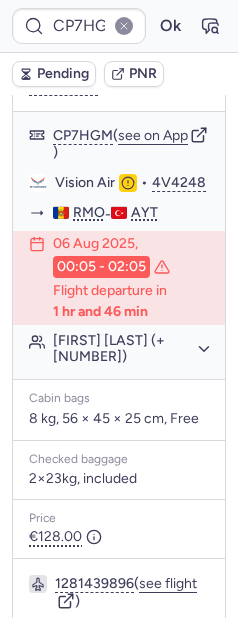 scroll, scrollTop: 383, scrollLeft: 0, axis: vertical 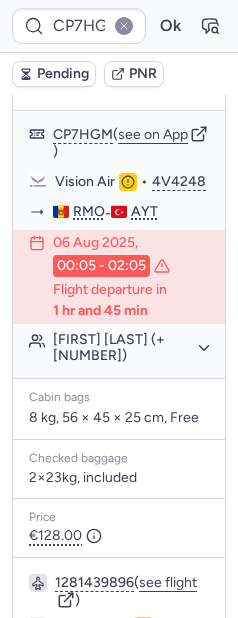 click on "Pending" at bounding box center (63, 74) 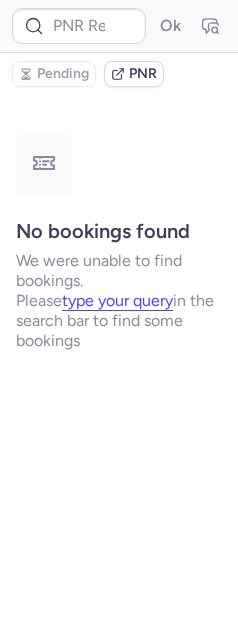 scroll, scrollTop: 0, scrollLeft: 0, axis: both 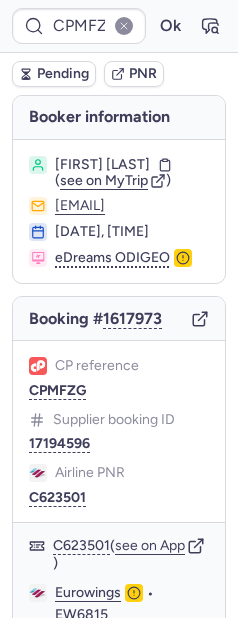 type on "CP7HGM" 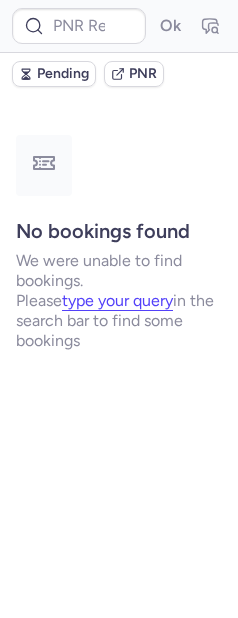 scroll, scrollTop: 0, scrollLeft: 0, axis: both 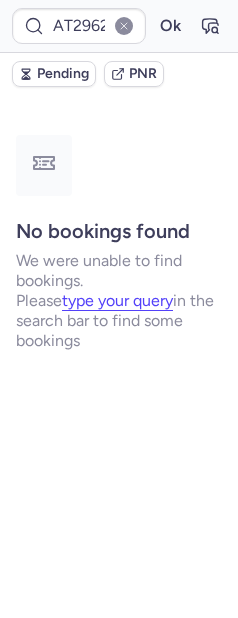 type on "CP7HGM" 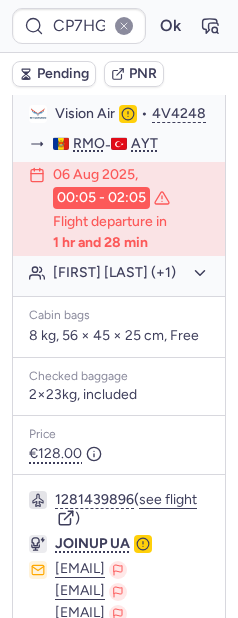 scroll, scrollTop: 465, scrollLeft: 0, axis: vertical 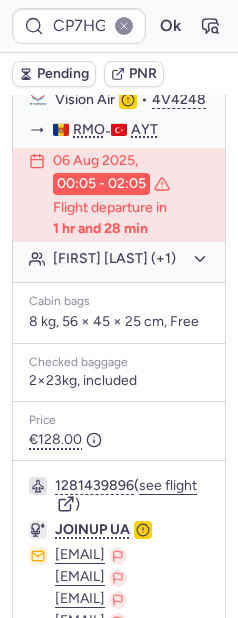 click on "[FIRST] [LAST] (+1)" 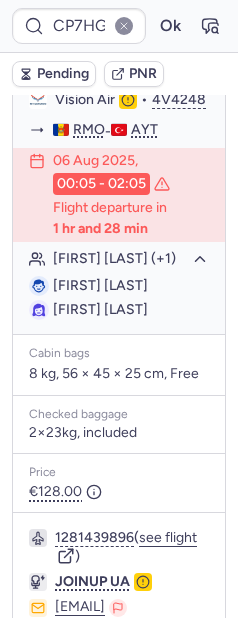 drag, startPoint x: 56, startPoint y: 366, endPoint x: 158, endPoint y: 387, distance: 104.13933 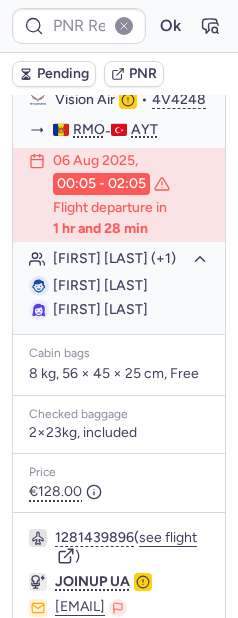type on "050YW4" 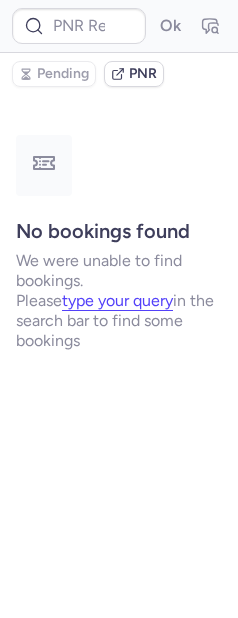 scroll, scrollTop: 0, scrollLeft: 0, axis: both 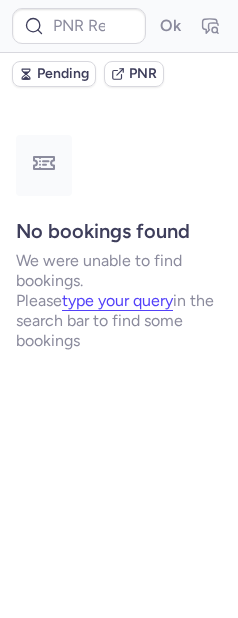 type on "CP7HGM" 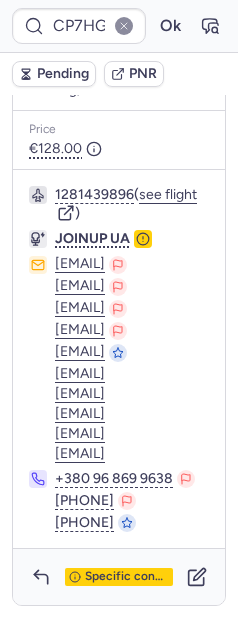scroll, scrollTop: 740, scrollLeft: 0, axis: vertical 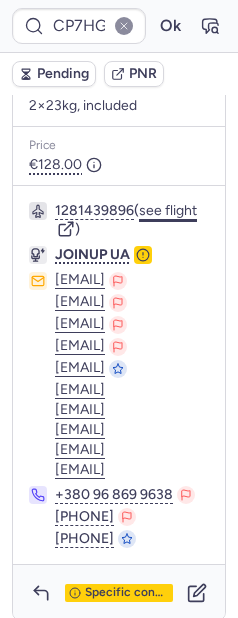 click on "see flight" 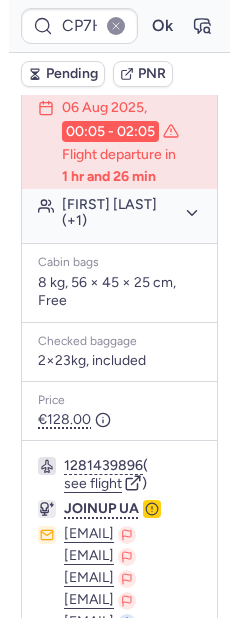 scroll, scrollTop: 446, scrollLeft: 0, axis: vertical 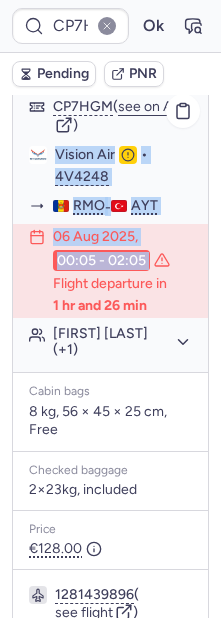 drag, startPoint x: 53, startPoint y: 197, endPoint x: 153, endPoint y: 314, distance: 153.91231 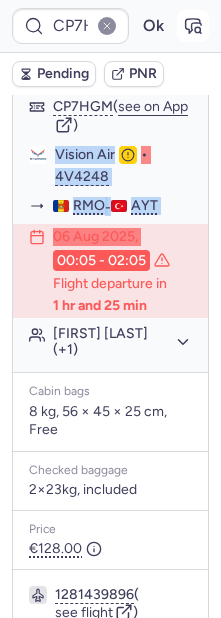 click at bounding box center [193, 26] 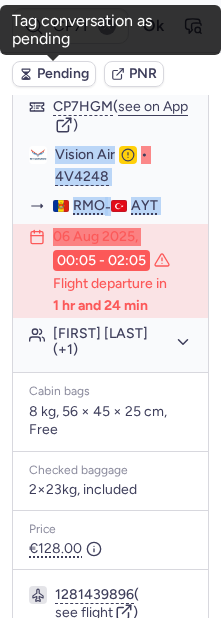 click on "Pending" at bounding box center (63, 74) 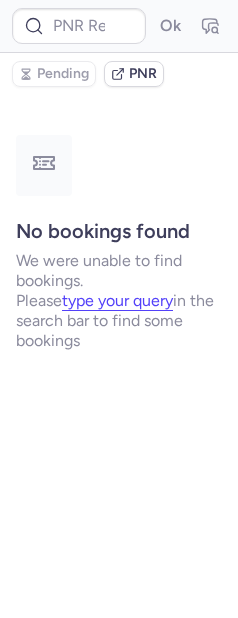 scroll, scrollTop: 0, scrollLeft: 0, axis: both 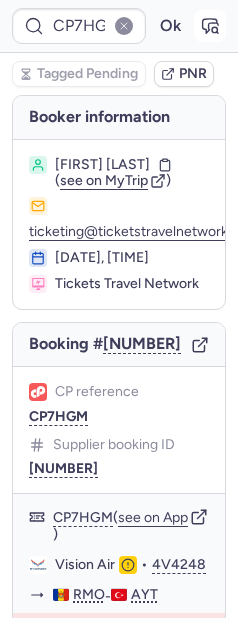 click 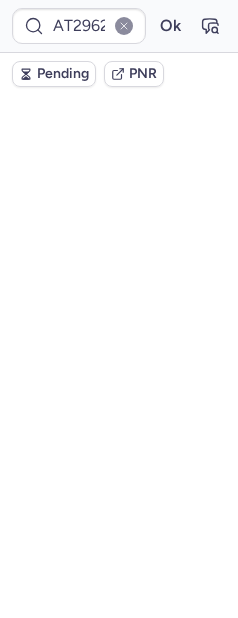 scroll, scrollTop: 0, scrollLeft: 0, axis: both 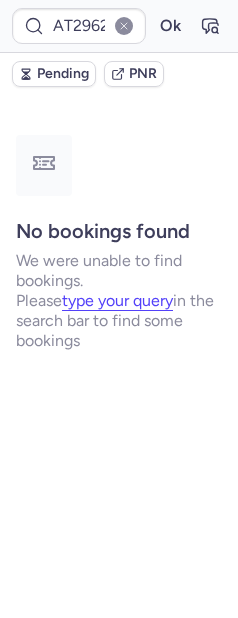 type on "CP7HGM" 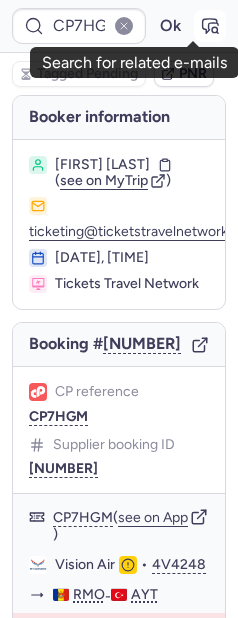 click 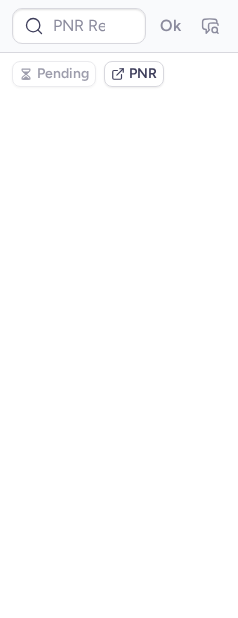 scroll, scrollTop: 0, scrollLeft: 0, axis: both 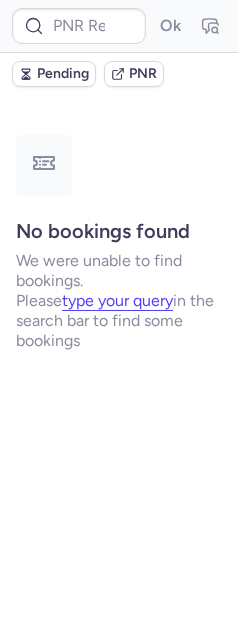 type on "CP7HGM" 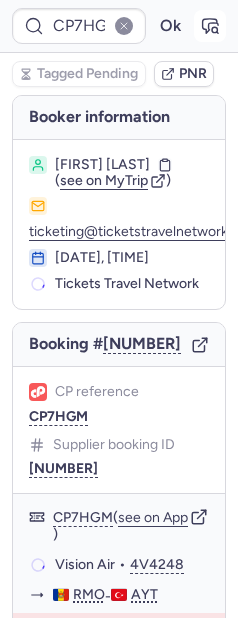 click 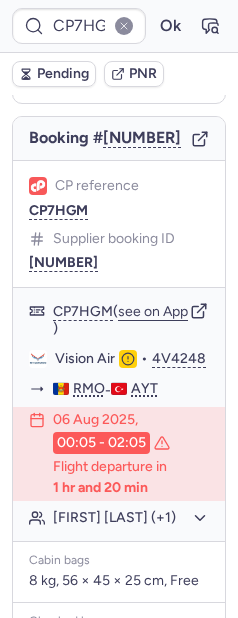 scroll, scrollTop: 227, scrollLeft: 0, axis: vertical 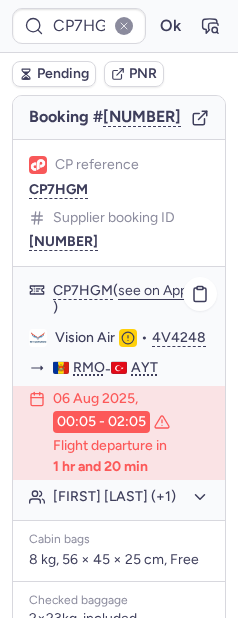 click on "Viktor SLOBODIANIUK (+1)" 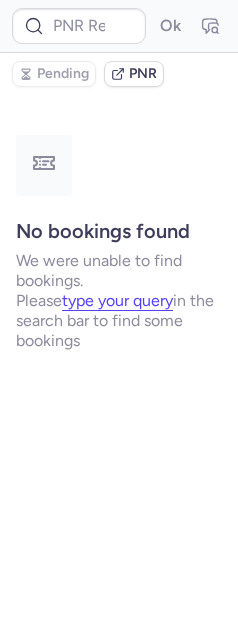 scroll, scrollTop: 0, scrollLeft: 0, axis: both 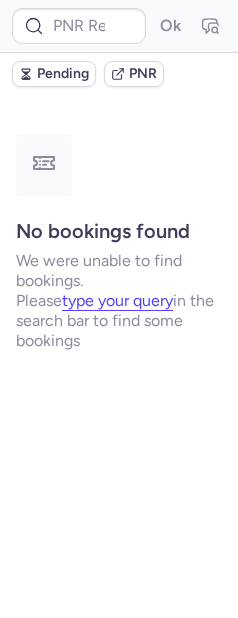type on "AT2962" 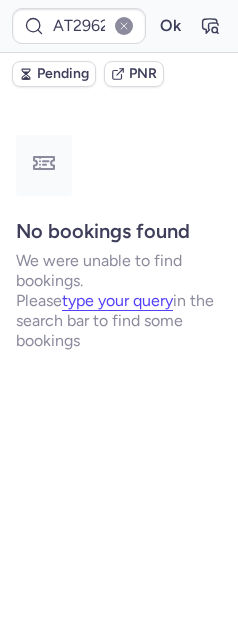 type 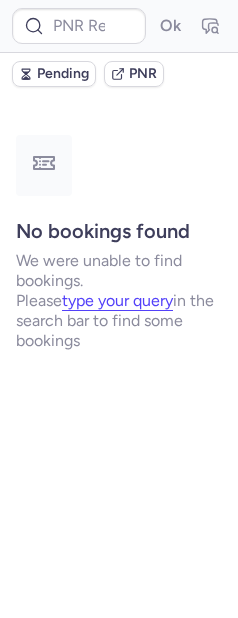 scroll, scrollTop: 0, scrollLeft: 0, axis: both 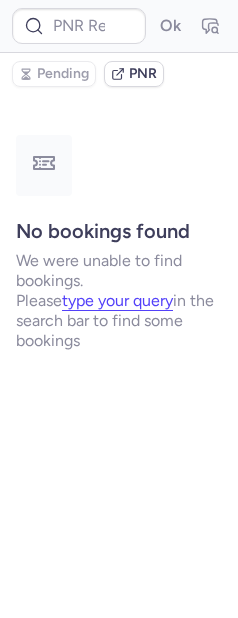 type on "CPVKWJ" 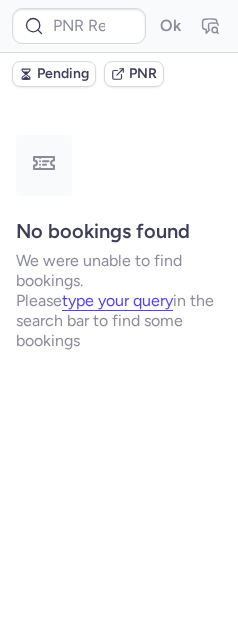scroll, scrollTop: 0, scrollLeft: 0, axis: both 